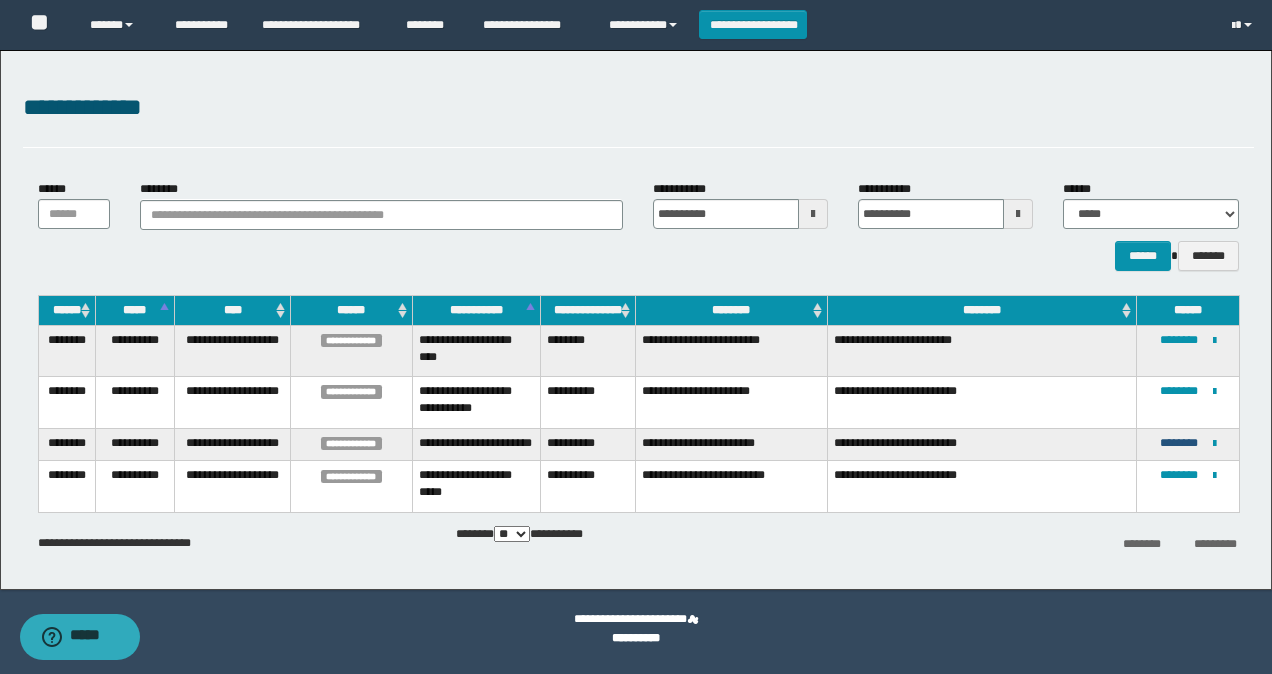 scroll, scrollTop: 0, scrollLeft: 0, axis: both 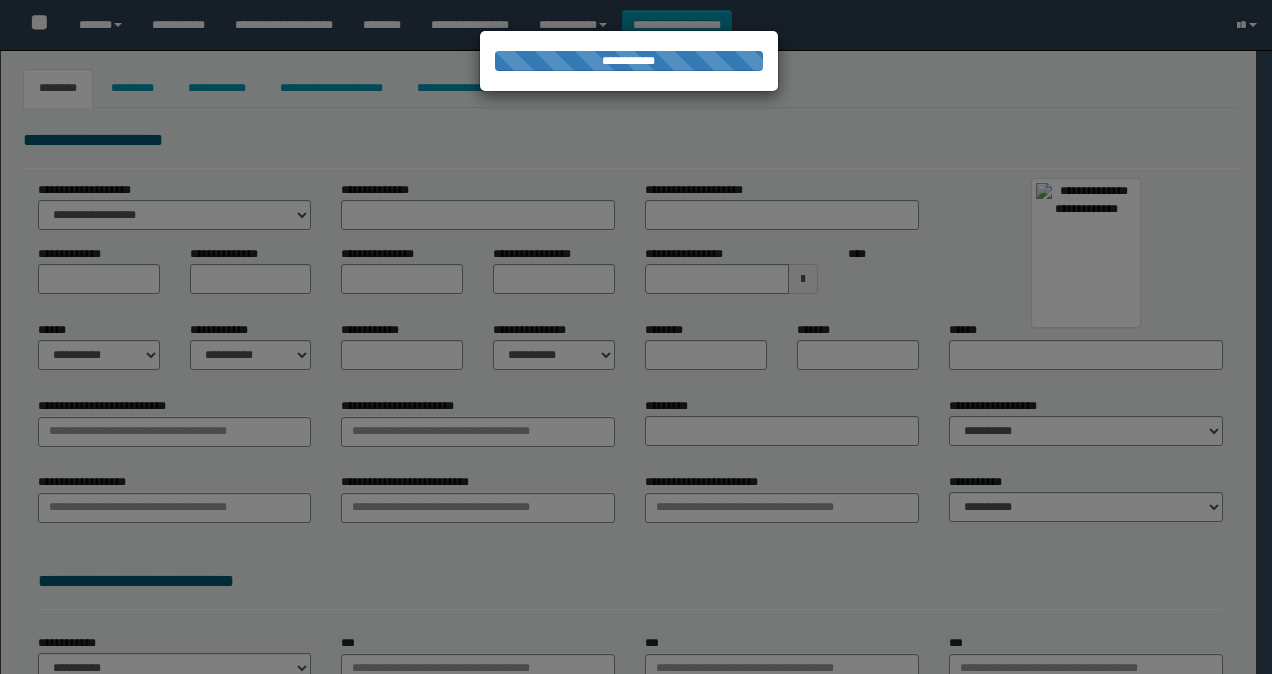 select on "***" 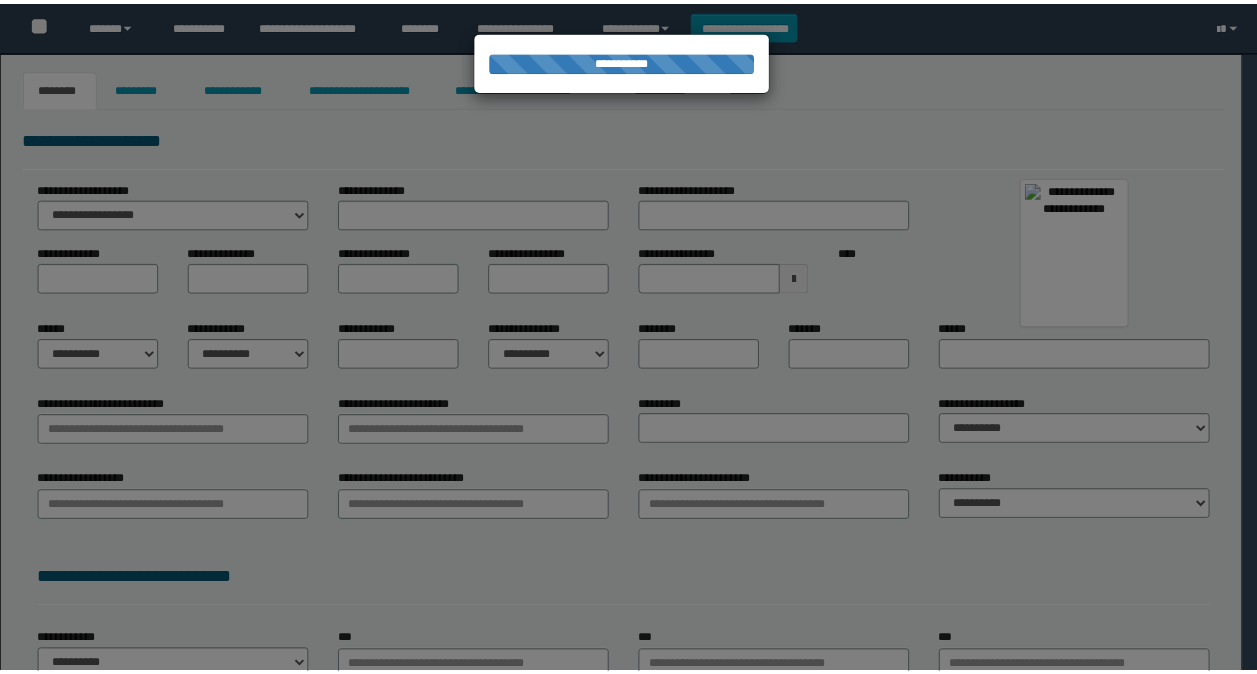 scroll, scrollTop: 0, scrollLeft: 0, axis: both 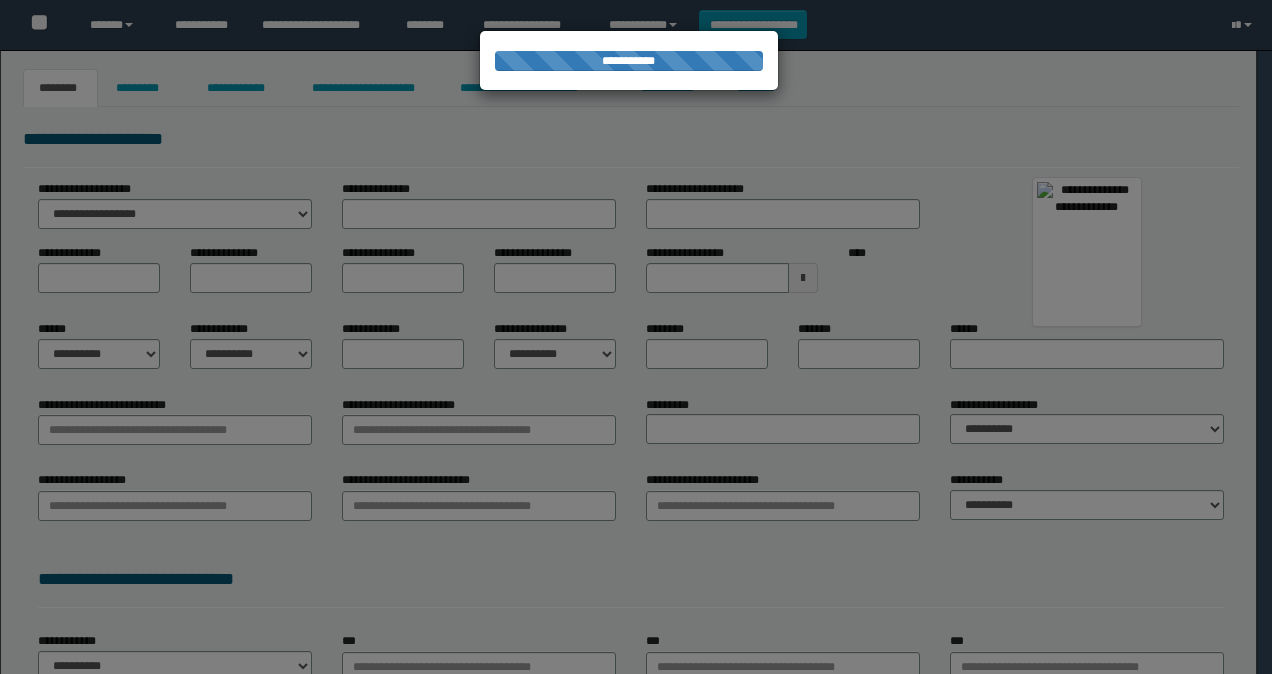 type on "**********" 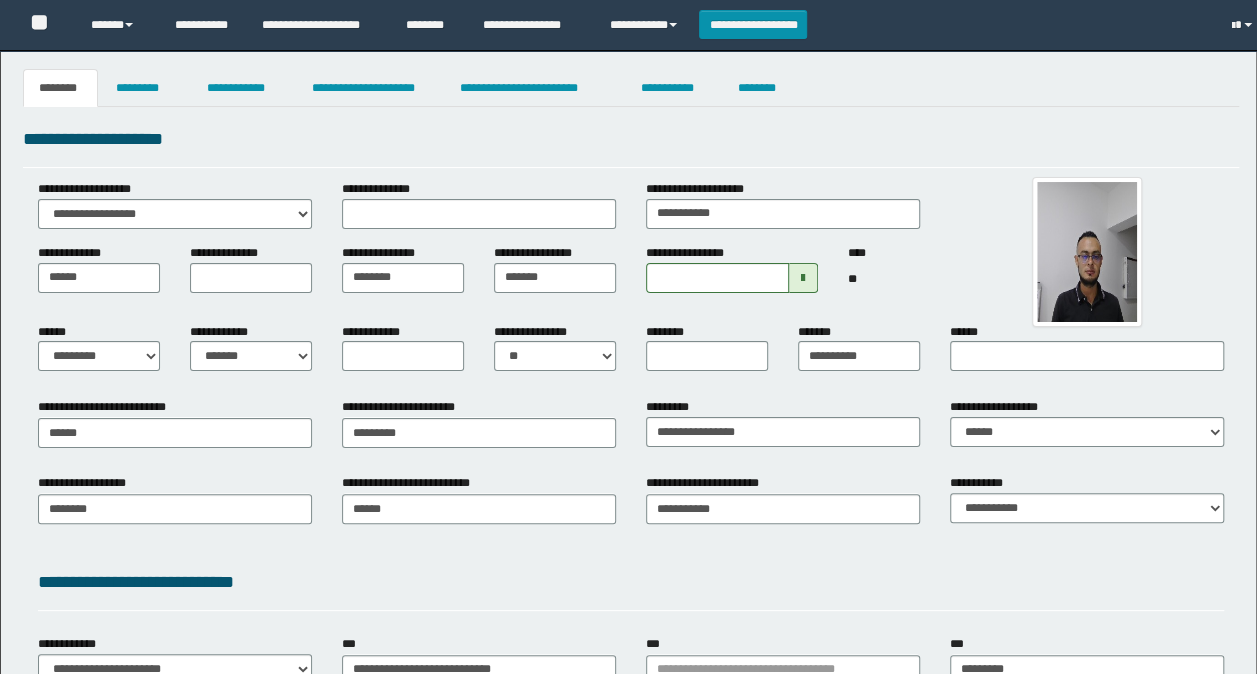 scroll, scrollTop: 0, scrollLeft: 0, axis: both 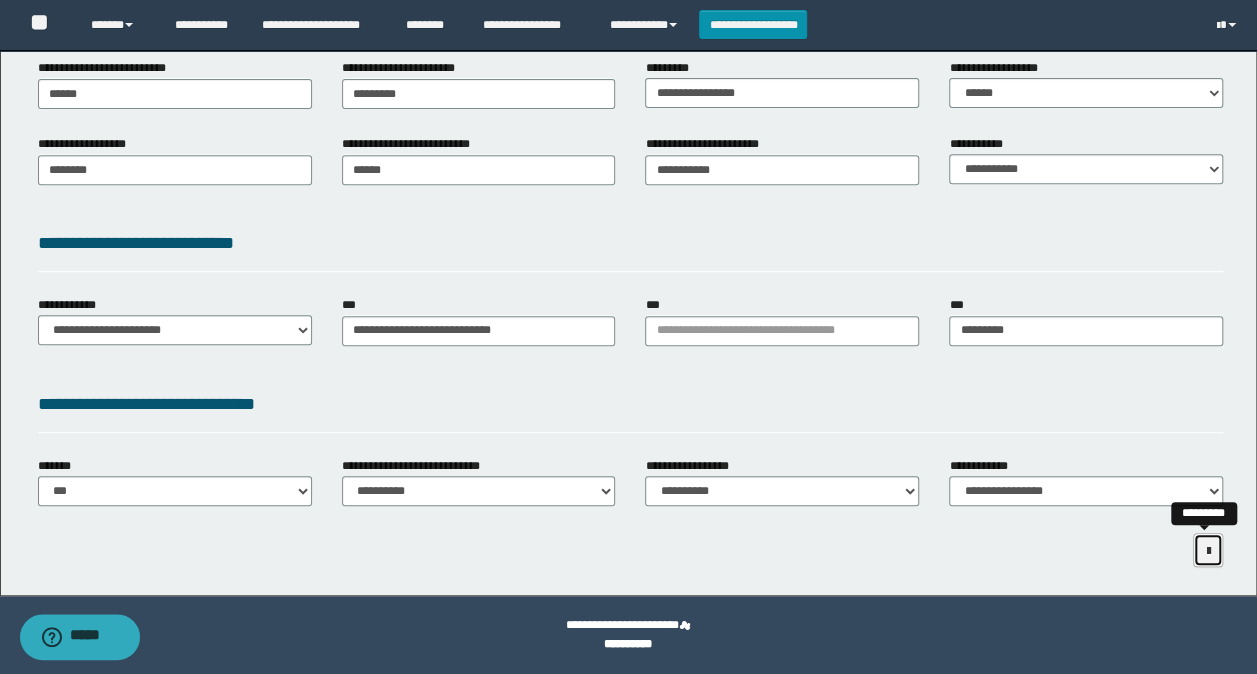 click at bounding box center (1208, 551) 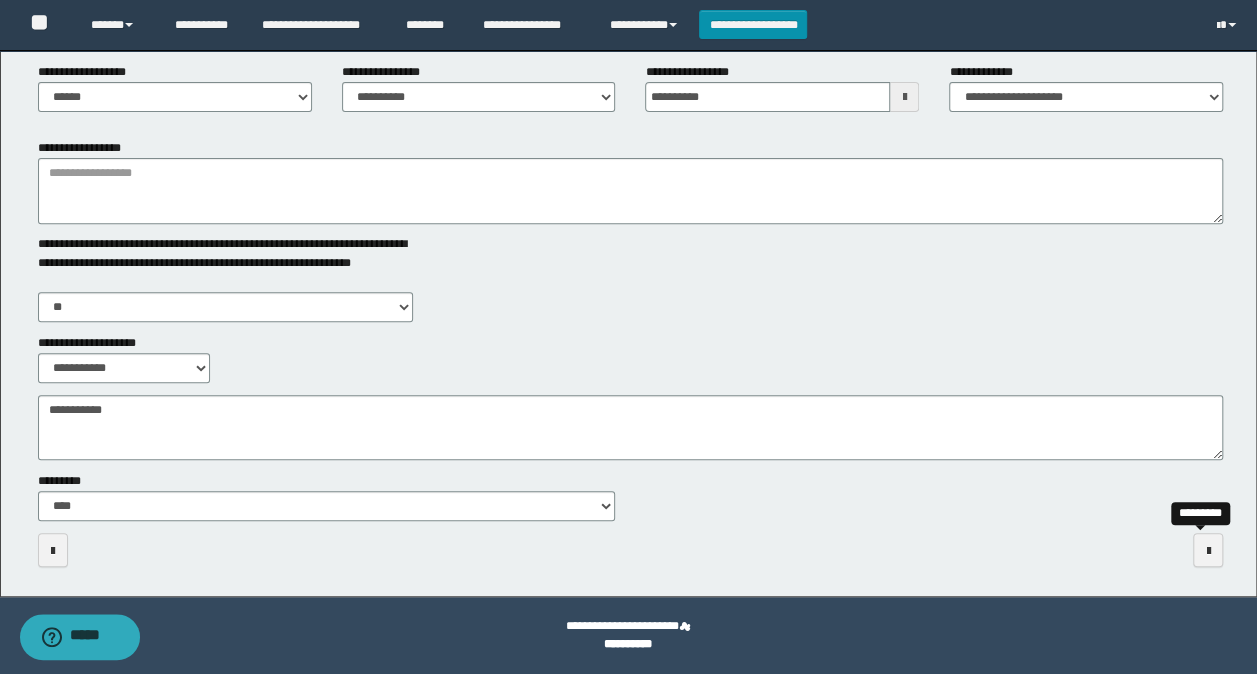 scroll, scrollTop: 269, scrollLeft: 0, axis: vertical 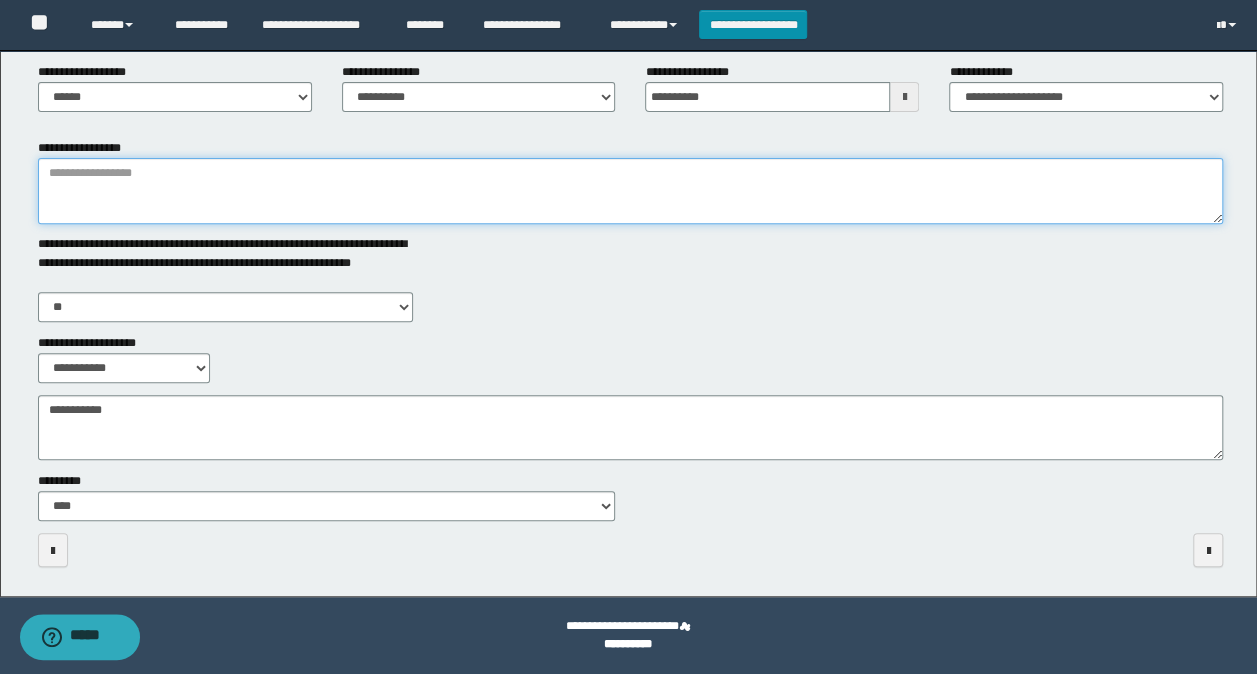 click on "**********" at bounding box center [631, 191] 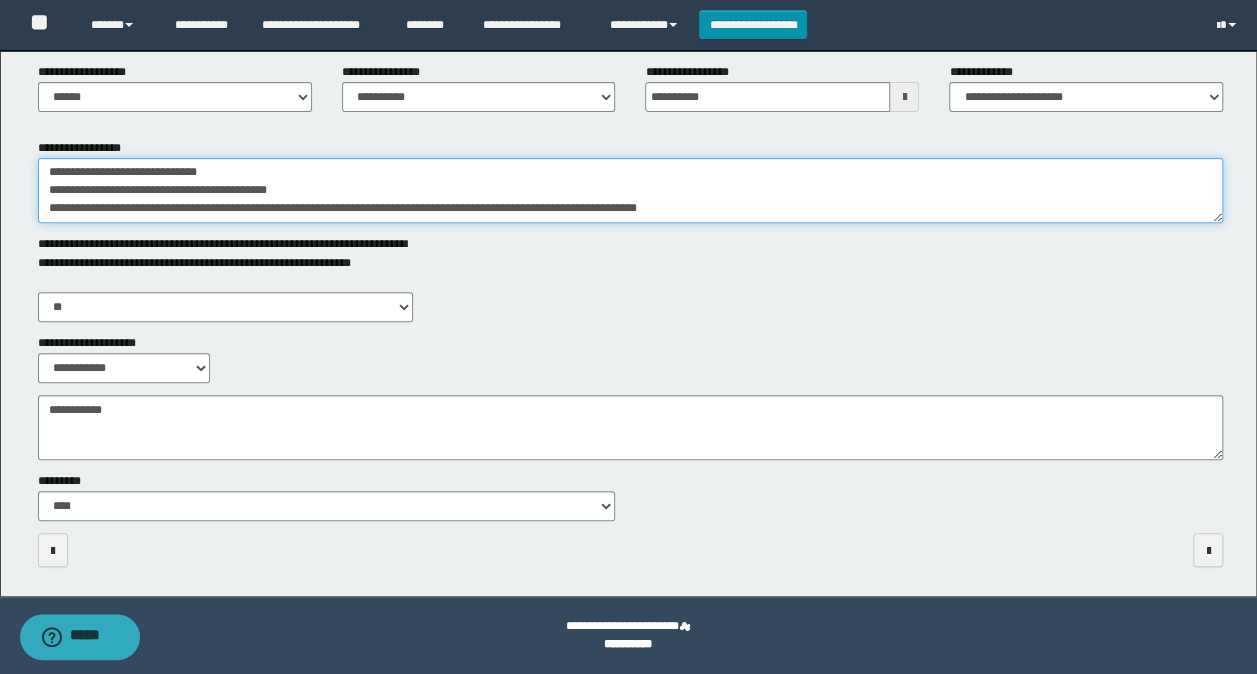scroll, scrollTop: 0, scrollLeft: 0, axis: both 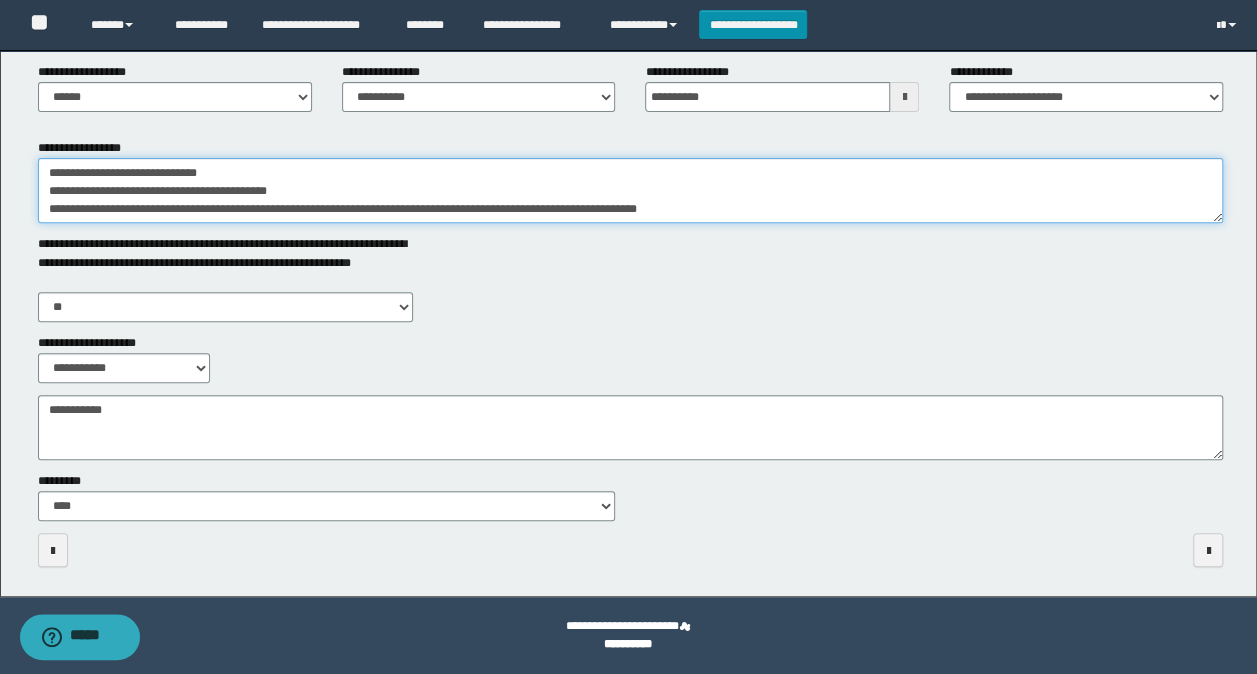 drag, startPoint x: 820, startPoint y: 205, endPoint x: 9, endPoint y: 206, distance: 811.0006 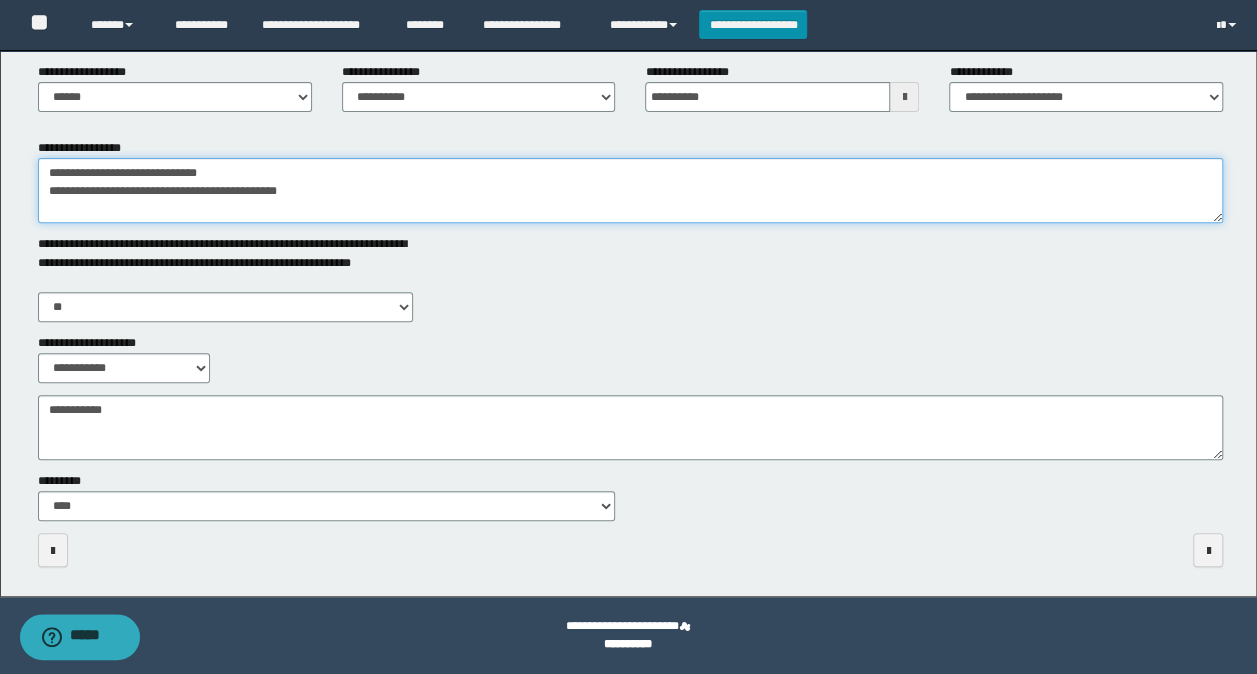 type on "**********" 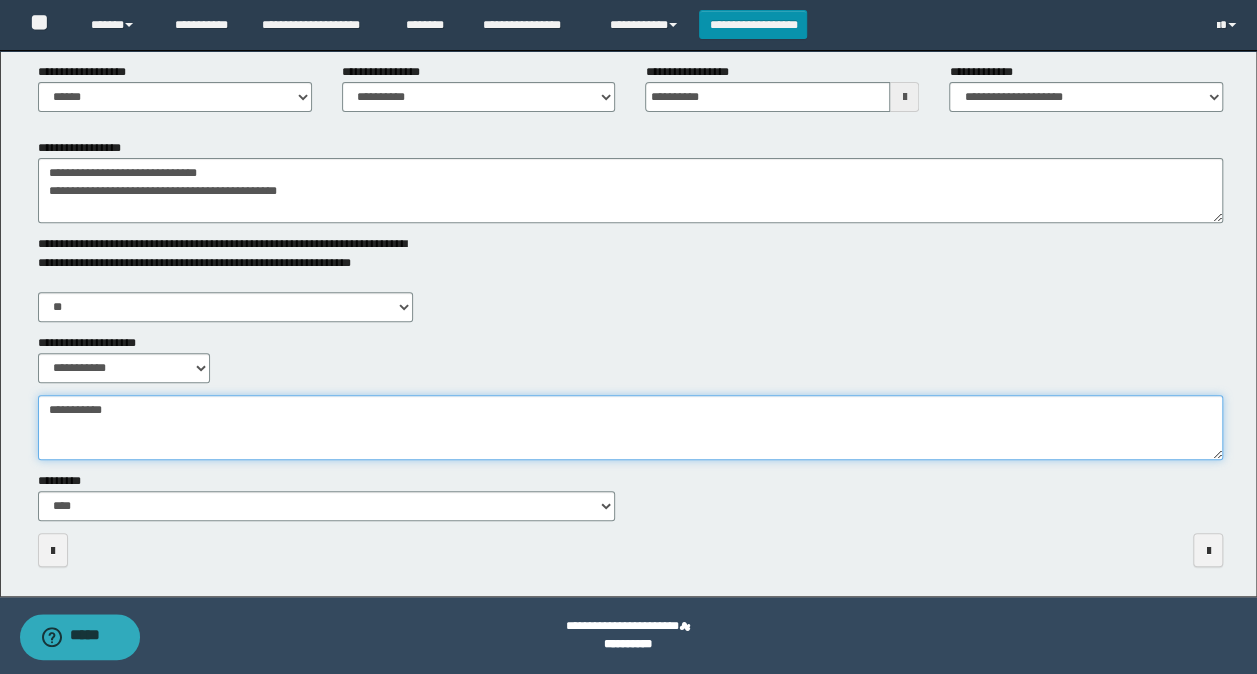 click on "**********" at bounding box center (631, 427) 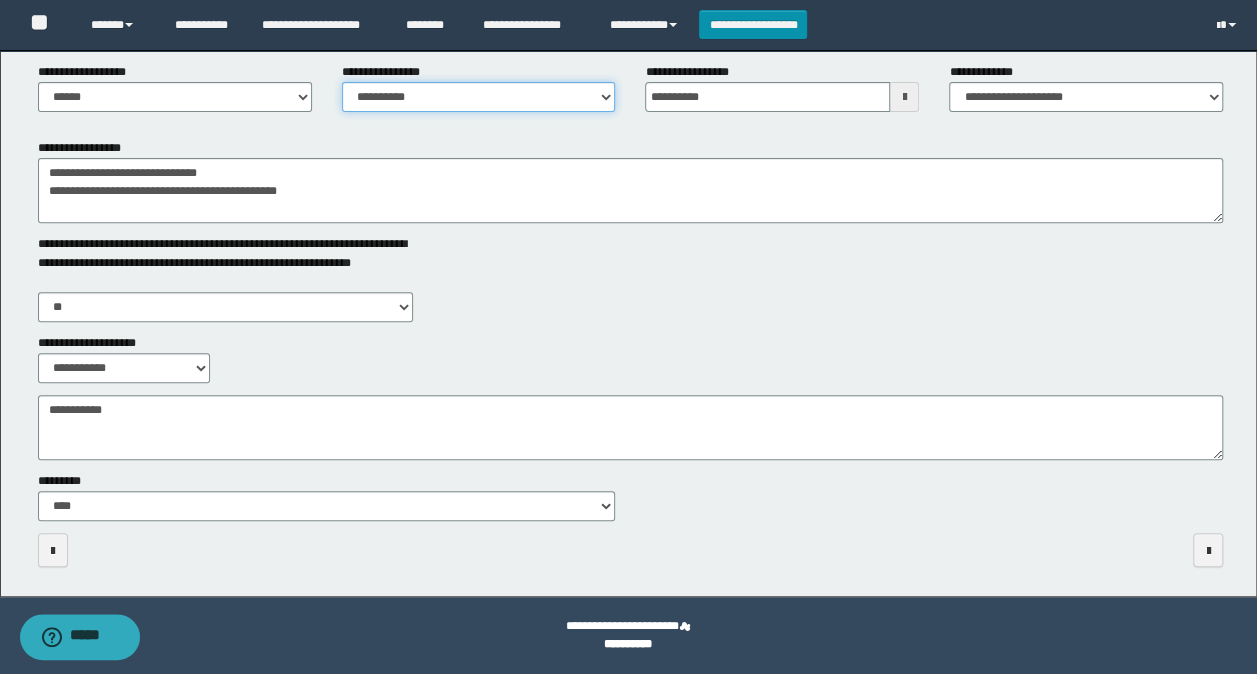 click on "**********" at bounding box center (479, 97) 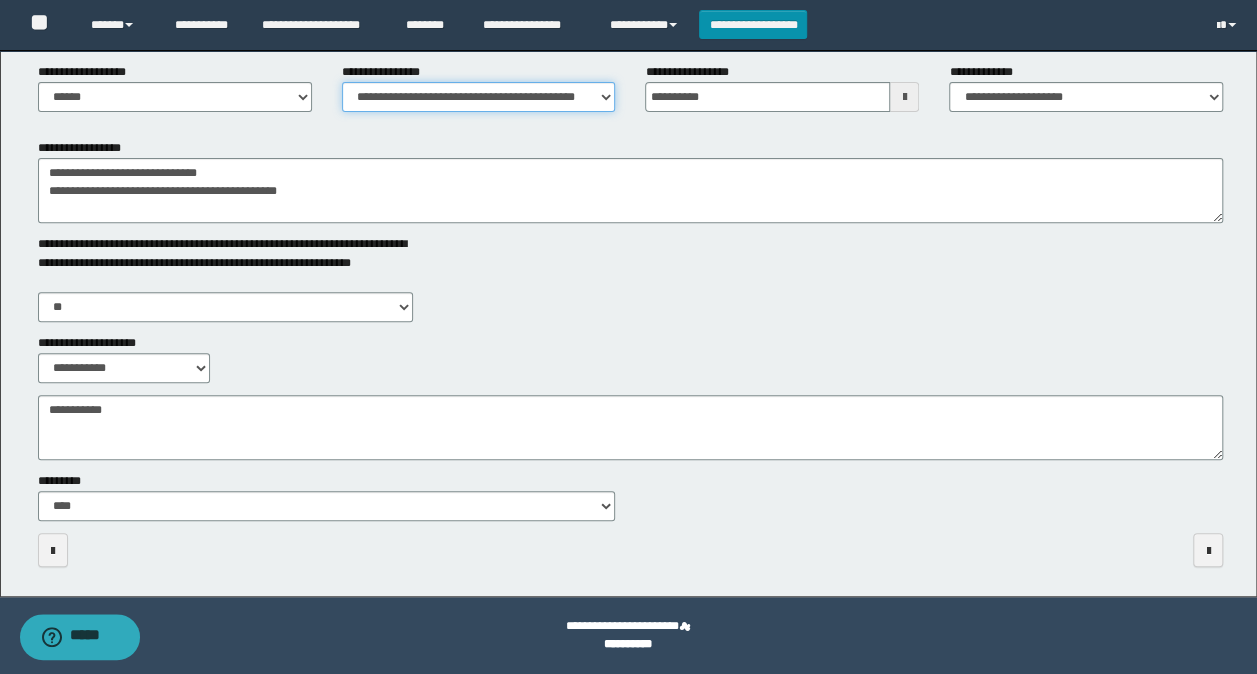 click on "**********" at bounding box center (479, 97) 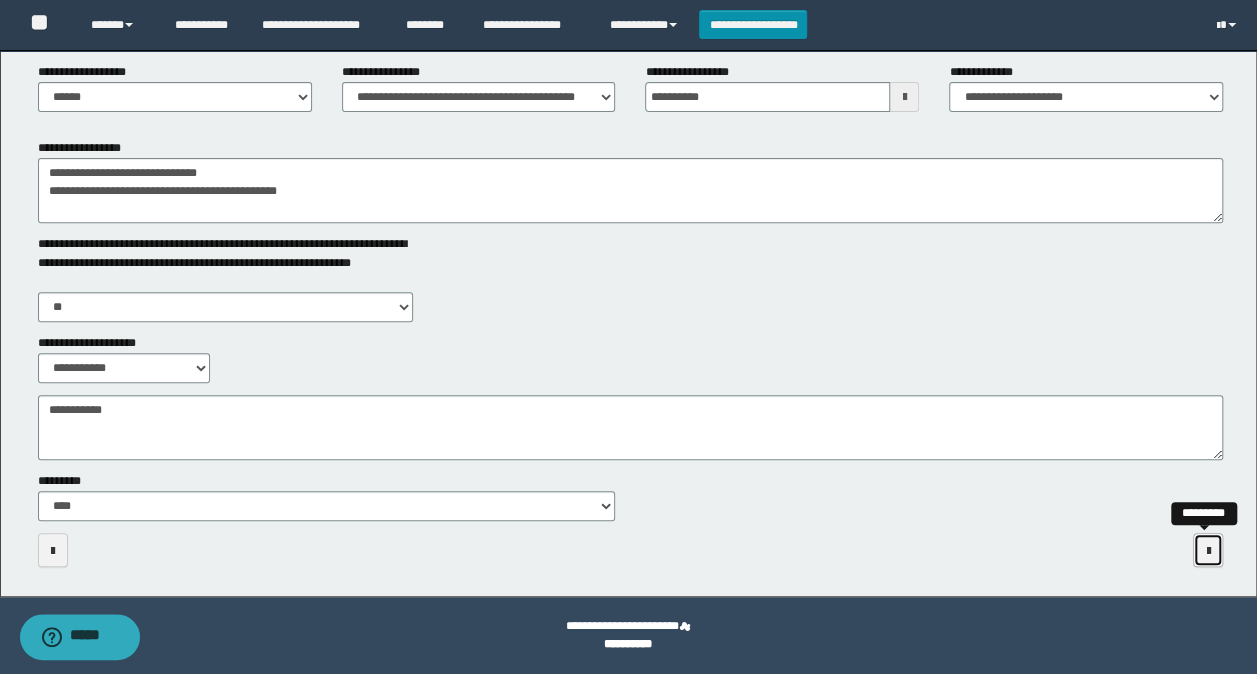 click at bounding box center (1208, 551) 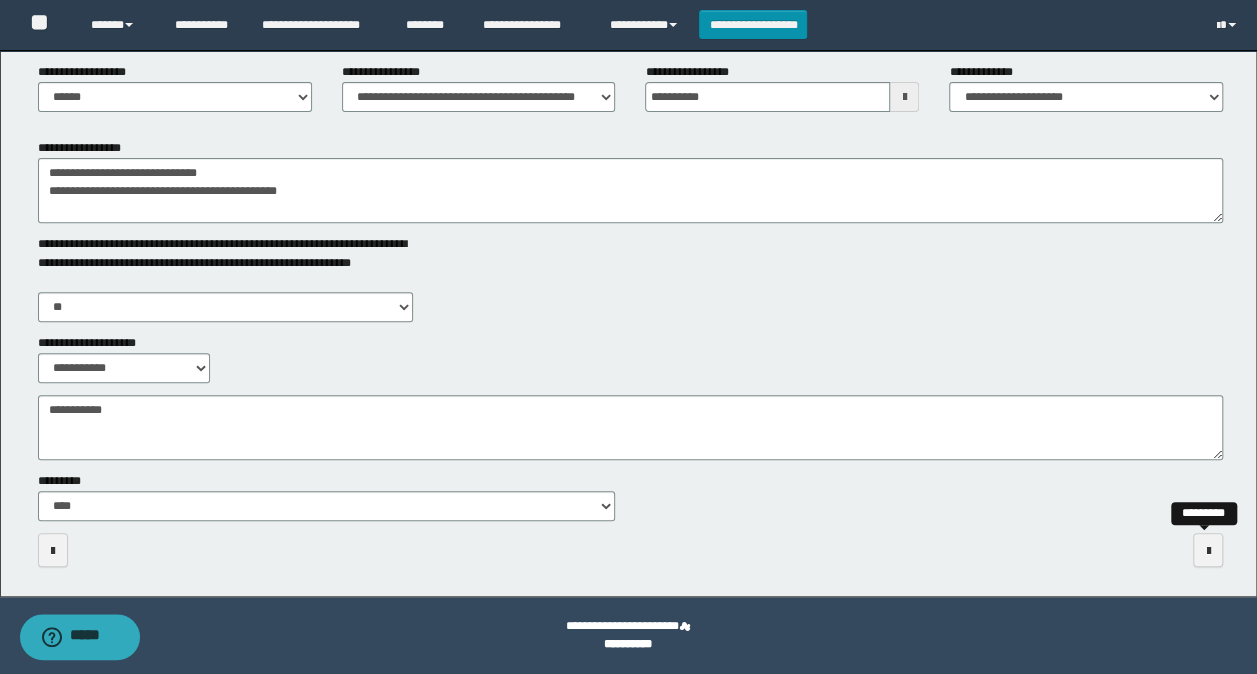 scroll, scrollTop: 0, scrollLeft: 0, axis: both 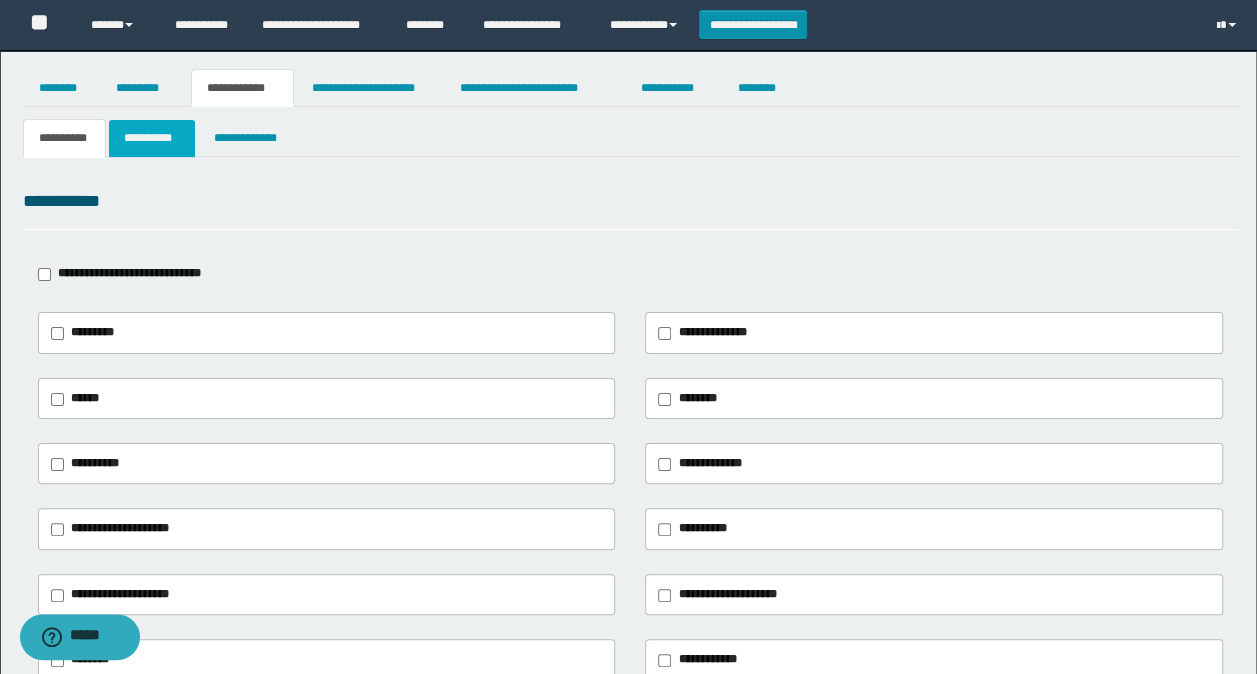 click on "**********" at bounding box center (151, 138) 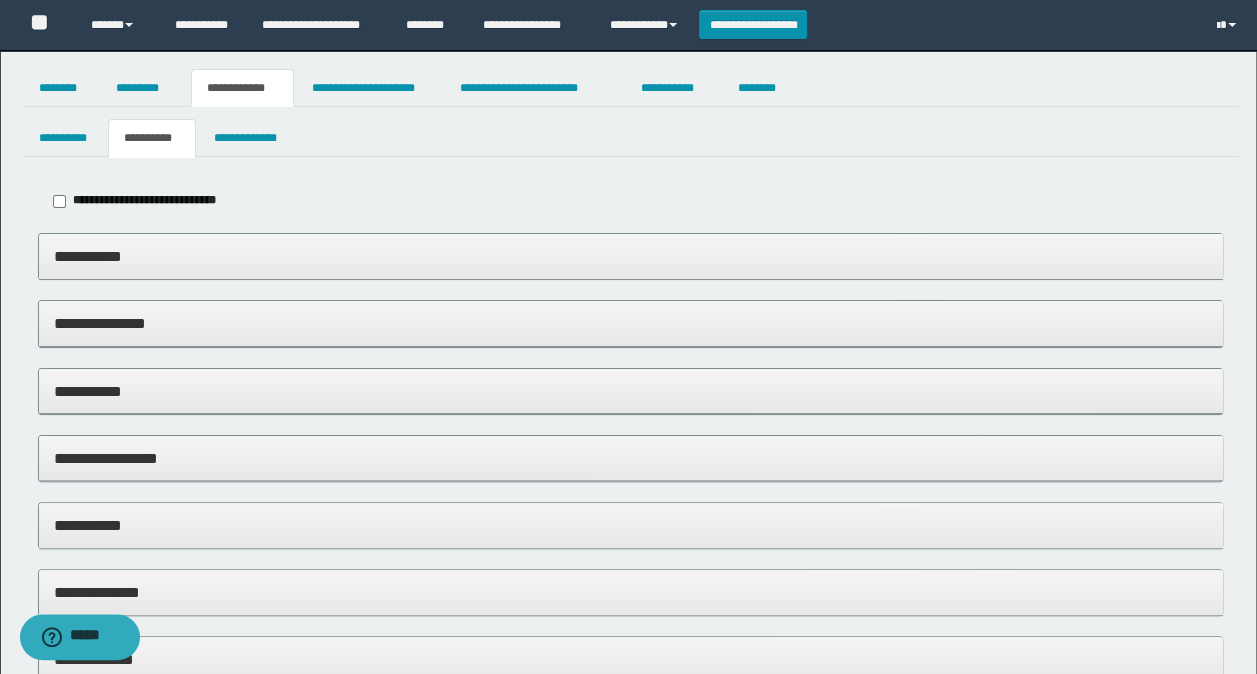 click on "**********" at bounding box center [631, 323] 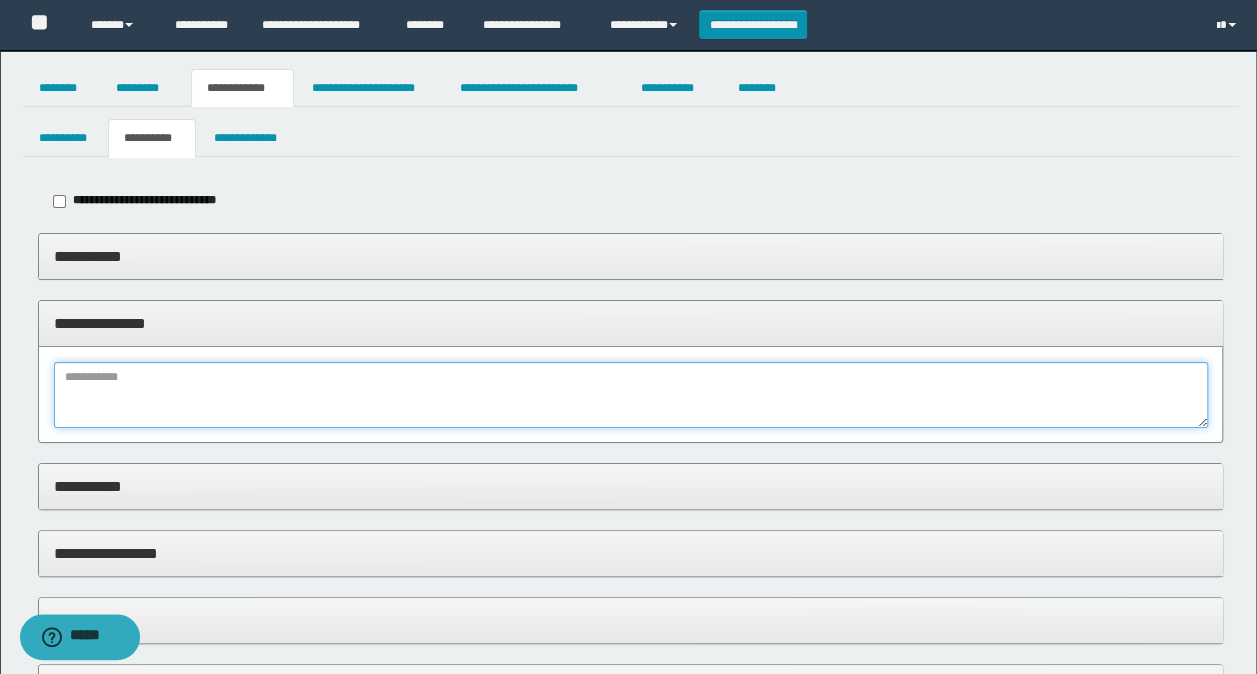 click at bounding box center (631, 395) 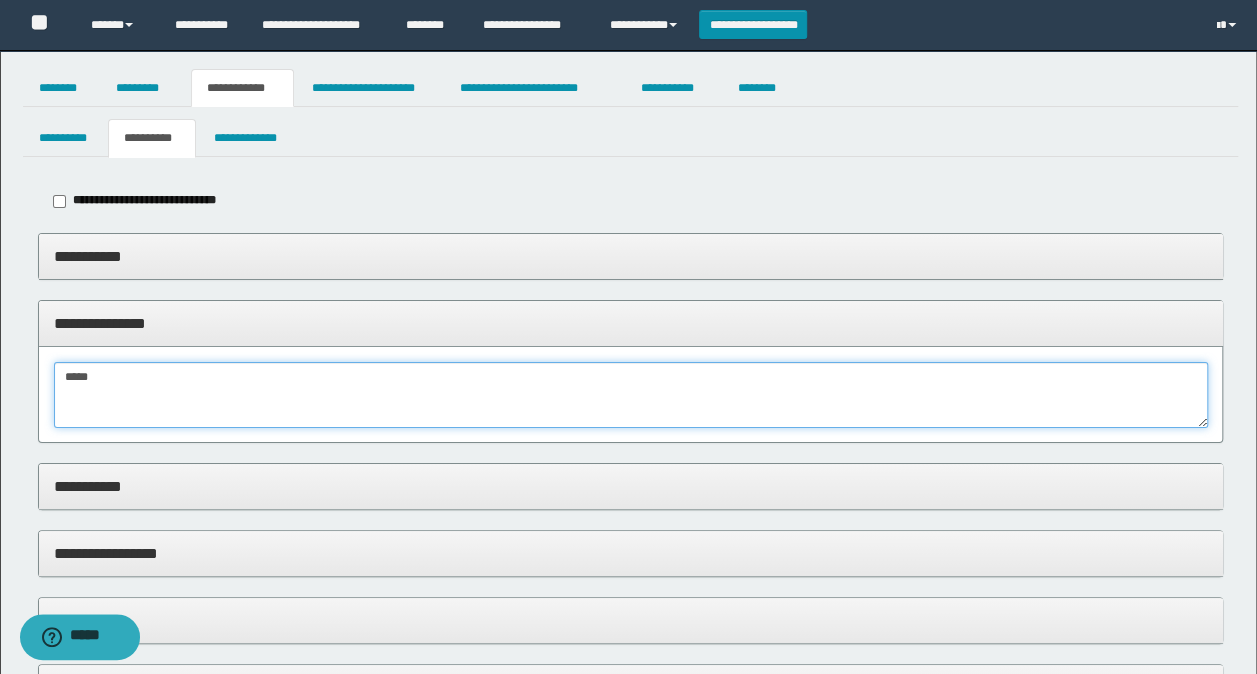 drag, startPoint x: 122, startPoint y: 361, endPoint x: 0, endPoint y: 358, distance: 122.03688 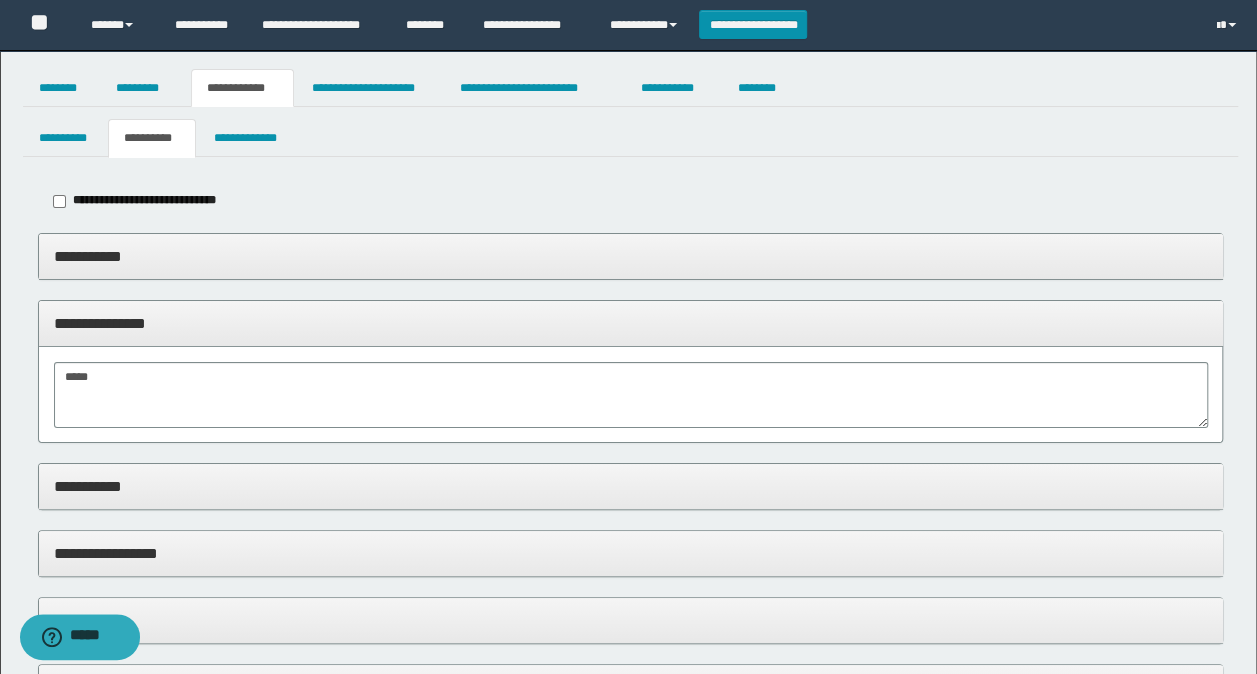 drag, startPoint x: 92, startPoint y: 489, endPoint x: 156, endPoint y: 546, distance: 85.70297 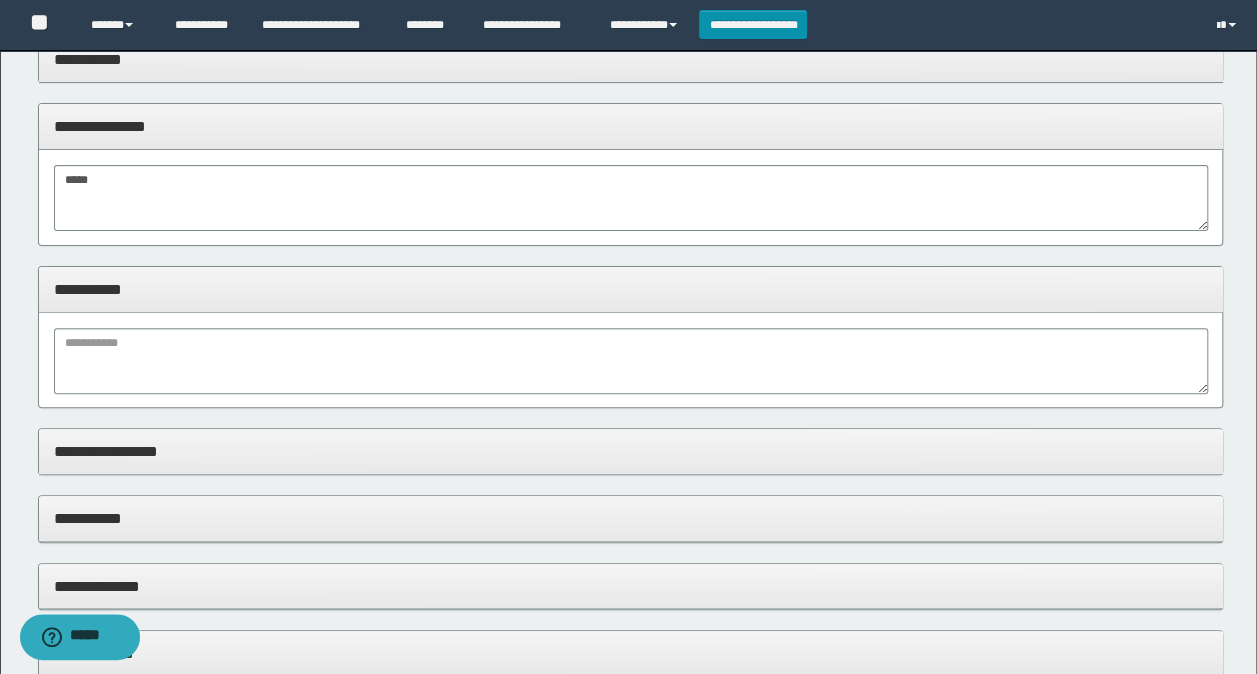 scroll, scrollTop: 200, scrollLeft: 0, axis: vertical 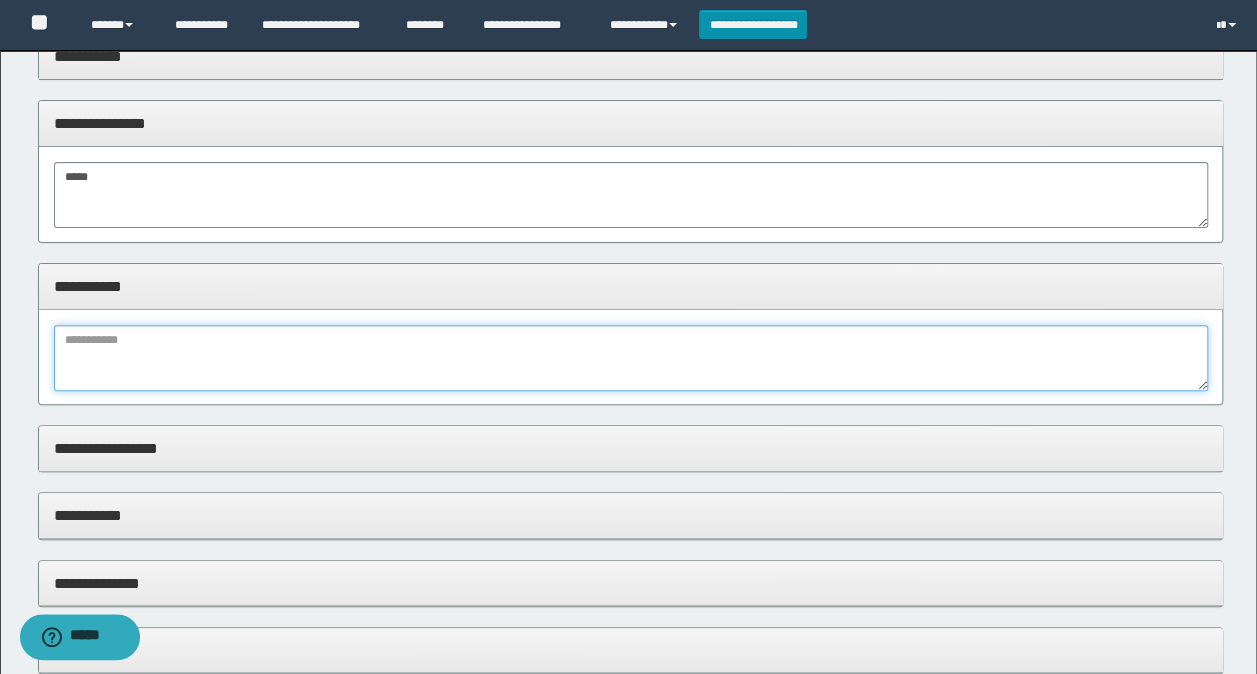 click at bounding box center [631, 358] 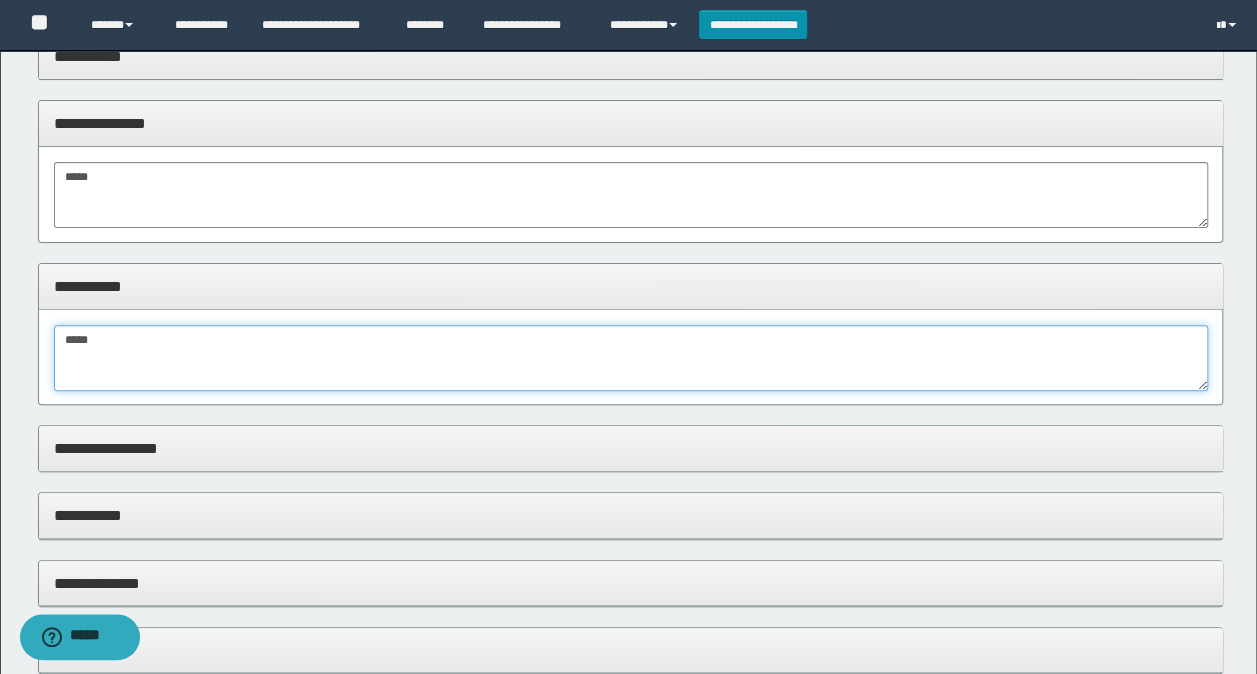 type on "*****" 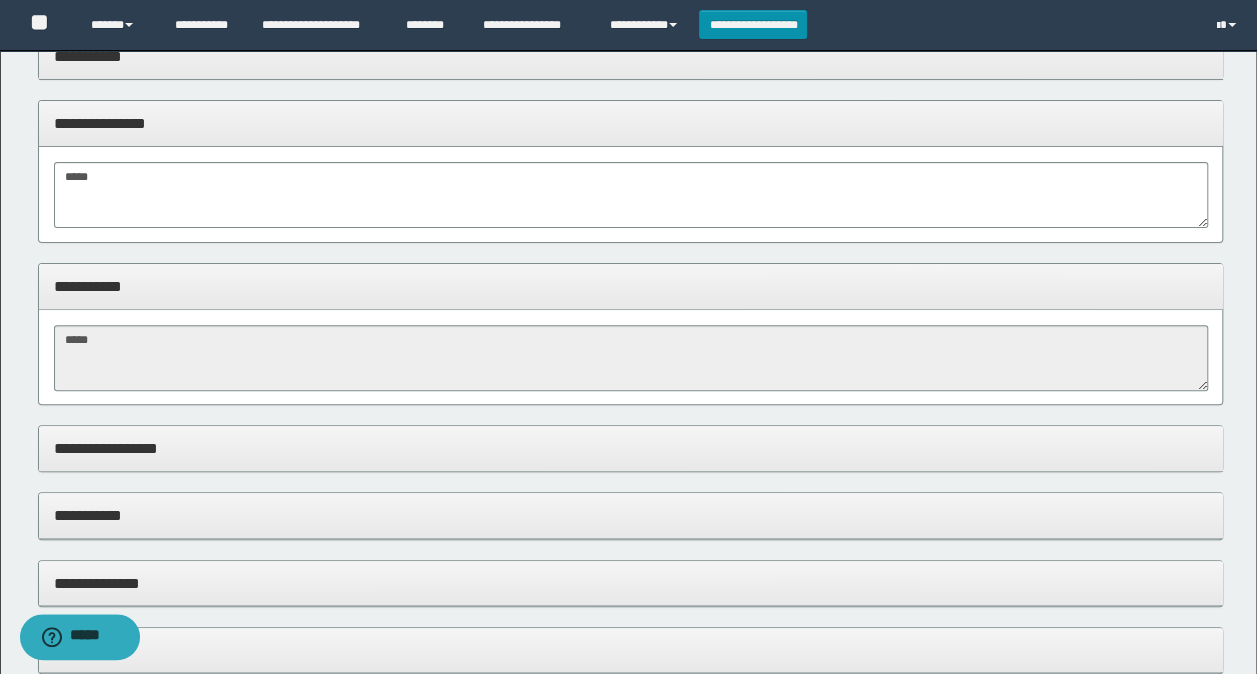click on "**********" at bounding box center (631, 448) 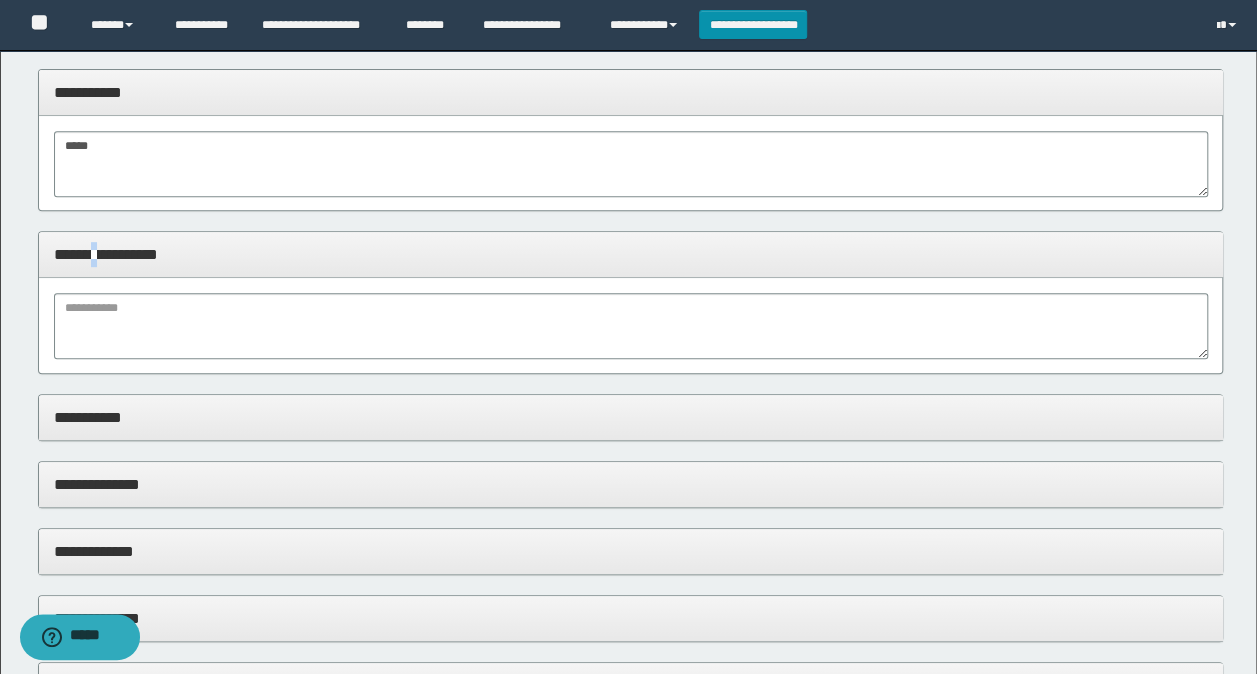 scroll, scrollTop: 400, scrollLeft: 0, axis: vertical 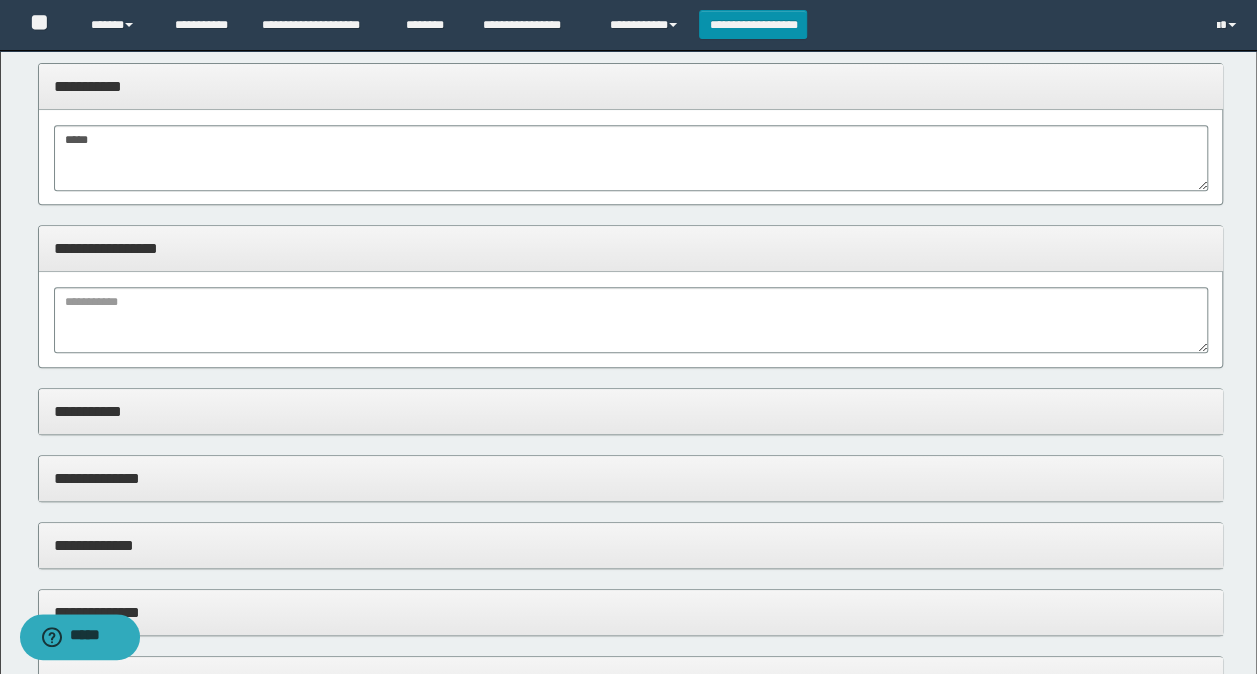 click on "**********" at bounding box center [631, 306] 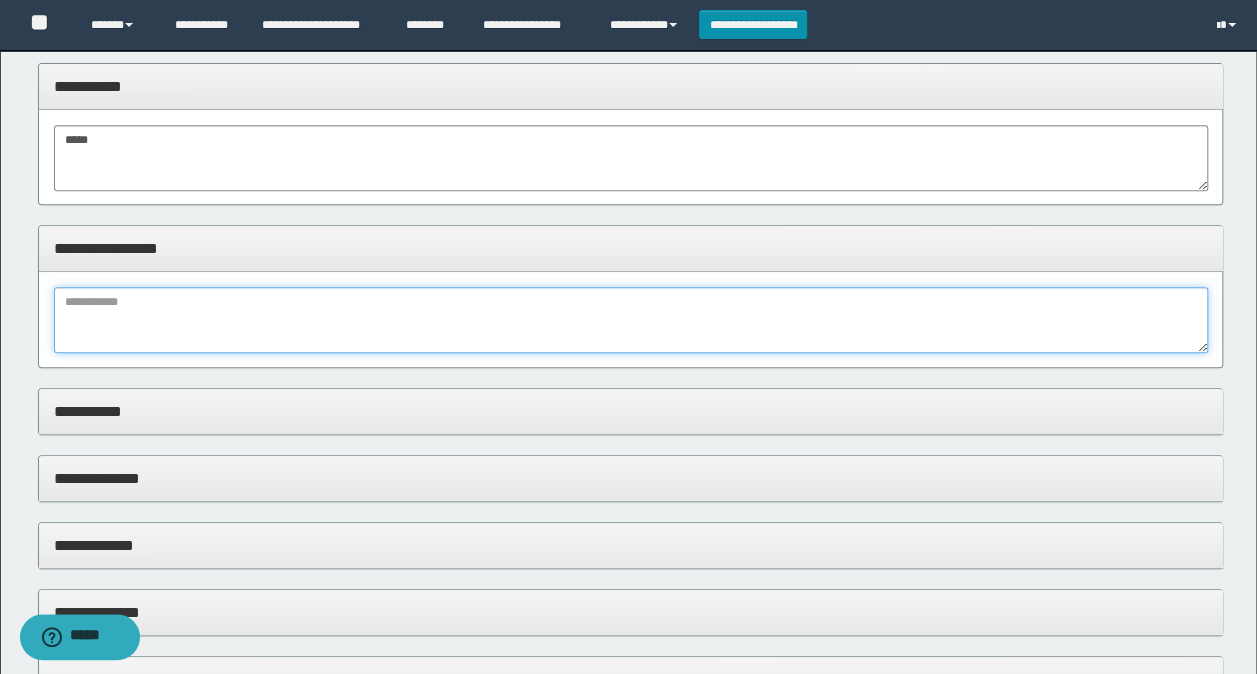 click at bounding box center [631, 320] 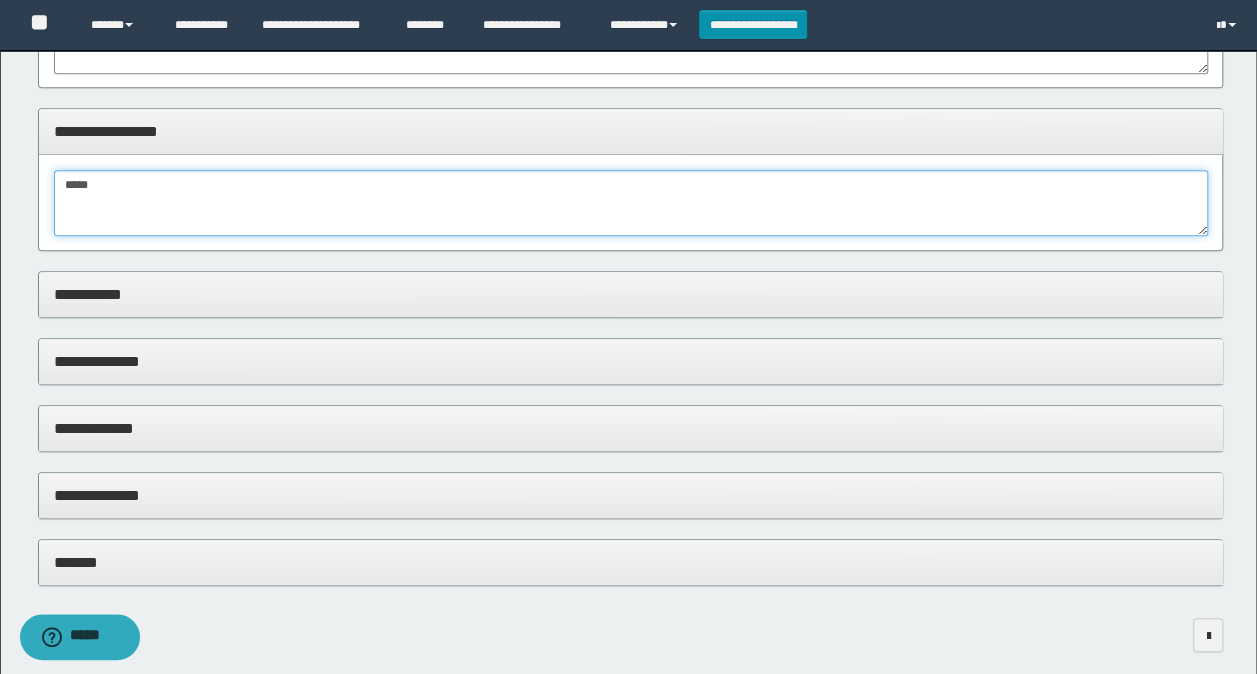 scroll, scrollTop: 600, scrollLeft: 0, axis: vertical 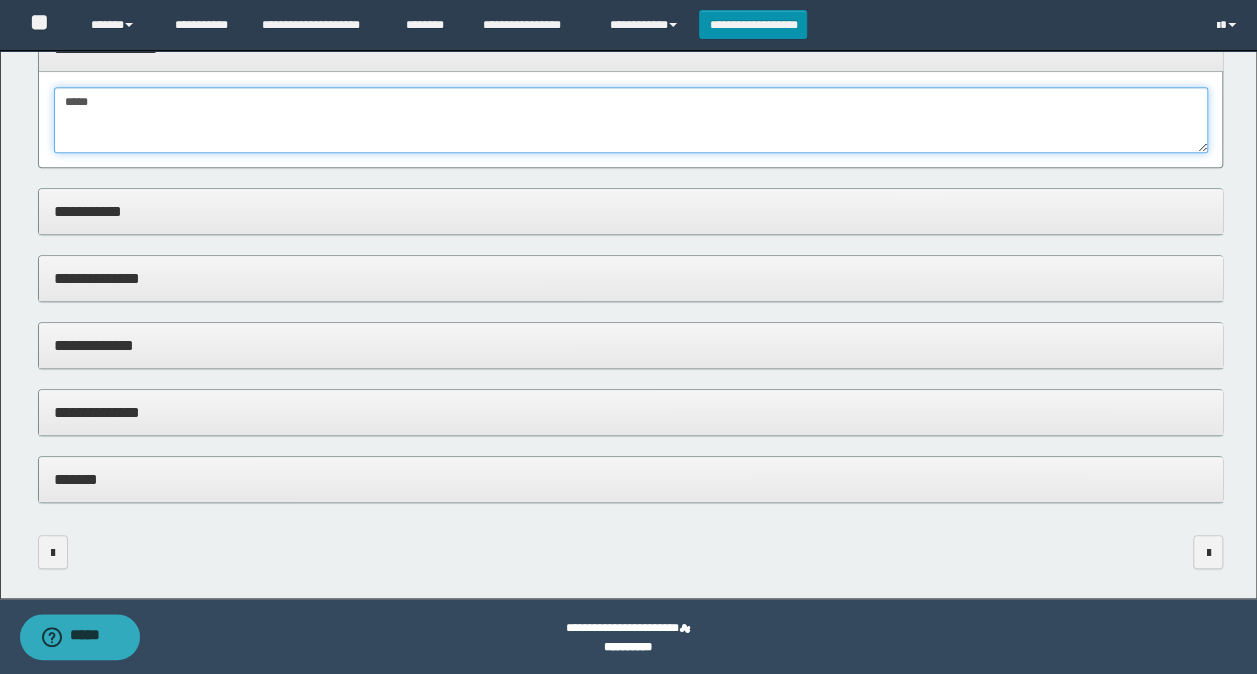 type on "*****" 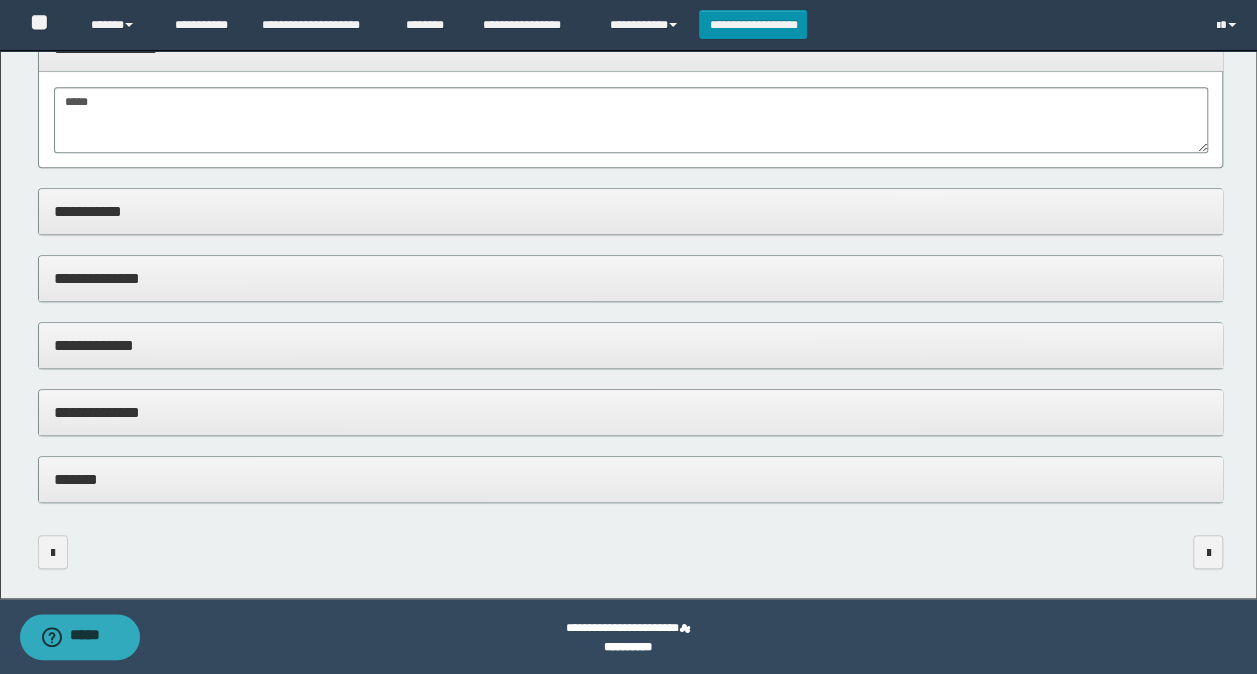 click on "**********" at bounding box center (631, 412) 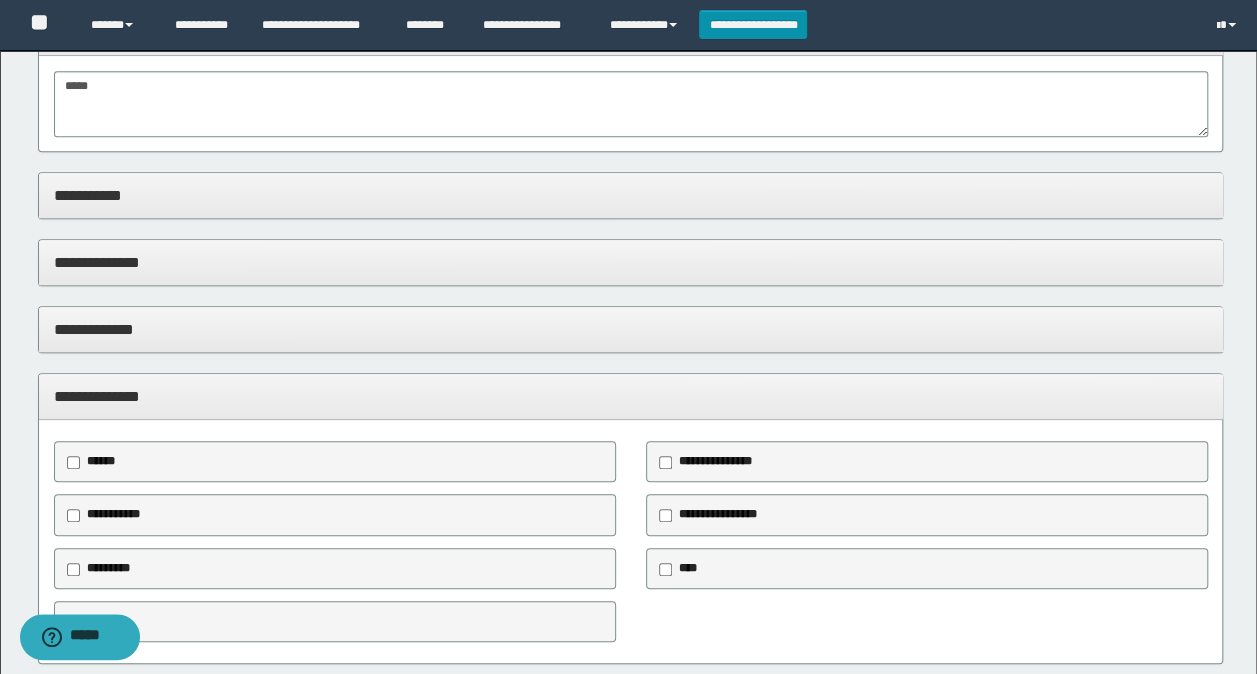 scroll, scrollTop: 800, scrollLeft: 0, axis: vertical 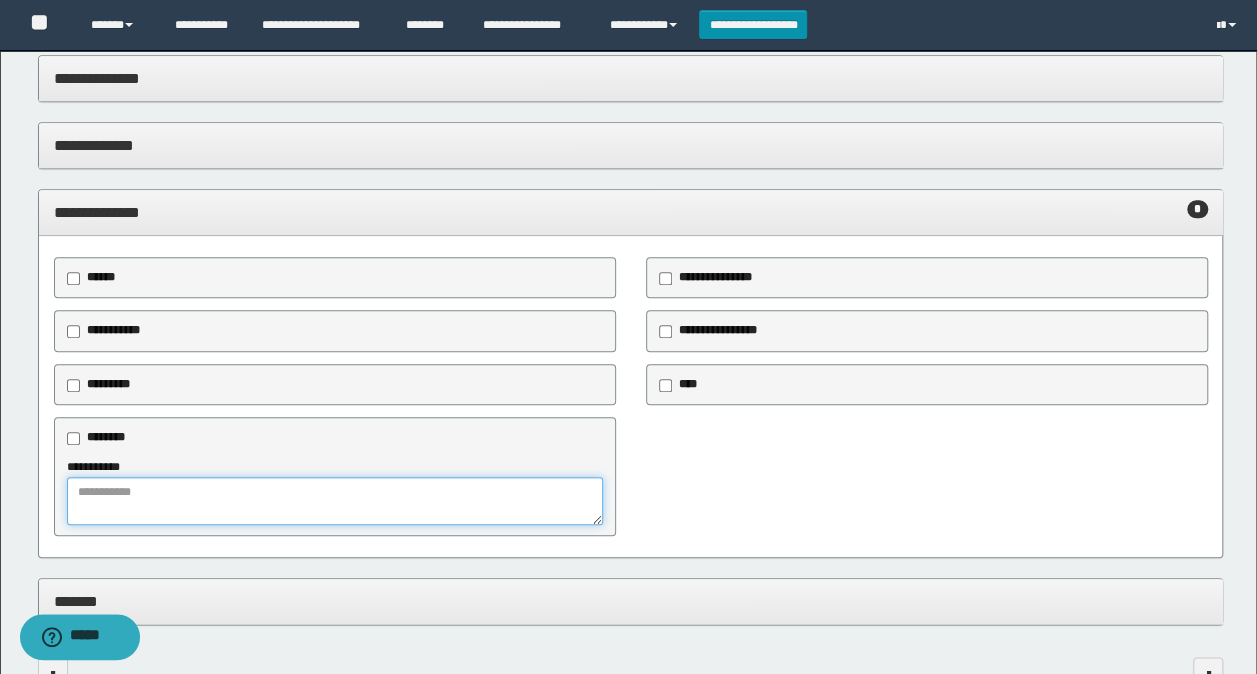 click at bounding box center (335, 501) 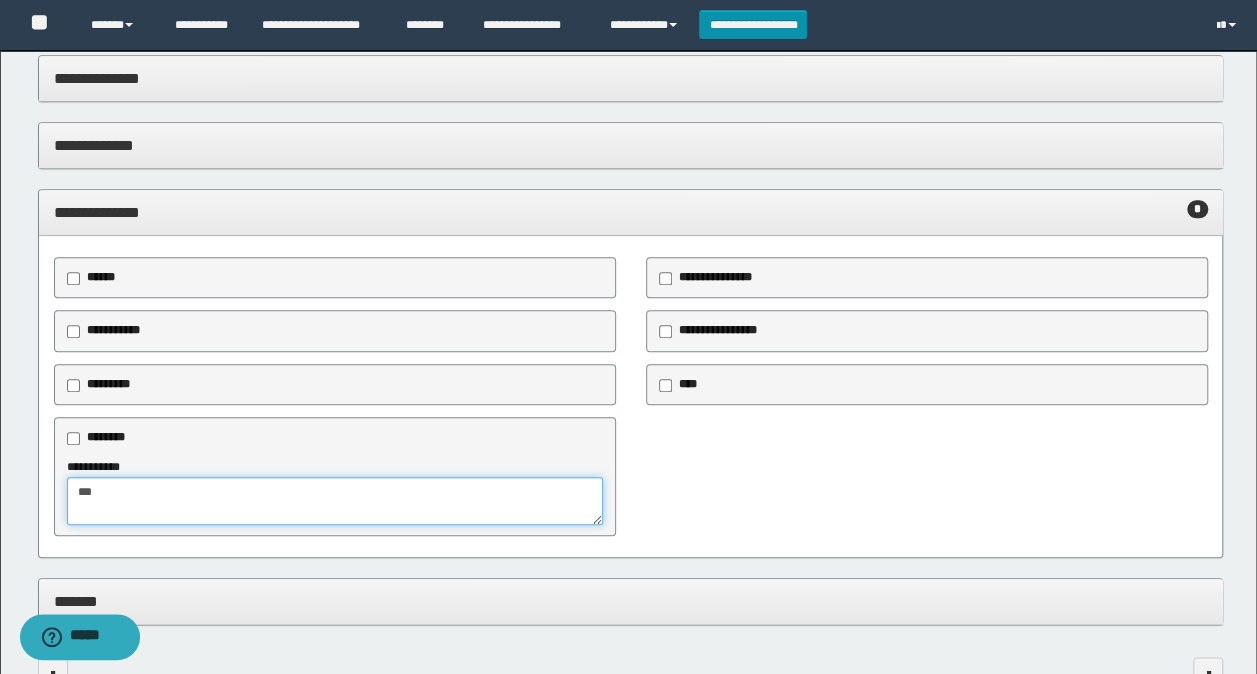 type on "***" 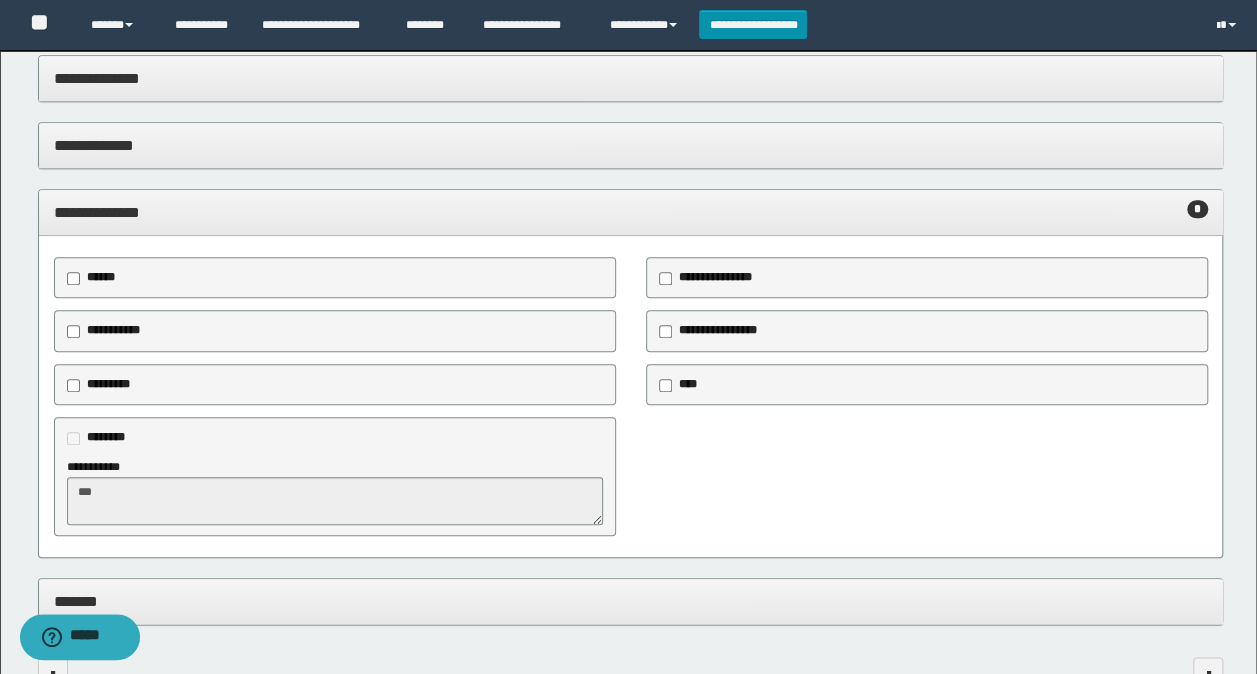 click on "**********" at bounding box center (631, 213) 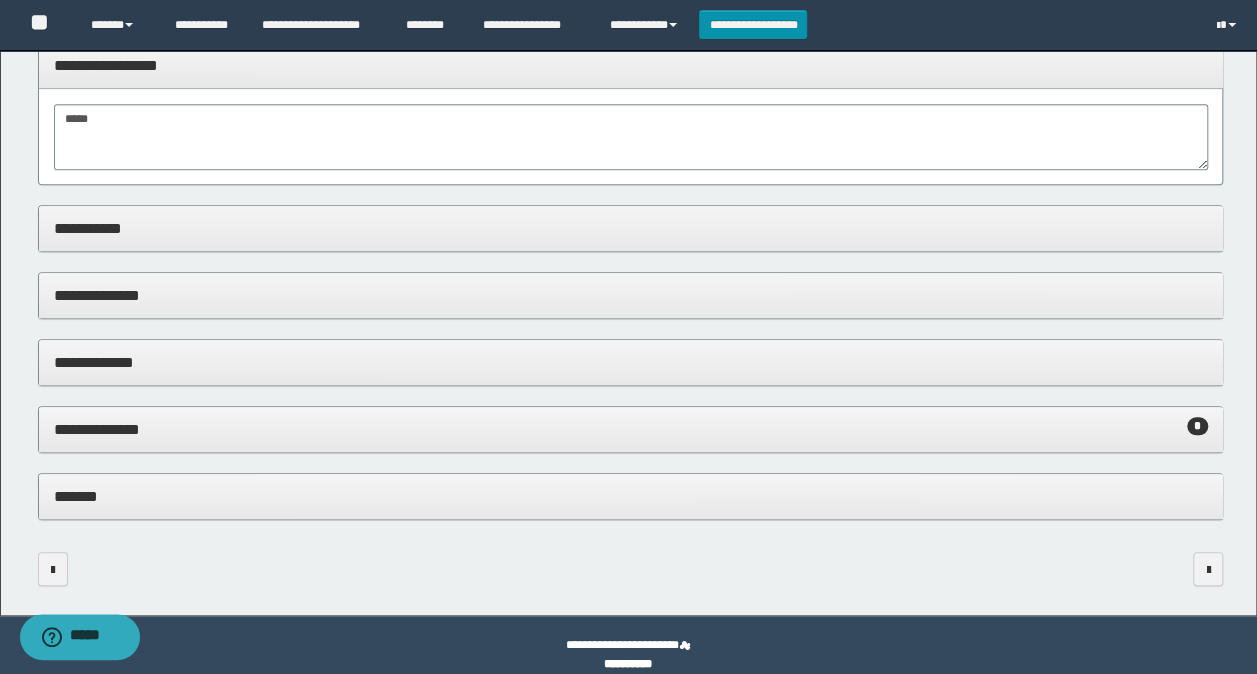 scroll, scrollTop: 602, scrollLeft: 0, axis: vertical 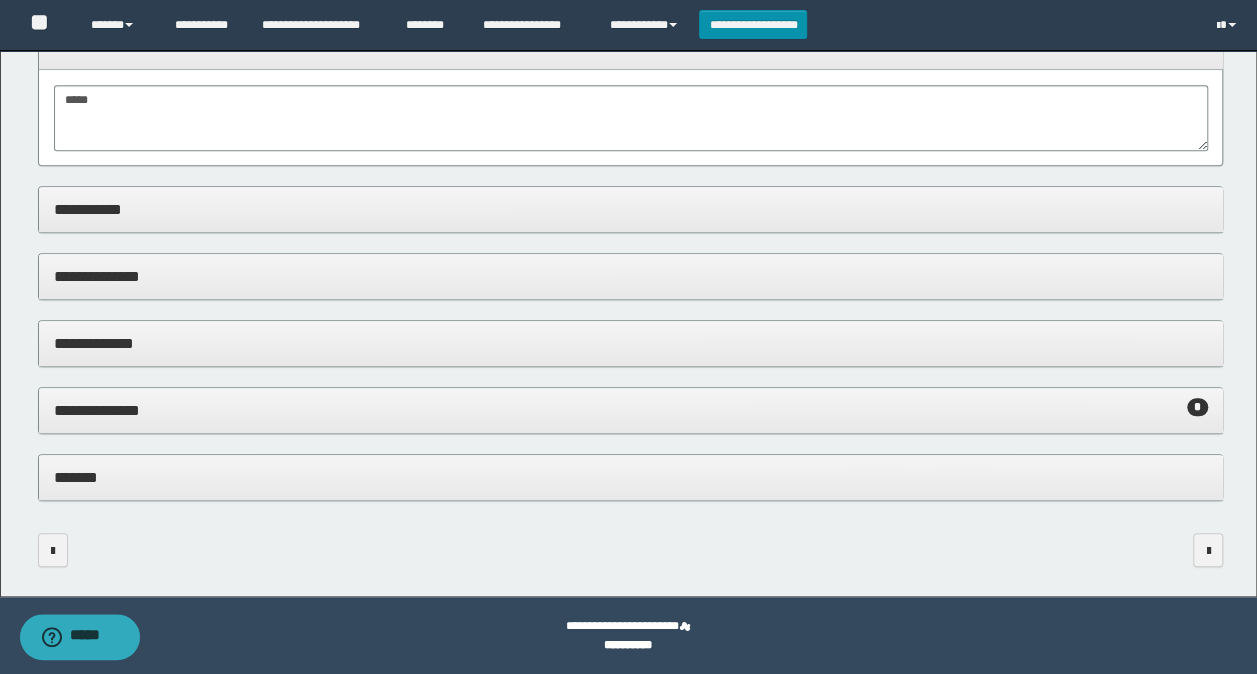 click on "*******" at bounding box center (631, 477) 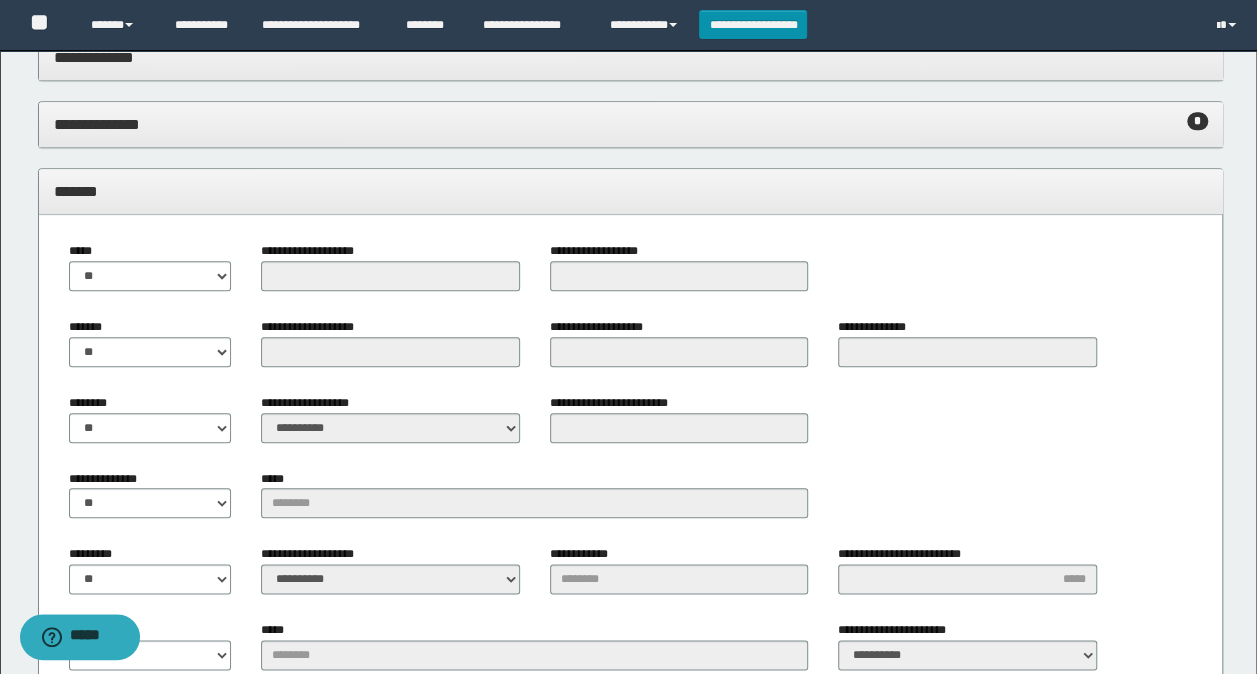 scroll, scrollTop: 902, scrollLeft: 0, axis: vertical 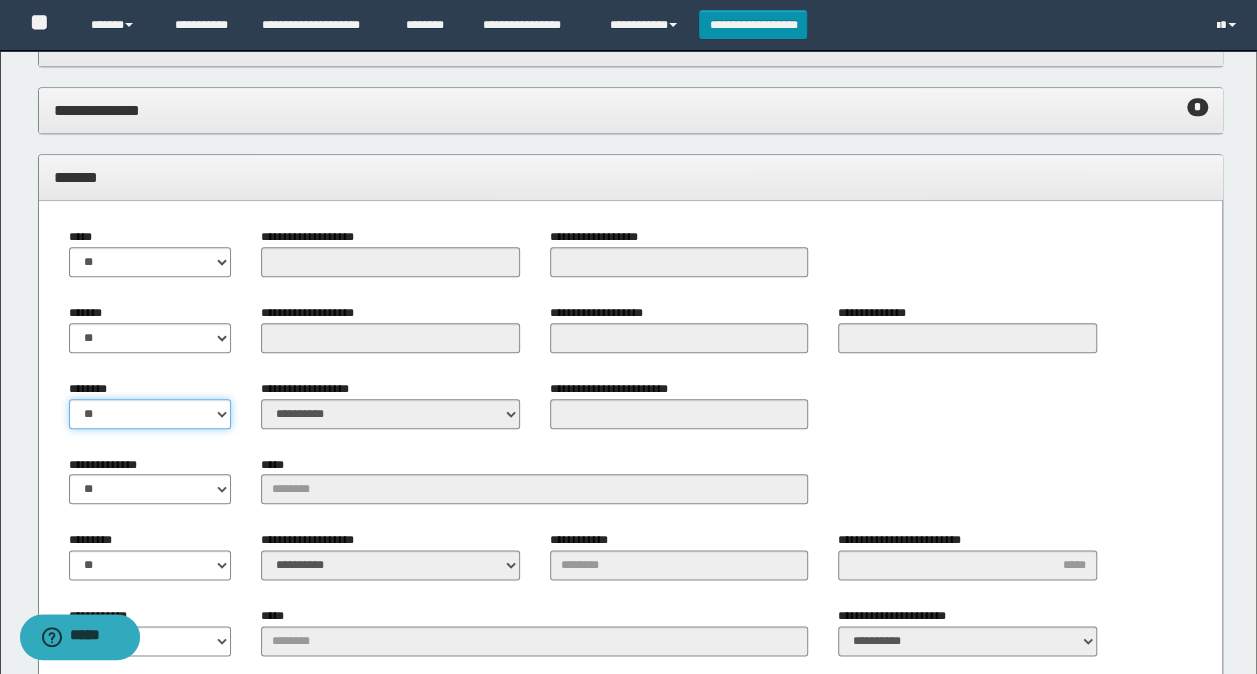 click on "**
**" at bounding box center (150, 414) 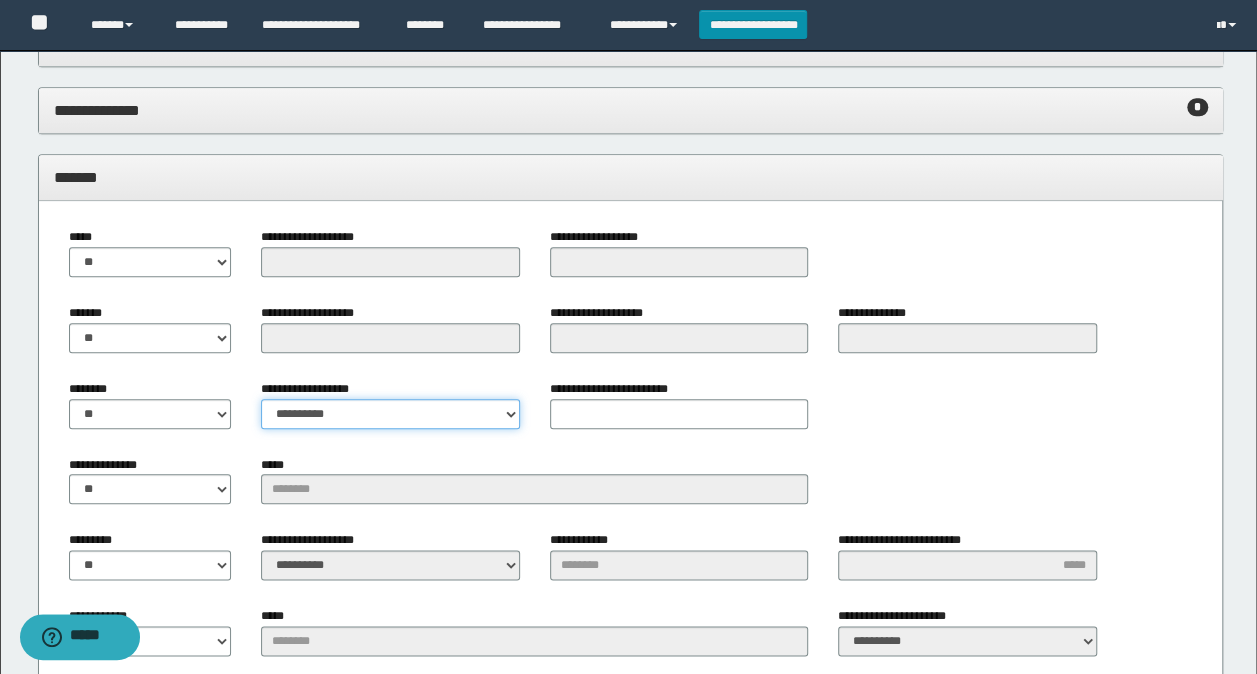 click on "**********" at bounding box center [390, 414] 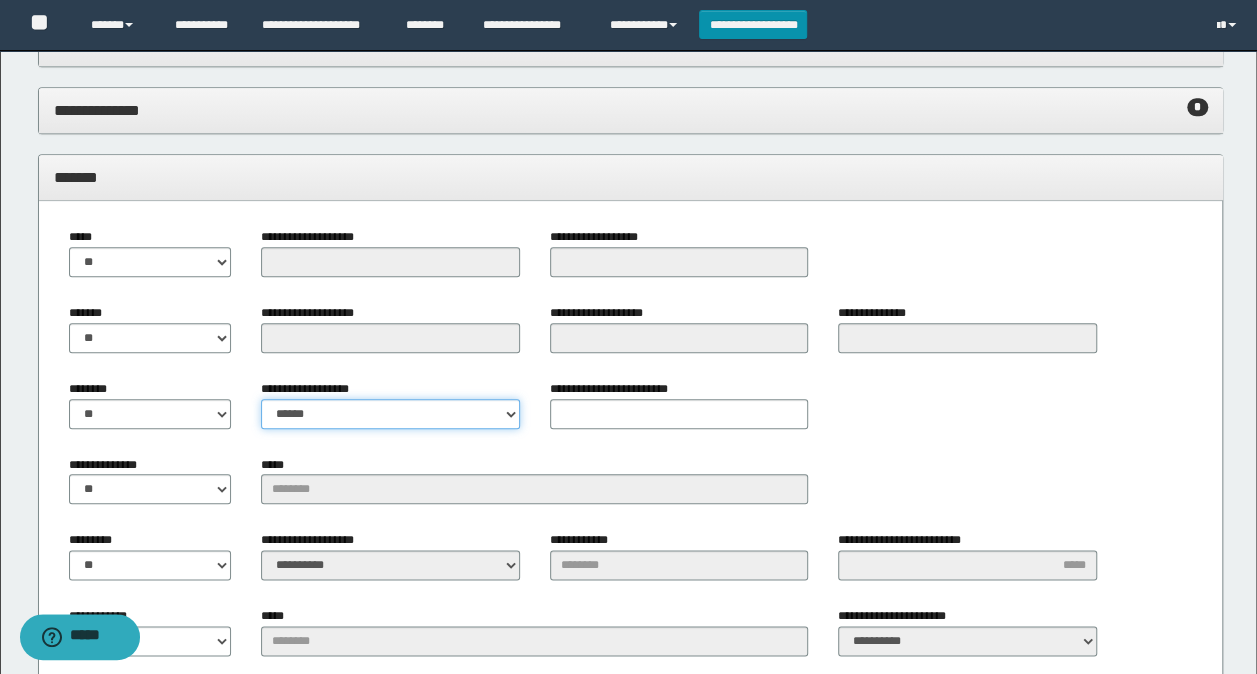 click on "**********" at bounding box center [390, 414] 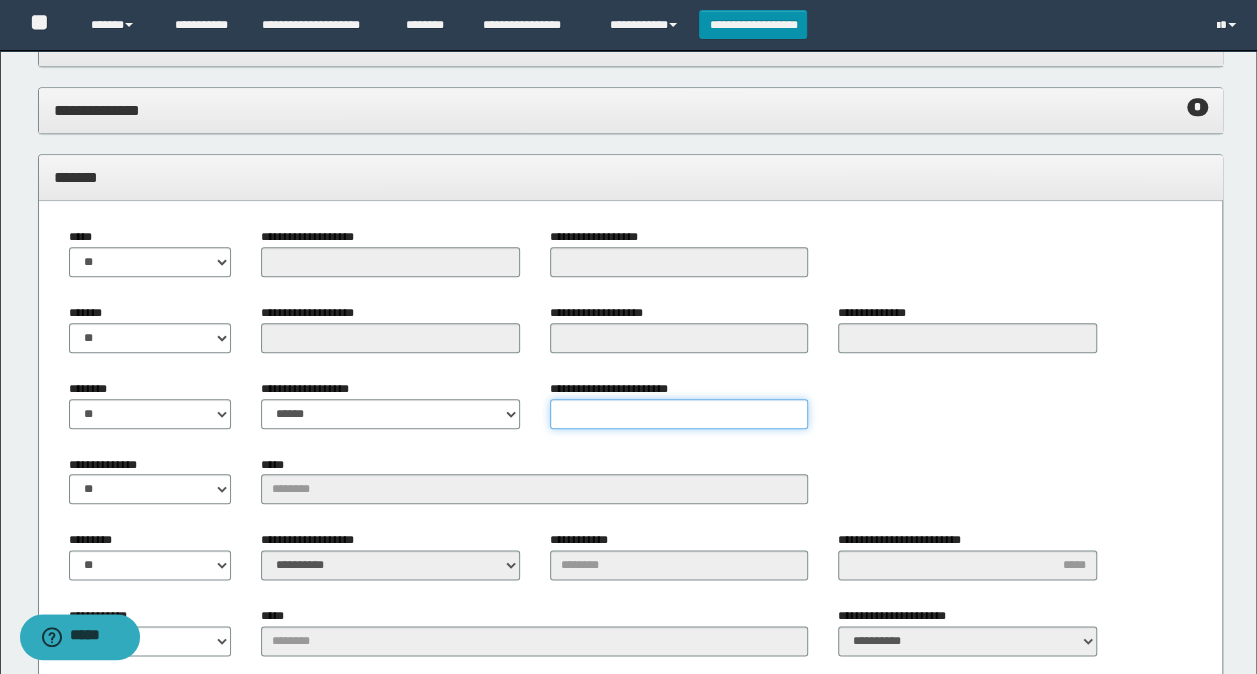 click on "**********" at bounding box center (679, 414) 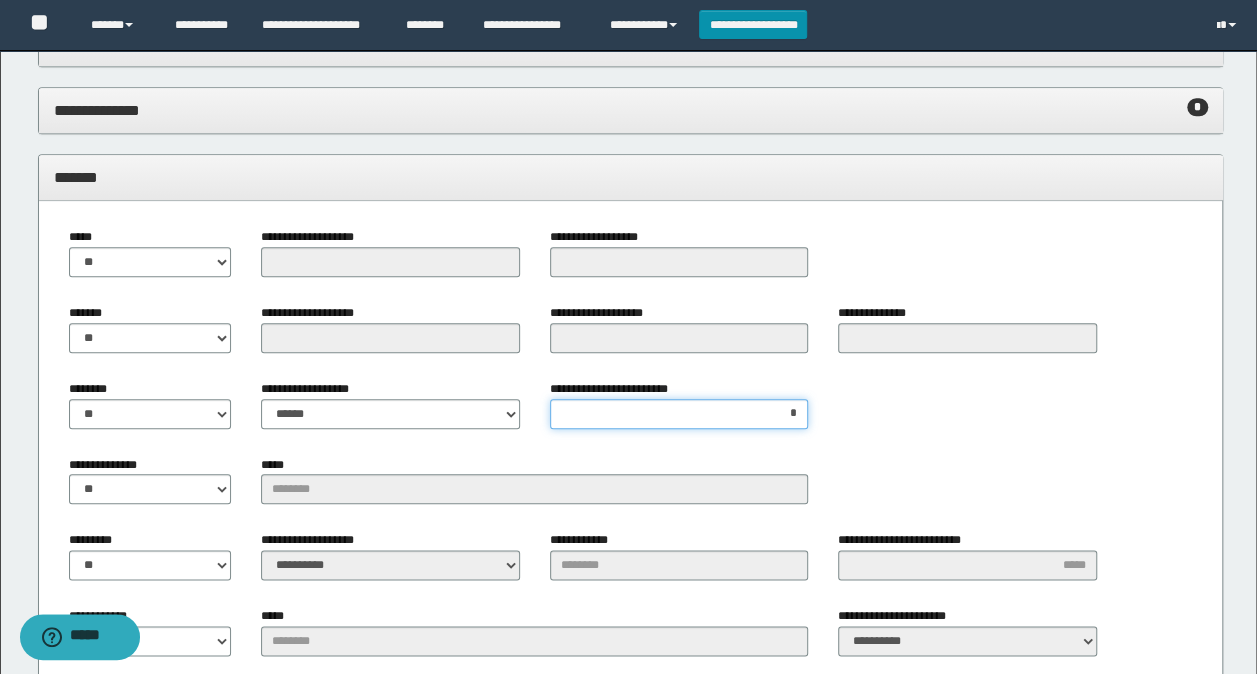 type on "**" 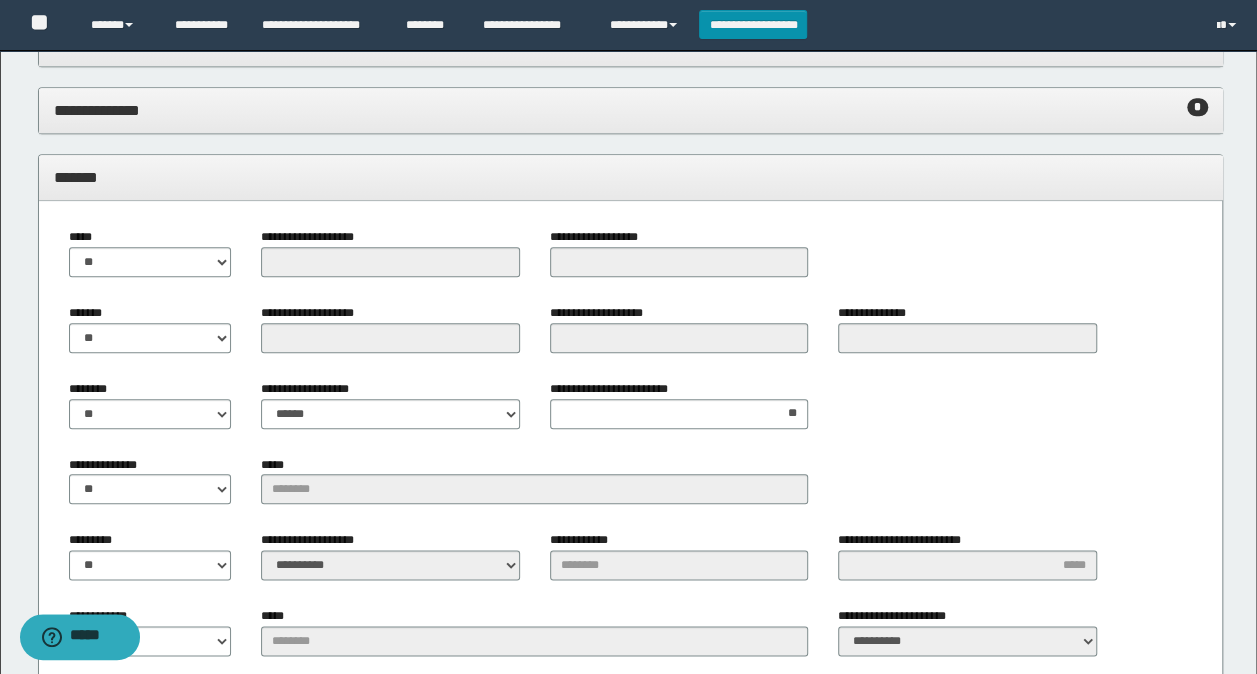 drag, startPoint x: 164, startPoint y: 153, endPoint x: 155, endPoint y: 160, distance: 11.401754 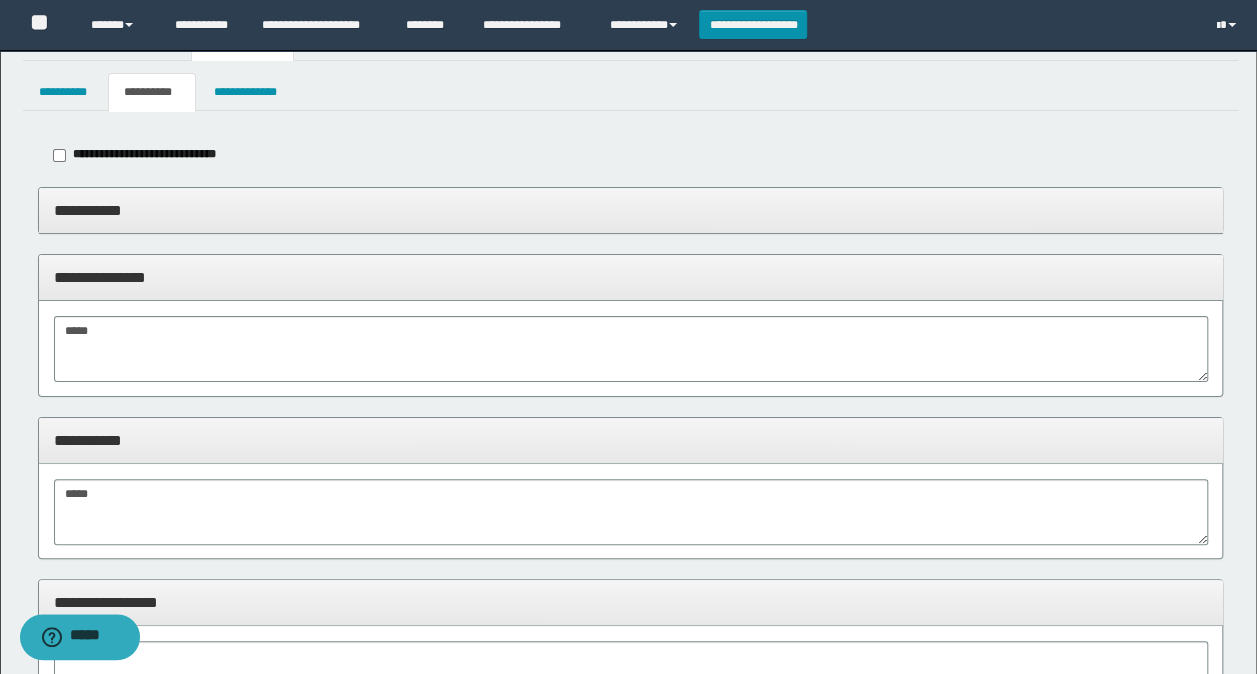 scroll, scrollTop: 0, scrollLeft: 0, axis: both 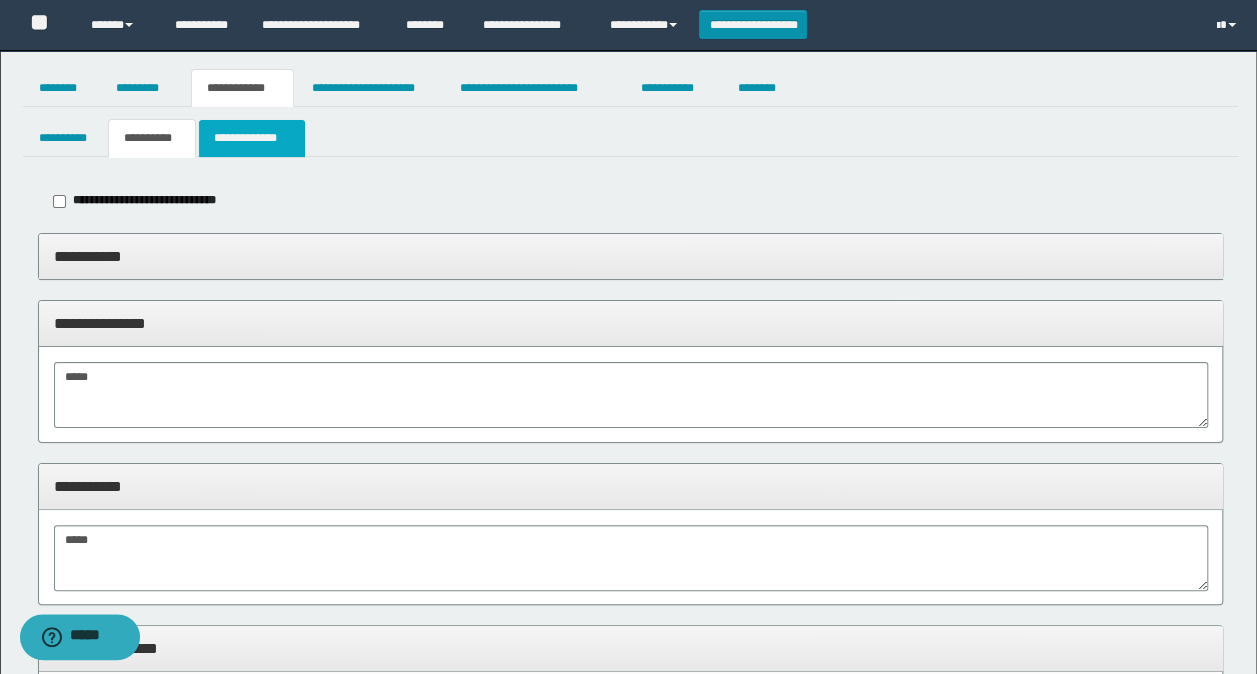 click on "**********" at bounding box center (252, 138) 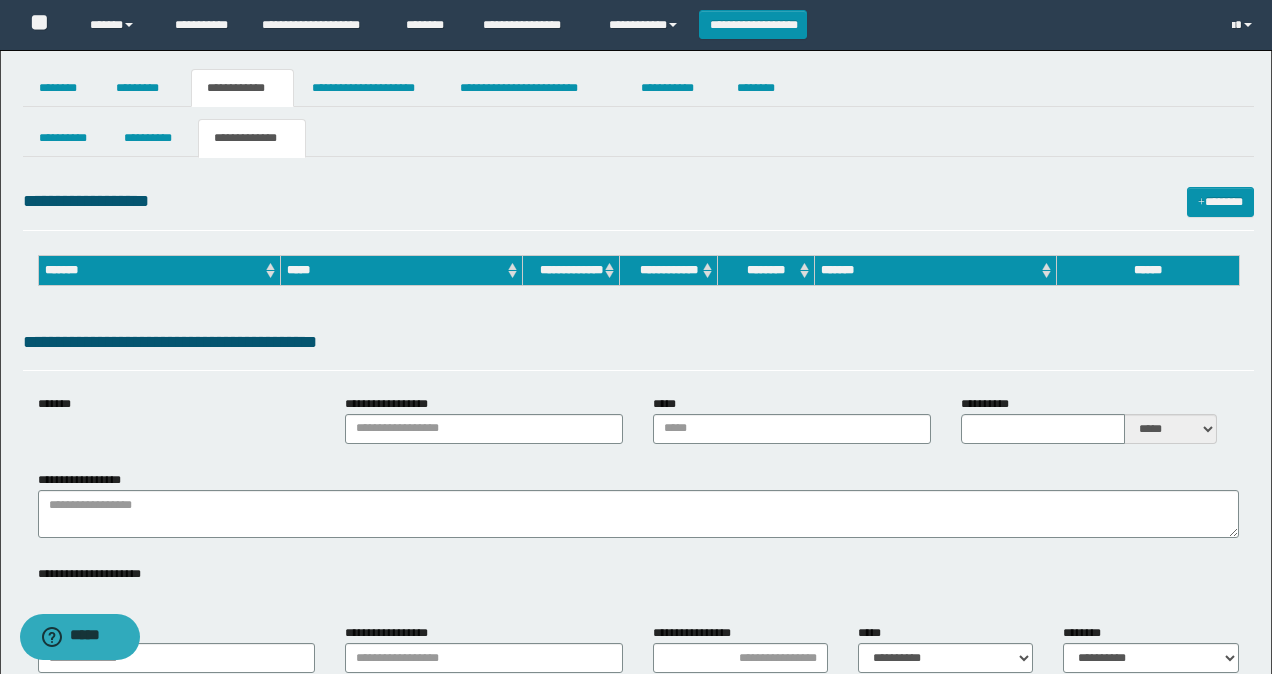 type on "*********" 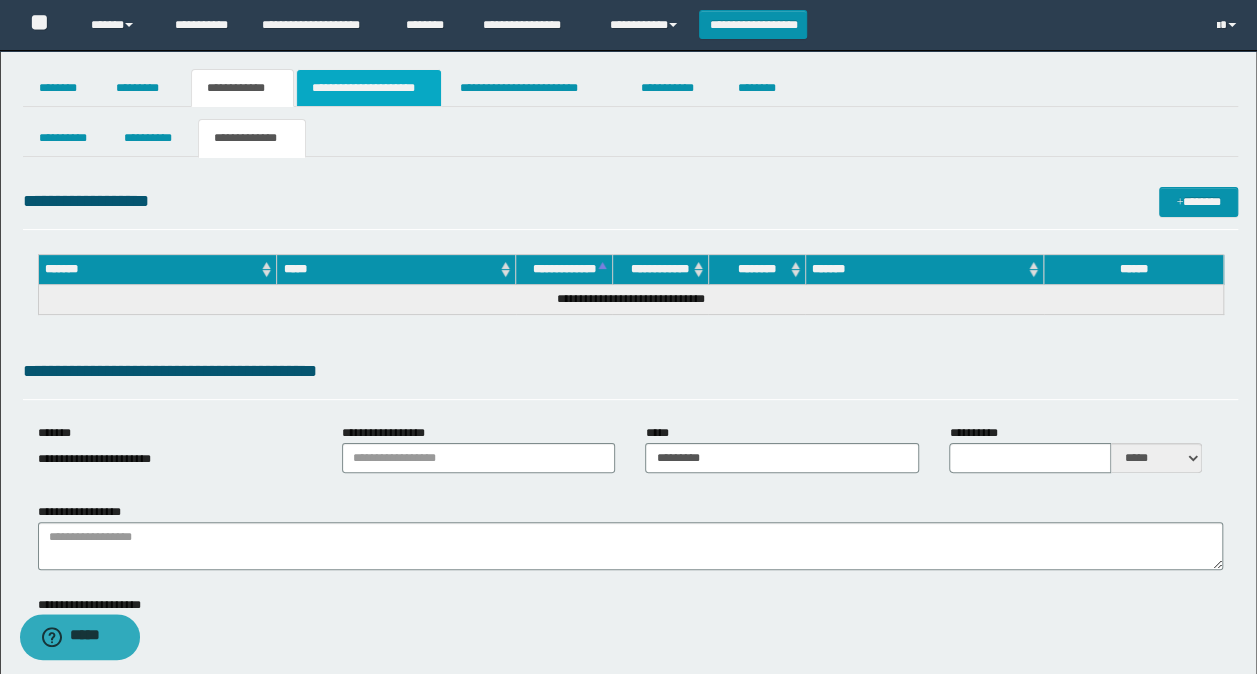 click on "**********" at bounding box center (369, 88) 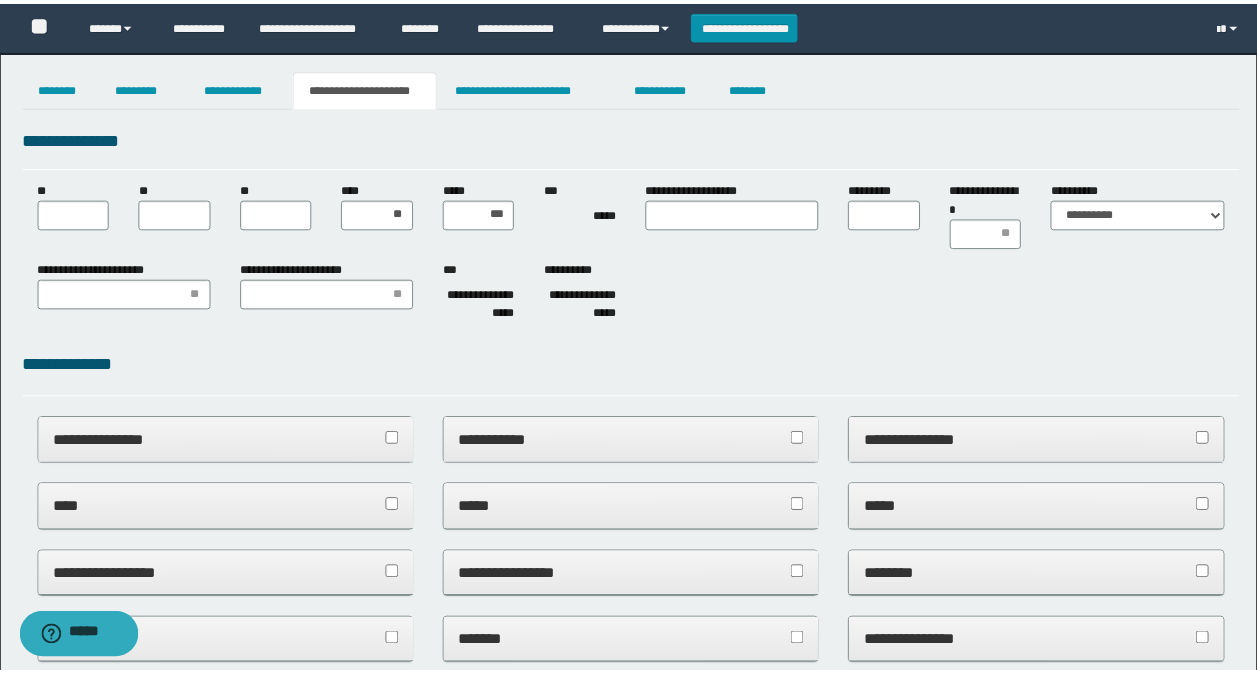 scroll, scrollTop: 0, scrollLeft: 0, axis: both 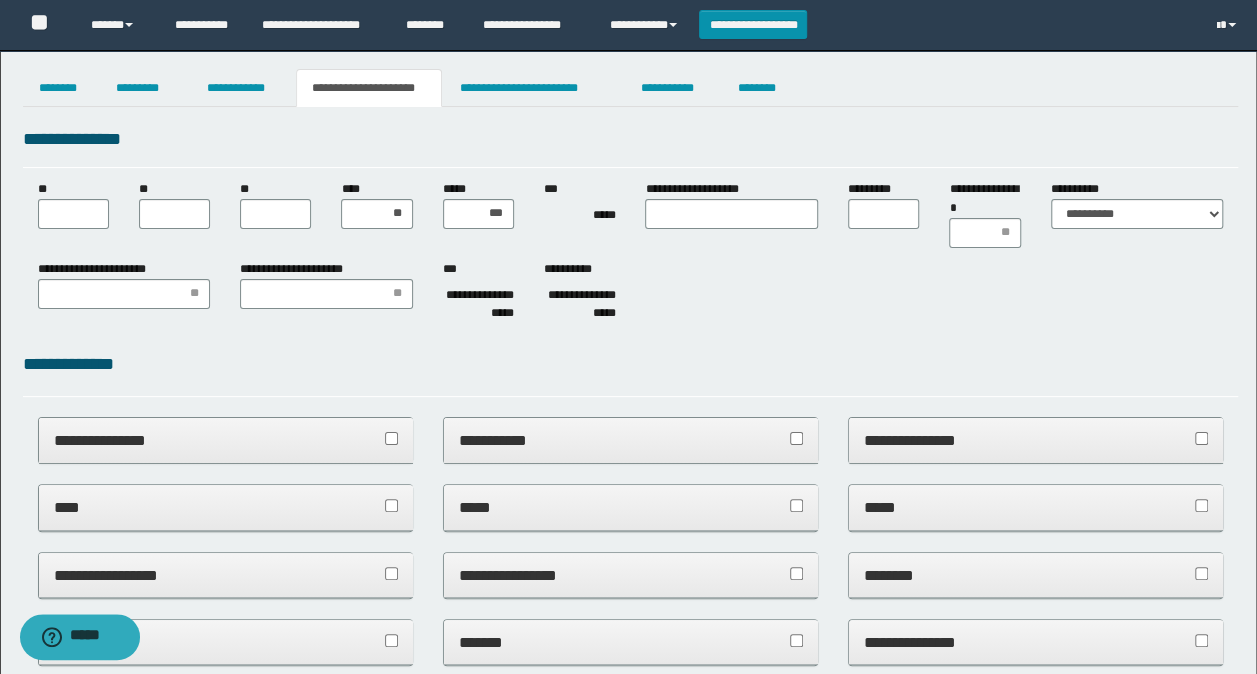 click on "**" at bounding box center (73, 204) 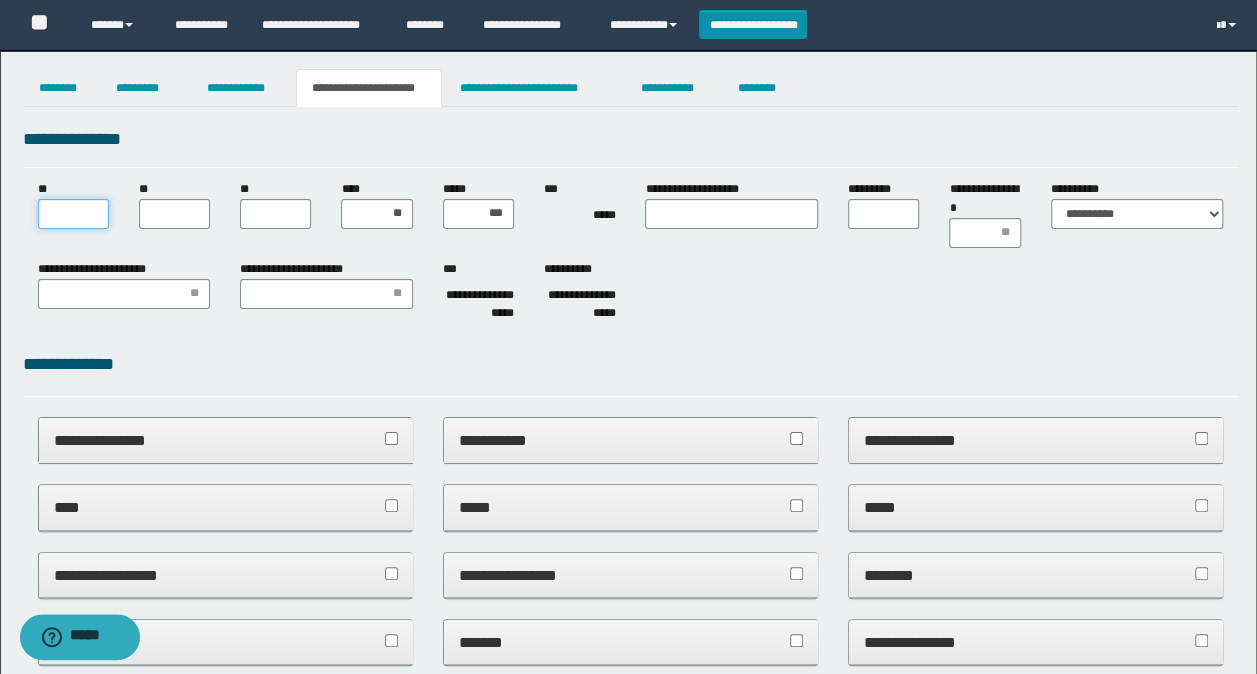 click on "**" at bounding box center (73, 214) 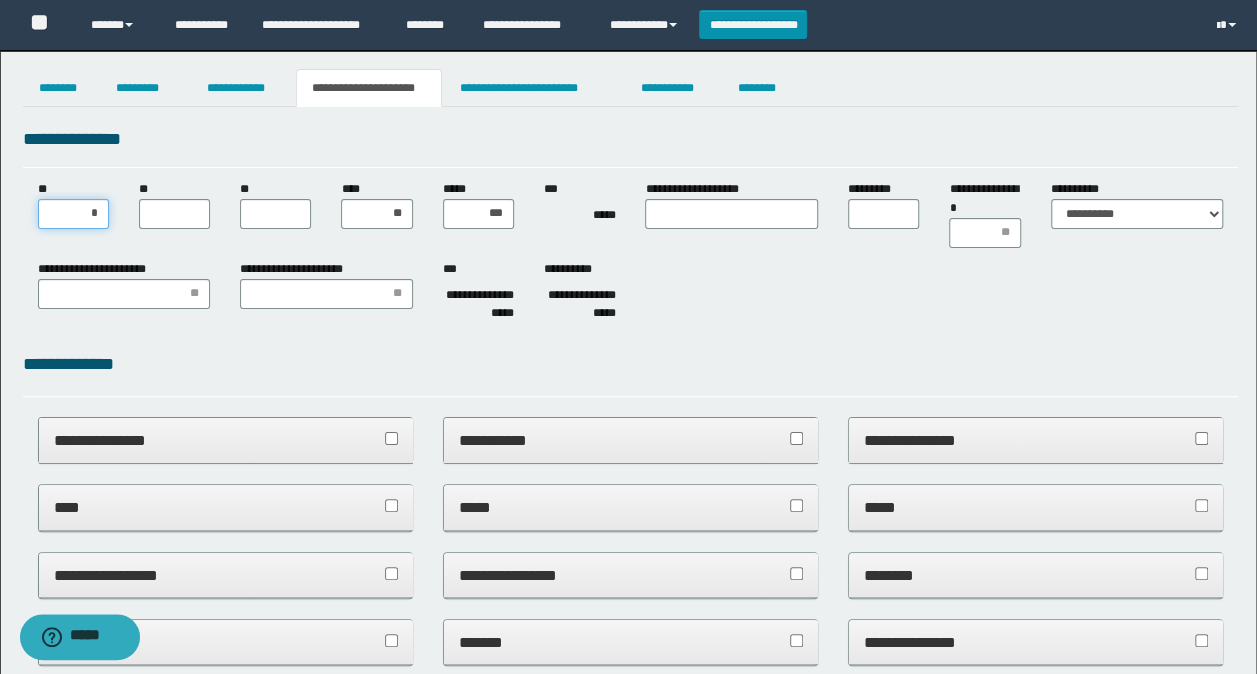 type on "**" 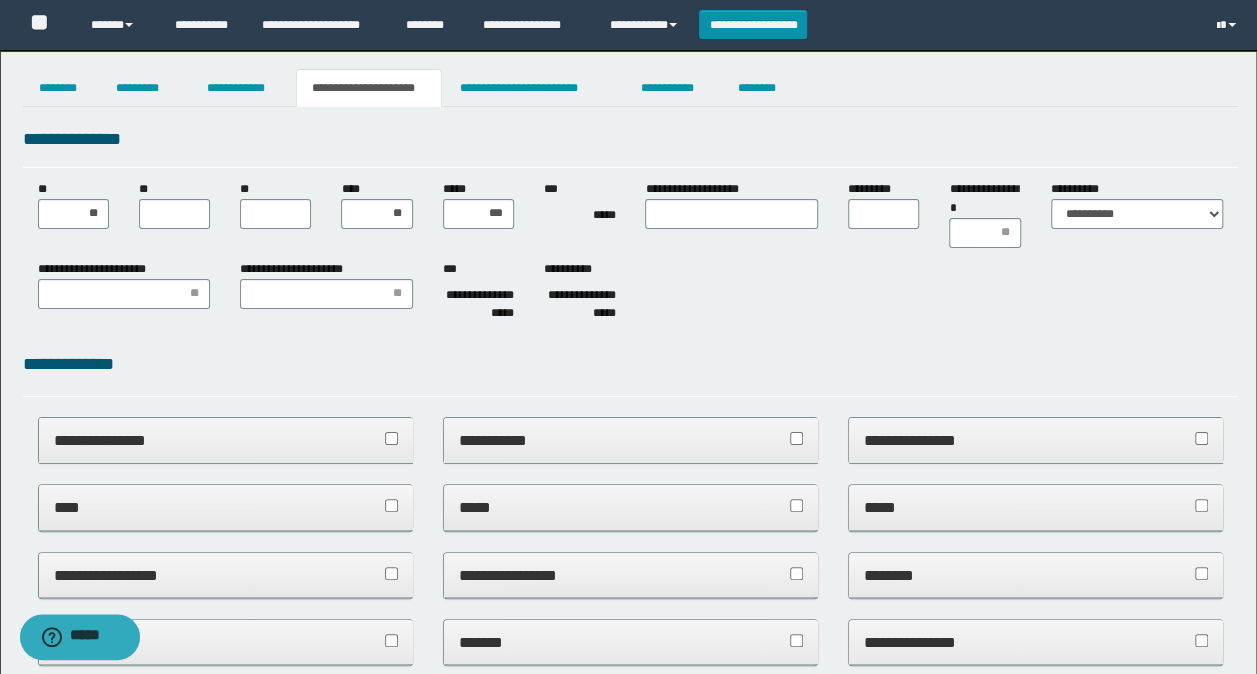 drag, startPoint x: 156, startPoint y: 241, endPoint x: 162, endPoint y: 221, distance: 20.880613 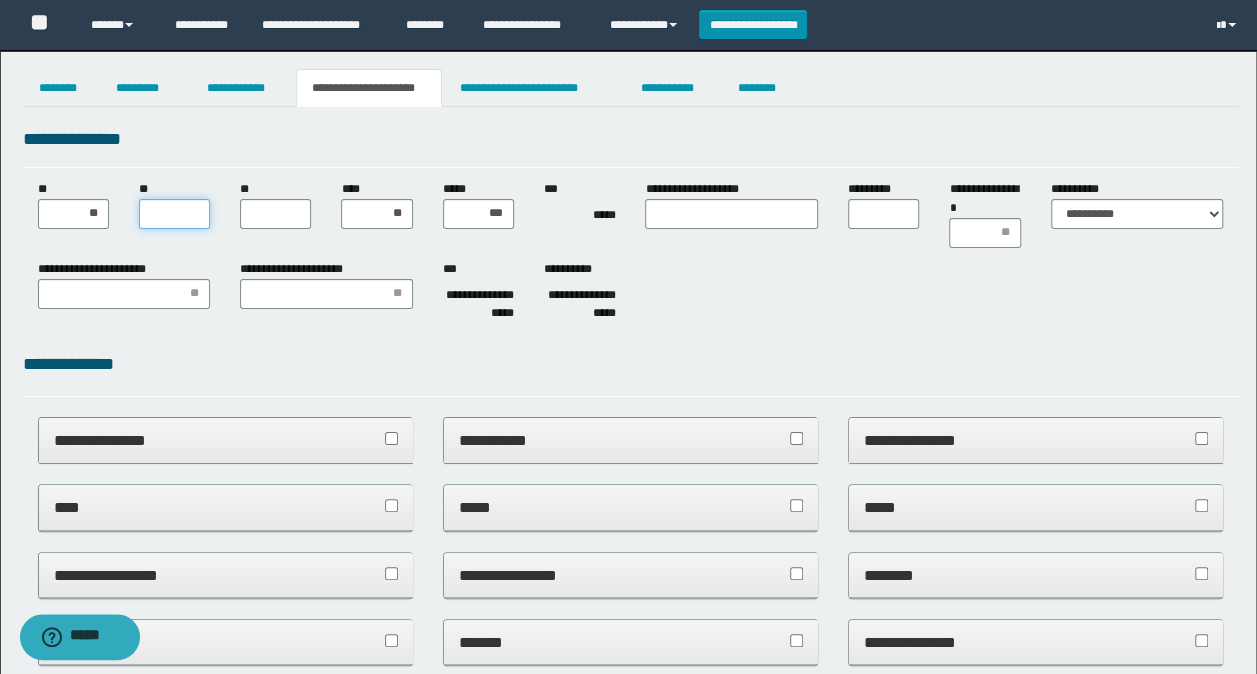 click on "**" at bounding box center (174, 214) 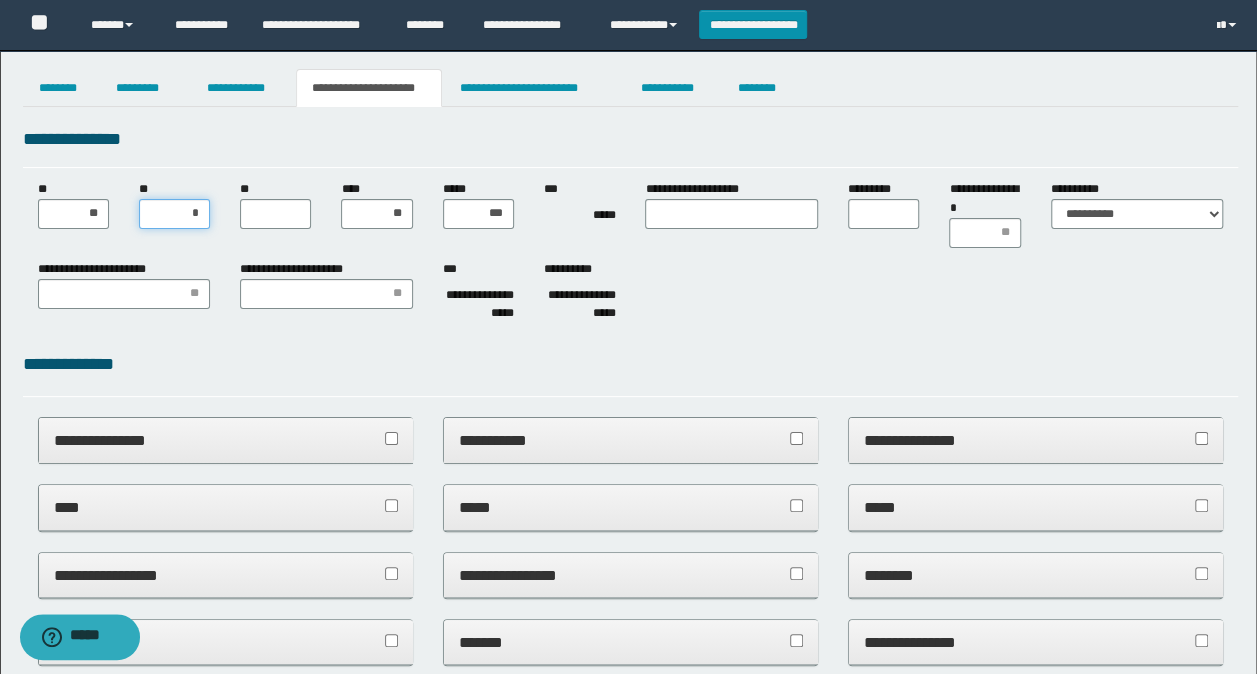 type on "**" 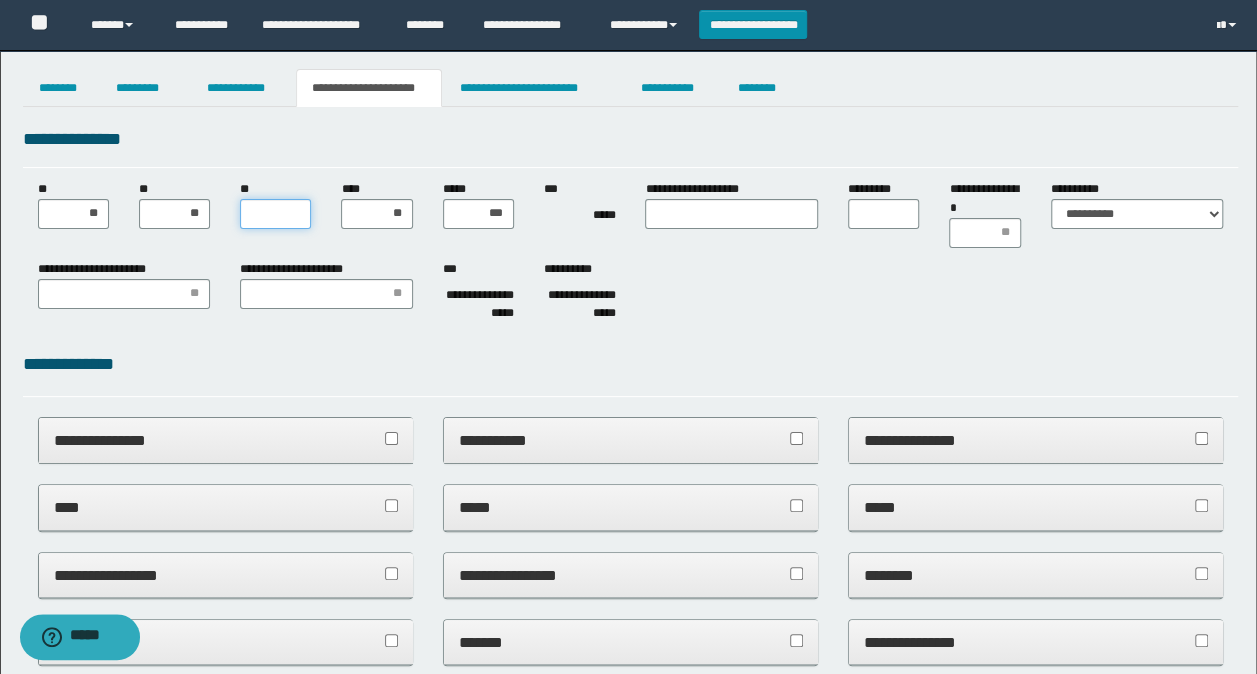 click on "**" at bounding box center (275, 214) 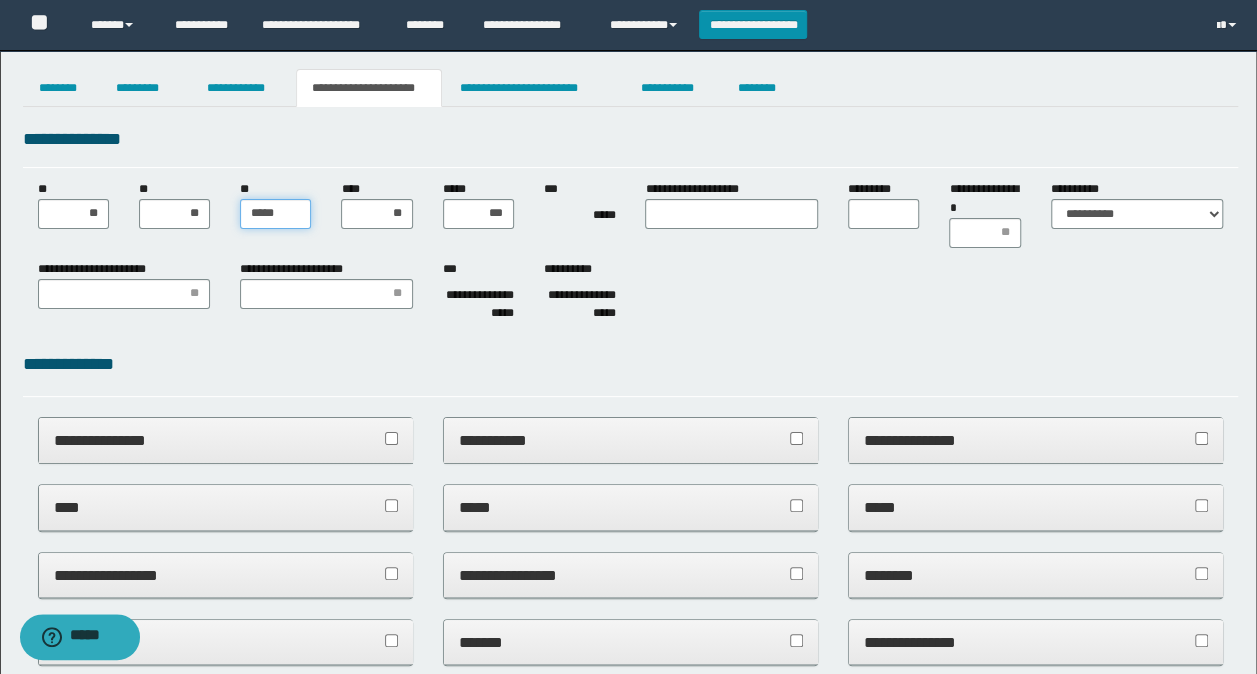 type on "******" 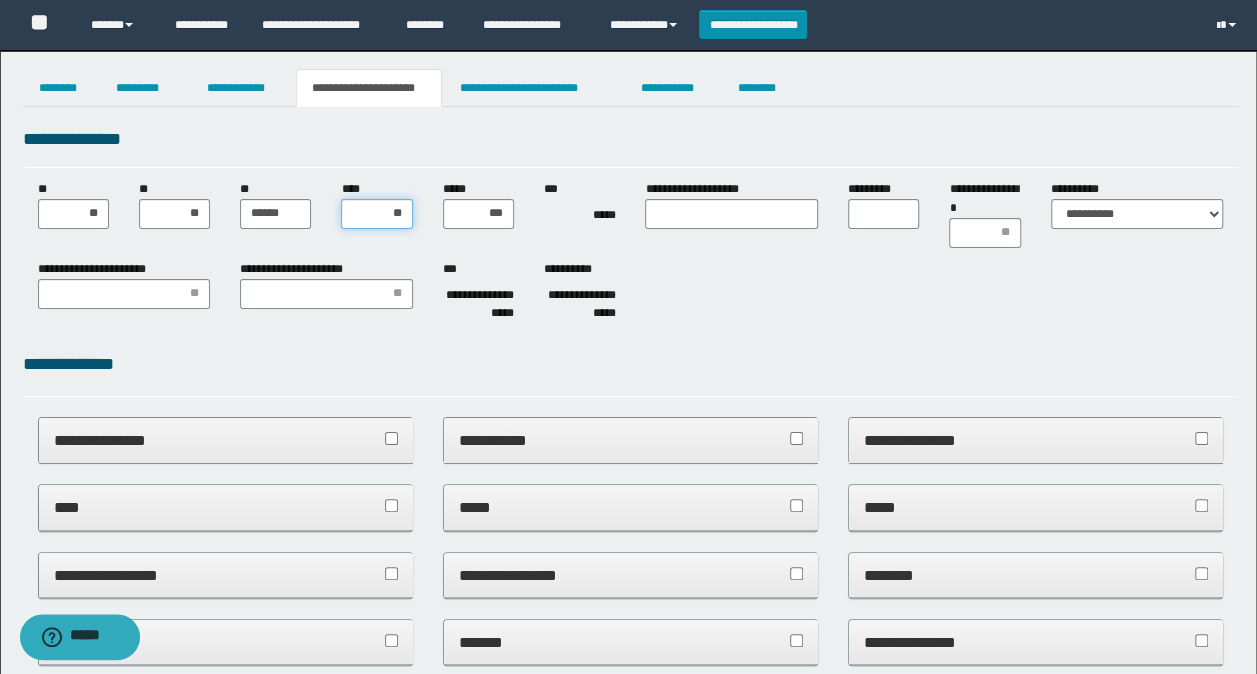 click on "**" at bounding box center [376, 214] 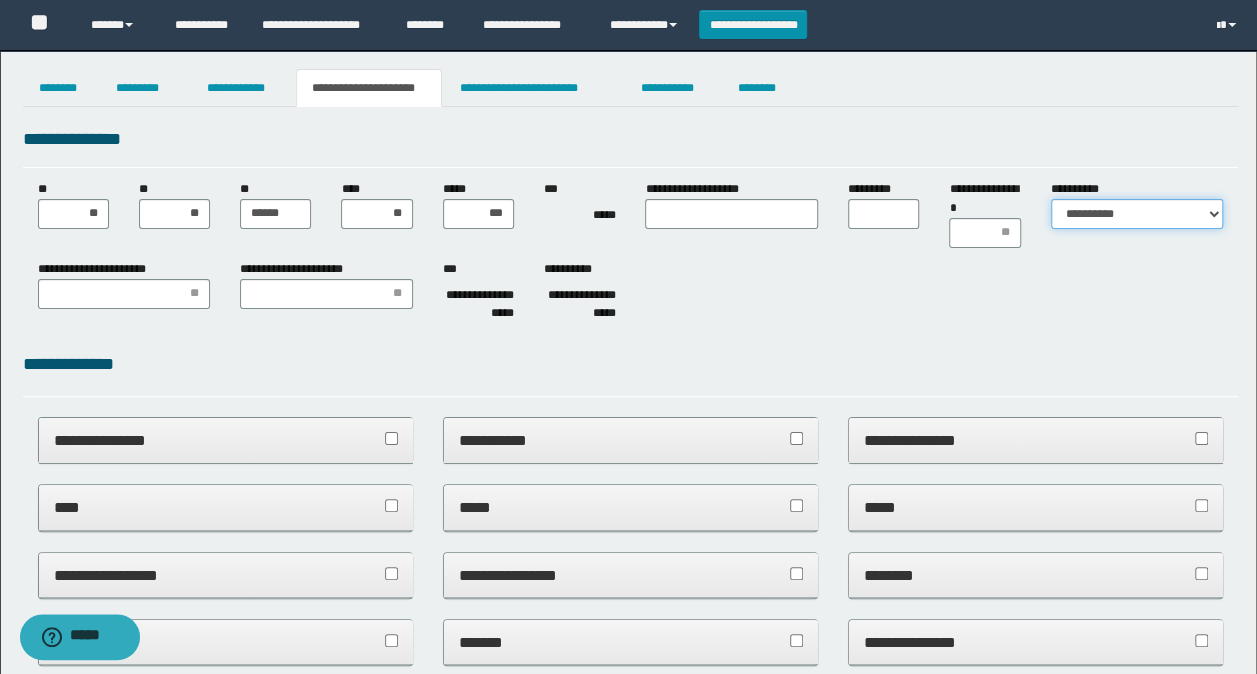 click on "**********" at bounding box center (1137, 214) 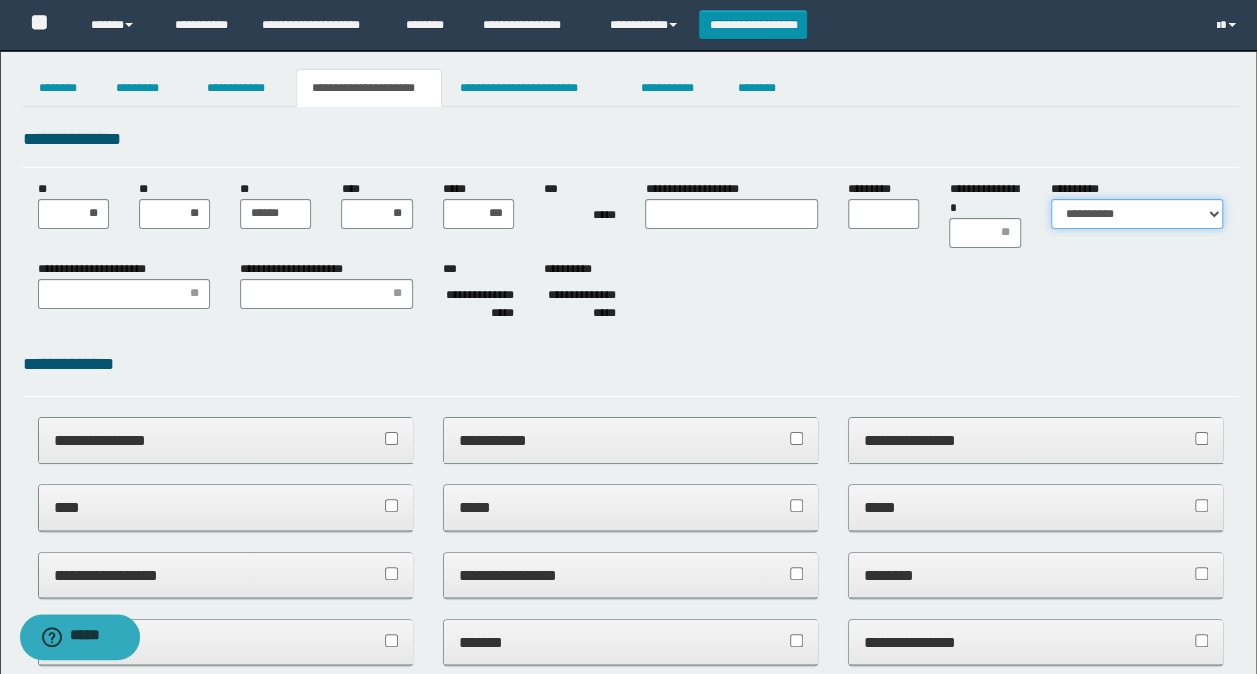 select on "*" 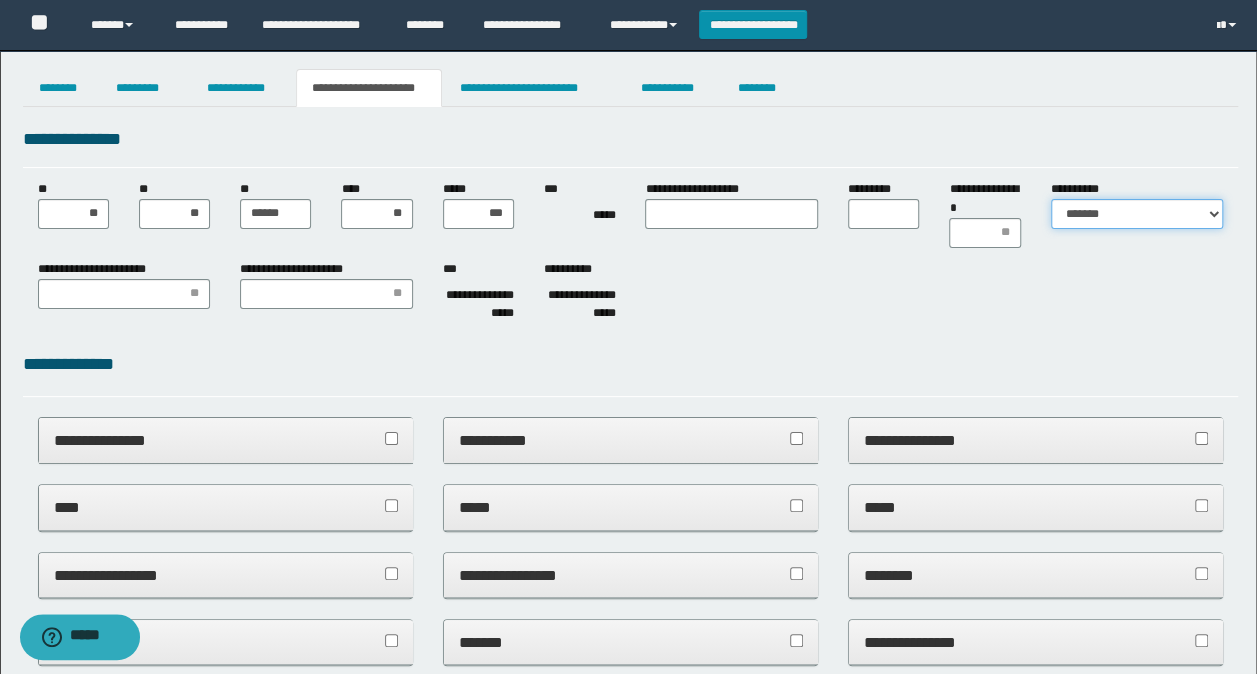 click on "**********" at bounding box center [1137, 214] 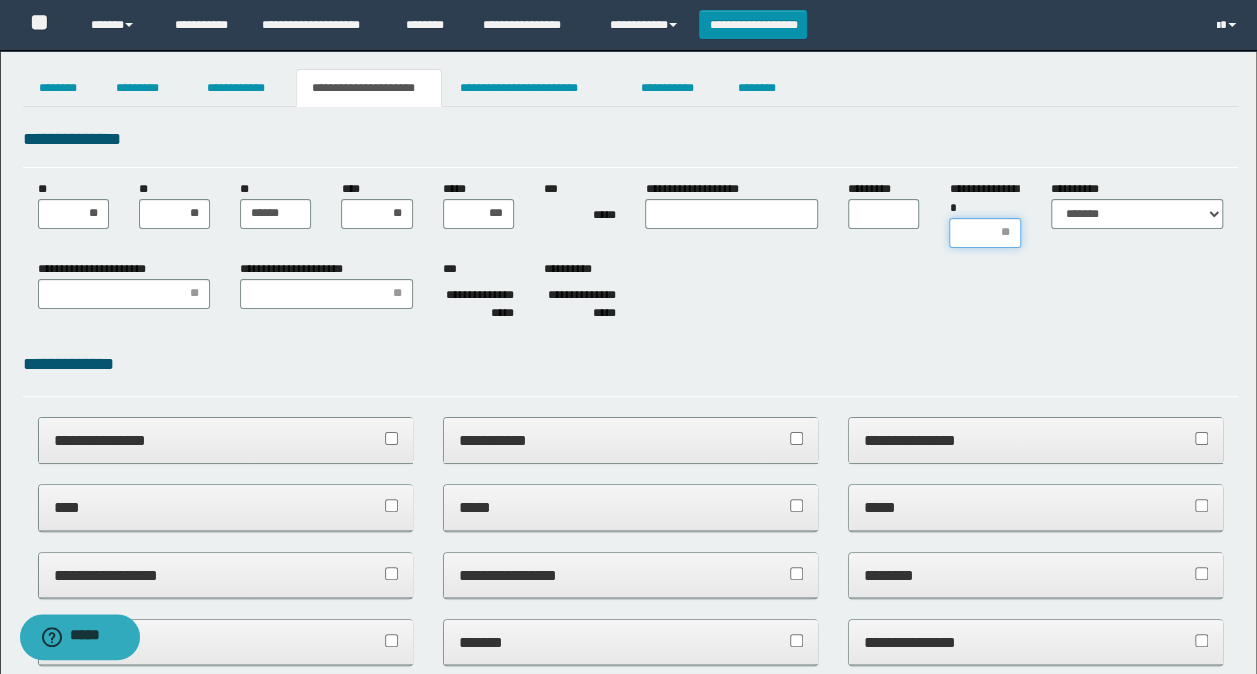 click on "**********" at bounding box center [984, 233] 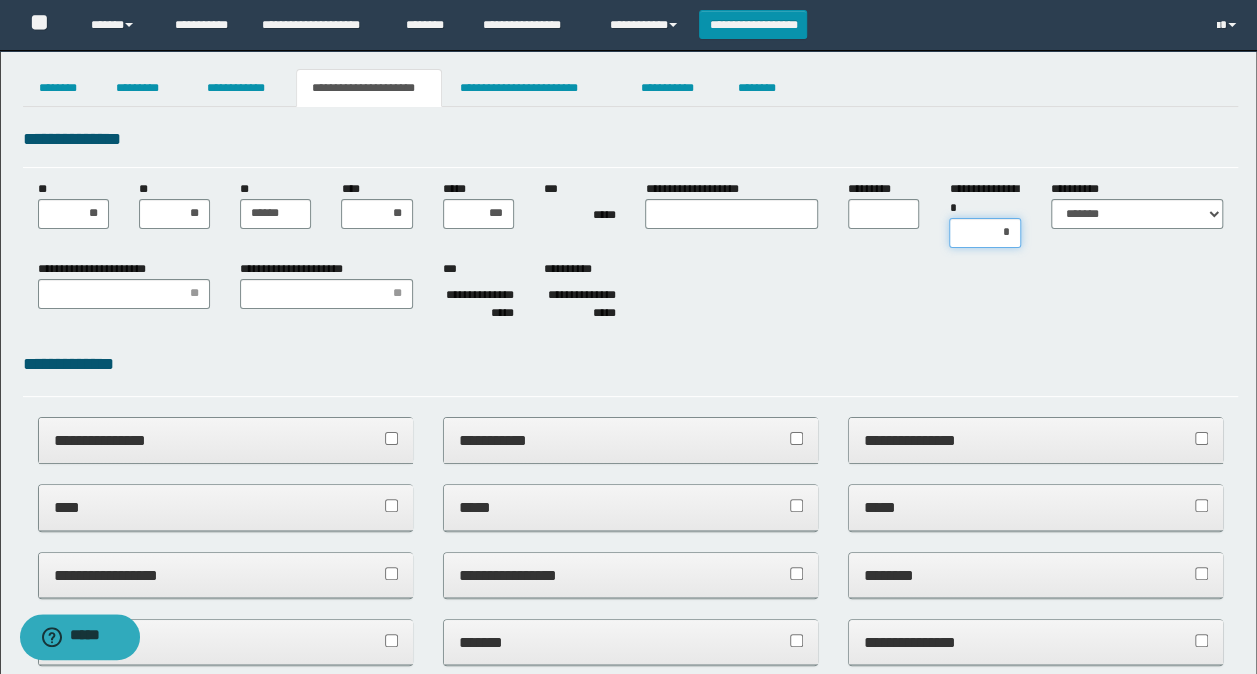 type on "**" 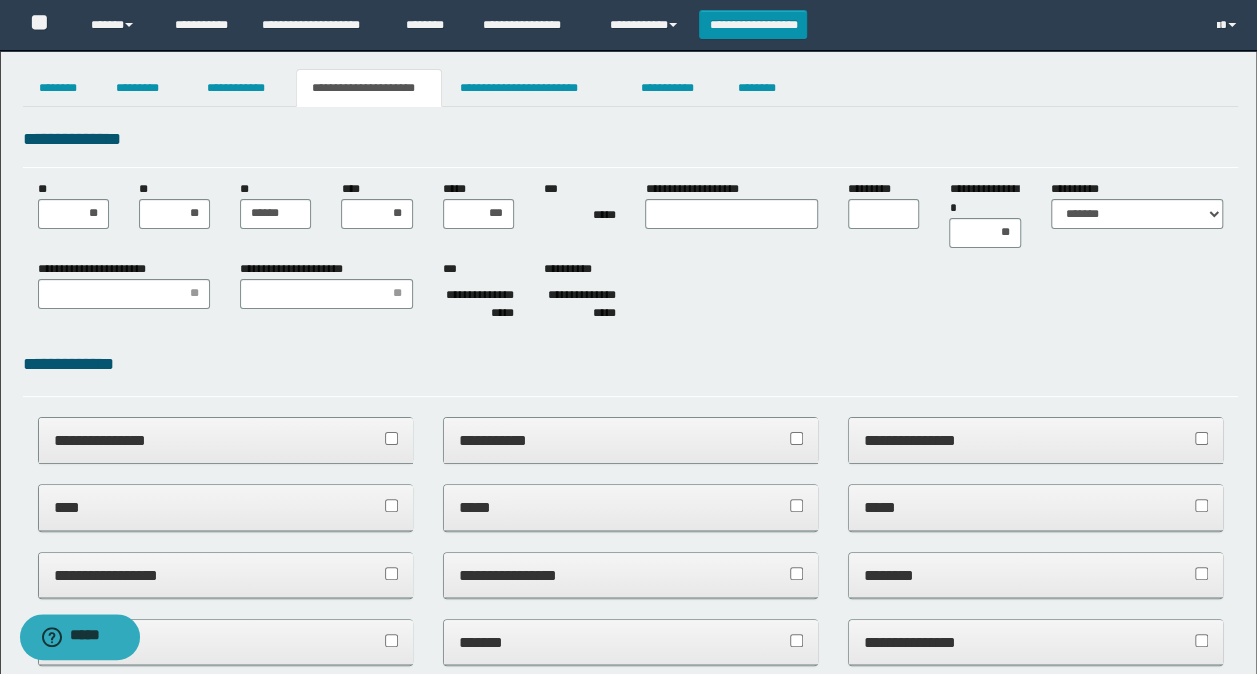 drag, startPoint x: 915, startPoint y: 219, endPoint x: 881, endPoint y: 214, distance: 34.36568 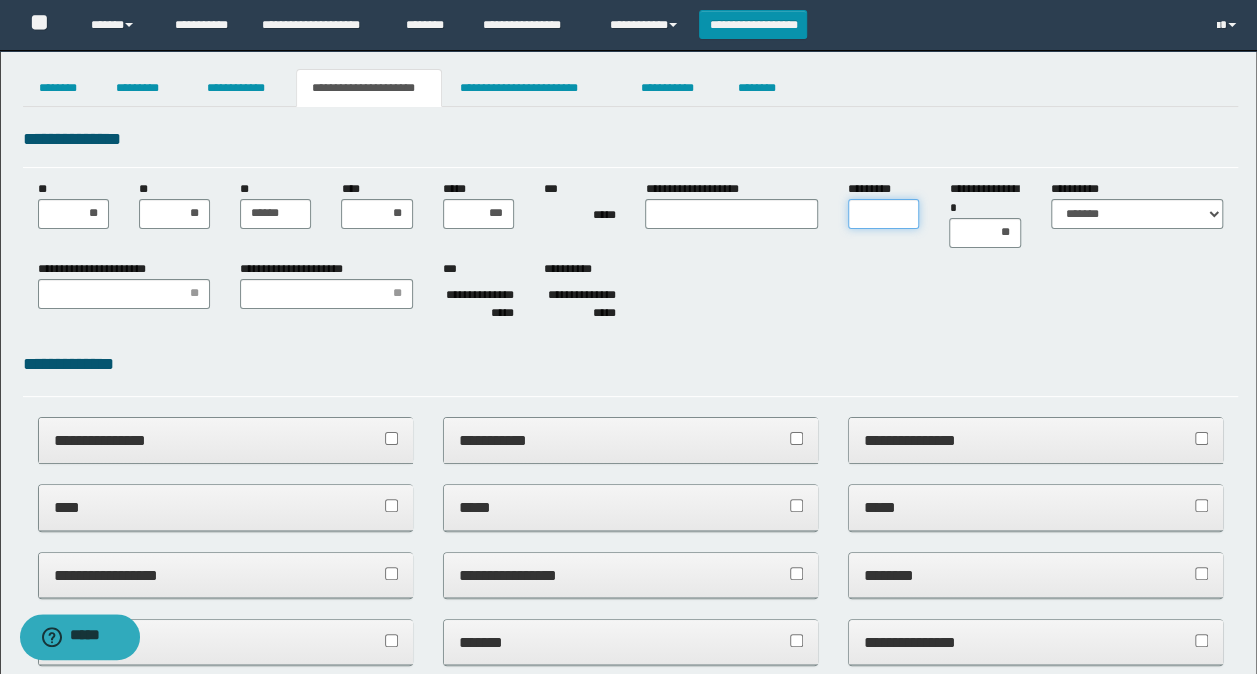 click on "*********" at bounding box center [883, 214] 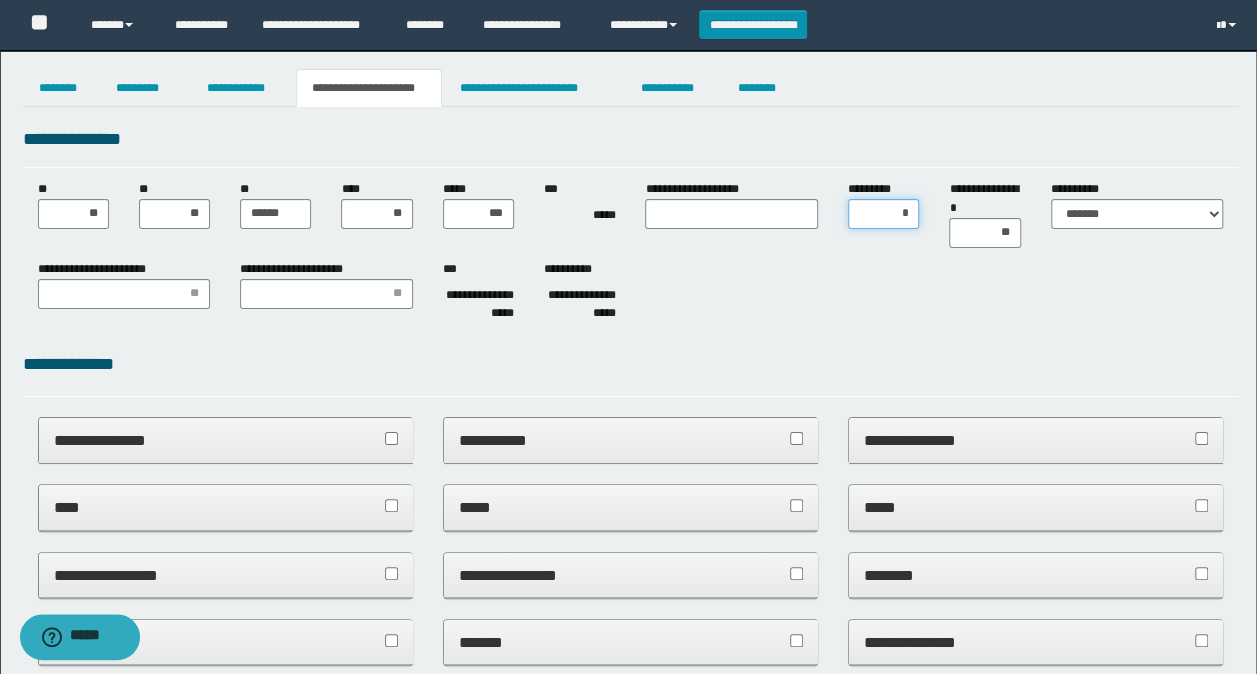 type on "**" 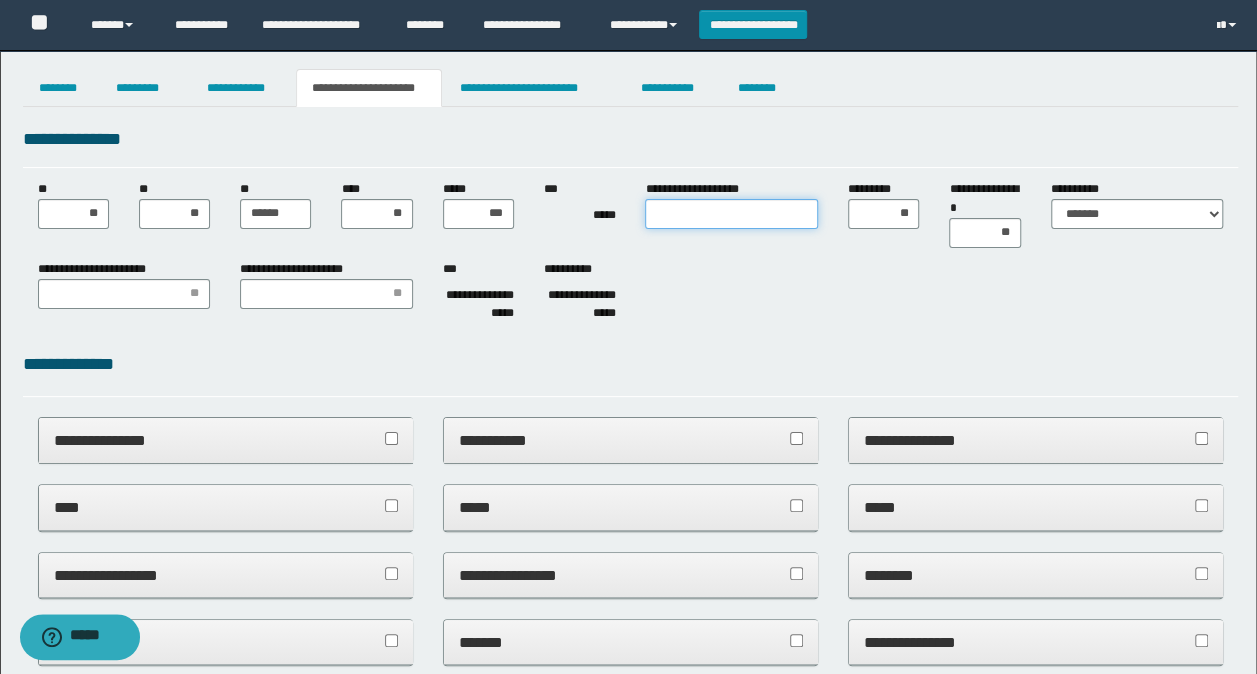 click on "**********" at bounding box center [731, 214] 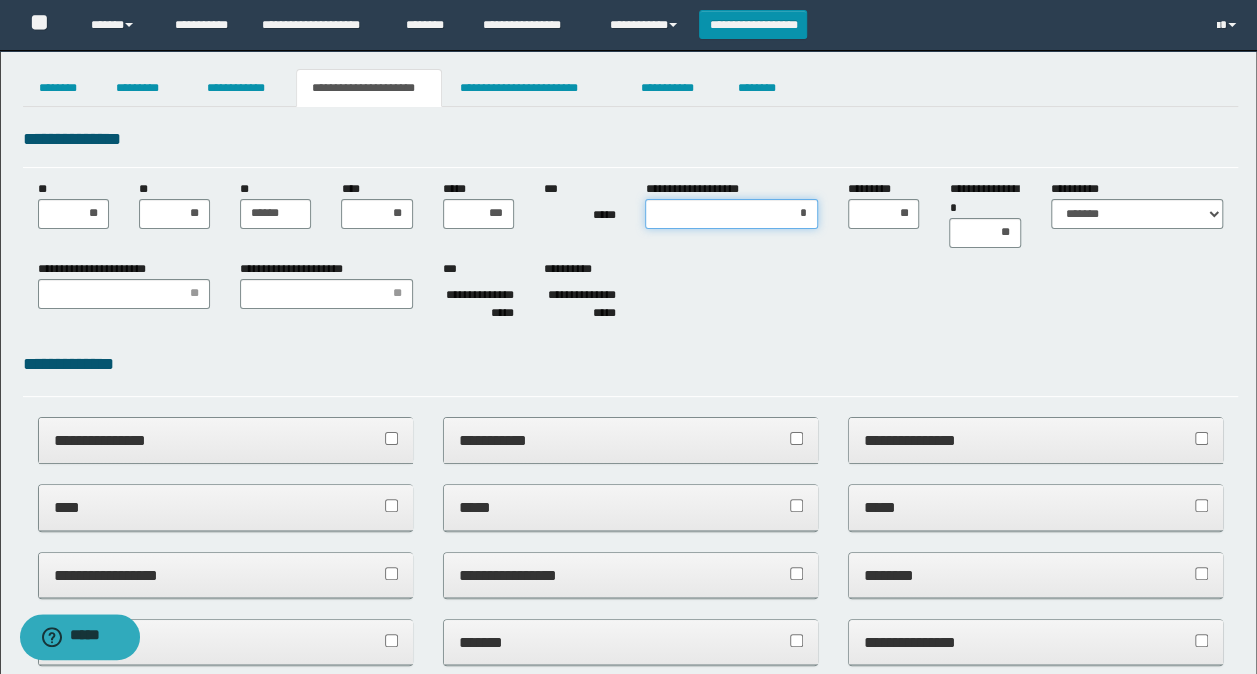 type on "**" 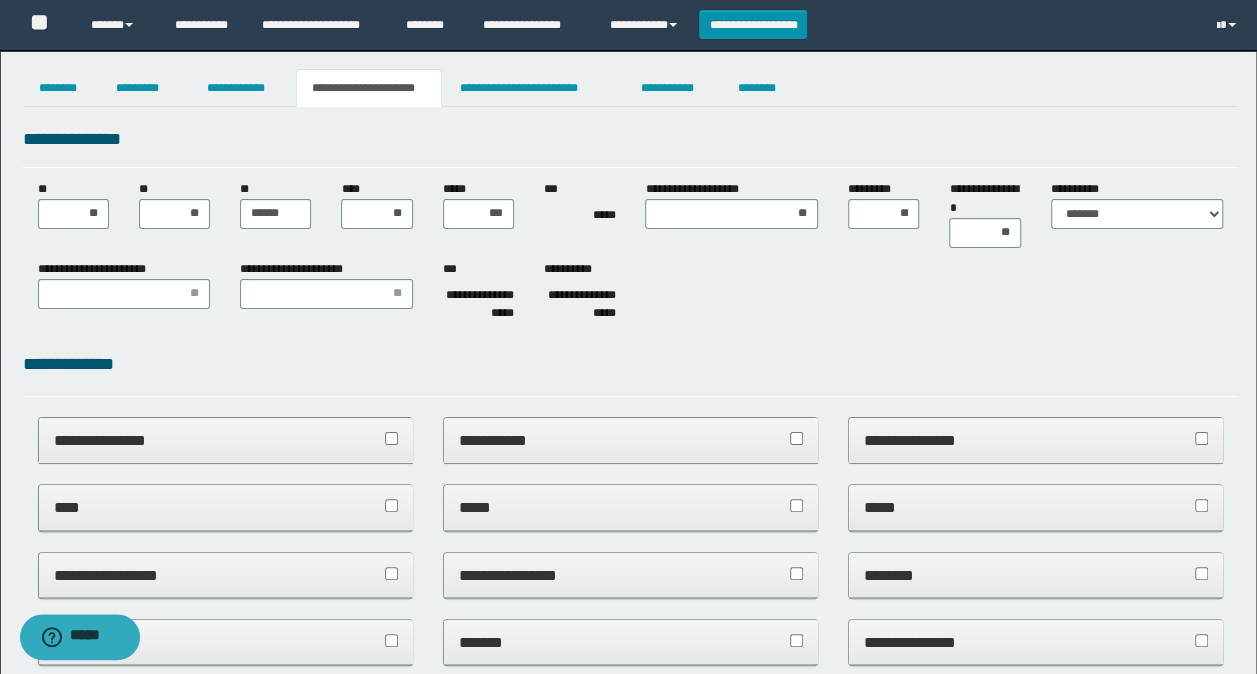 drag, startPoint x: 210, startPoint y: 281, endPoint x: 186, endPoint y: 289, distance: 25.298222 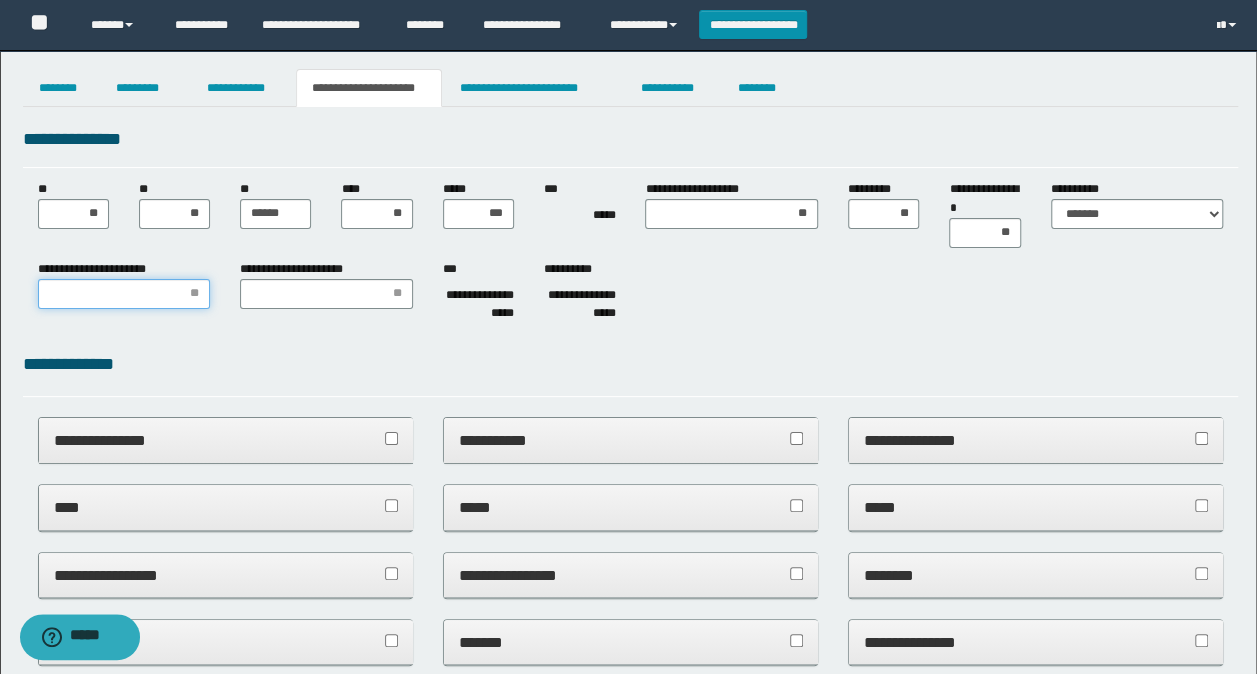 click on "**********" at bounding box center (124, 294) 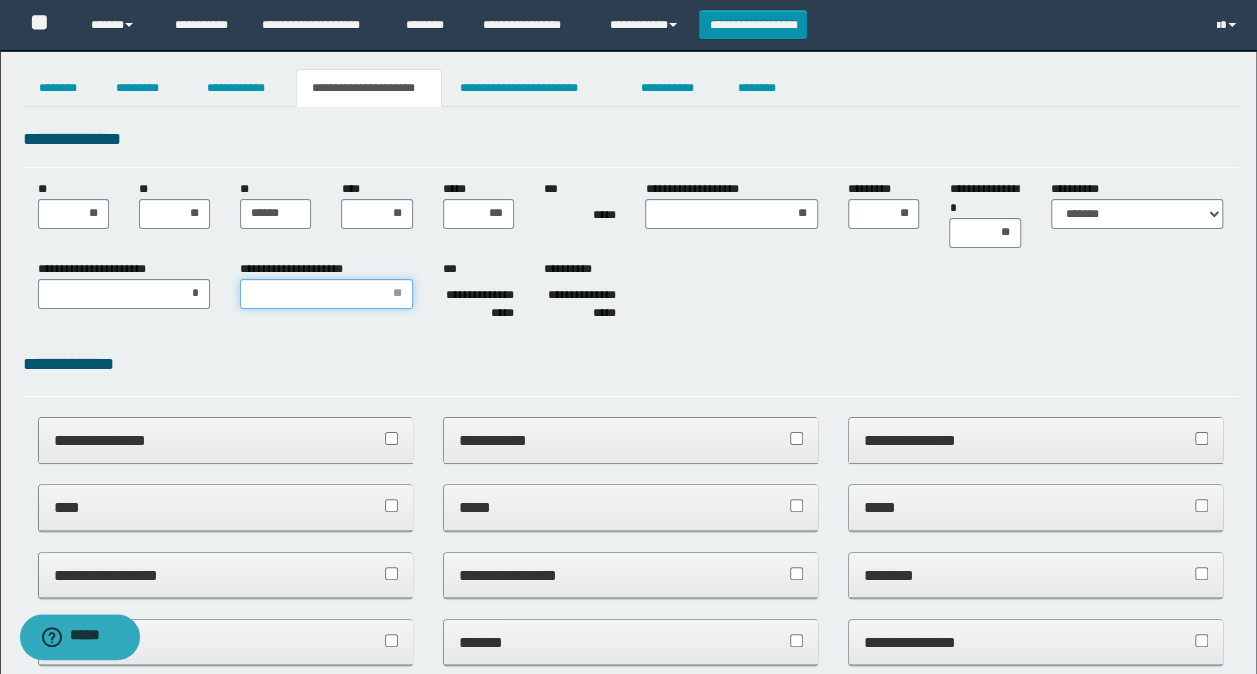 click on "**********" at bounding box center (326, 294) 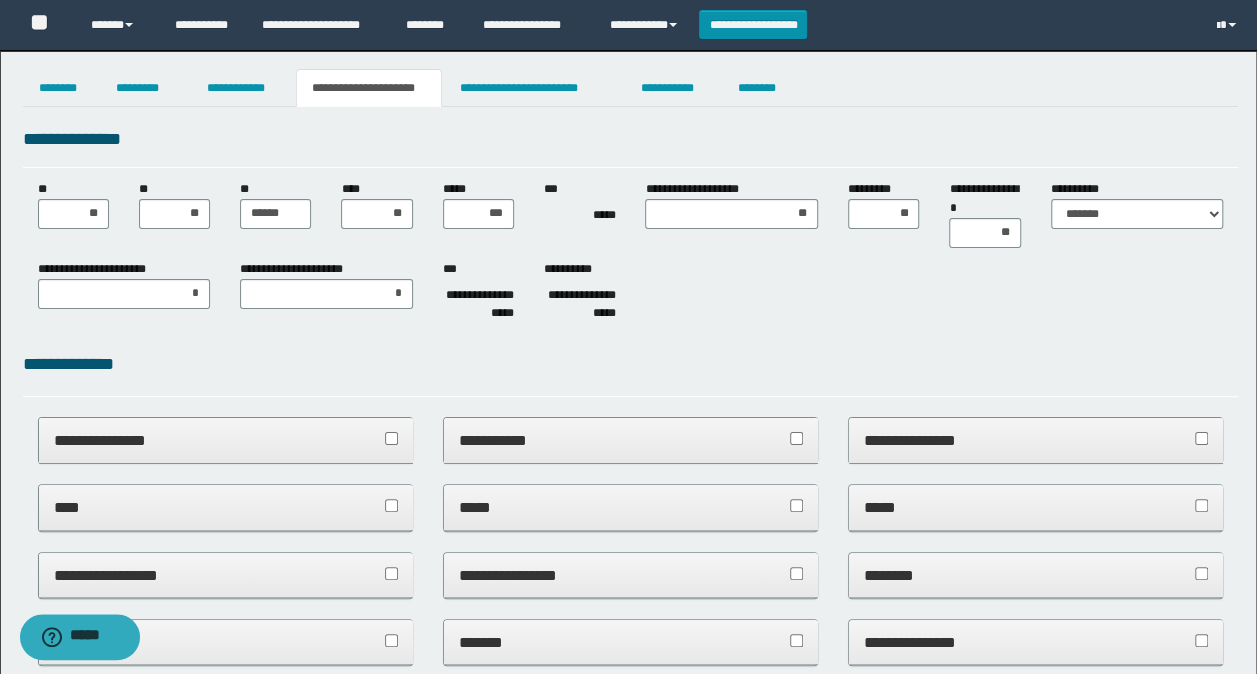 drag, startPoint x: 252, startPoint y: 425, endPoint x: 238, endPoint y: 432, distance: 15.652476 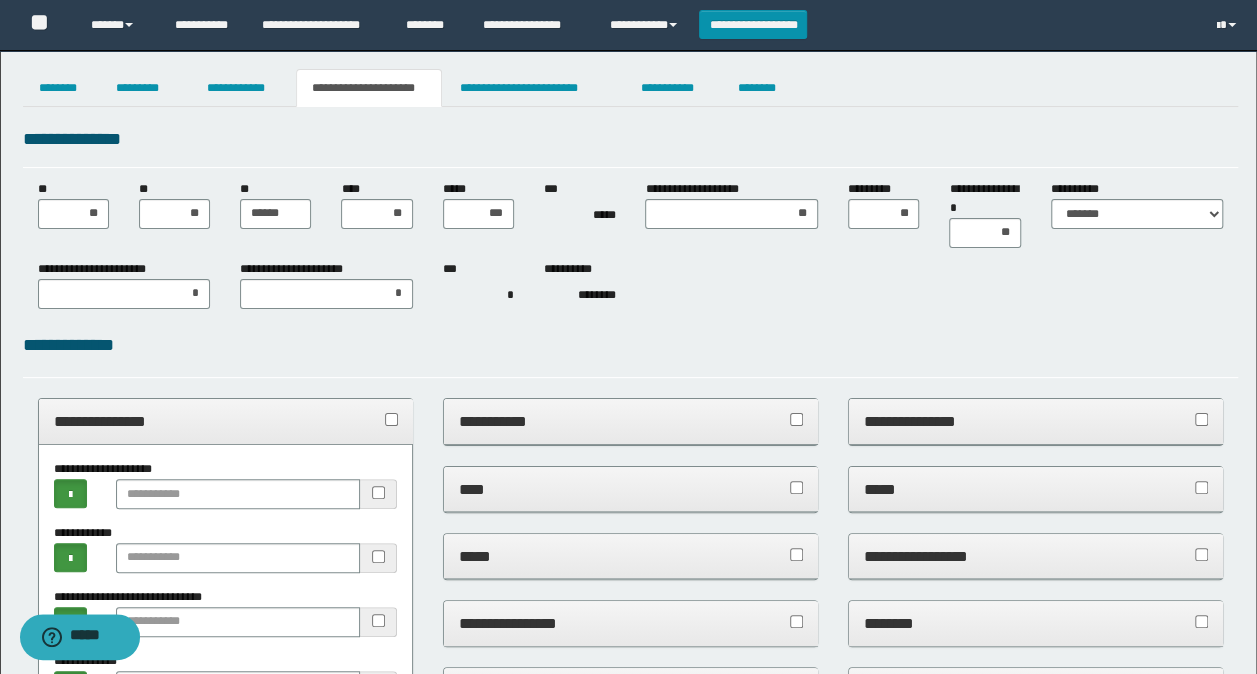 click on "**********" at bounding box center (226, 421) 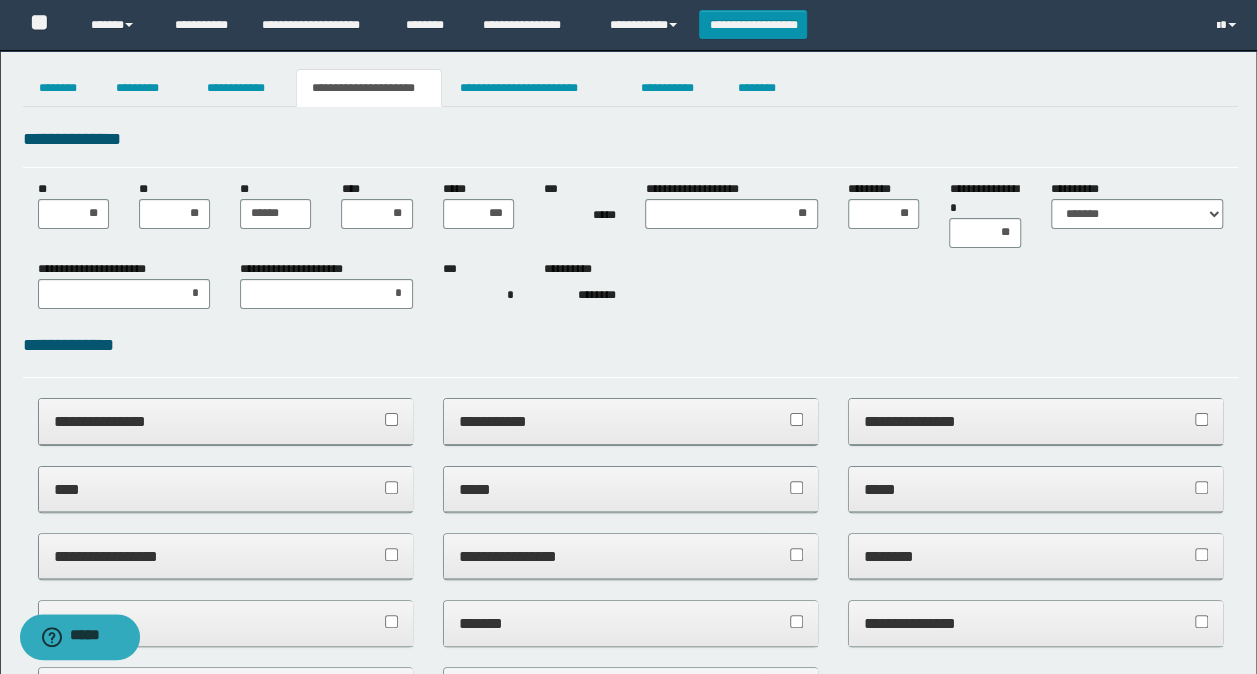 click on "**********" at bounding box center (226, 421) 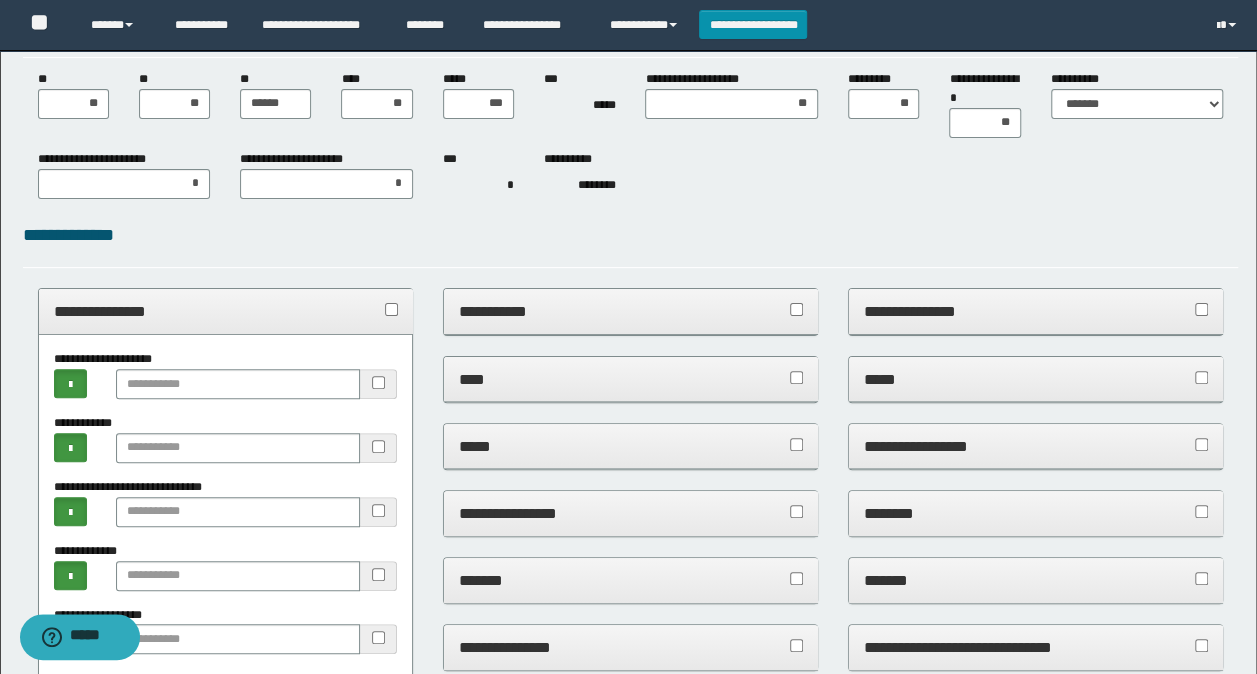 scroll, scrollTop: 200, scrollLeft: 0, axis: vertical 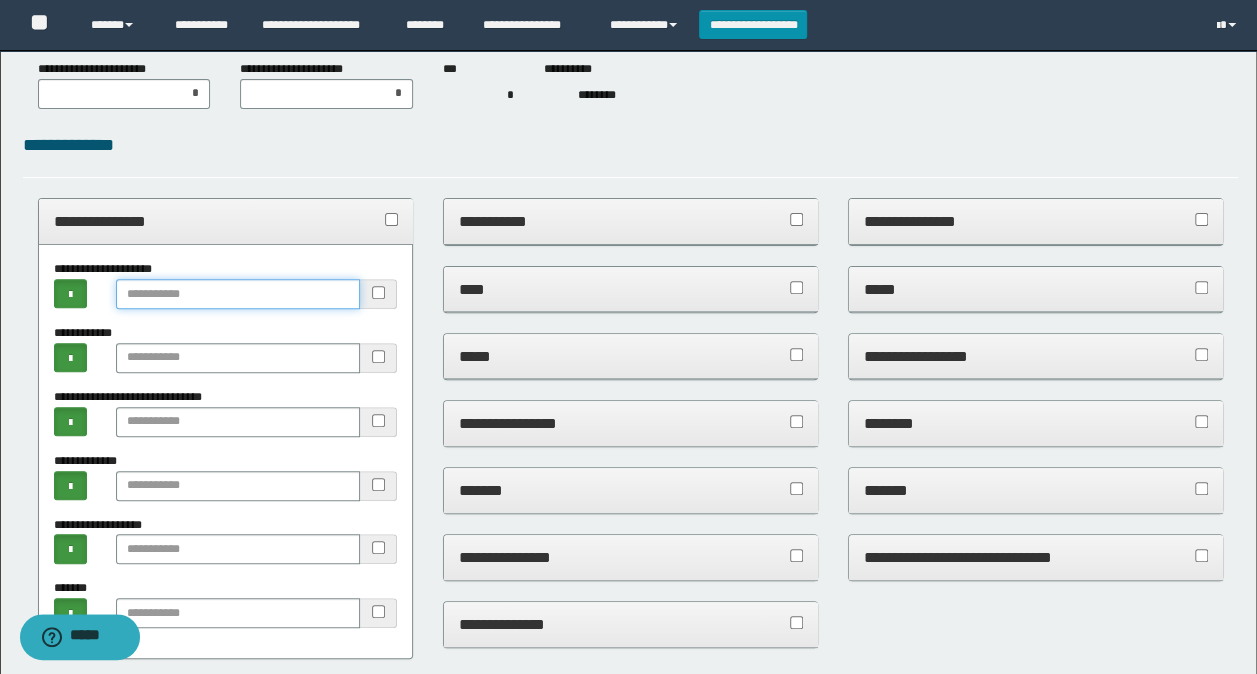 click at bounding box center [238, 294] 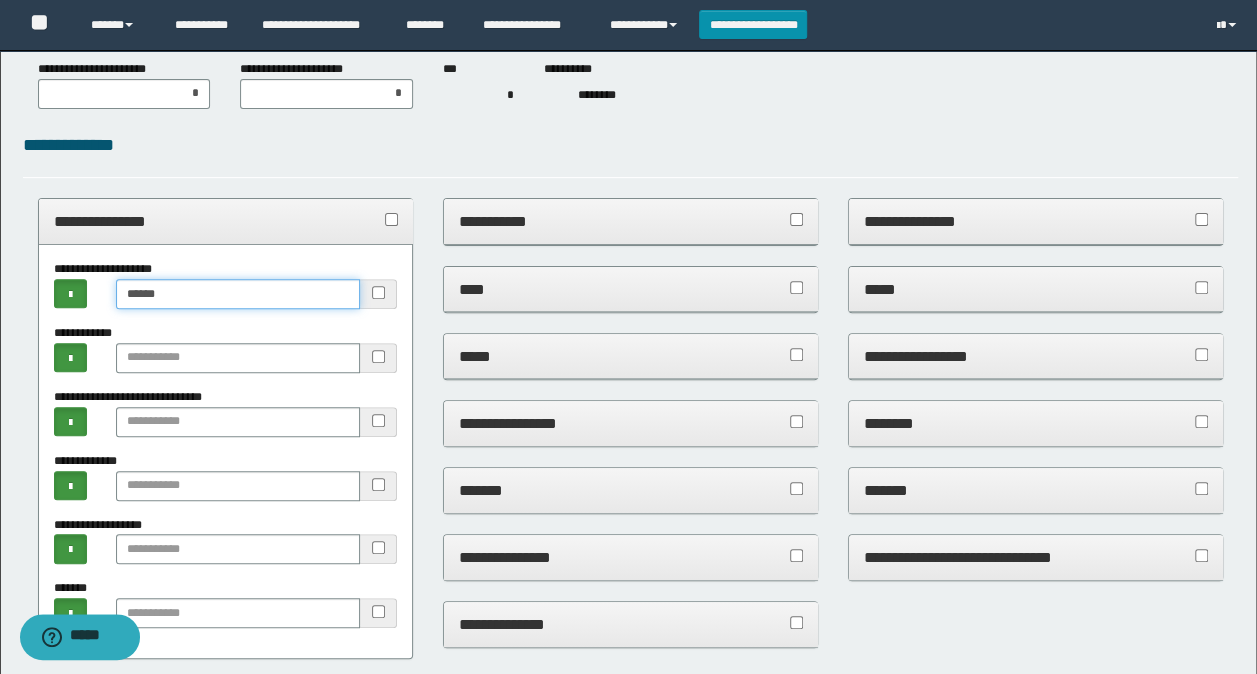 type on "******" 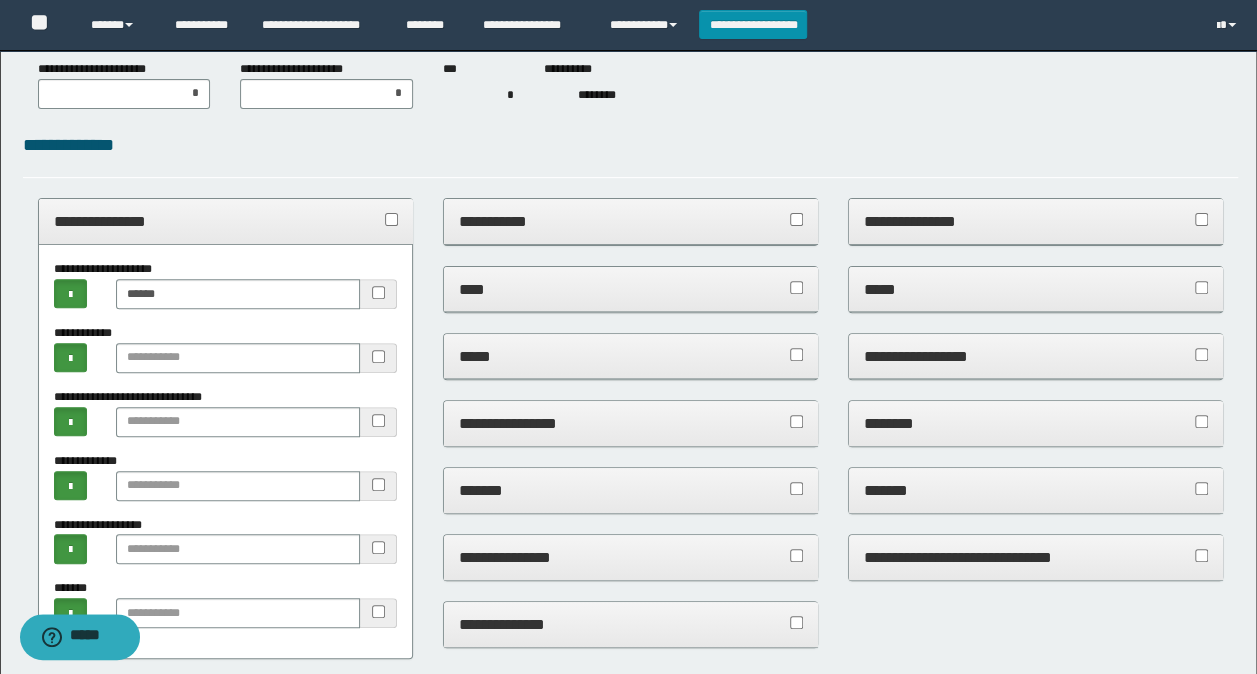 click on "**********" at bounding box center (226, 221) 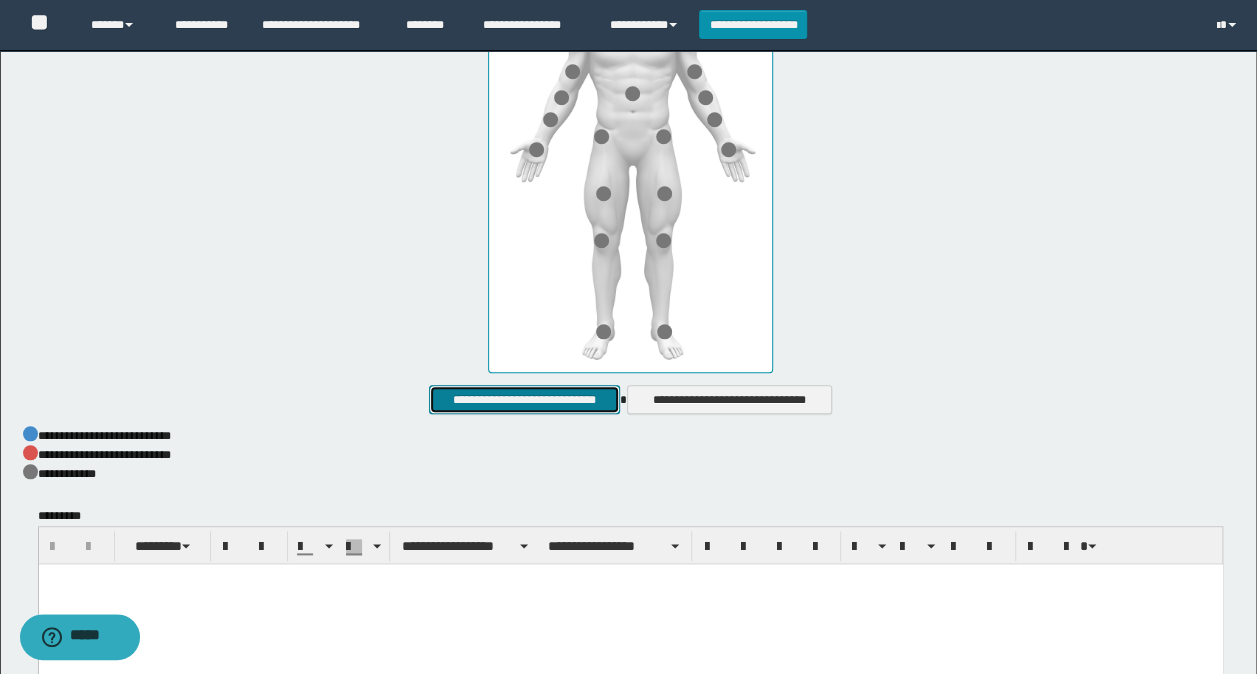click on "**********" at bounding box center [524, 399] 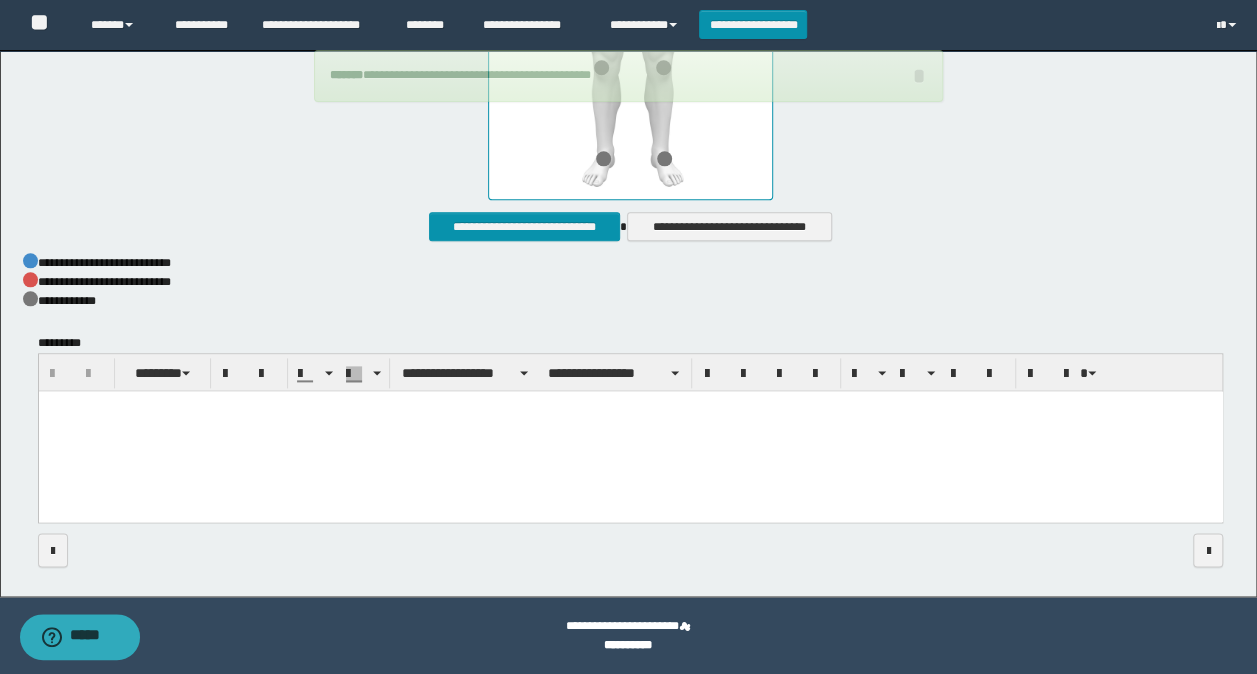 click at bounding box center (630, 431) 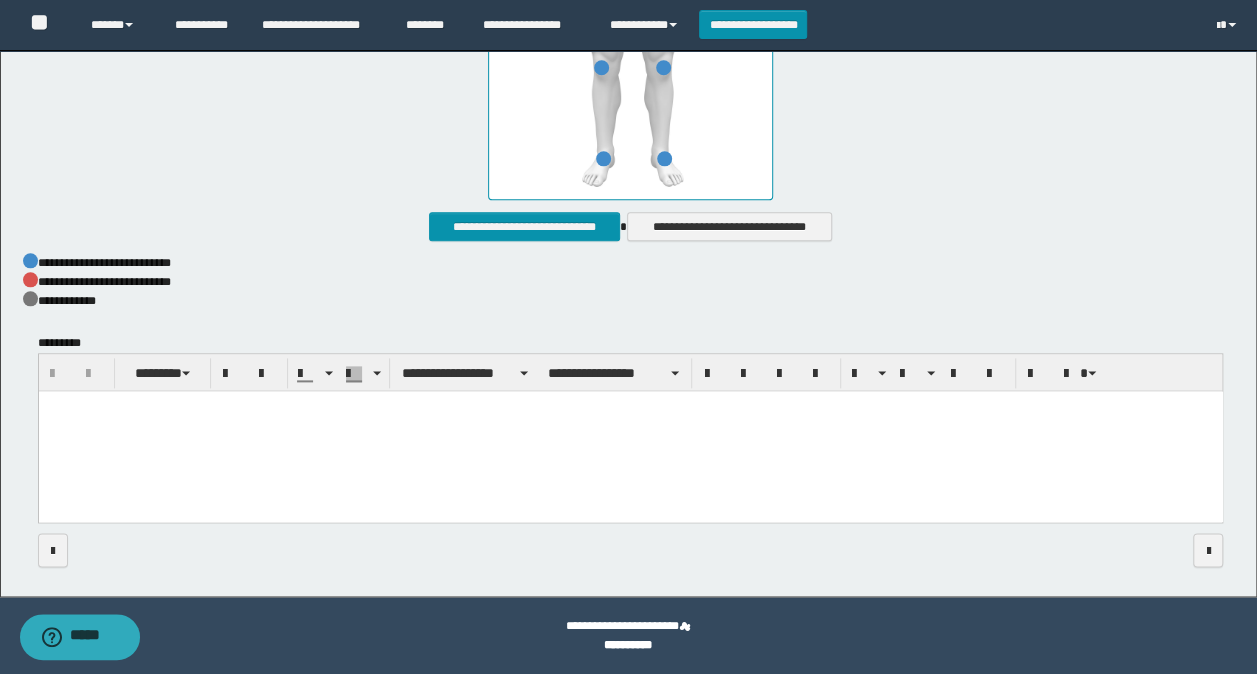 paste 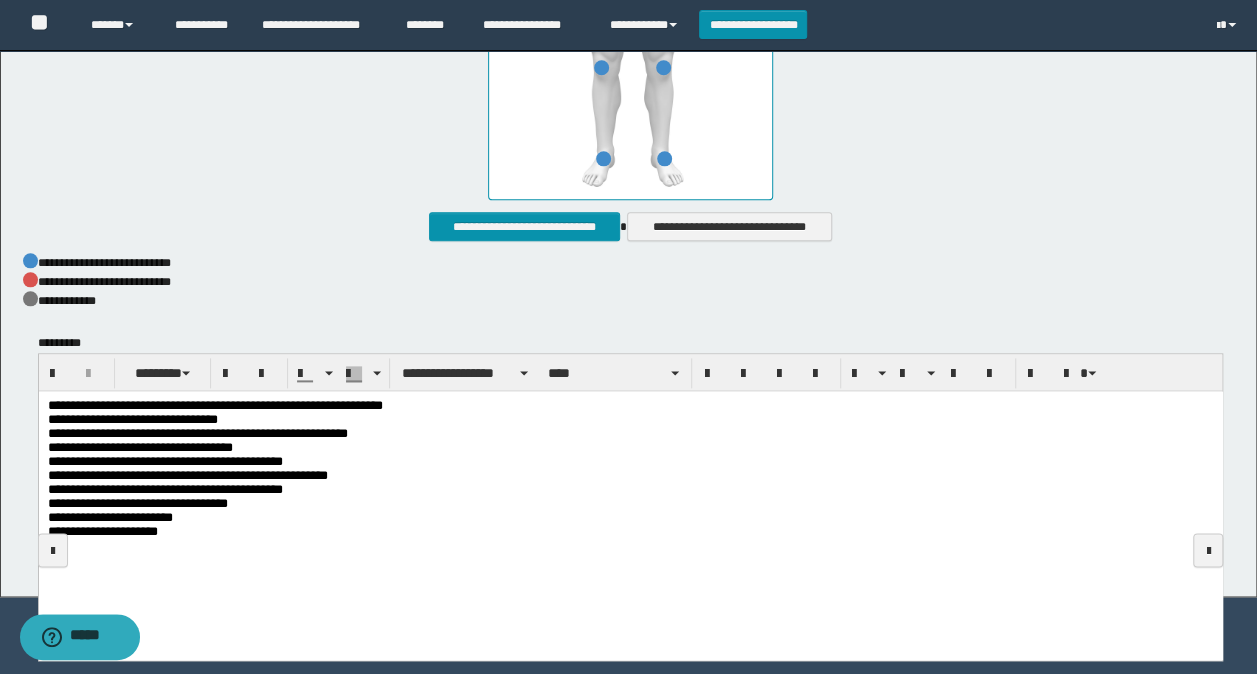 drag, startPoint x: 194, startPoint y: 440, endPoint x: 255, endPoint y: 449, distance: 61.66036 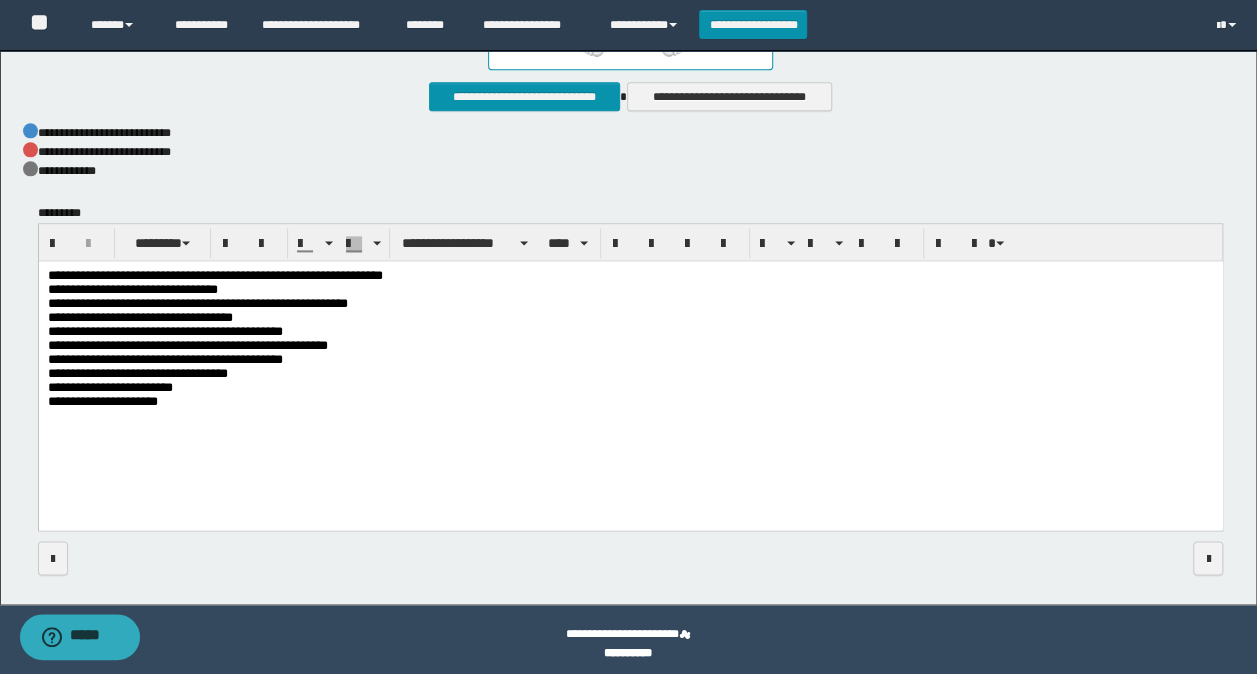 scroll, scrollTop: 1211, scrollLeft: 0, axis: vertical 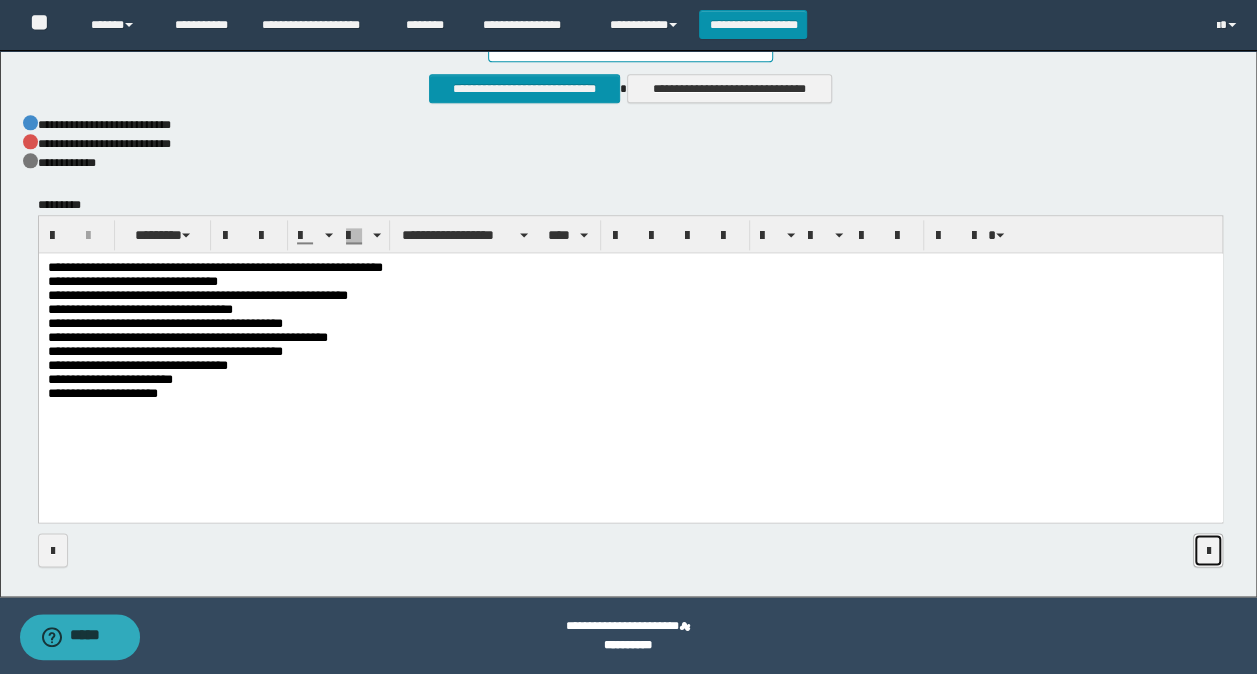 click at bounding box center [1208, 551] 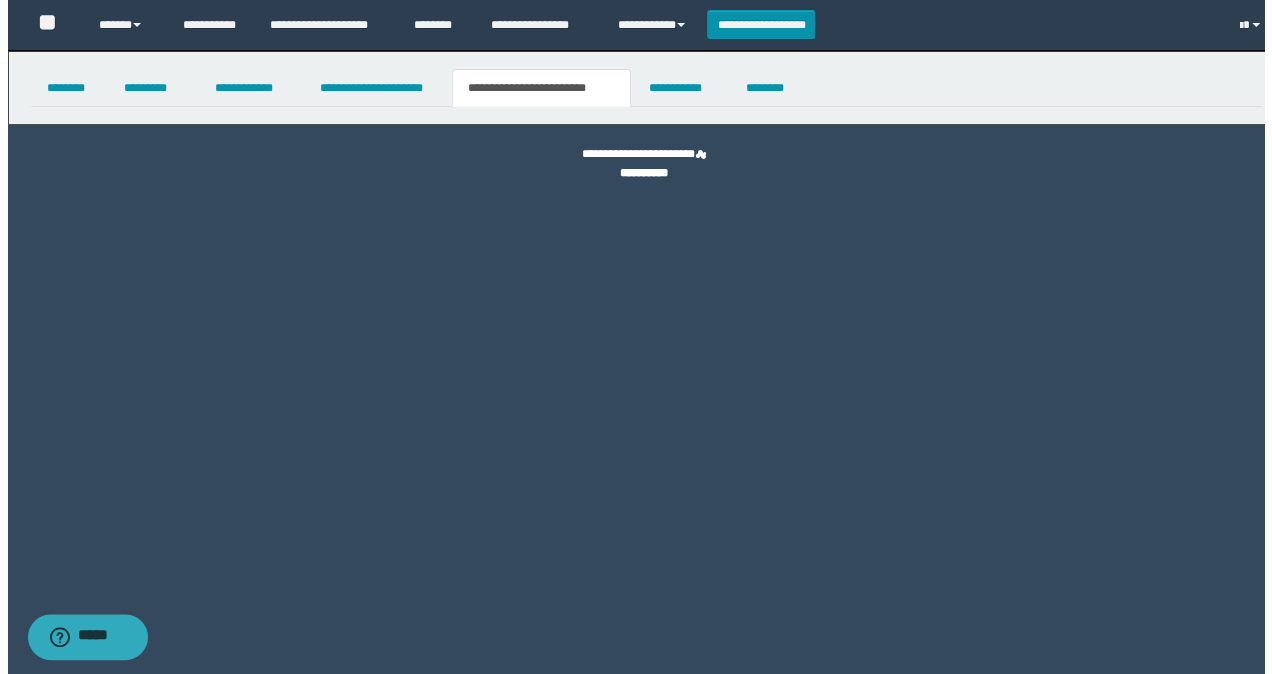 scroll, scrollTop: 0, scrollLeft: 0, axis: both 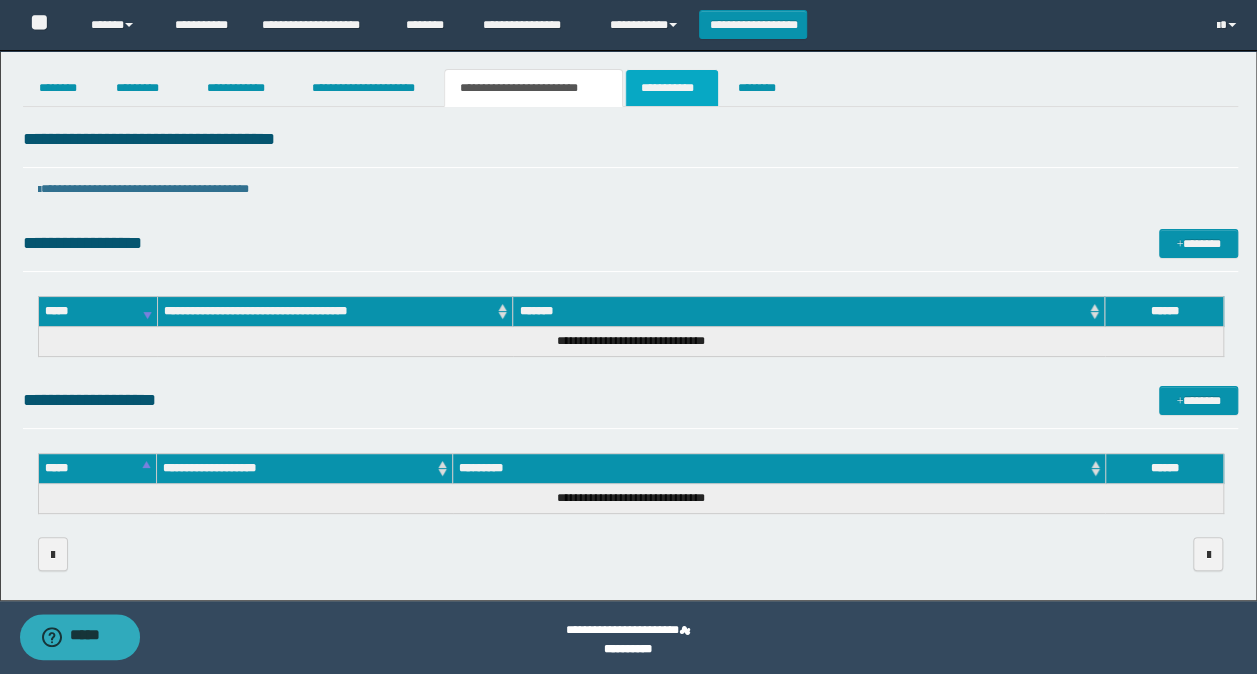 click on "**********" at bounding box center (672, 88) 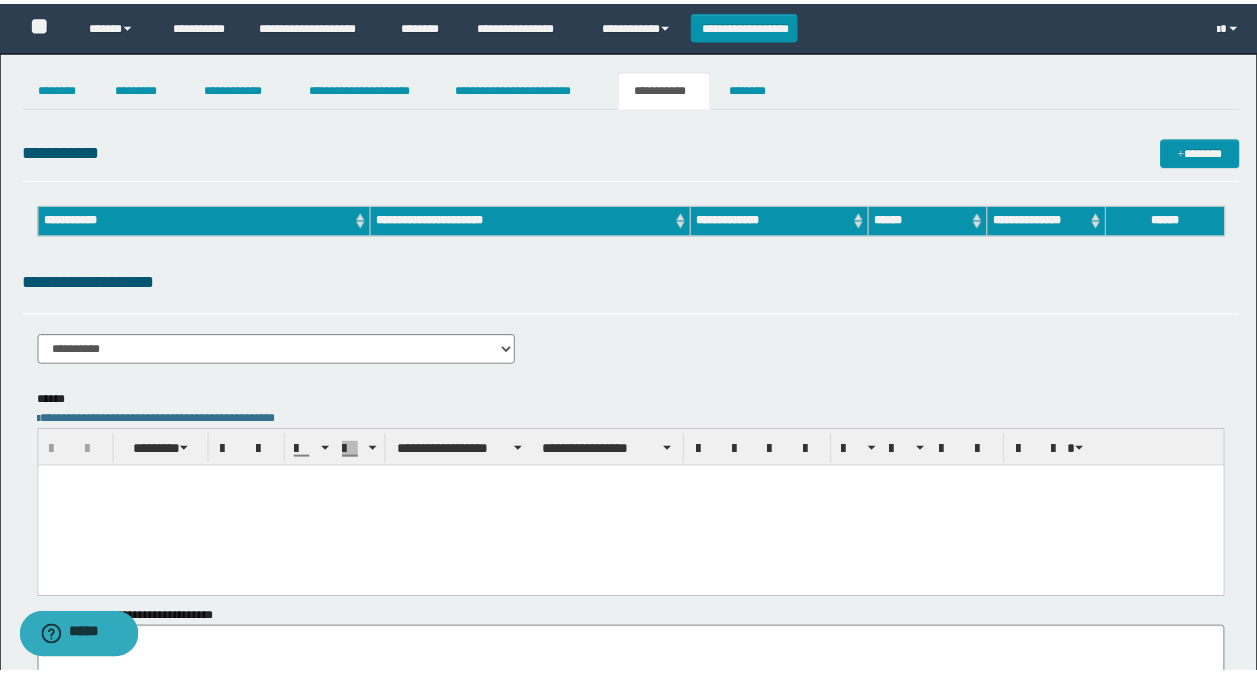 scroll, scrollTop: 0, scrollLeft: 0, axis: both 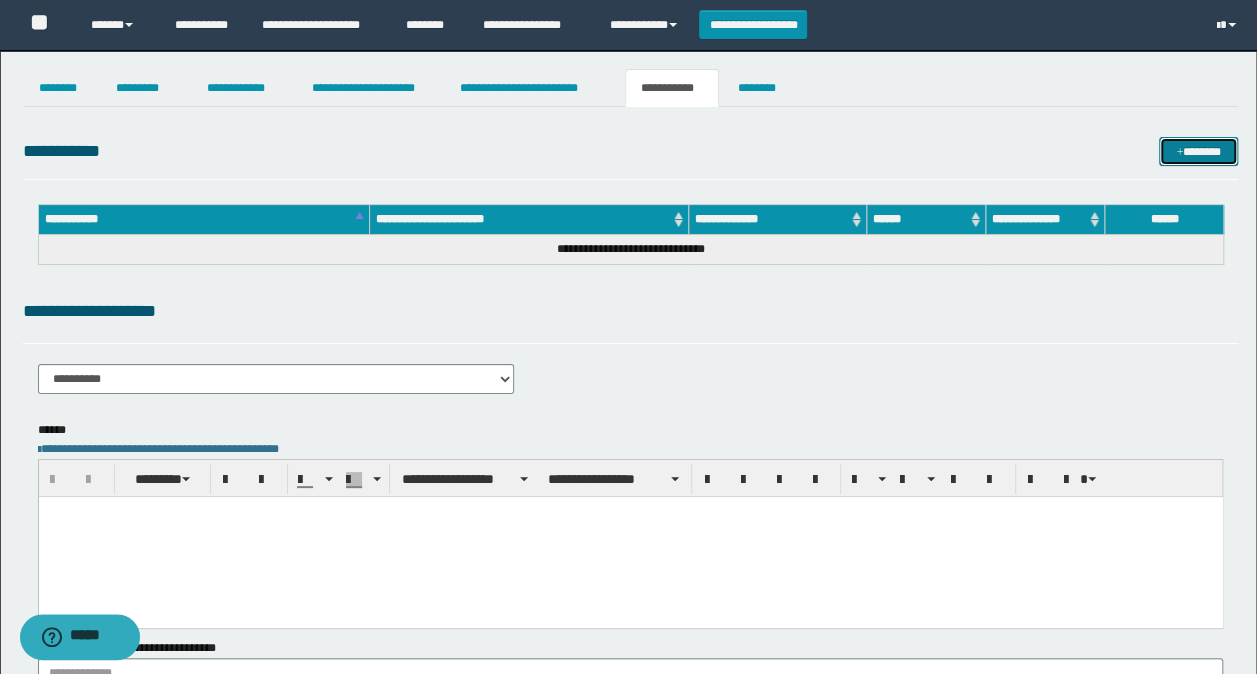 click on "*******" at bounding box center [1198, 151] 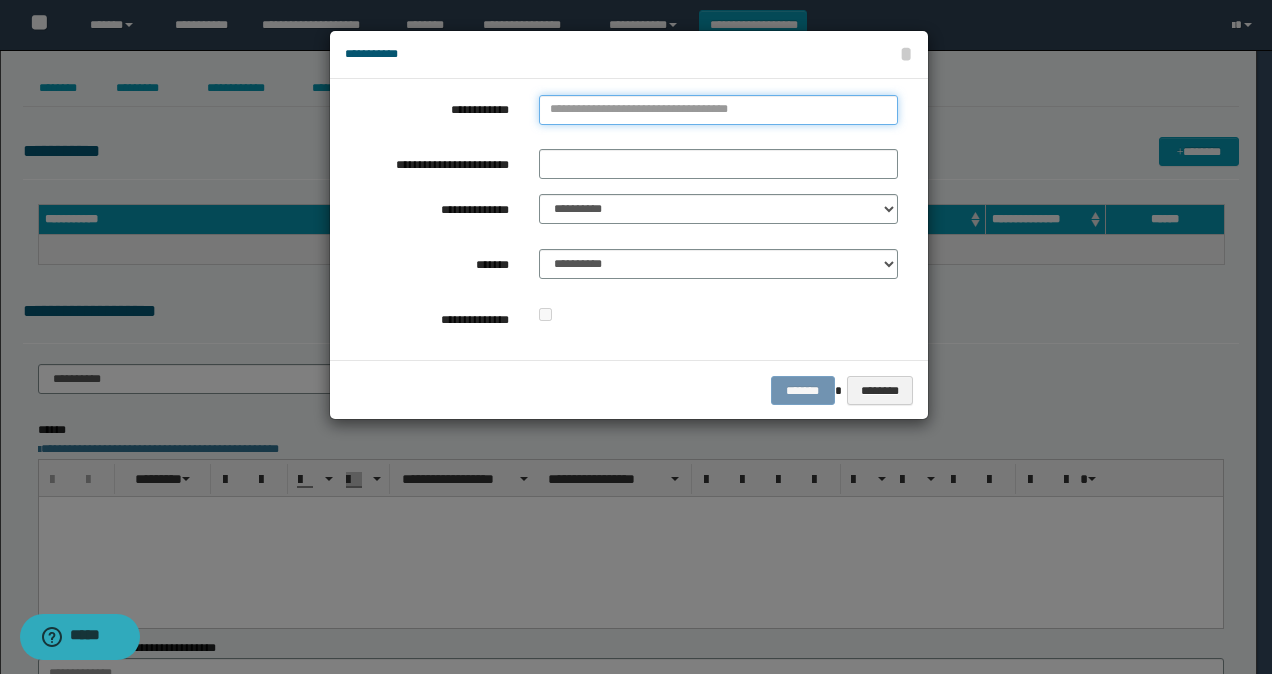 click on "**********" at bounding box center [718, 110] 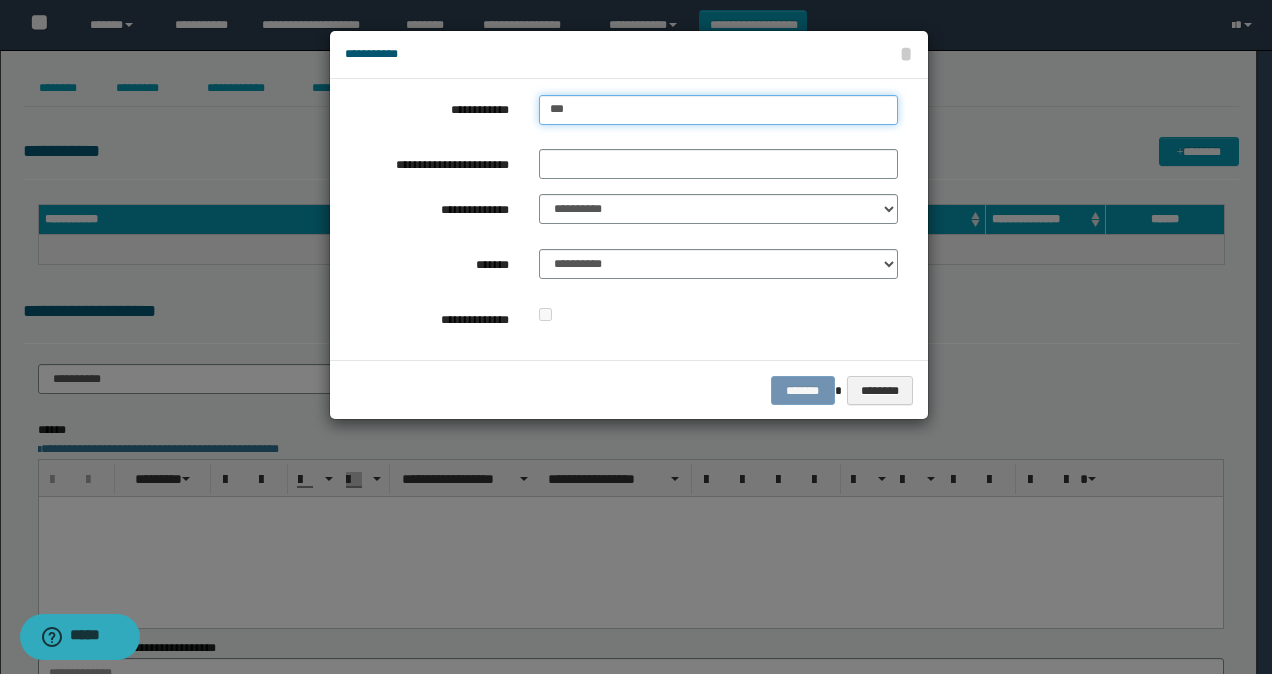 type on "****" 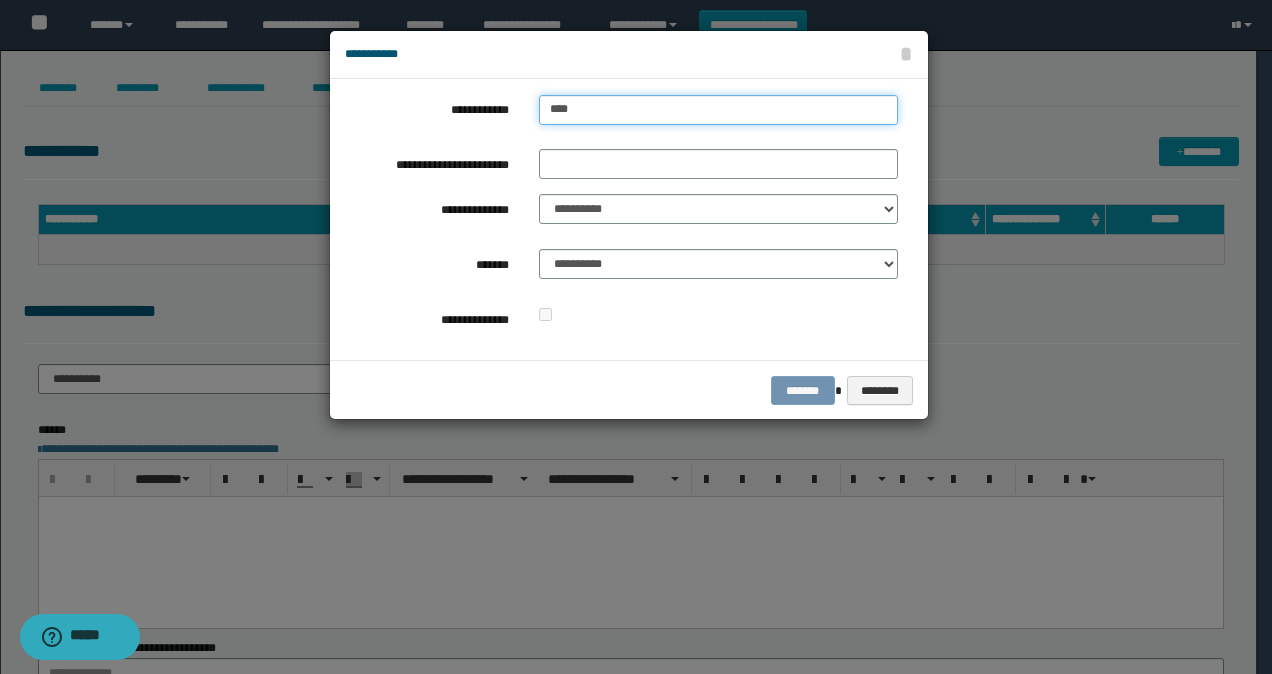 type on "****" 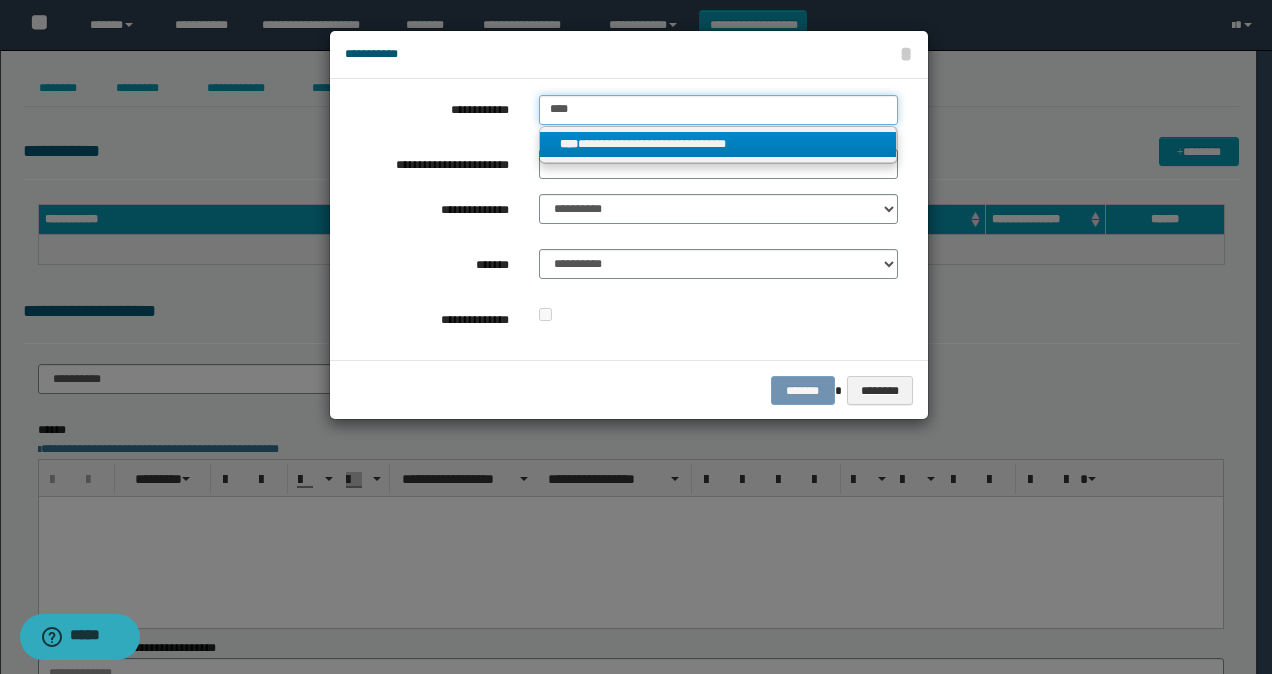 type on "****" 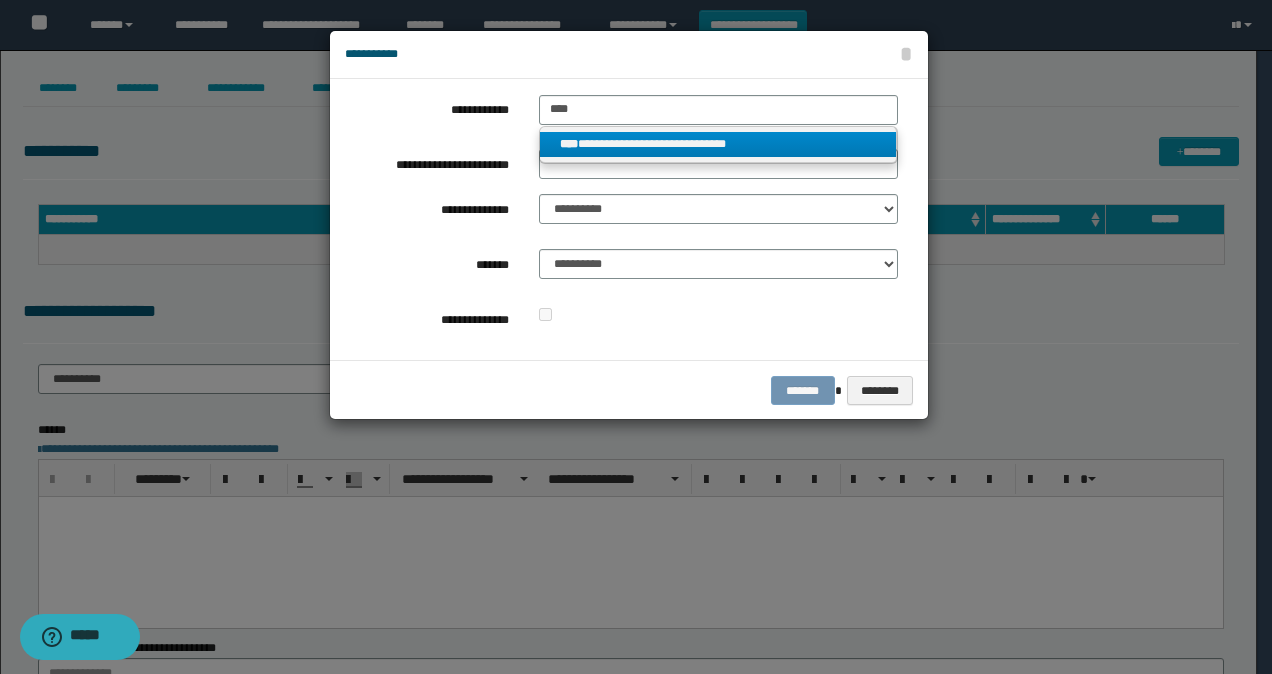 click on "**********" at bounding box center [718, 144] 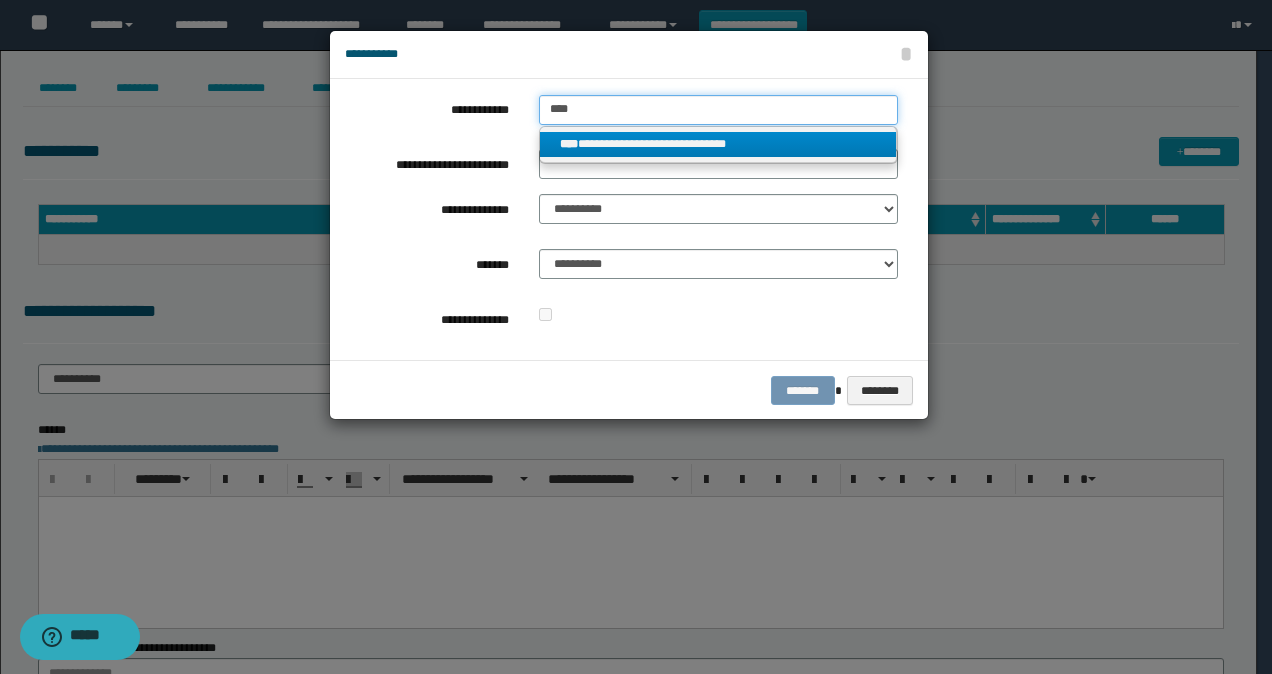 type 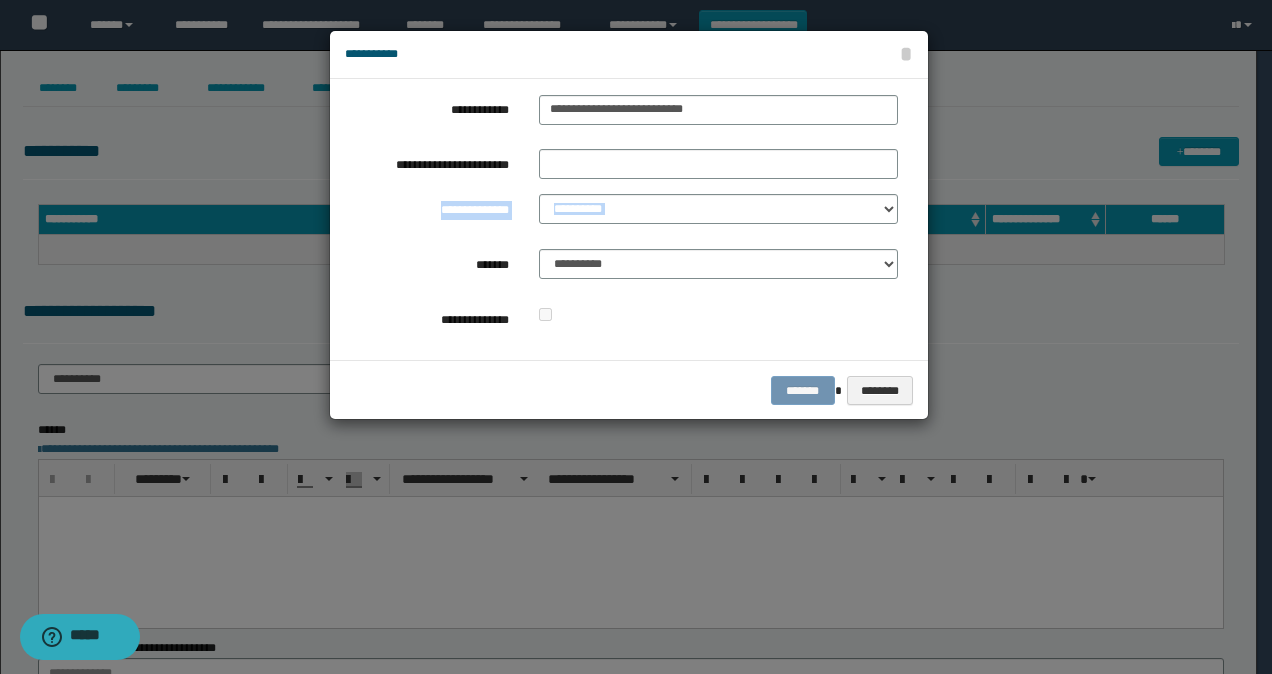 drag, startPoint x: 628, startPoint y: 175, endPoint x: 550, endPoint y: 162, distance: 79.07591 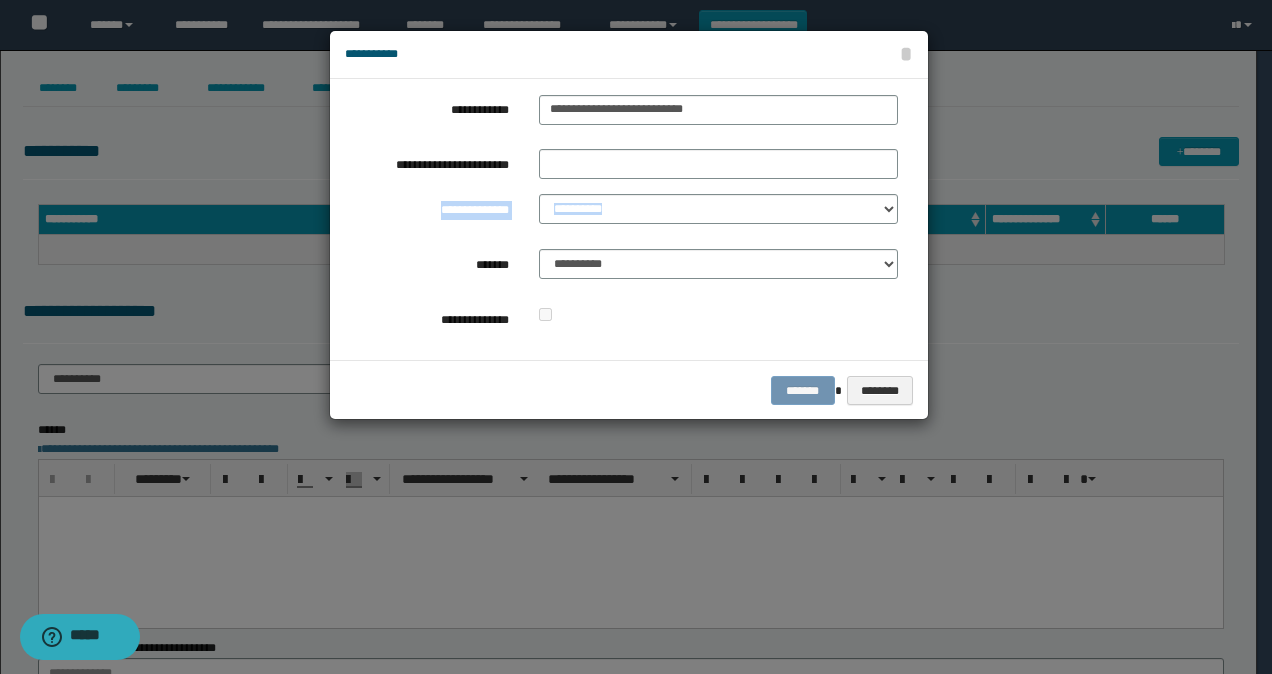 click on "**********" at bounding box center (718, 164) 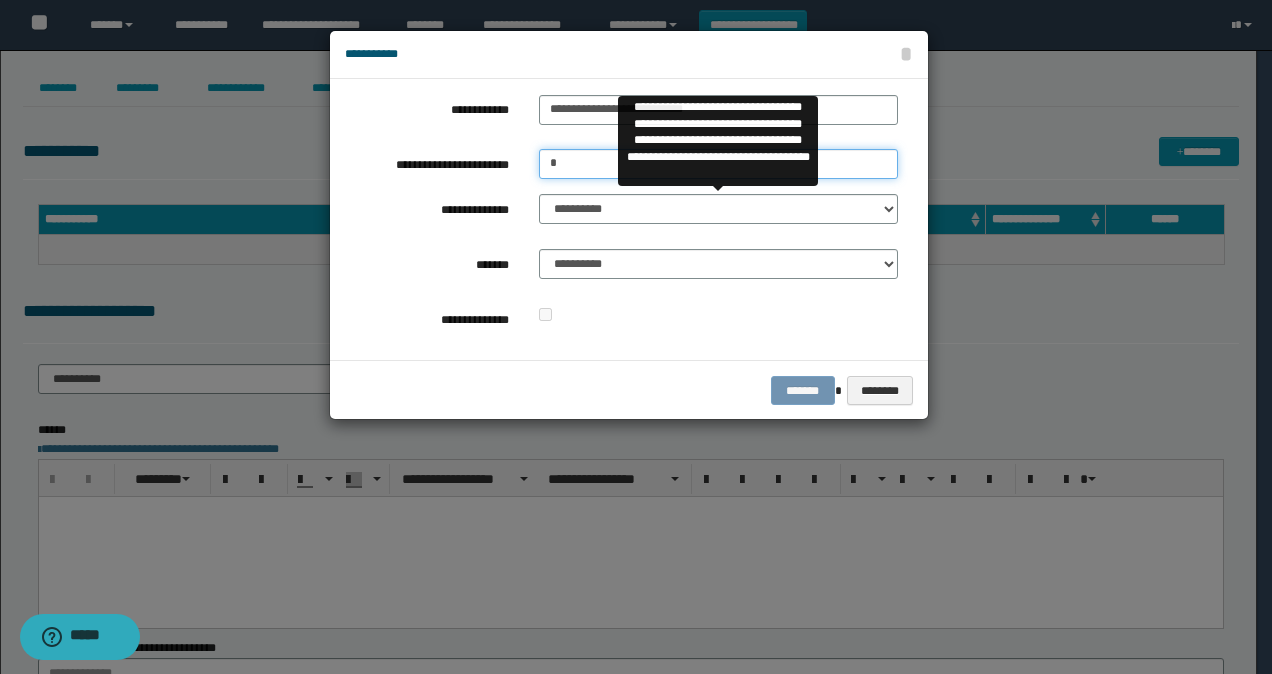 type on "*" 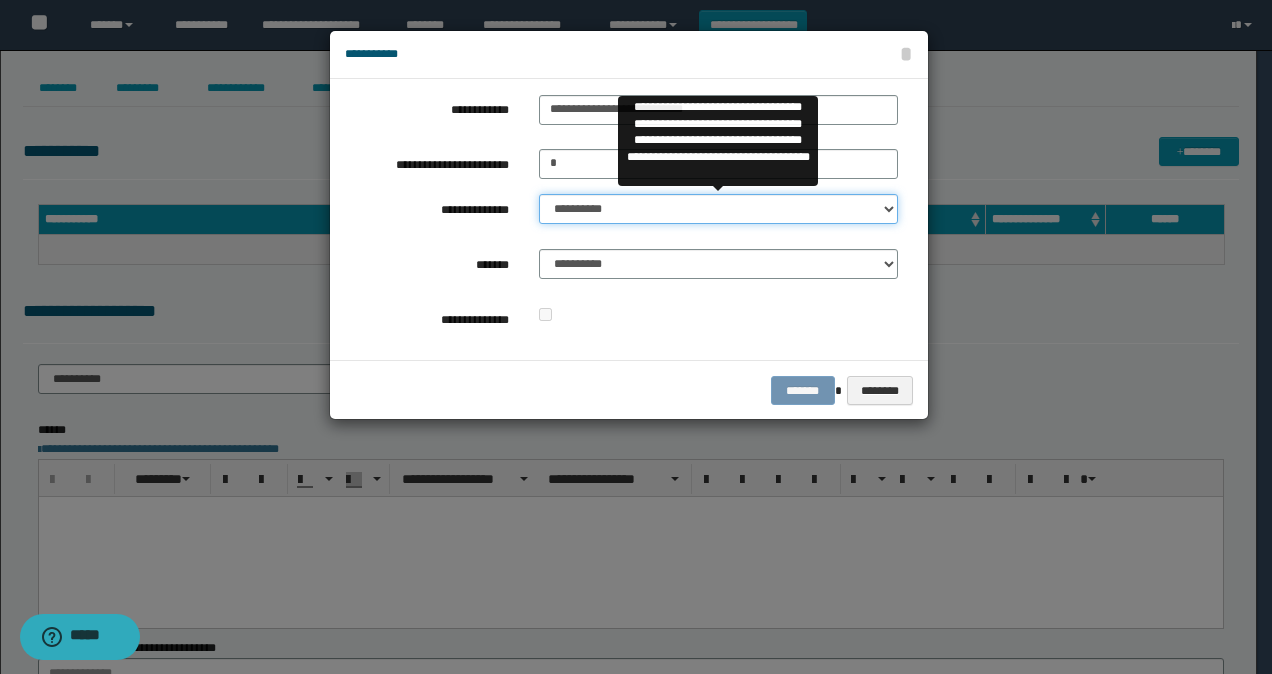 click on "**********" at bounding box center [718, 209] 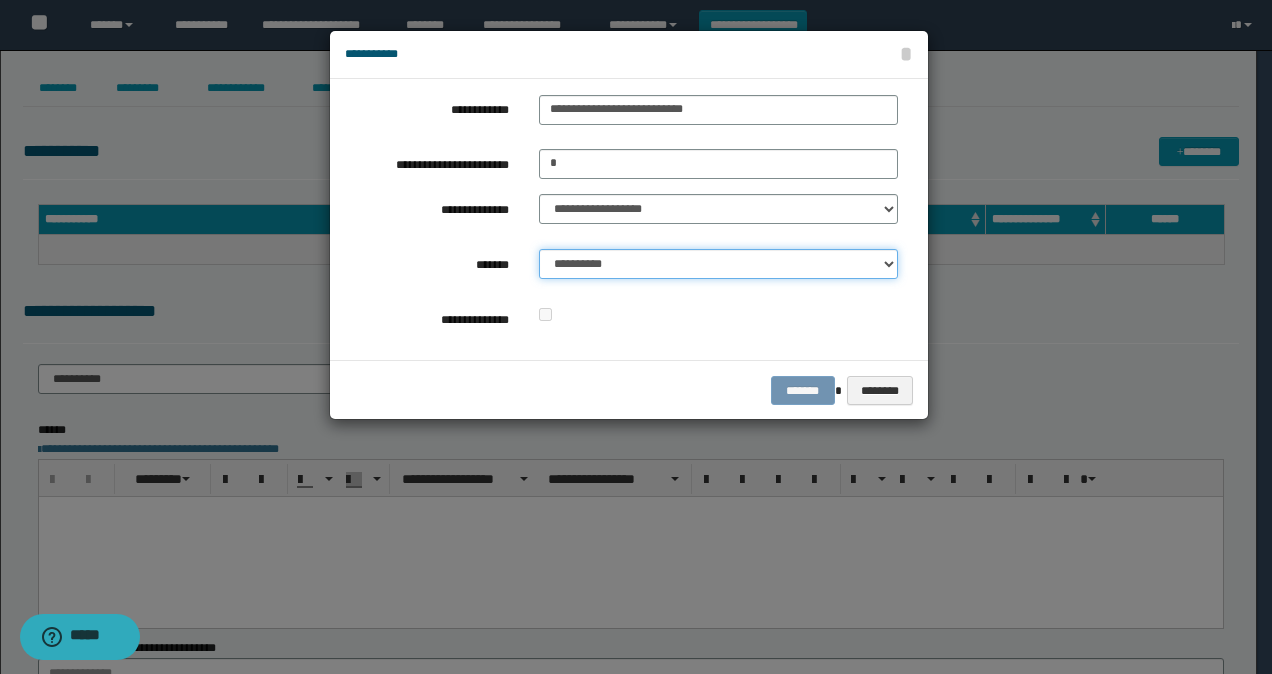 drag, startPoint x: 596, startPoint y: 261, endPoint x: 600, endPoint y: 281, distance: 20.396078 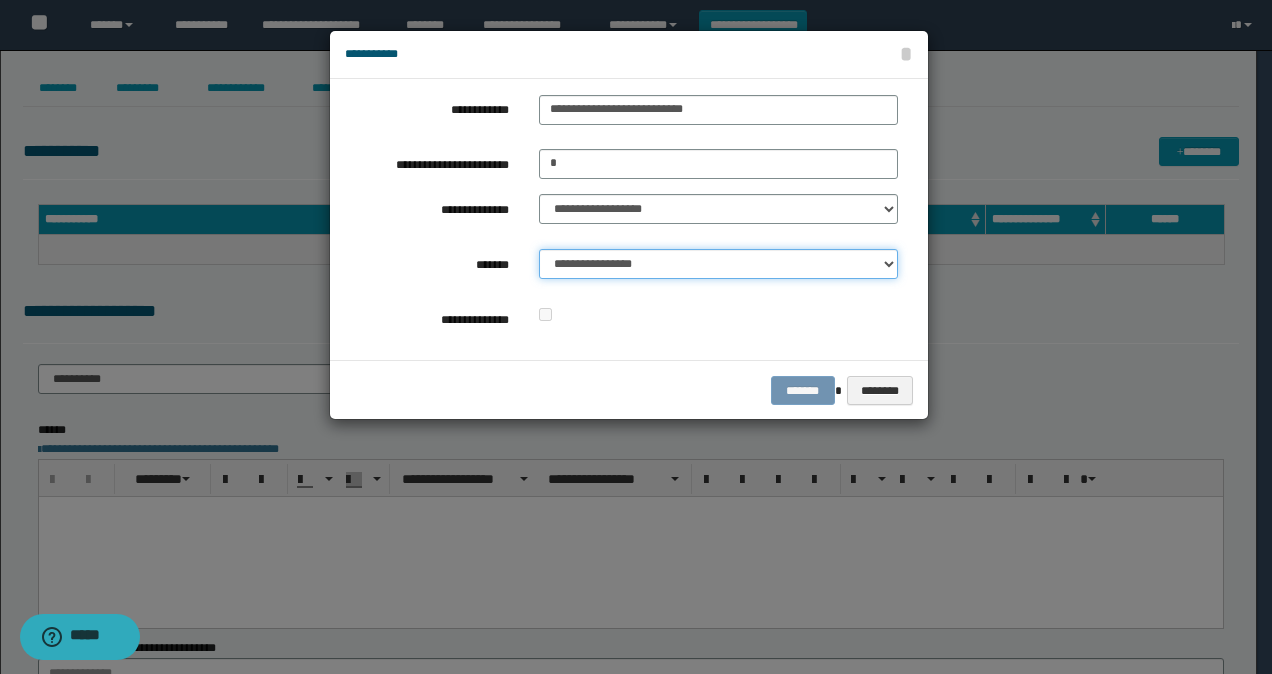 click on "**********" at bounding box center (718, 264) 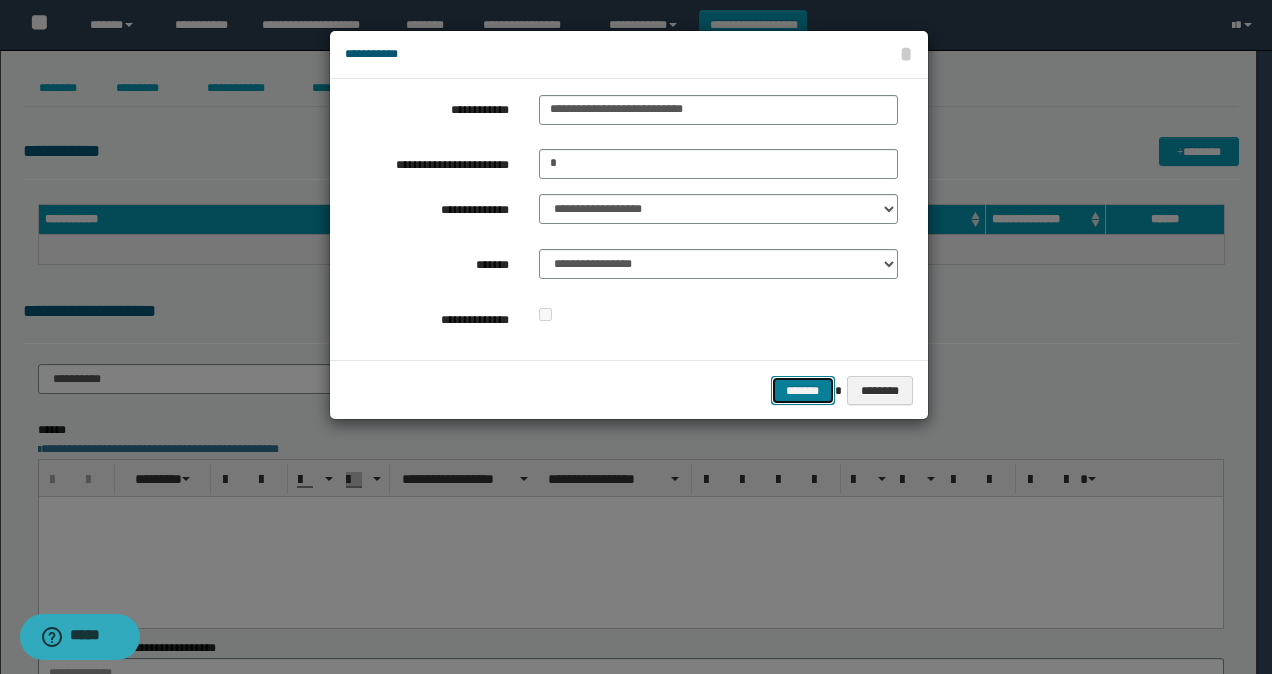 click on "*******" at bounding box center [803, 390] 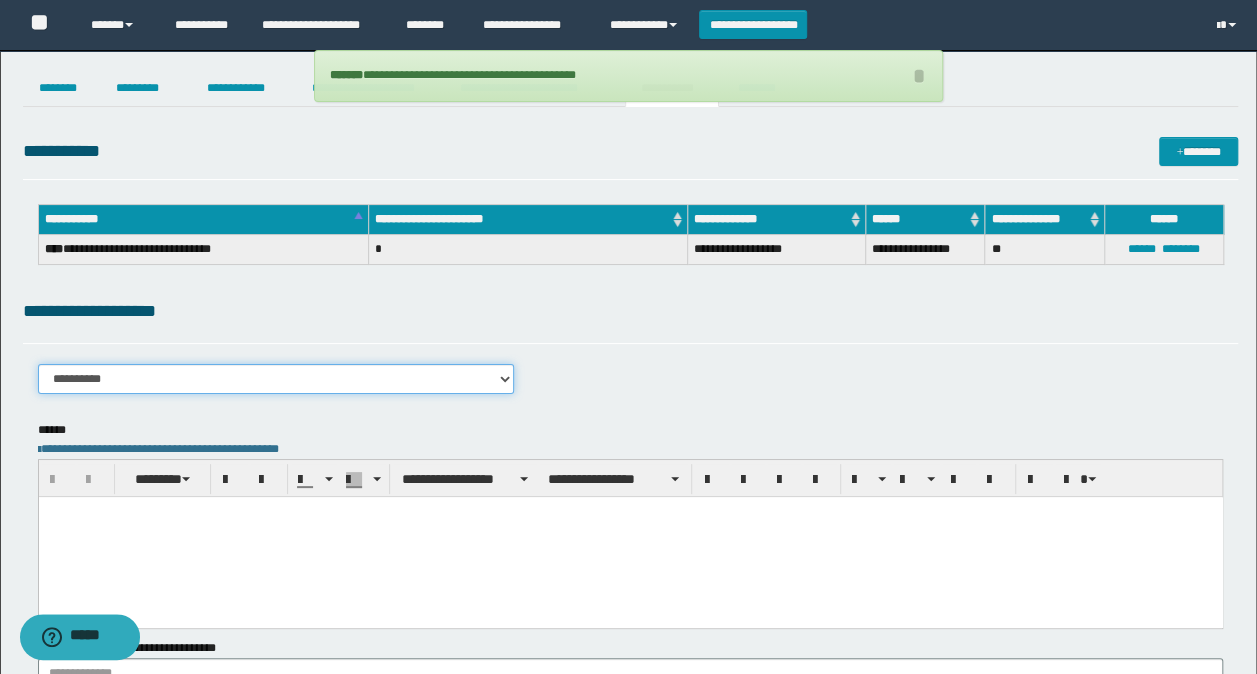 click on "**********" at bounding box center (276, 379) 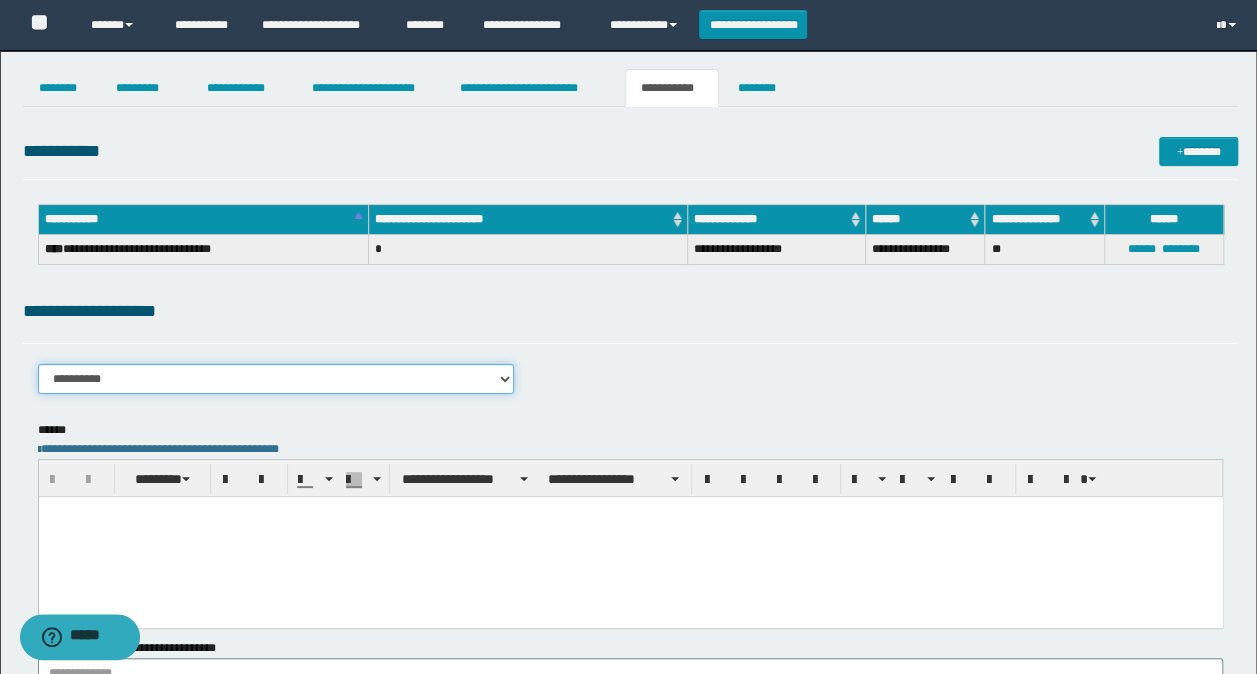 select on "****" 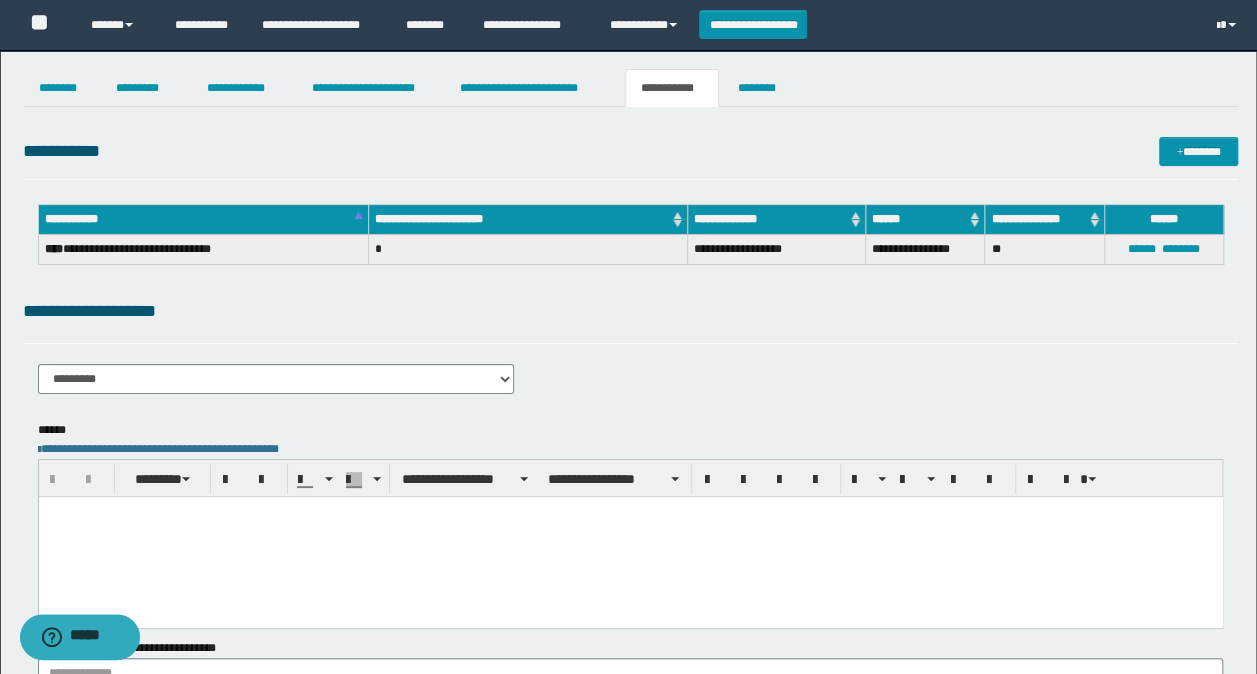 click at bounding box center [630, 537] 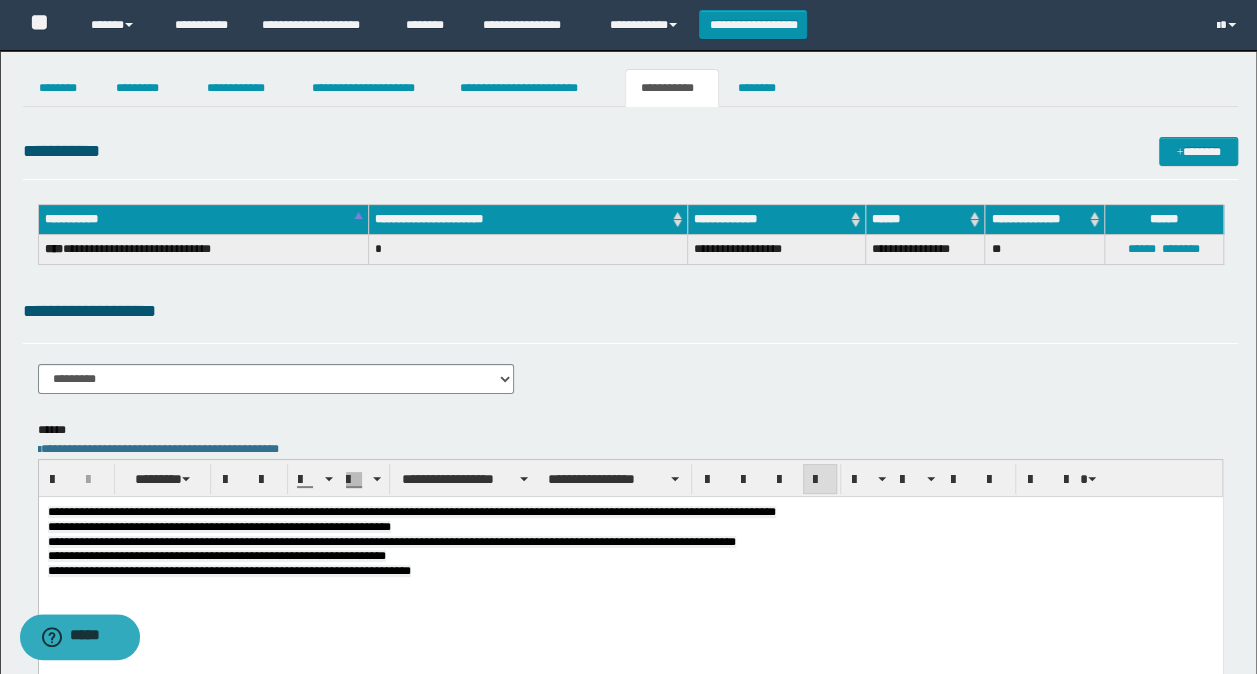 drag, startPoint x: 196, startPoint y: 542, endPoint x: 375, endPoint y: 557, distance: 179.6274 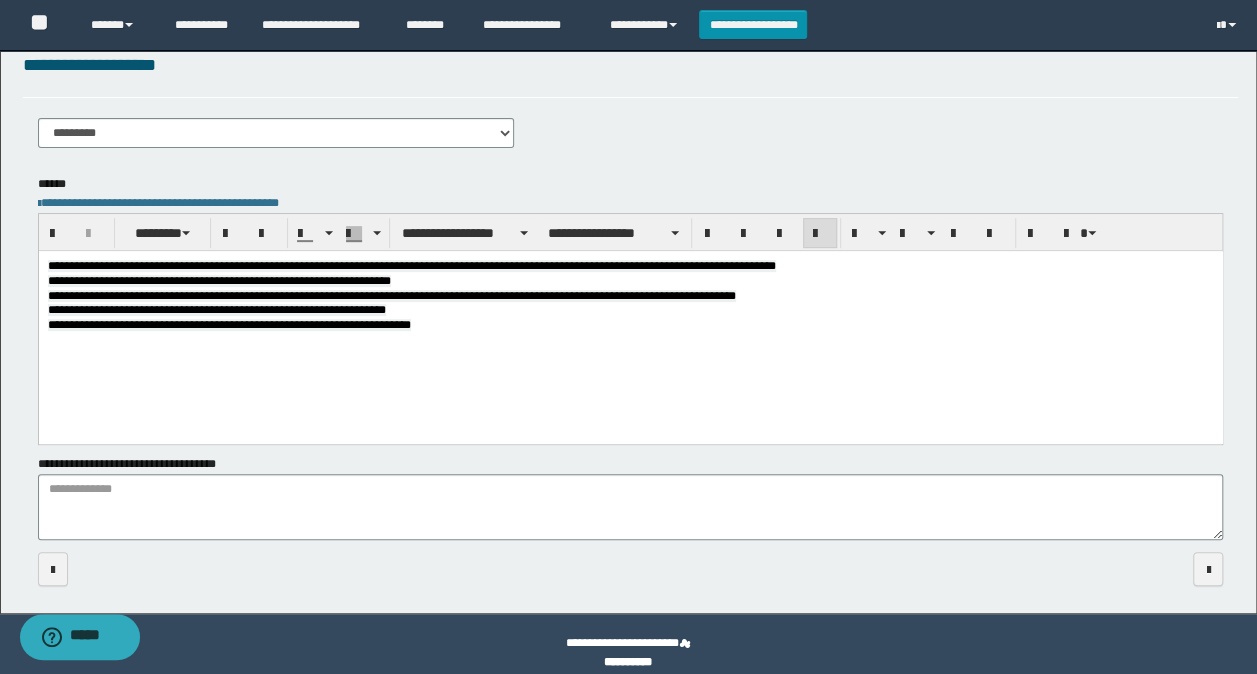 scroll, scrollTop: 264, scrollLeft: 0, axis: vertical 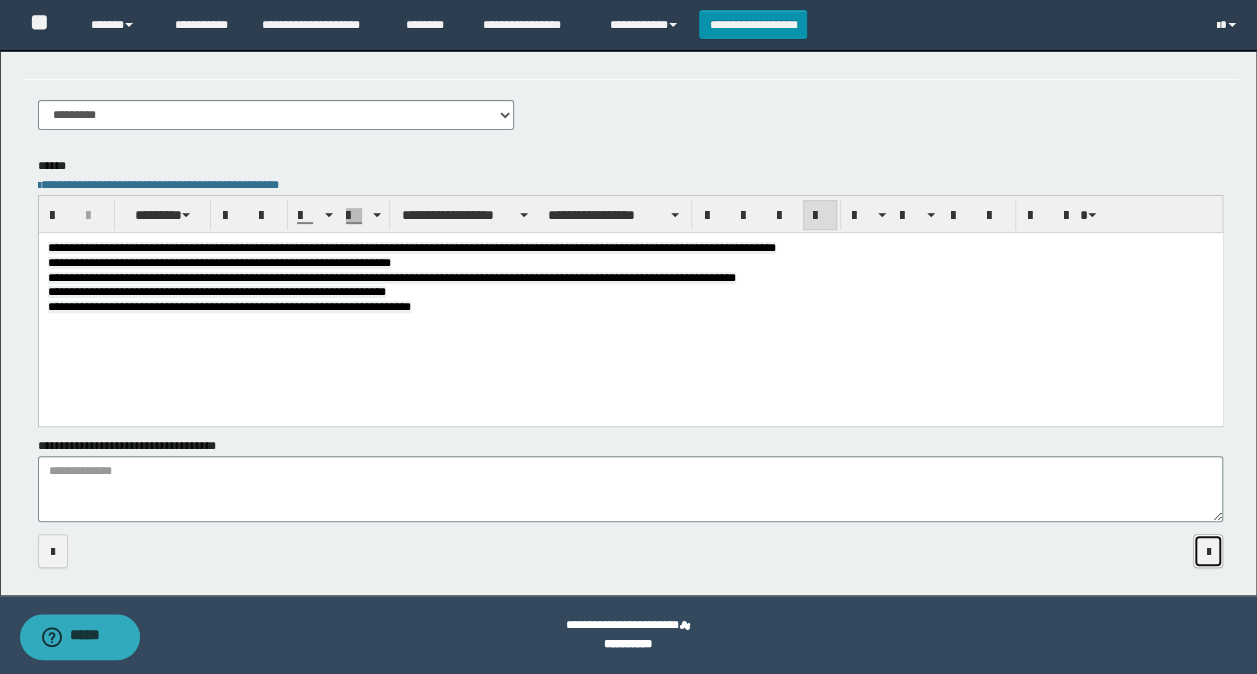 click at bounding box center [1208, 551] 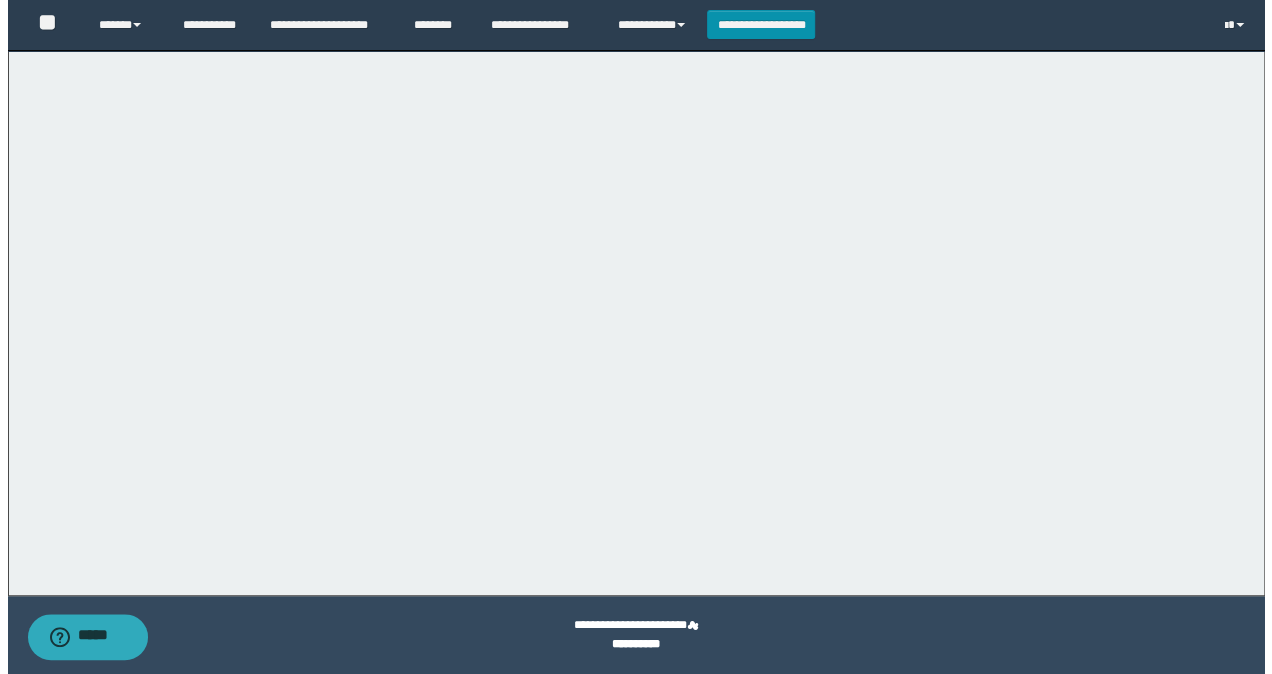 scroll, scrollTop: 0, scrollLeft: 0, axis: both 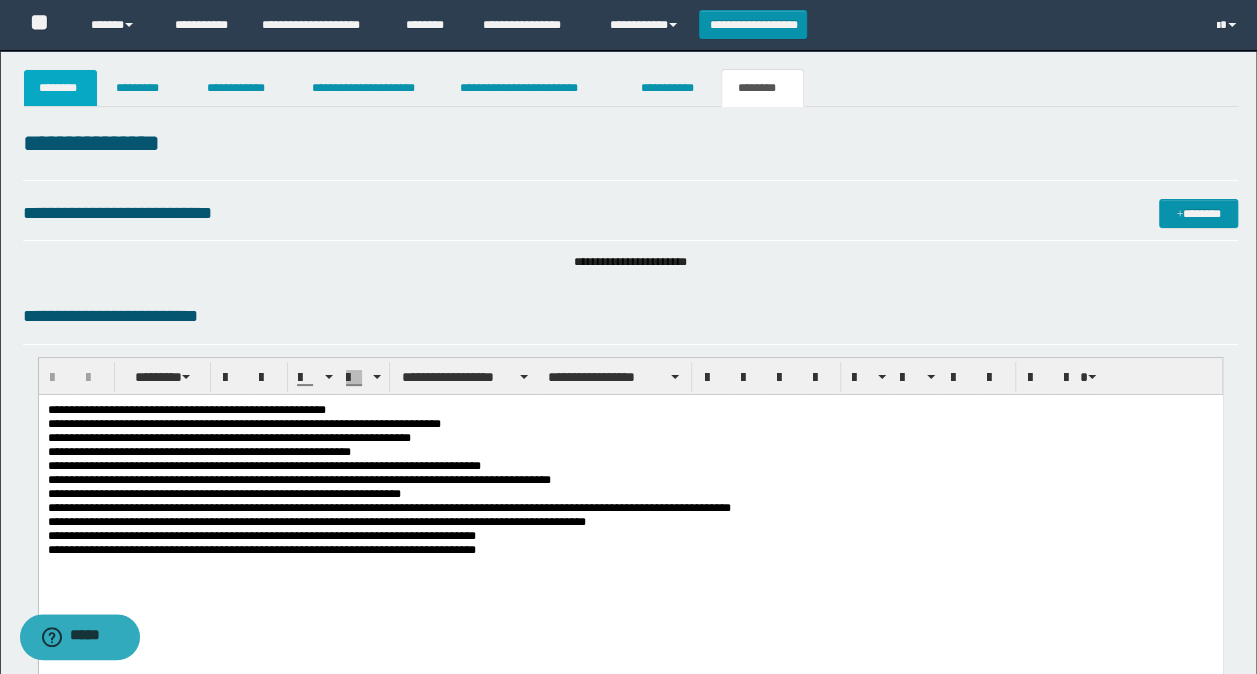 click on "********" at bounding box center (61, 88) 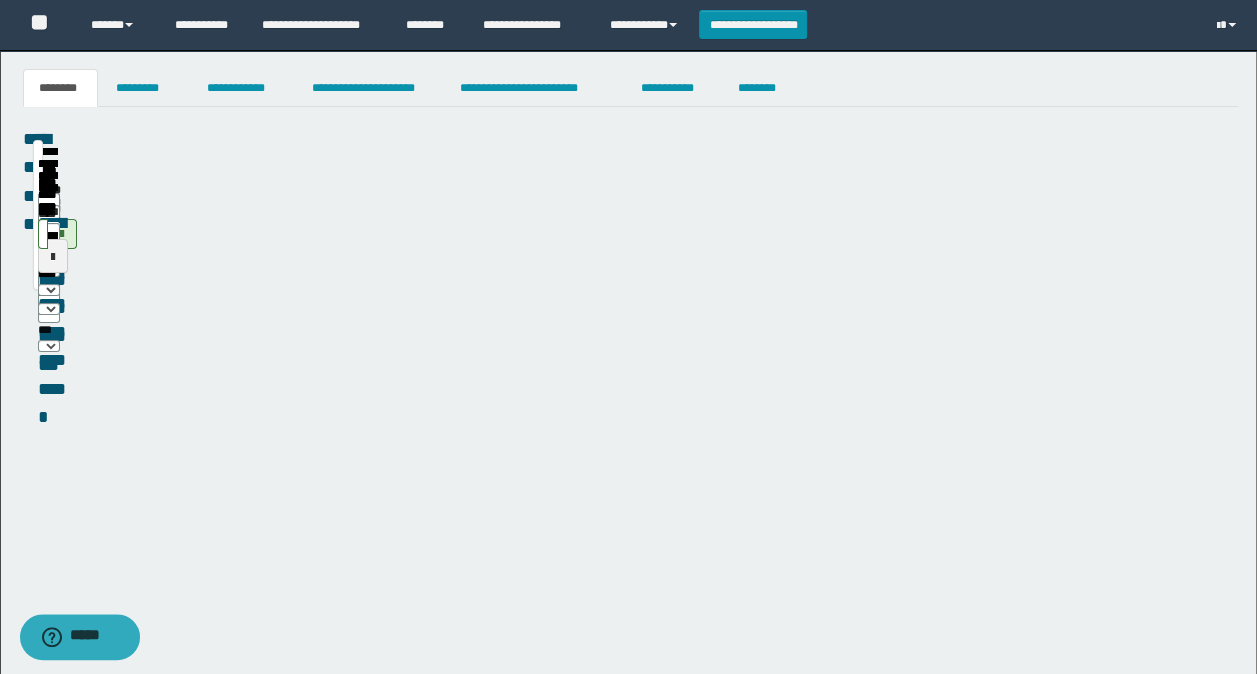 click on "********" at bounding box center (61, 88) 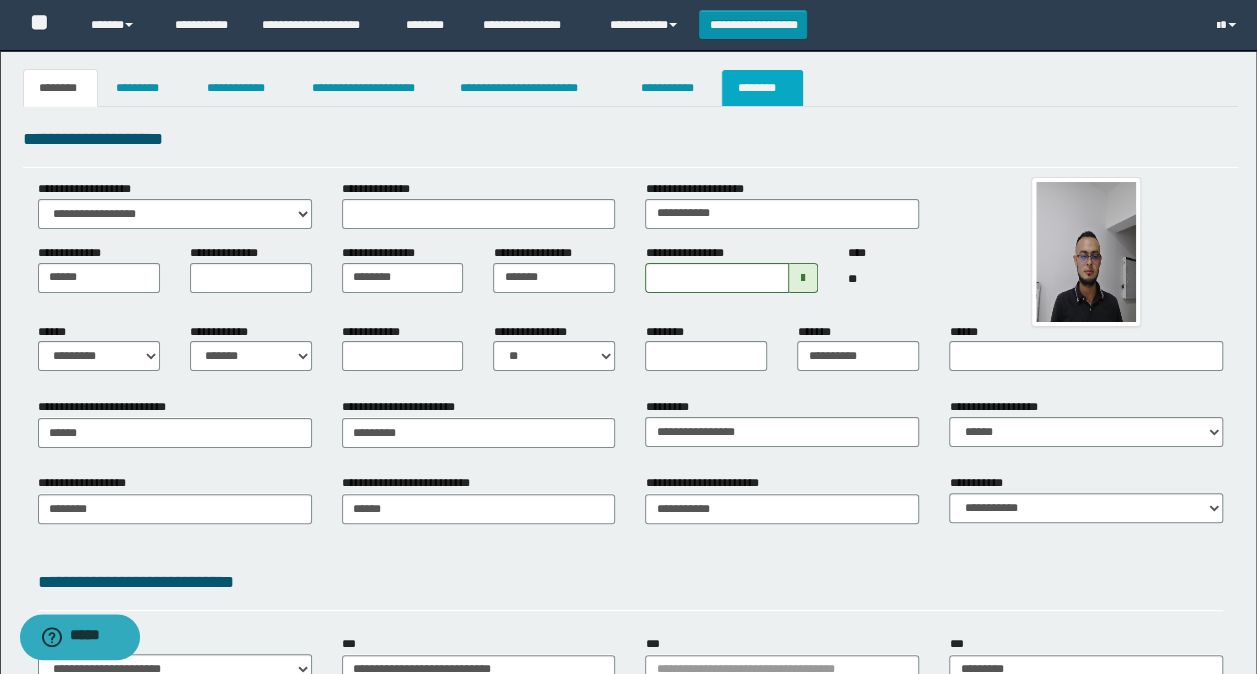 click on "********" at bounding box center (762, 88) 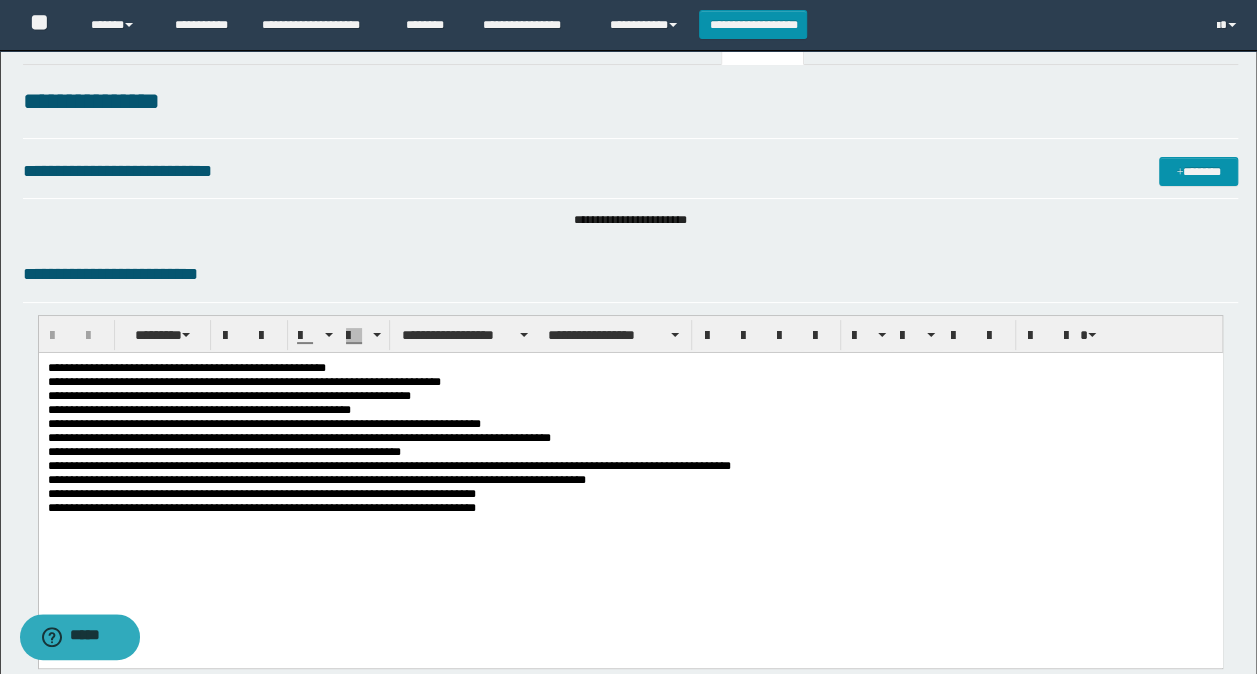 scroll, scrollTop: 0, scrollLeft: 0, axis: both 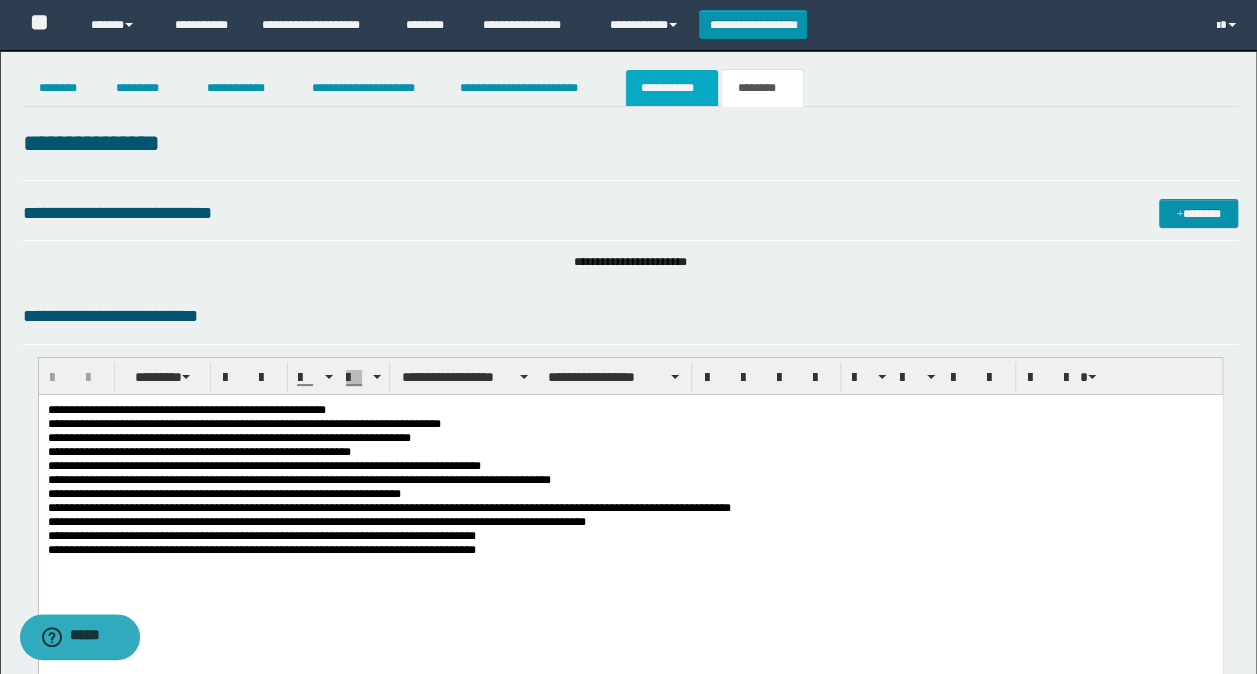 click on "**********" at bounding box center (672, 88) 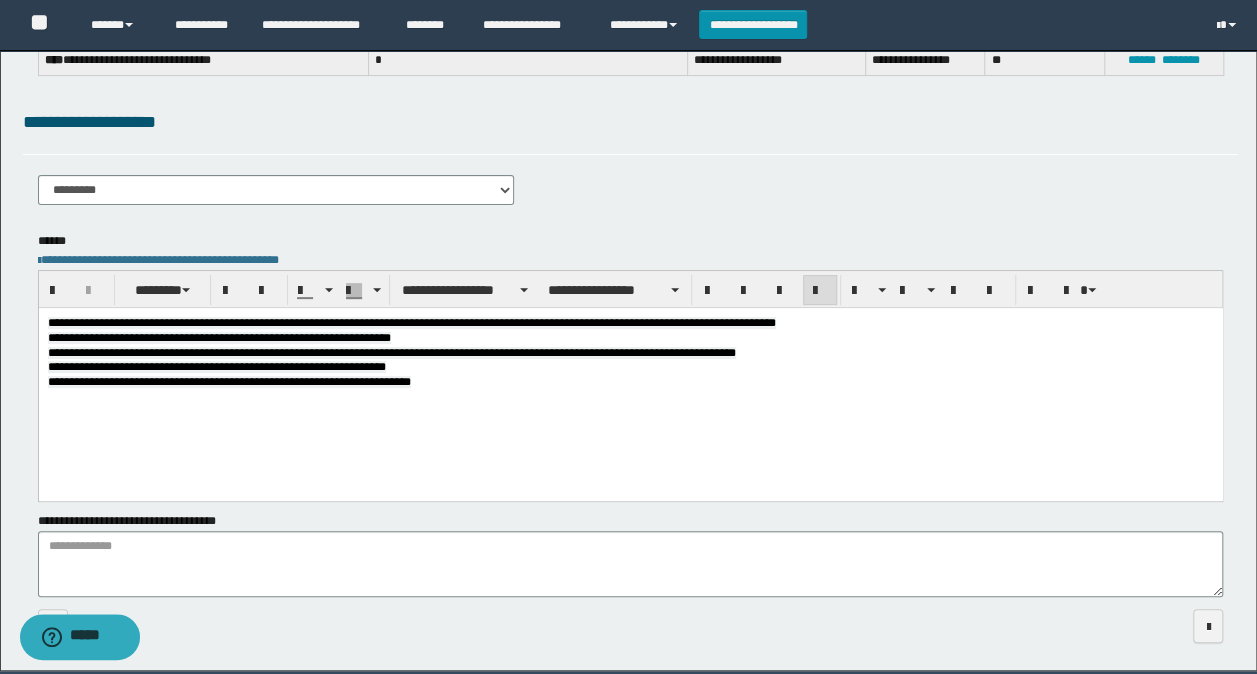 scroll, scrollTop: 264, scrollLeft: 0, axis: vertical 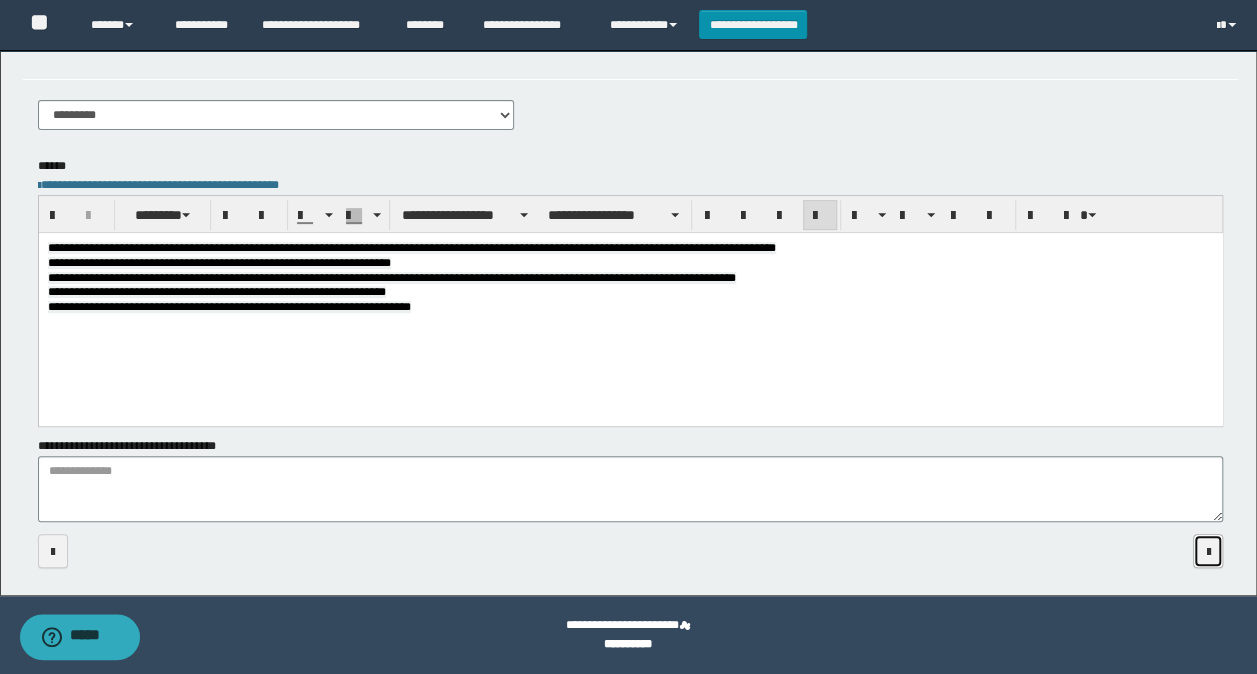 click at bounding box center (1208, 551) 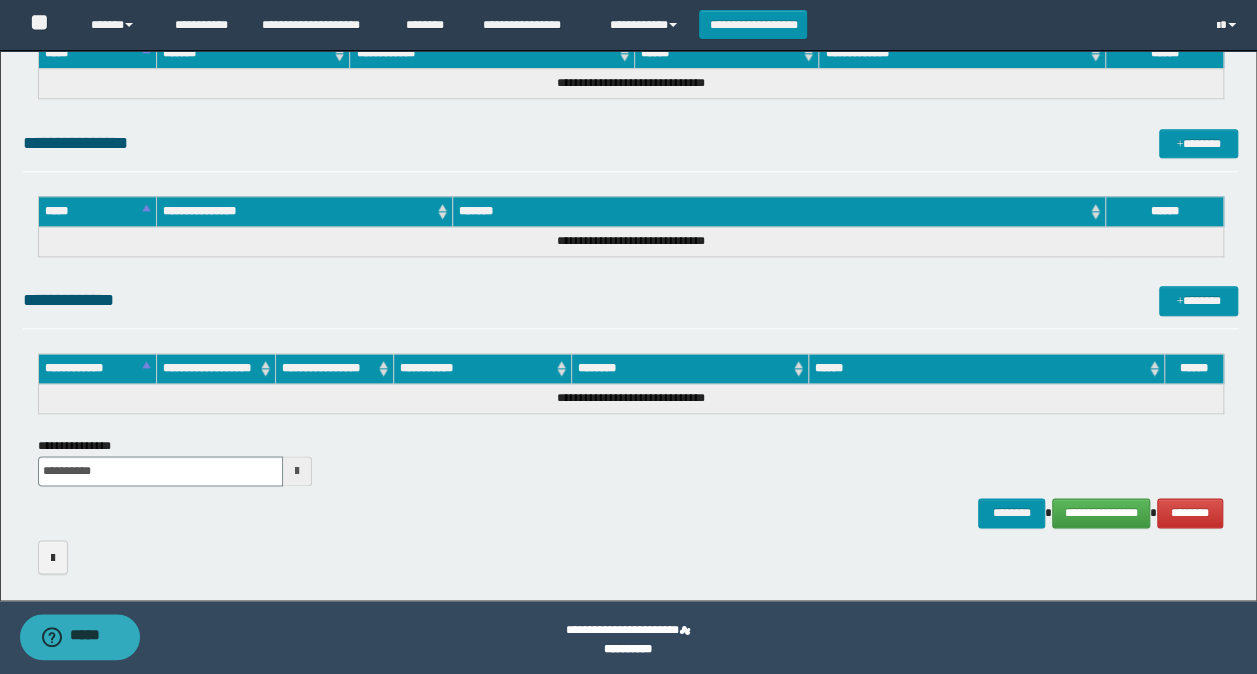 scroll, scrollTop: 1022, scrollLeft: 0, axis: vertical 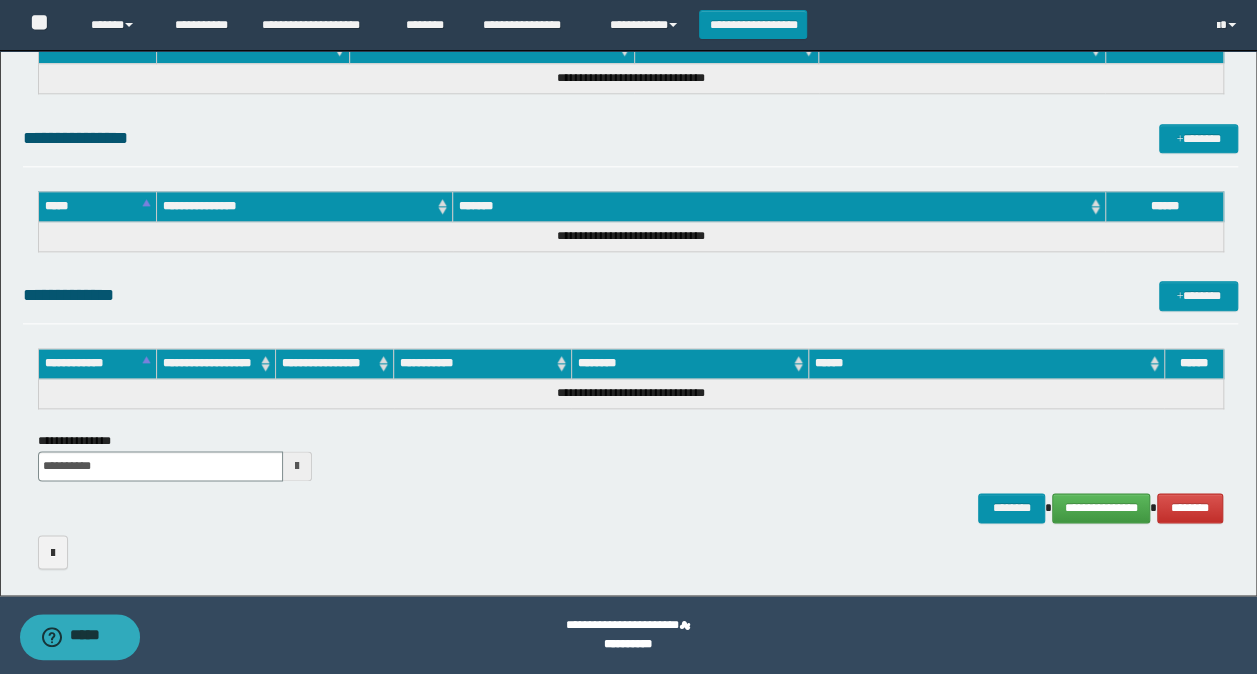 drag, startPoint x: 834, startPoint y: 447, endPoint x: 867, endPoint y: 459, distance: 35.1141 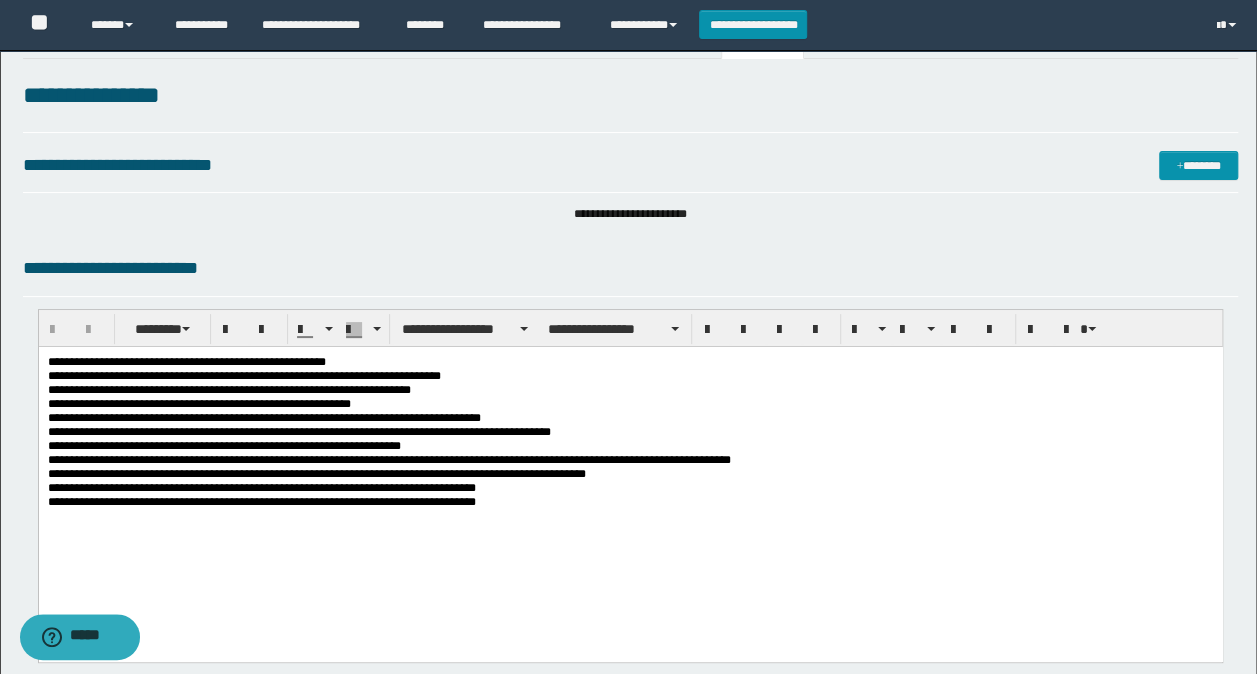 scroll, scrollTop: 22, scrollLeft: 0, axis: vertical 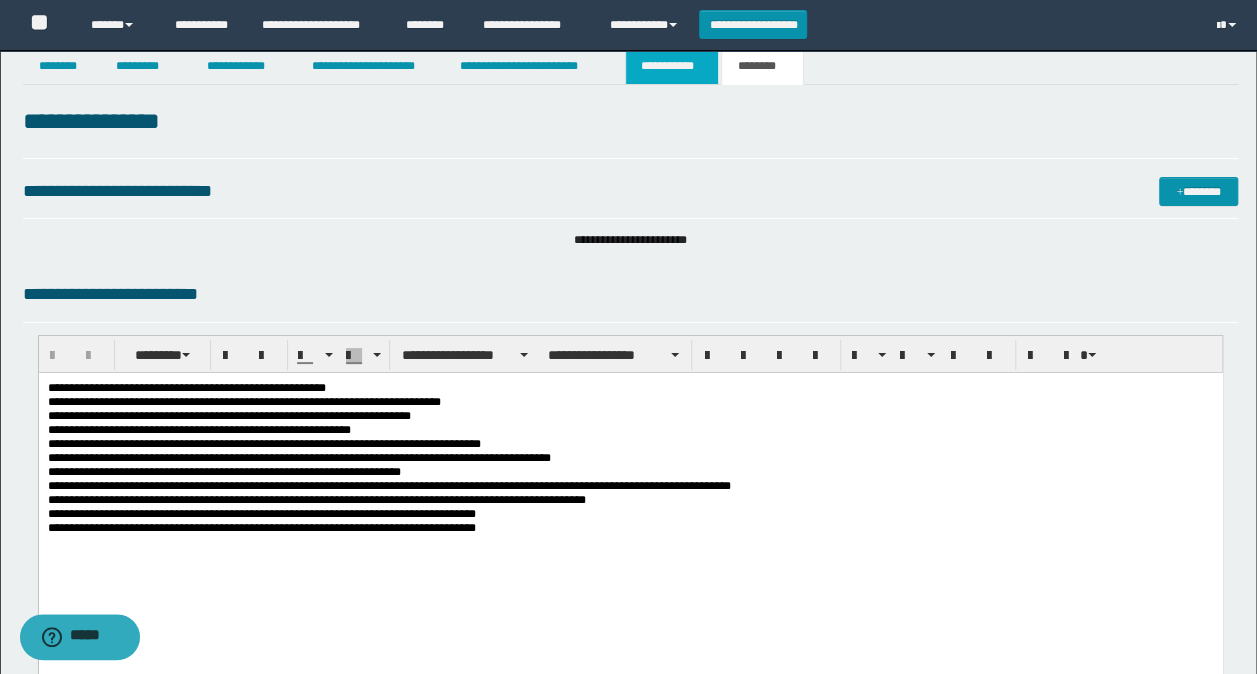 click on "**********" at bounding box center [672, 66] 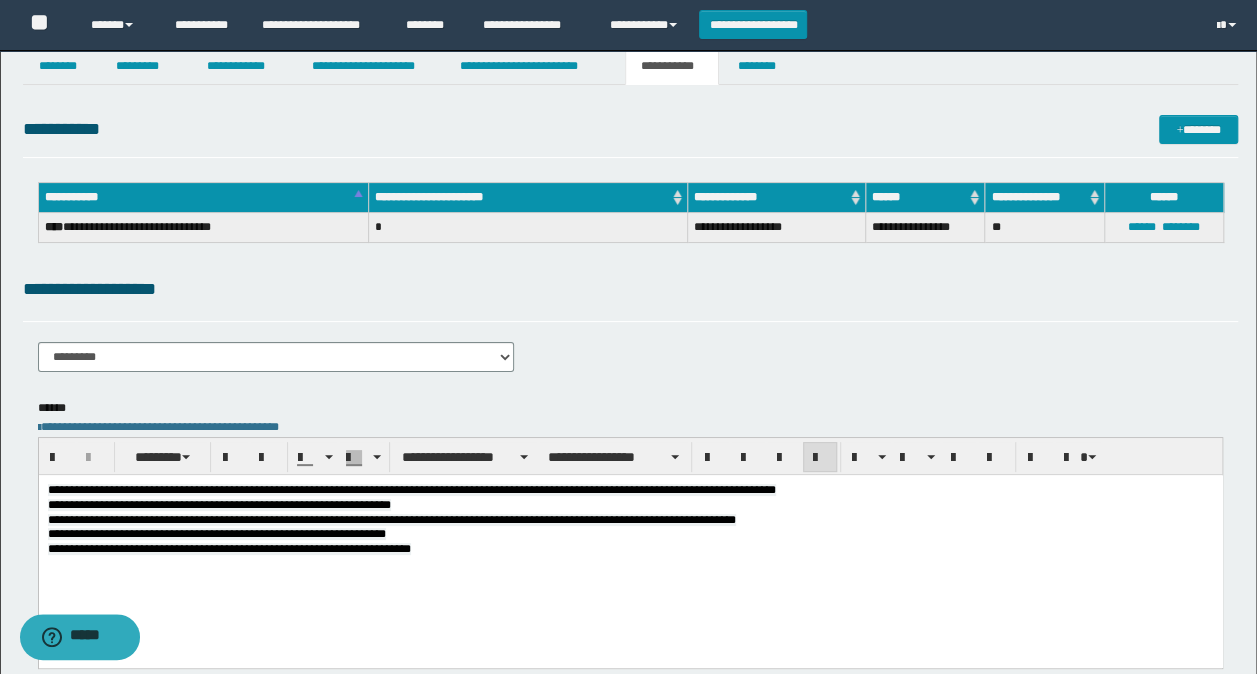 click on "**********" at bounding box center (630, 549) 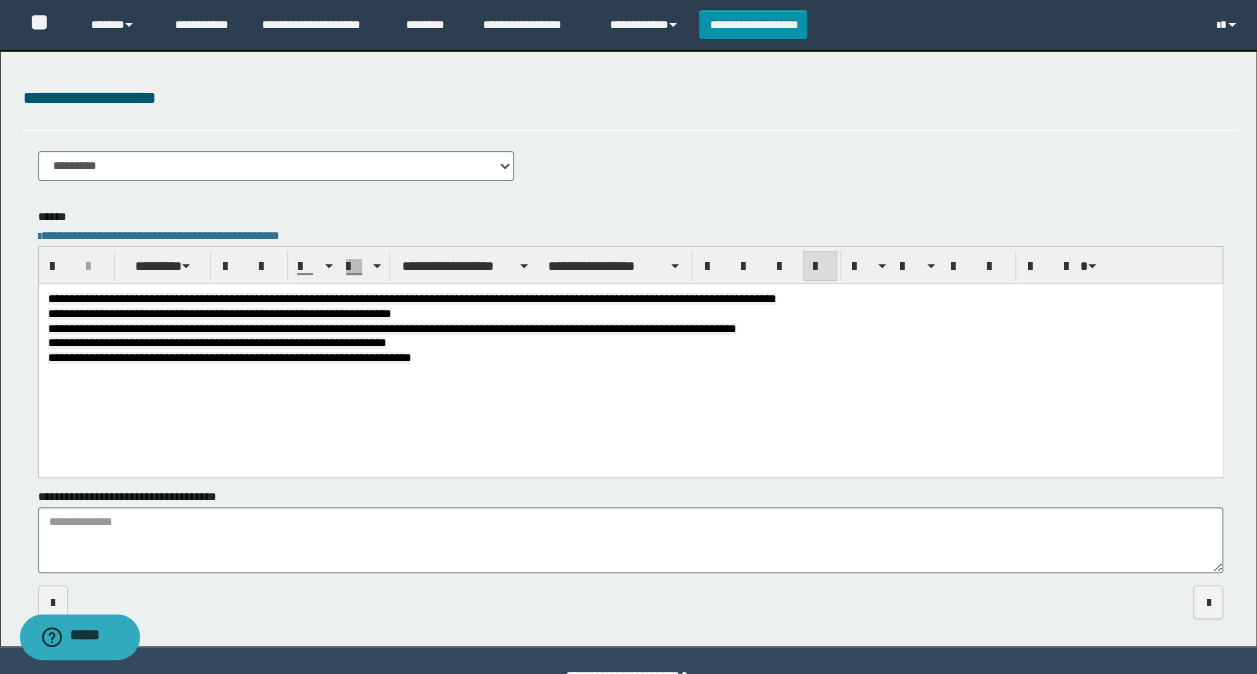 scroll, scrollTop: 264, scrollLeft: 0, axis: vertical 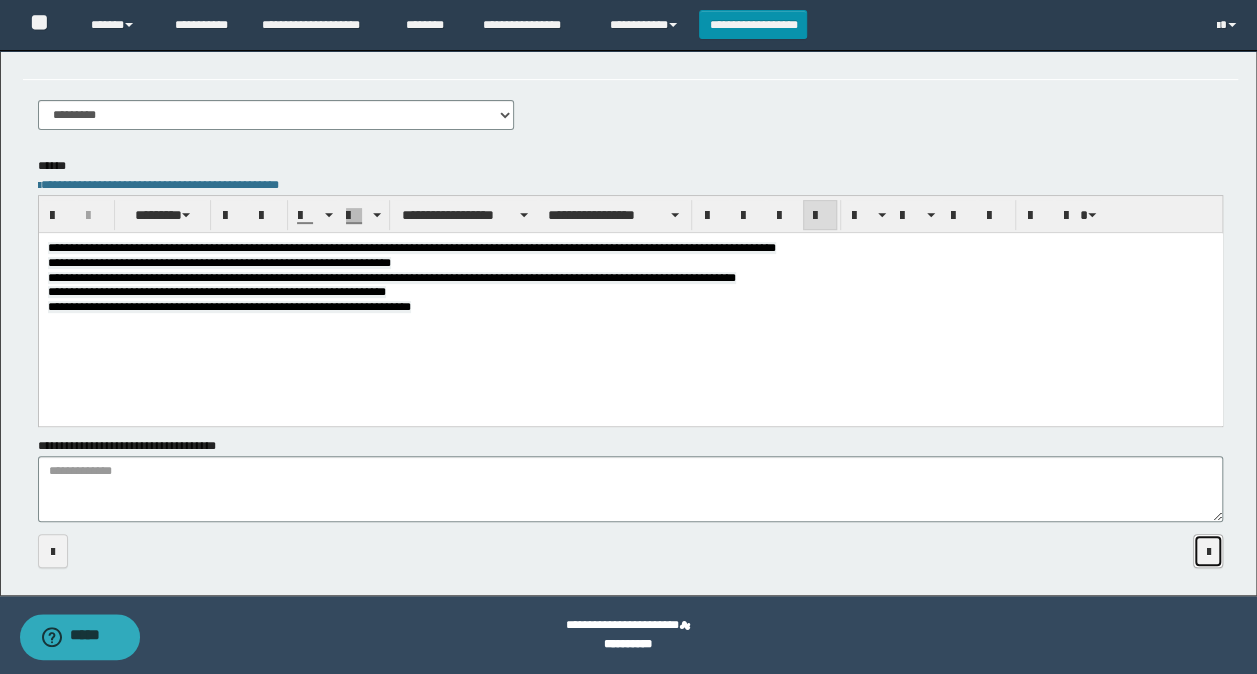 click at bounding box center [1208, 552] 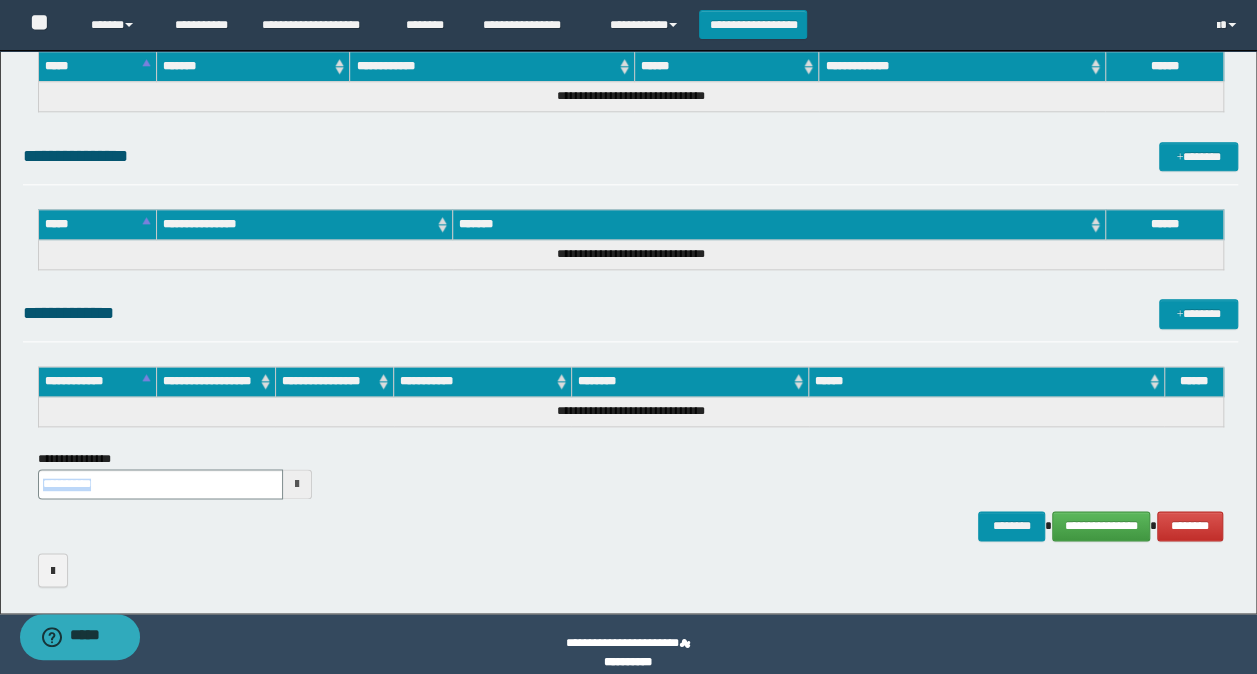scroll, scrollTop: 1022, scrollLeft: 0, axis: vertical 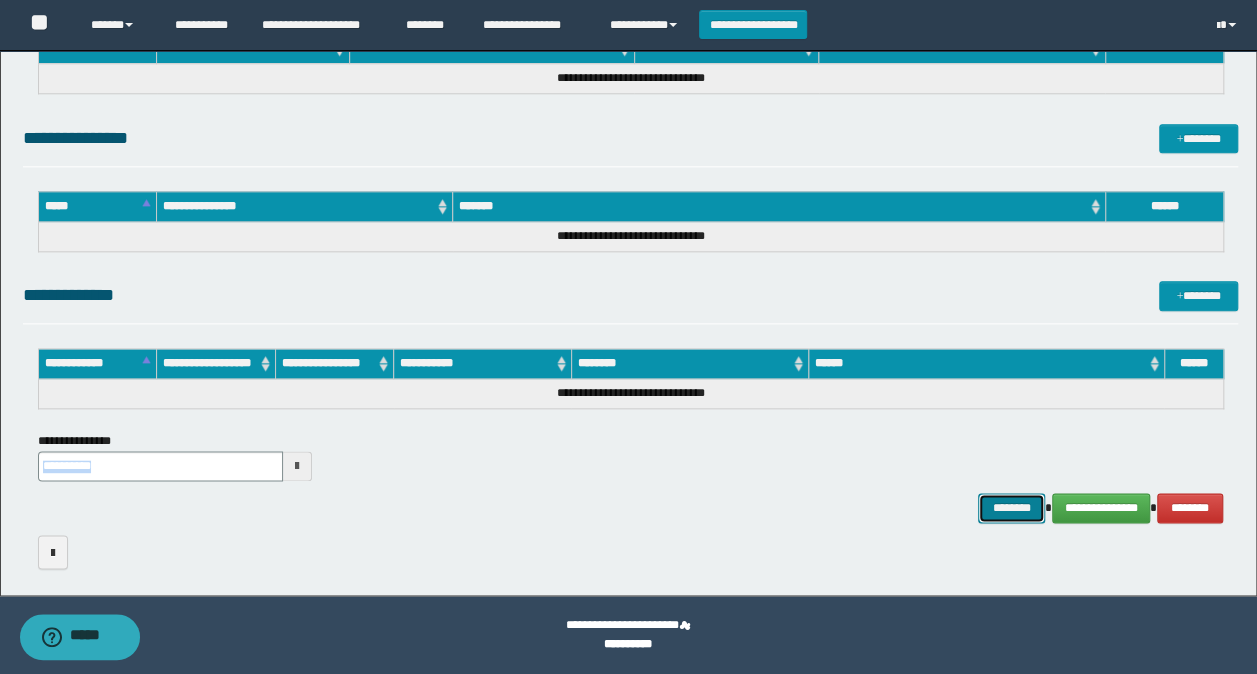 click on "********" at bounding box center (1011, 507) 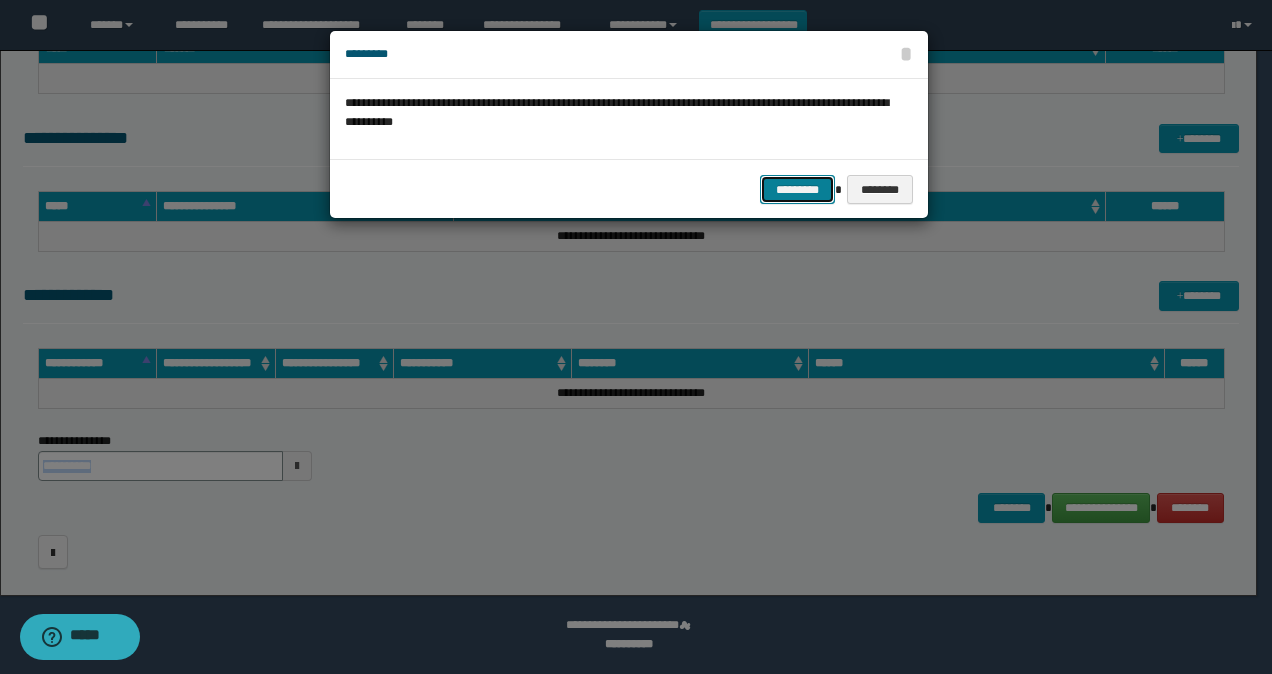 click on "*********" at bounding box center [797, 189] 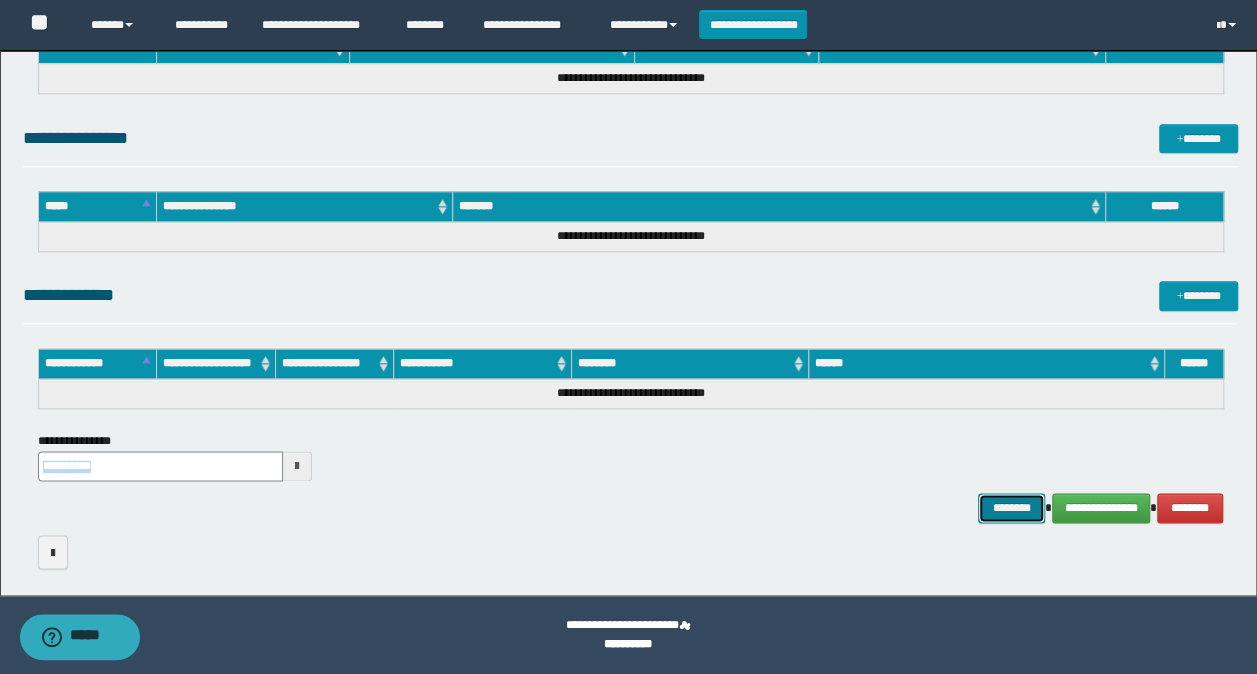 click on "********" at bounding box center (1011, 507) 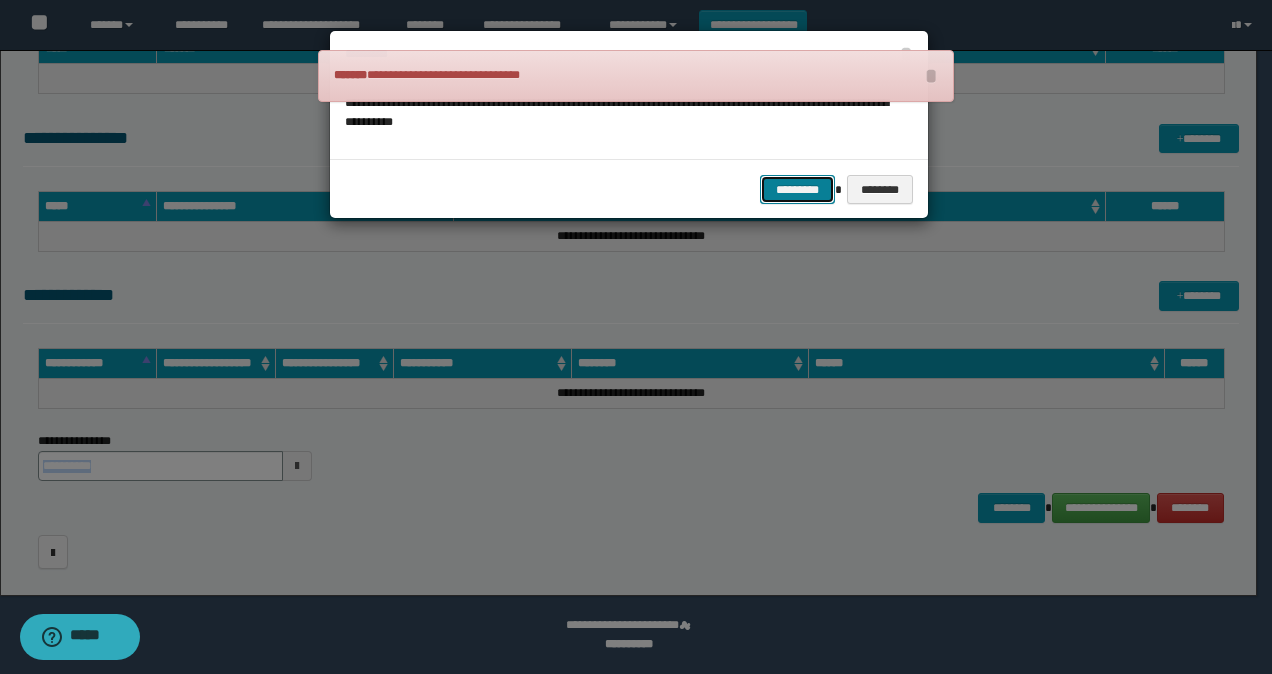 click on "*********" at bounding box center (797, 189) 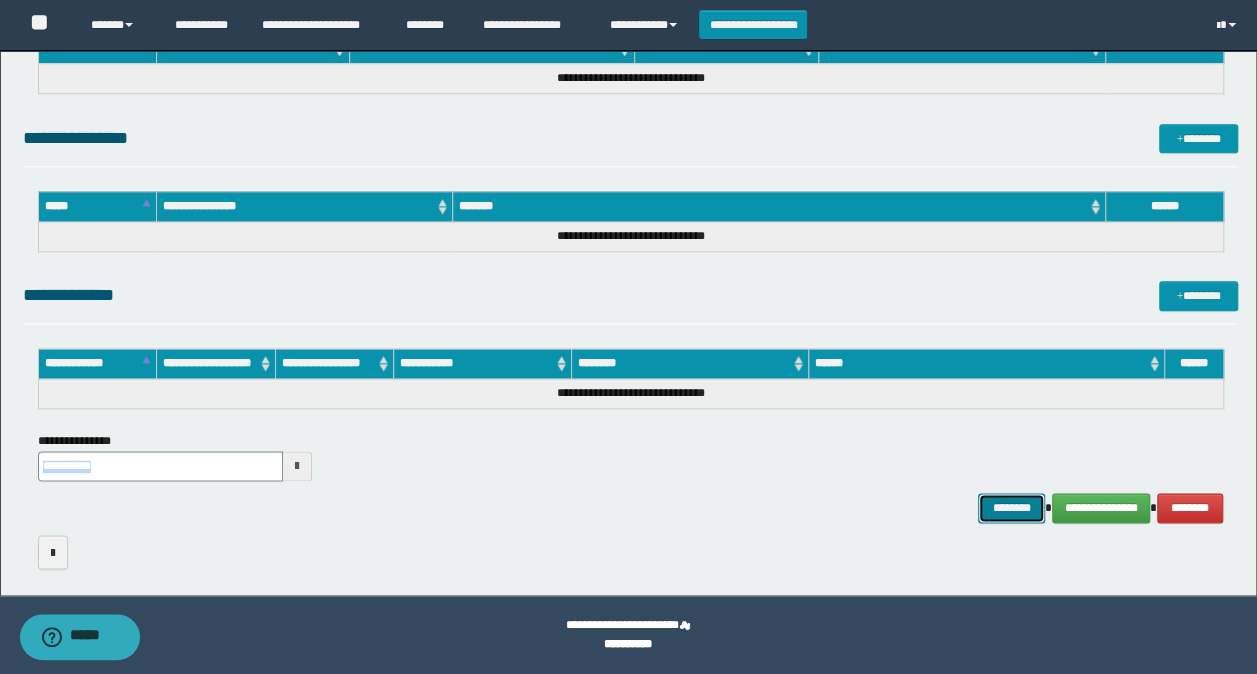 click on "********" at bounding box center [1011, 507] 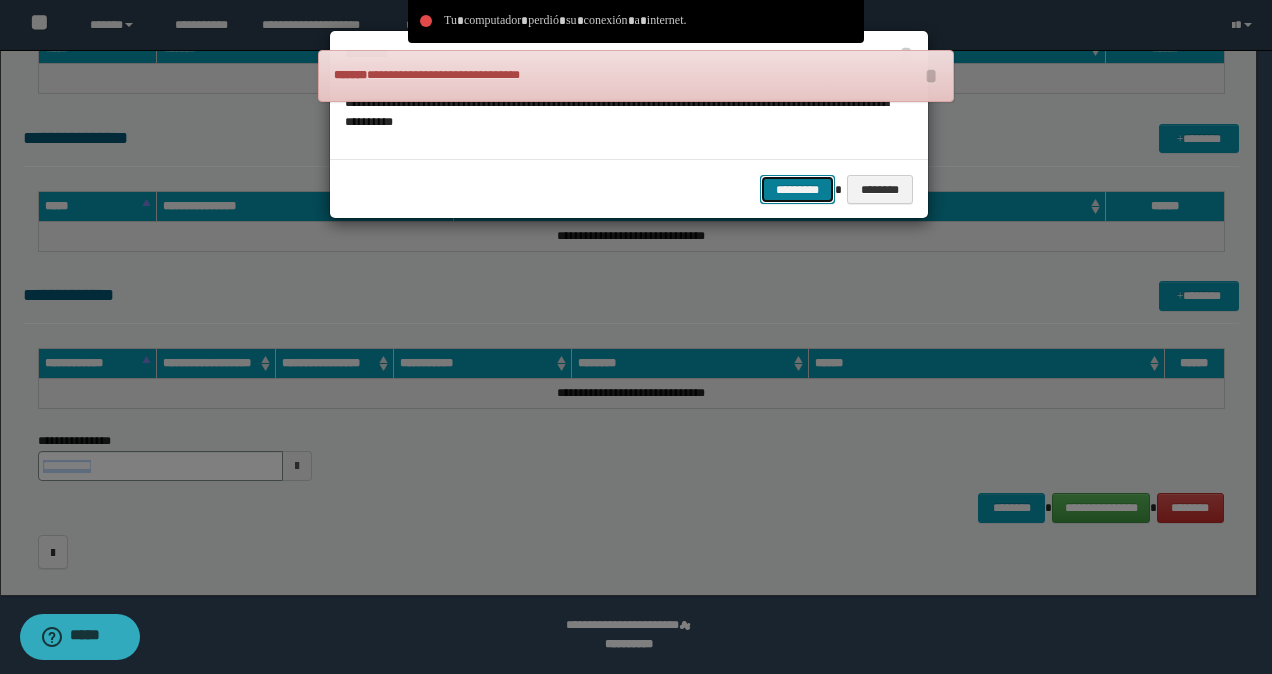 click on "*********" at bounding box center (797, 189) 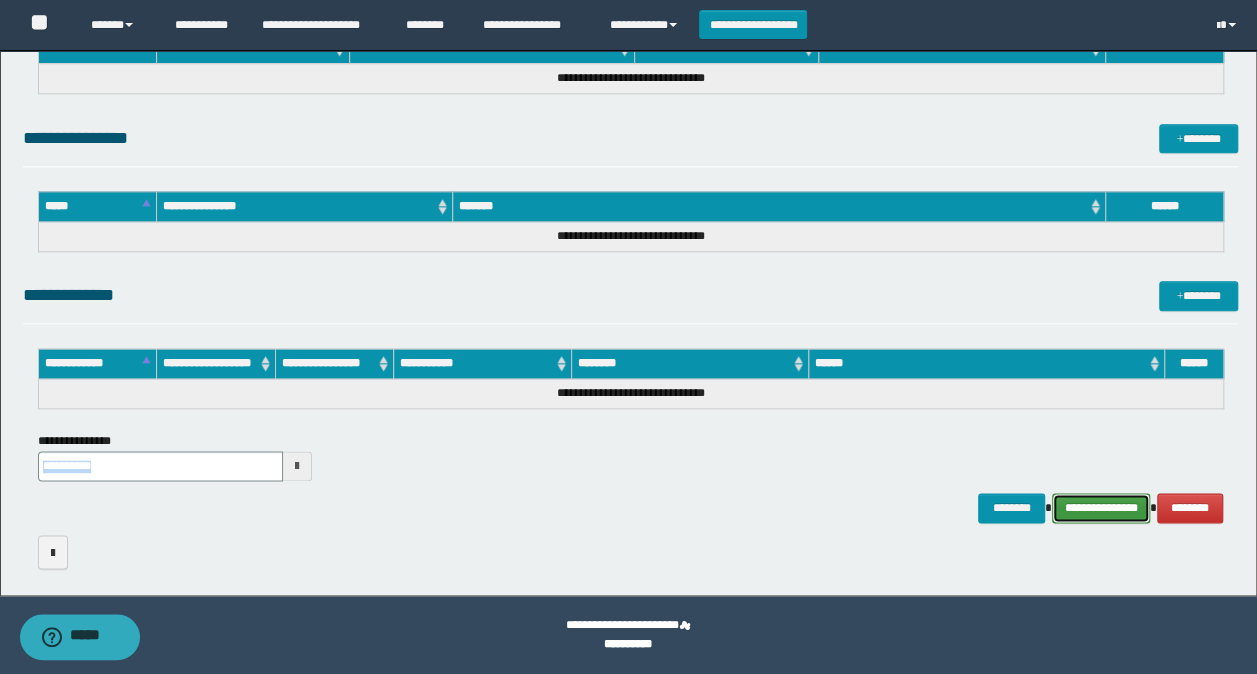 click on "**********" at bounding box center [1101, 507] 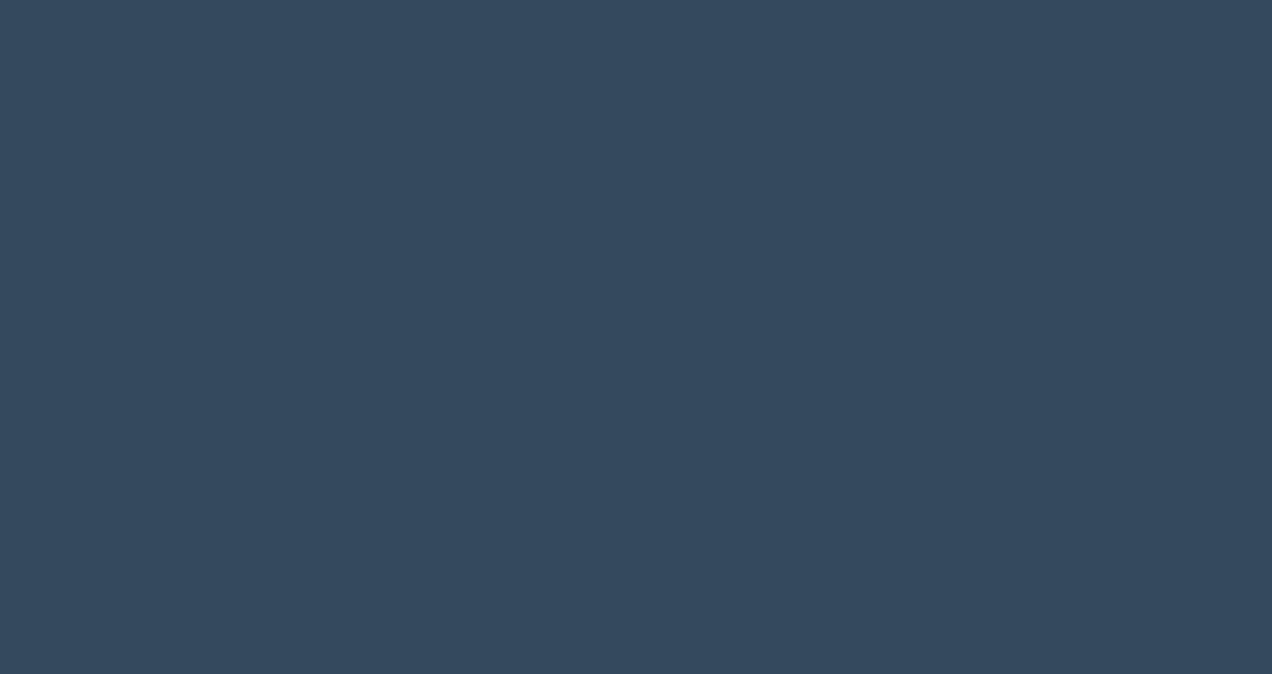 scroll, scrollTop: 0, scrollLeft: 0, axis: both 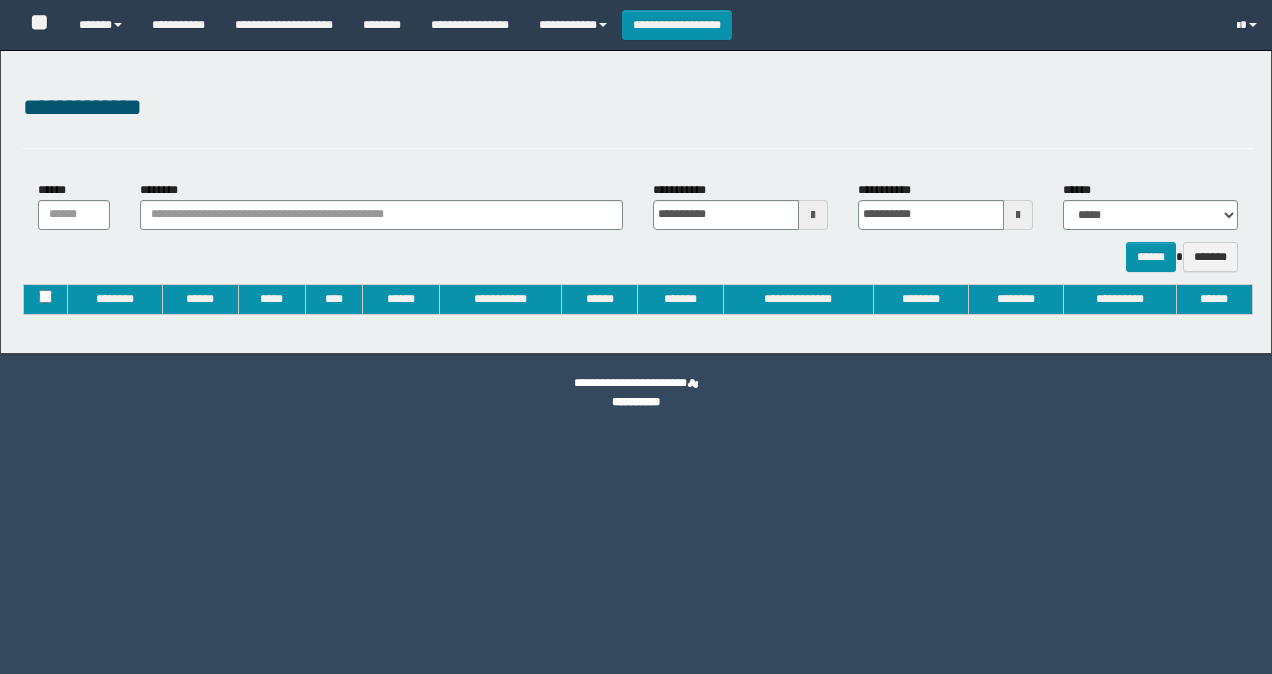 type on "**********" 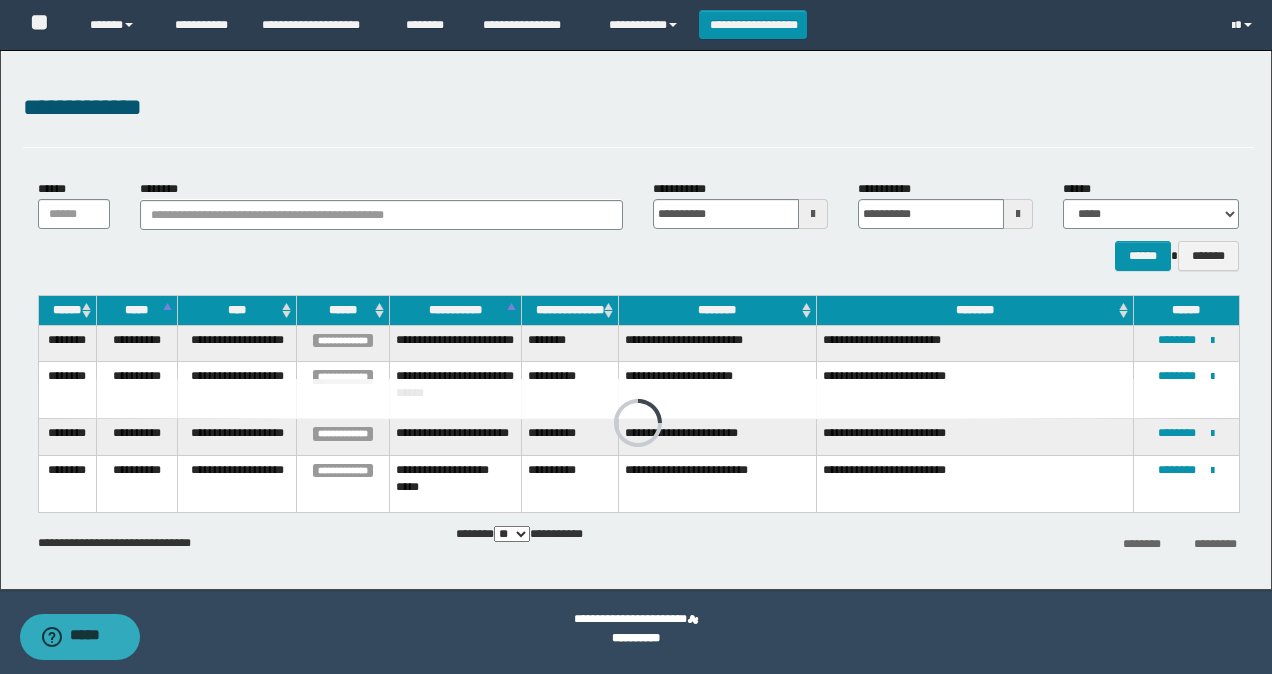 scroll, scrollTop: 0, scrollLeft: 0, axis: both 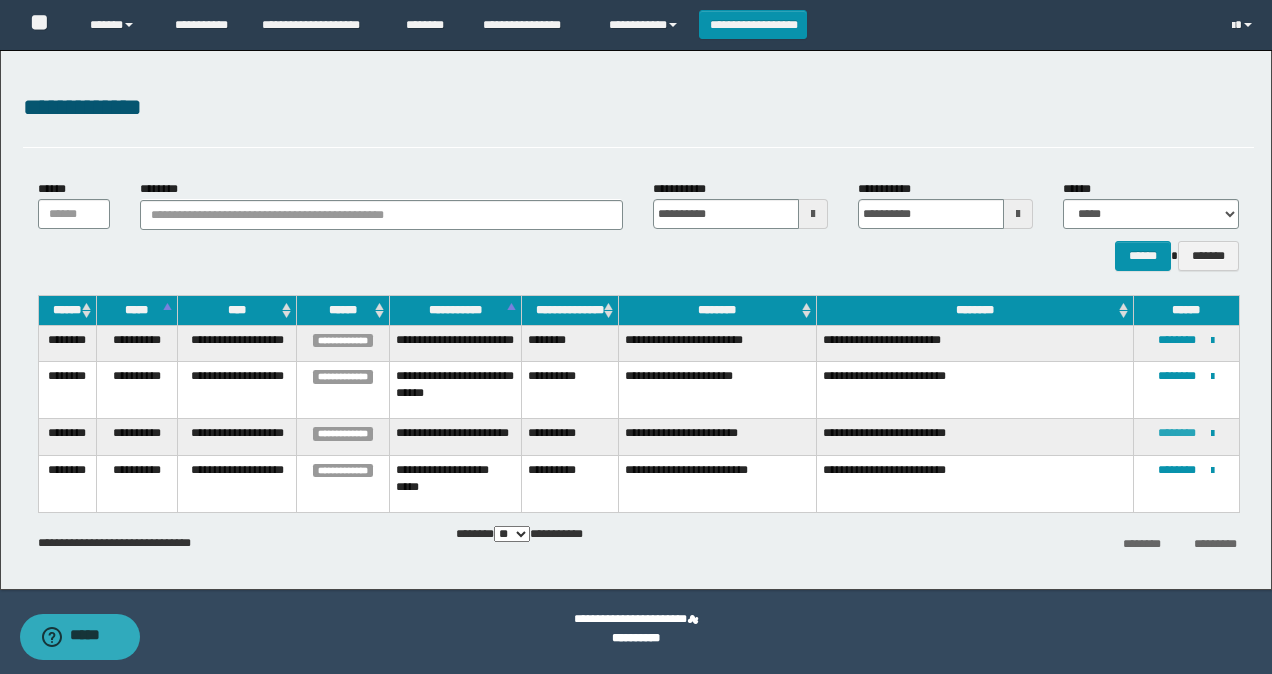 click on "********" at bounding box center (1177, 433) 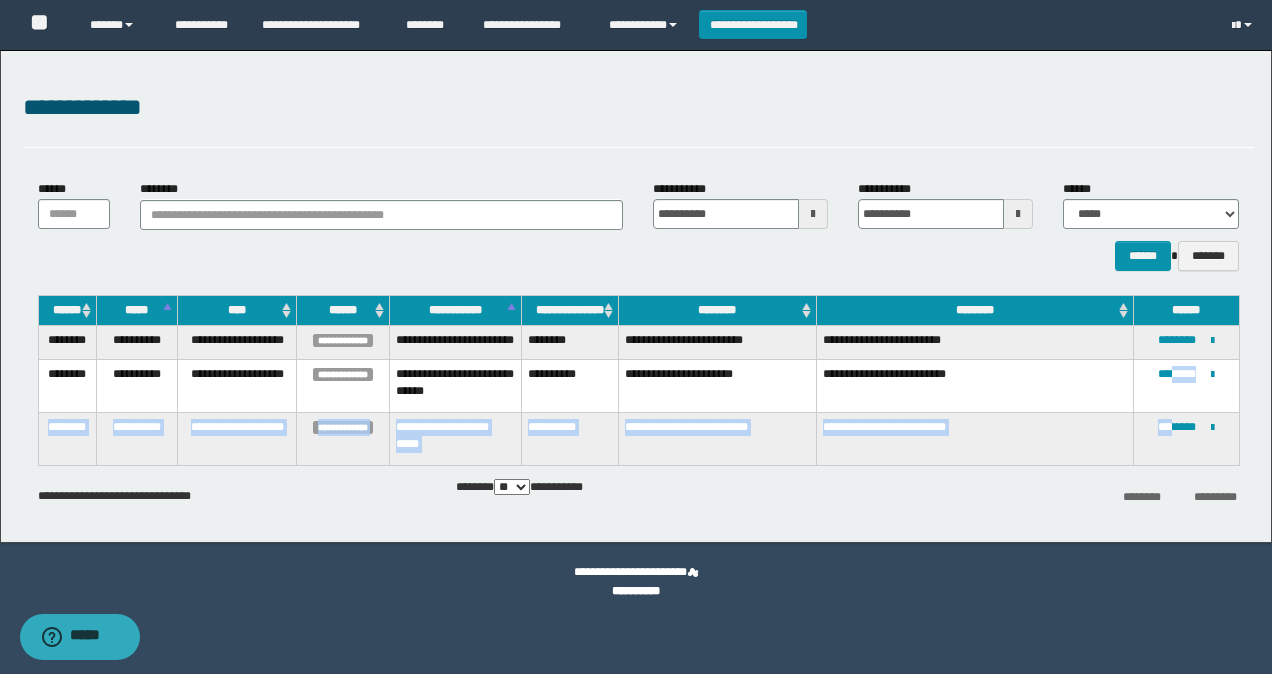 click on "**********" at bounding box center (638, 395) 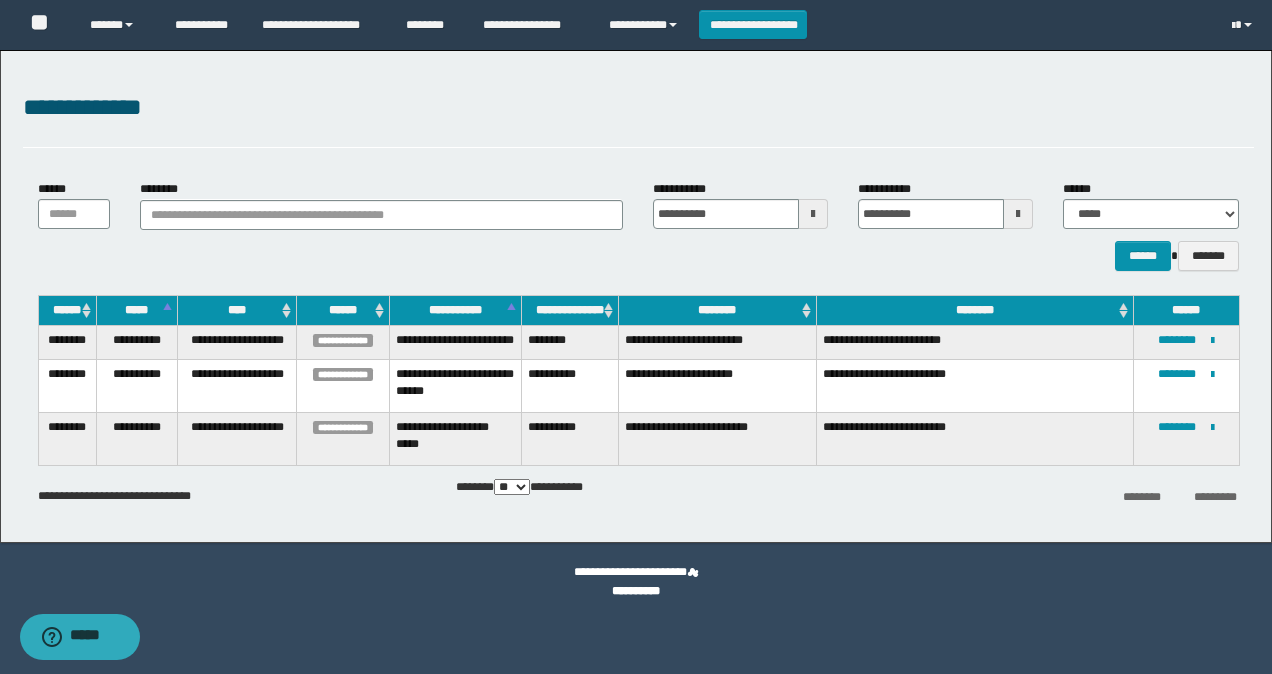 click on "**********" at bounding box center [228, 492] 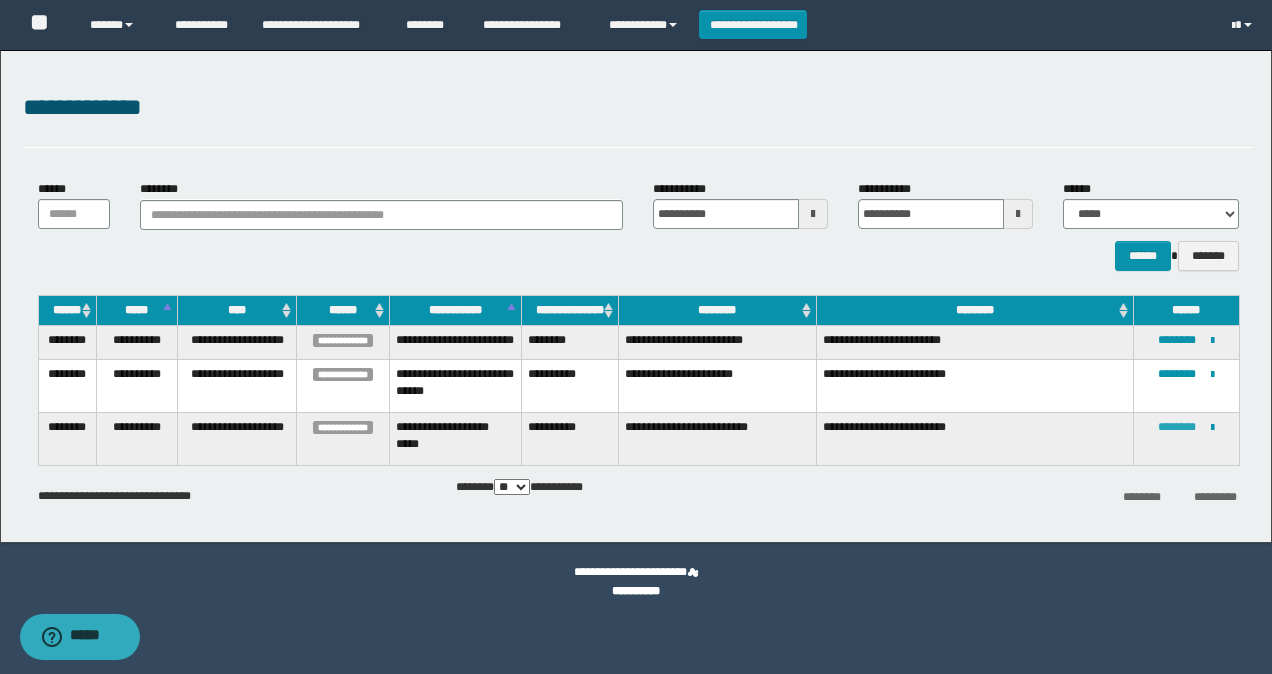 click on "********" at bounding box center (1177, 427) 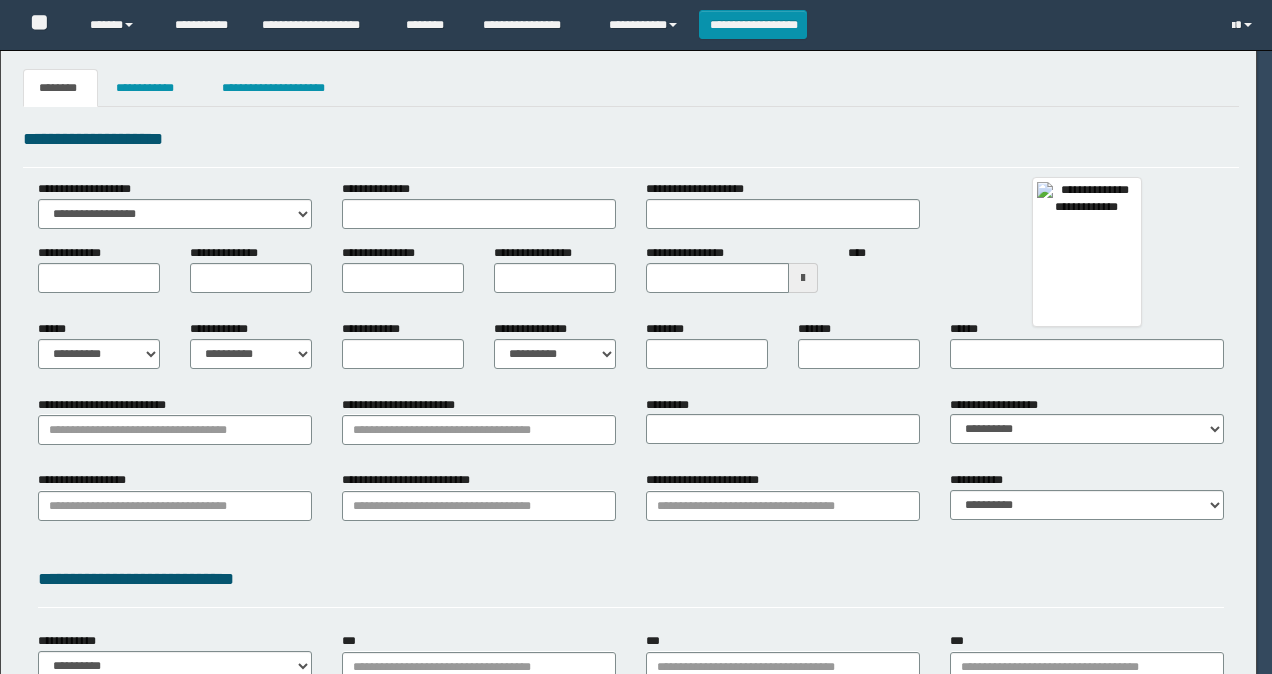 scroll, scrollTop: 0, scrollLeft: 0, axis: both 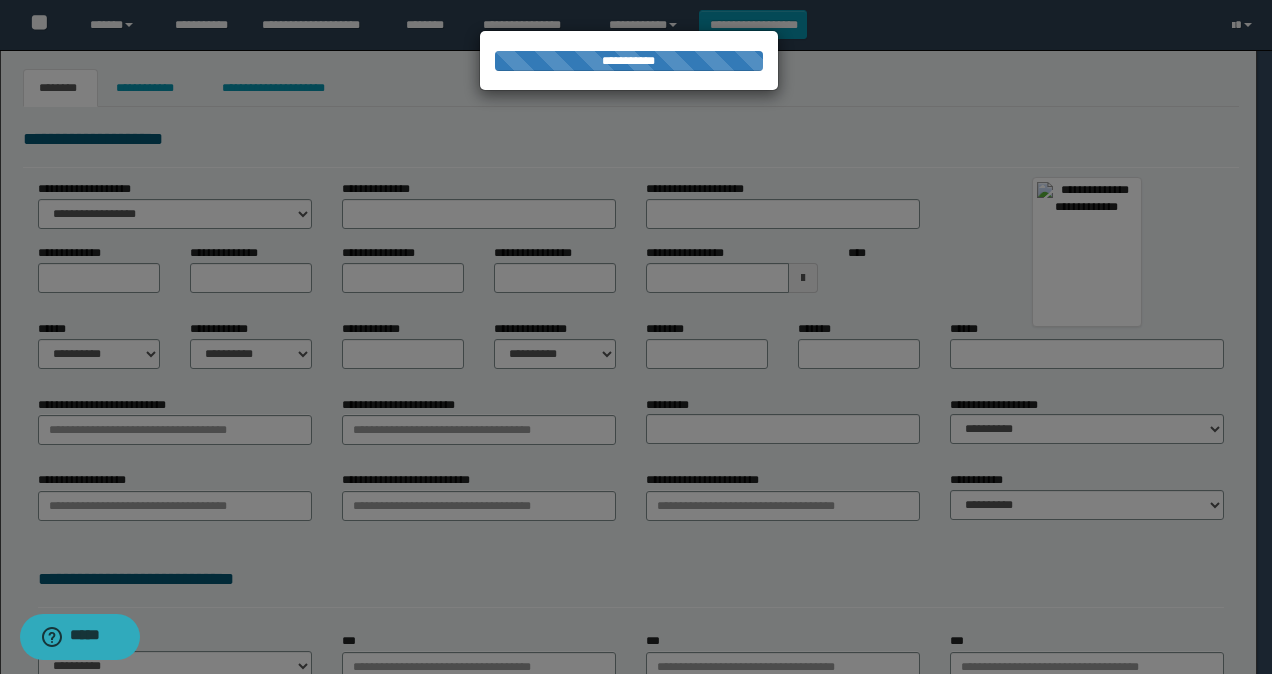 select on "***" 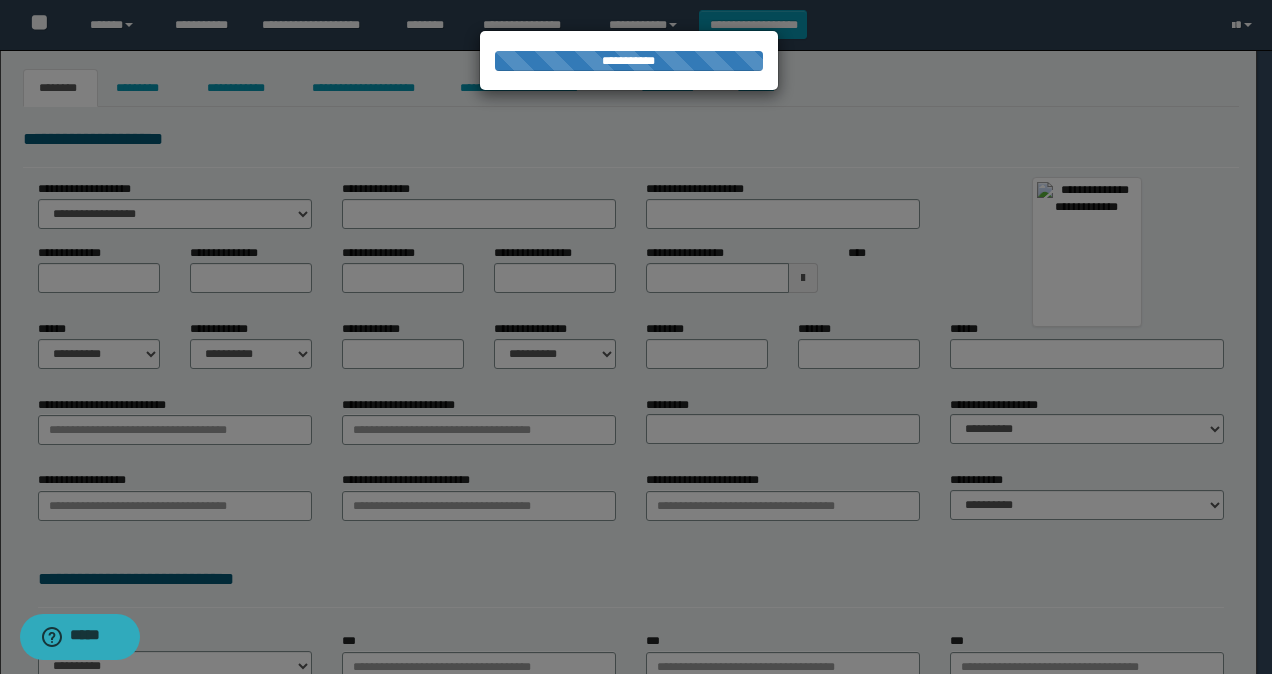 type on "**********" 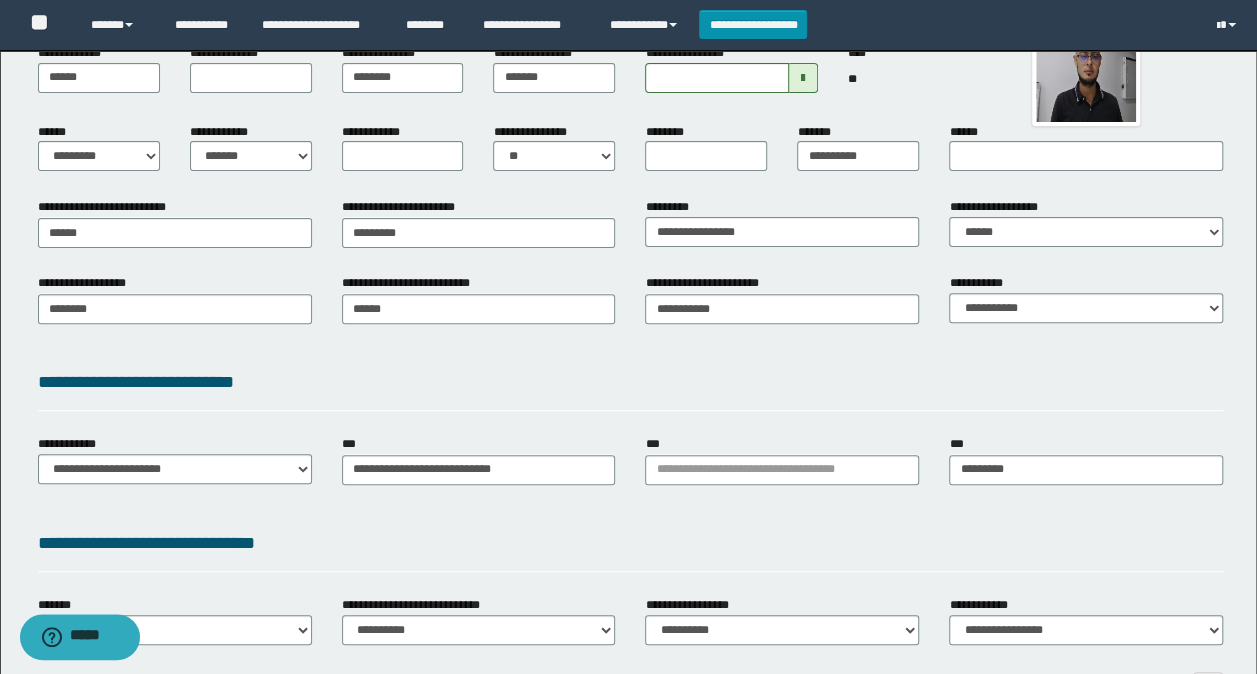scroll, scrollTop: 300, scrollLeft: 0, axis: vertical 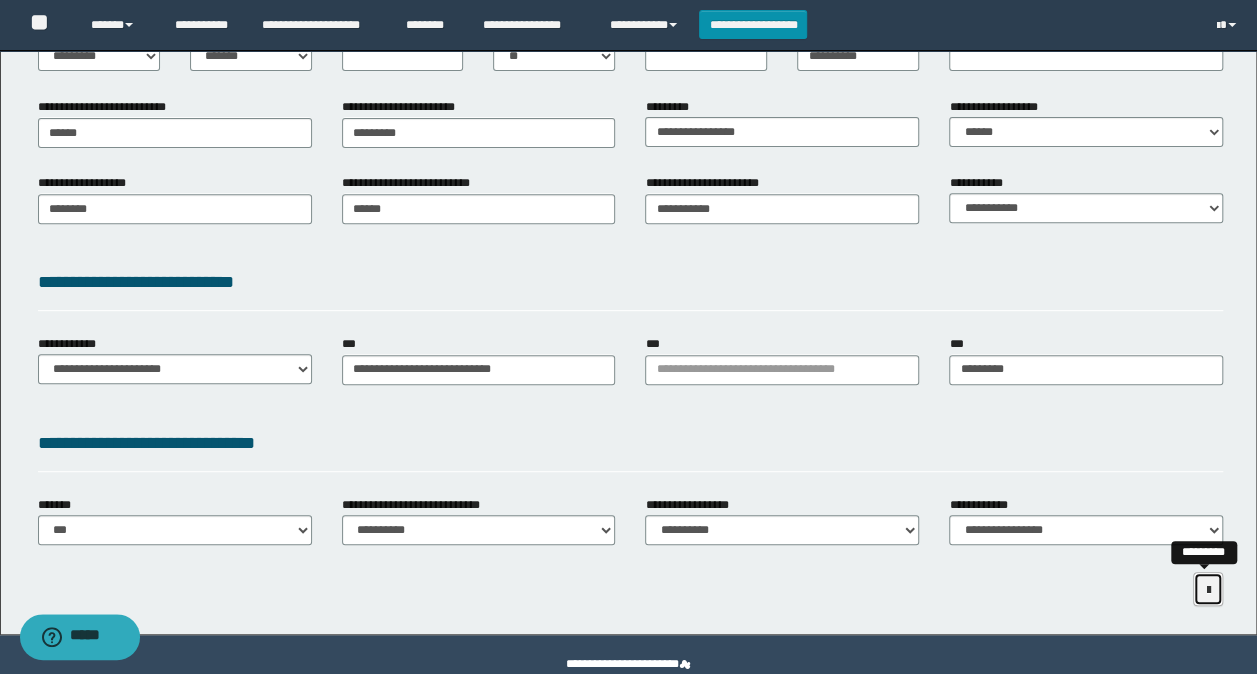 click at bounding box center (1208, 590) 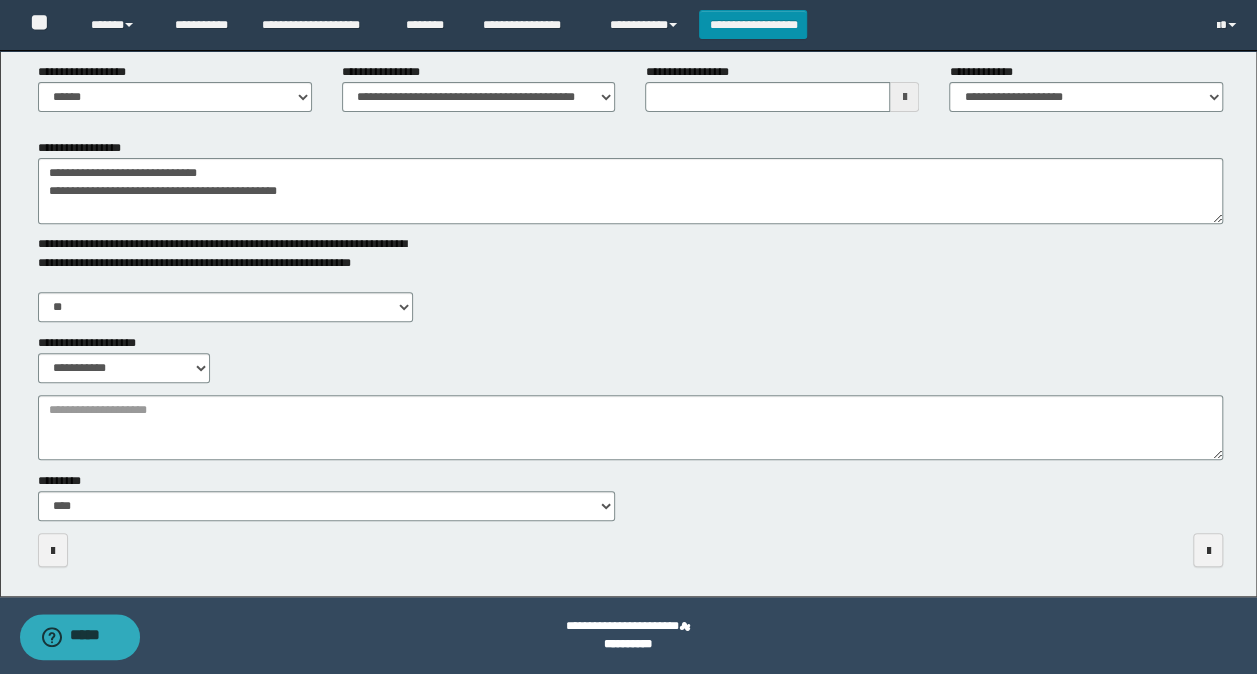 scroll, scrollTop: 269, scrollLeft: 0, axis: vertical 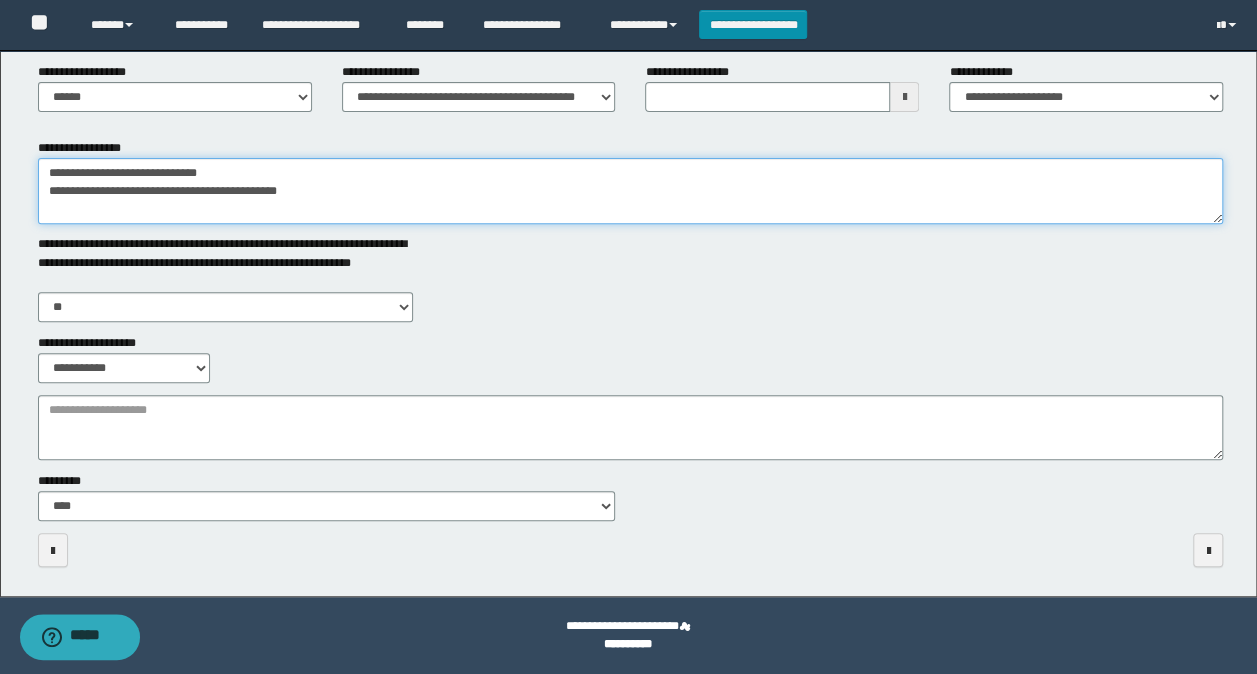 click on "**********" at bounding box center (631, 191) 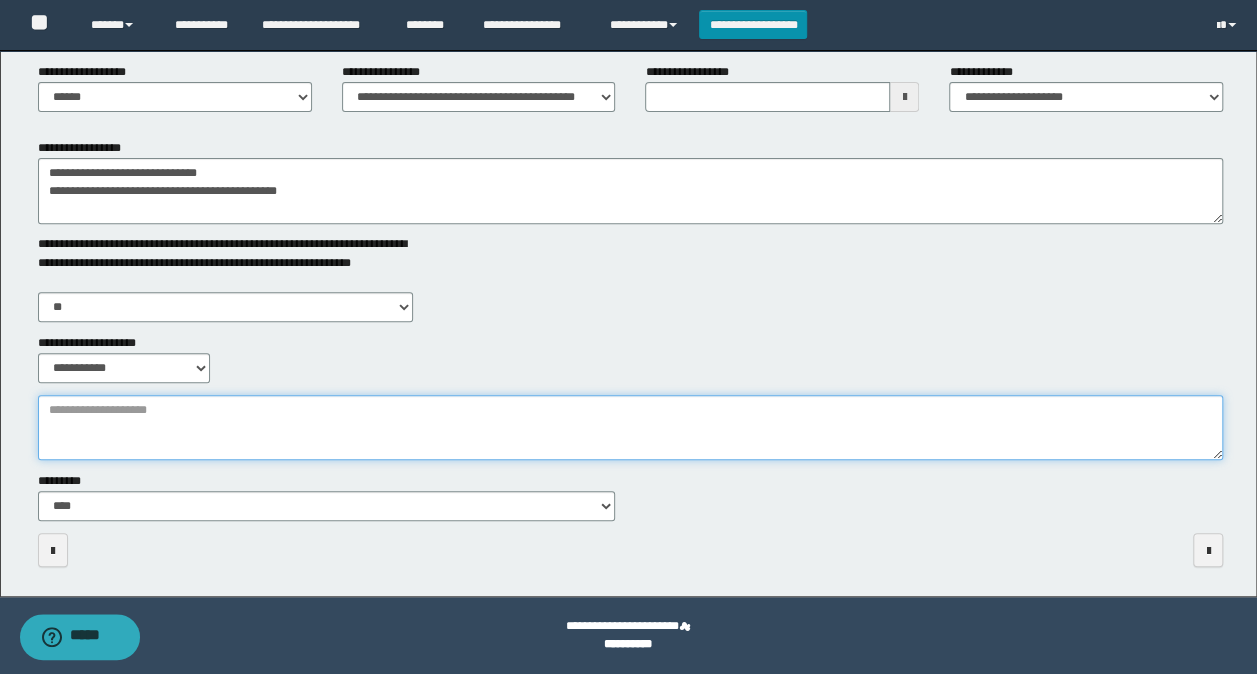 click on "**********" at bounding box center [631, 427] 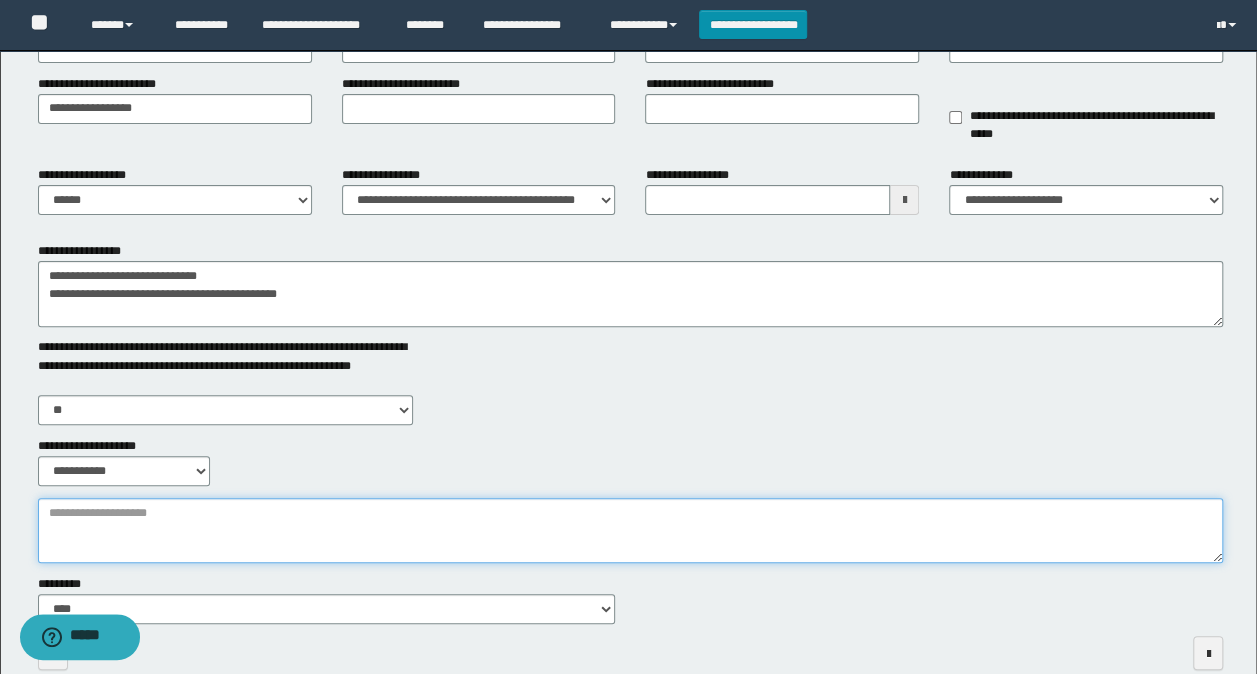 scroll, scrollTop: 69, scrollLeft: 0, axis: vertical 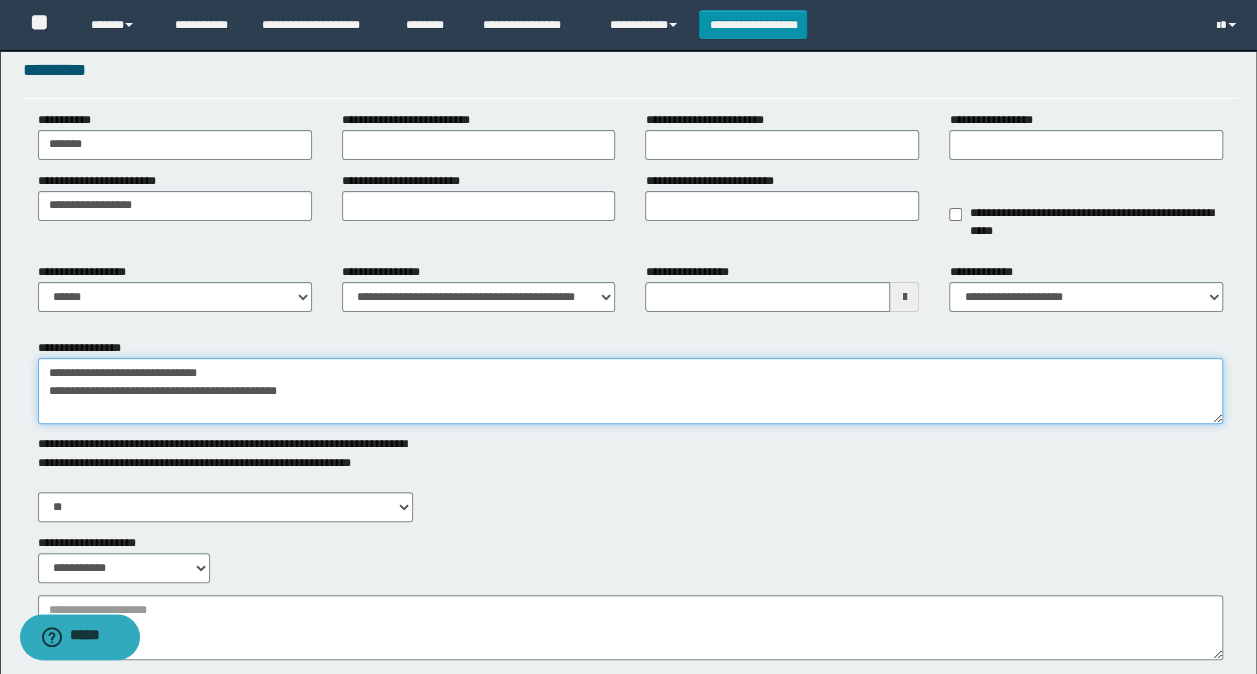 click on "**********" at bounding box center (631, 391) 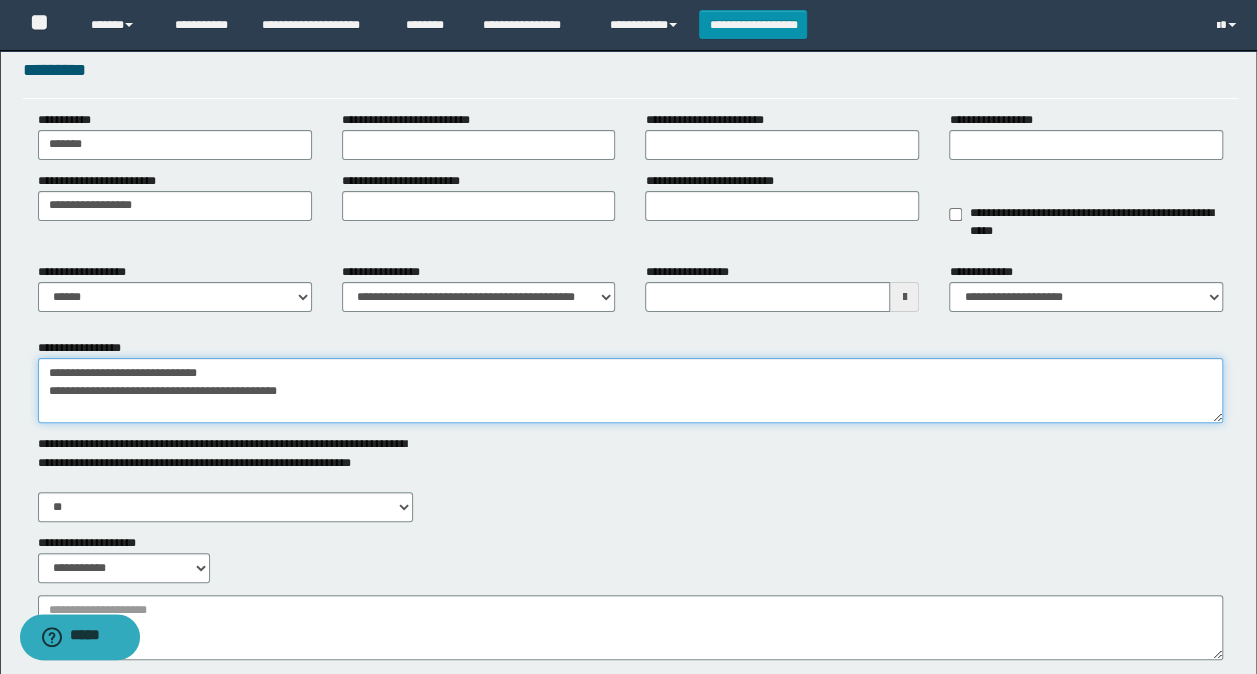 scroll, scrollTop: 18, scrollLeft: 0, axis: vertical 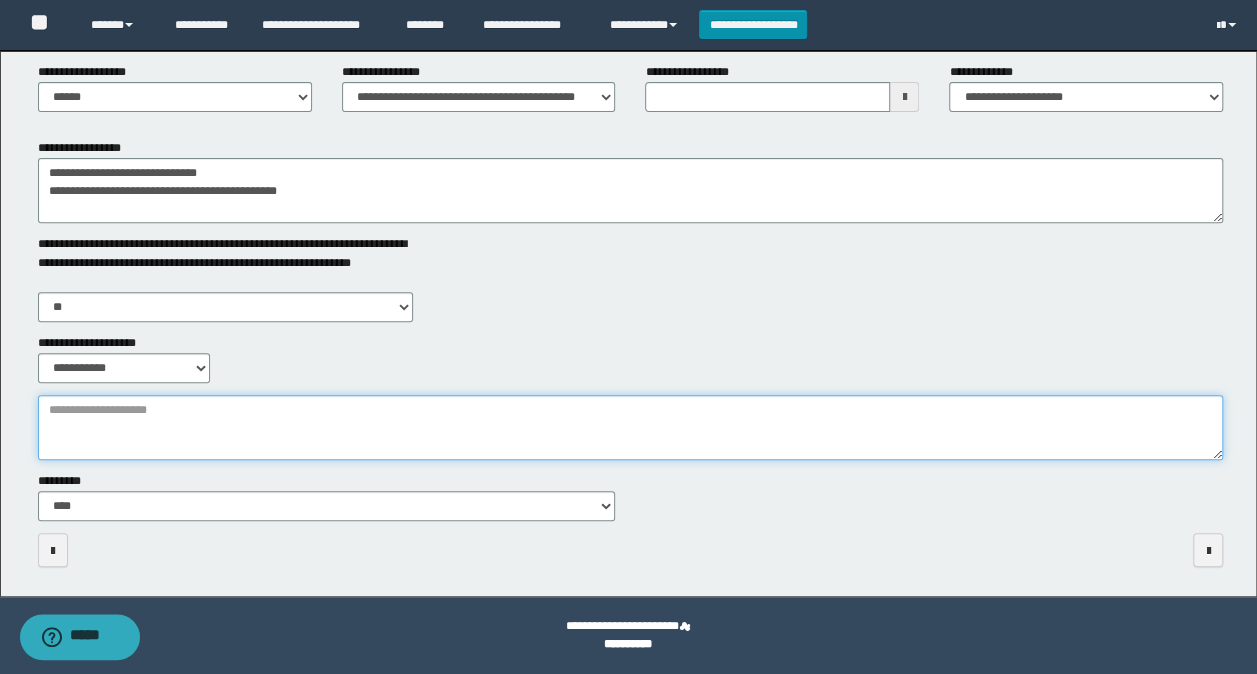 drag, startPoint x: 150, startPoint y: 408, endPoint x: 866, endPoint y: 669, distance: 762.0873 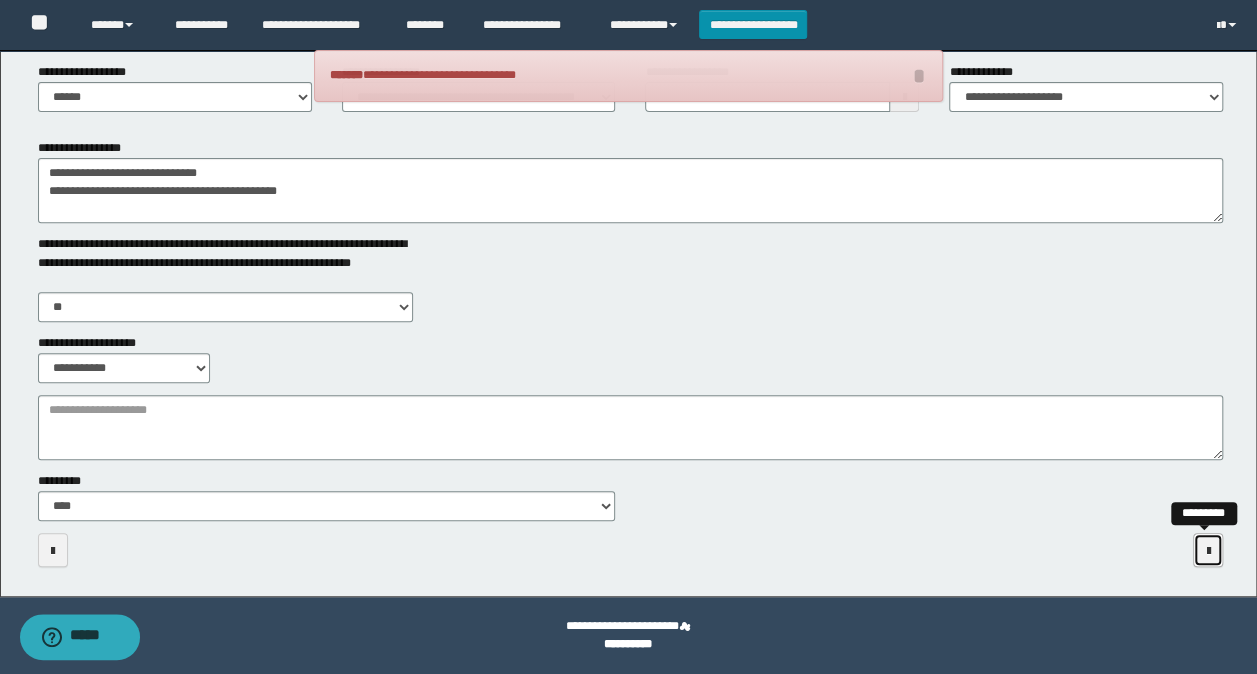 click at bounding box center (1208, 551) 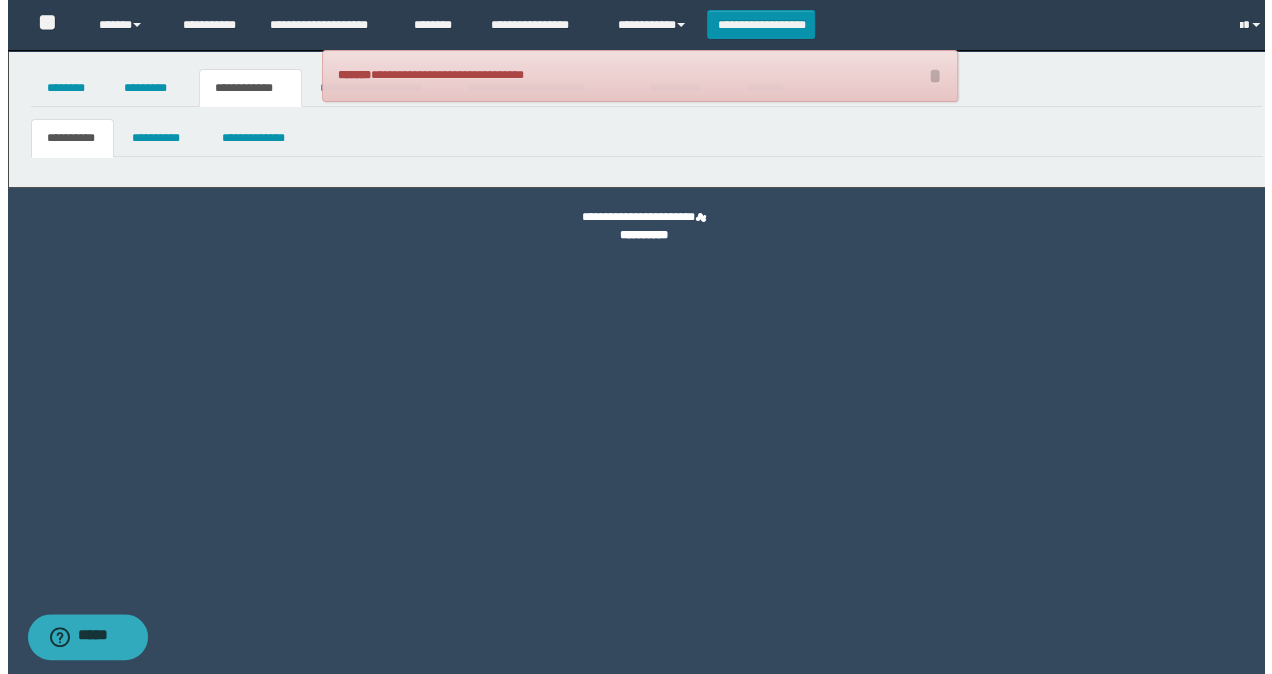 scroll, scrollTop: 0, scrollLeft: 0, axis: both 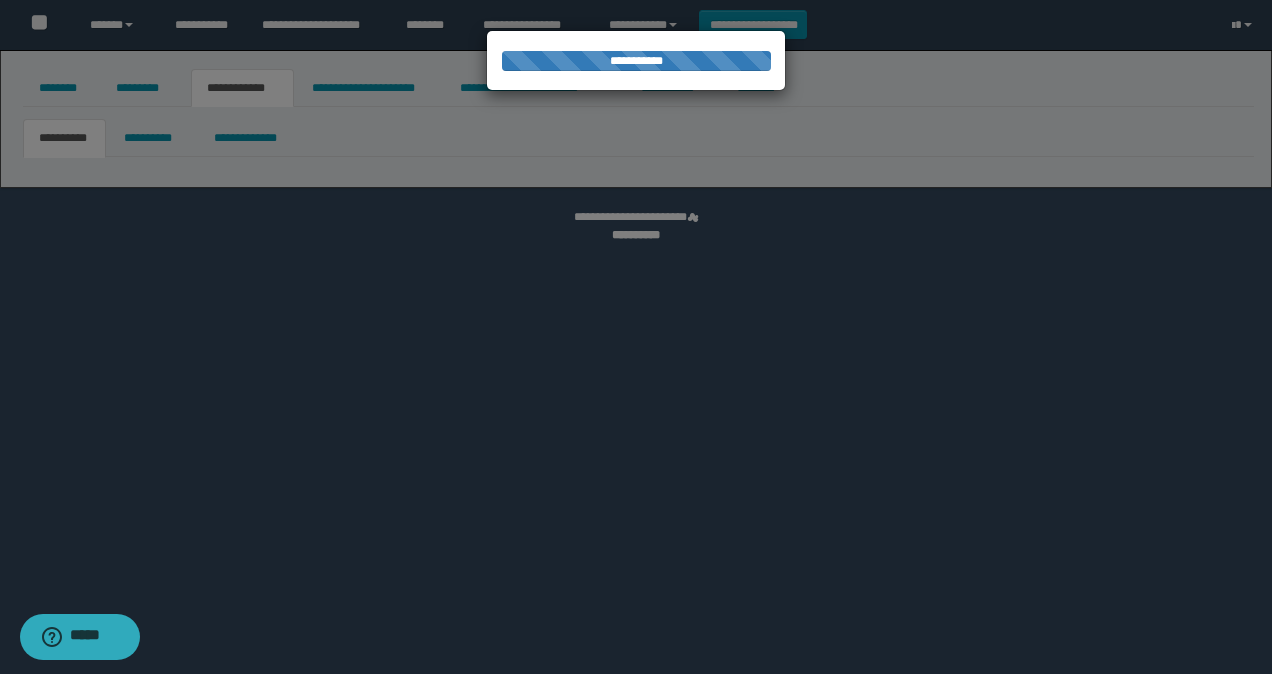 click at bounding box center [636, 337] 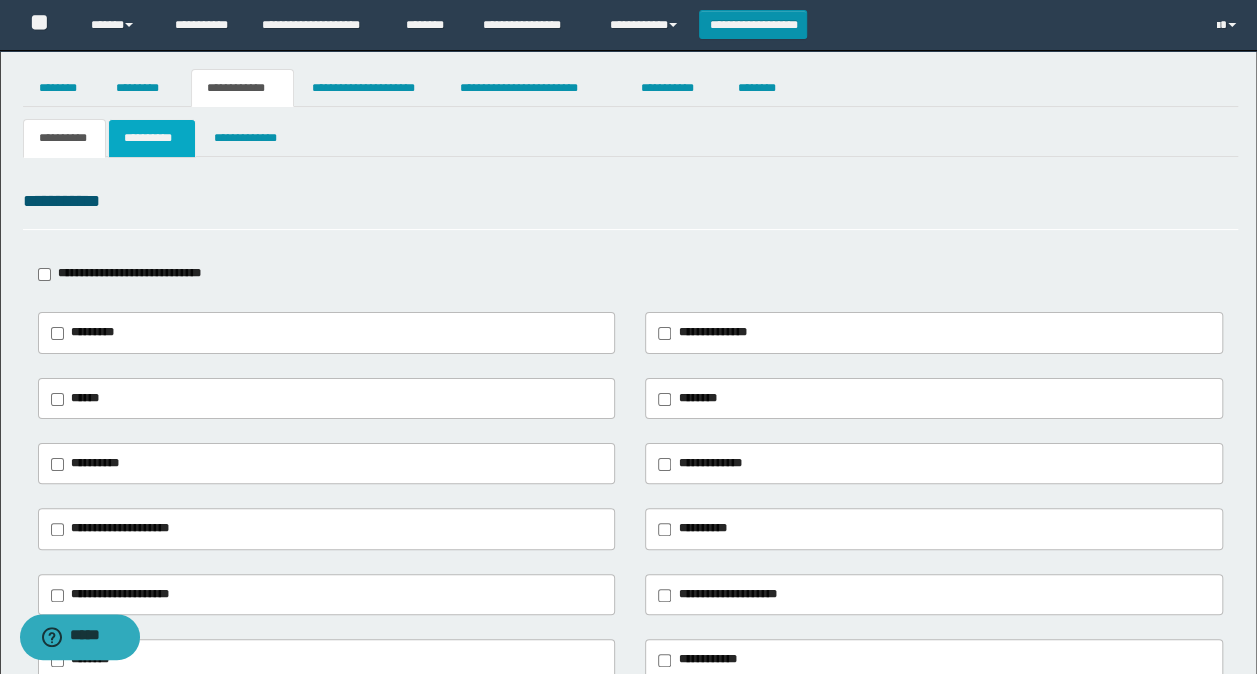 click on "**********" at bounding box center (151, 138) 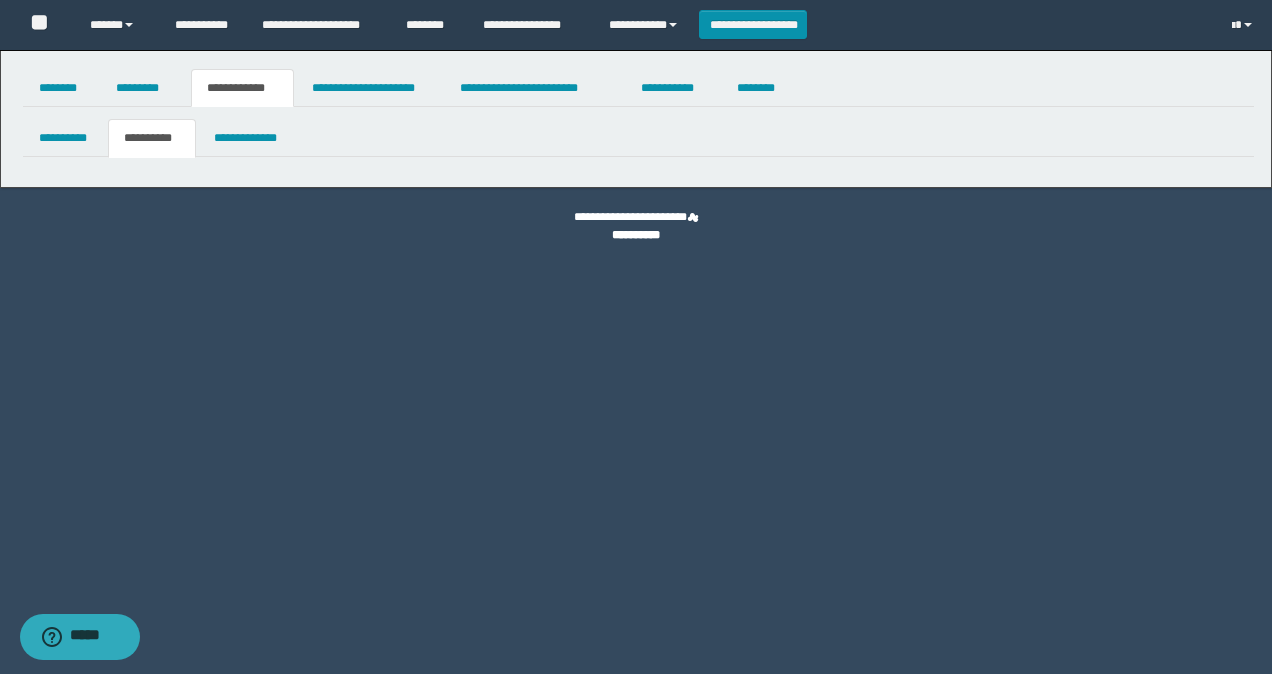 click on "**********" at bounding box center (151, 138) 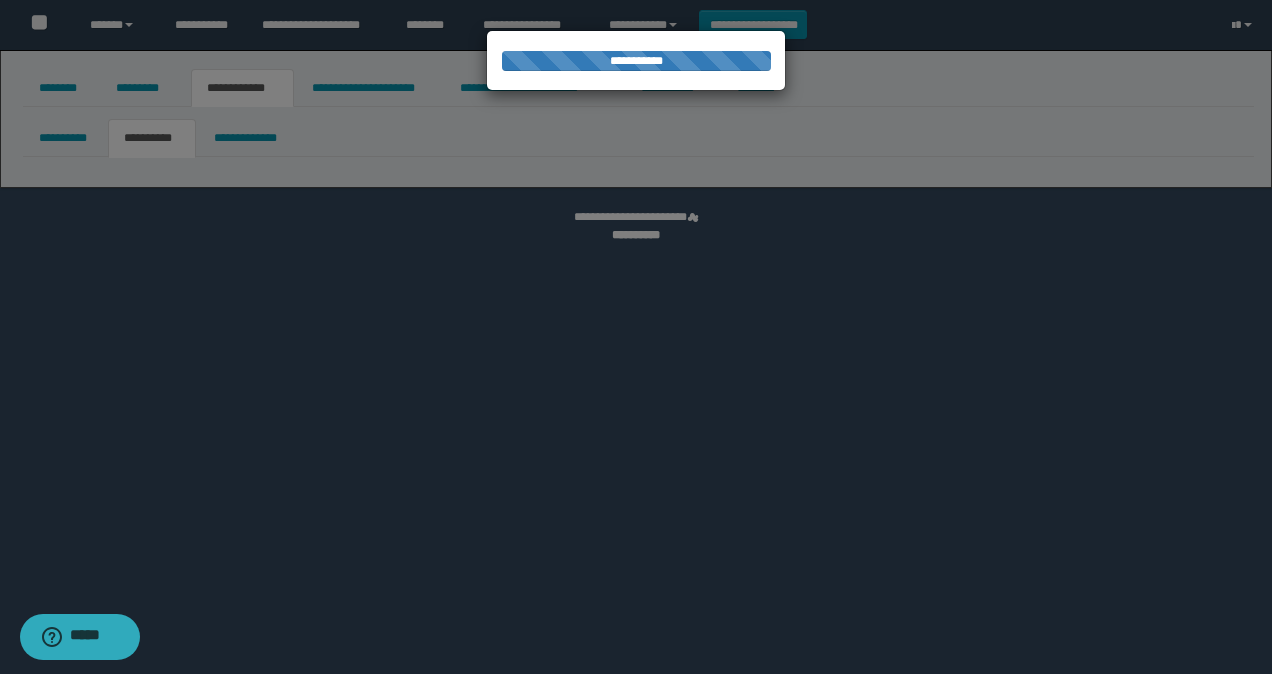 click at bounding box center (636, 337) 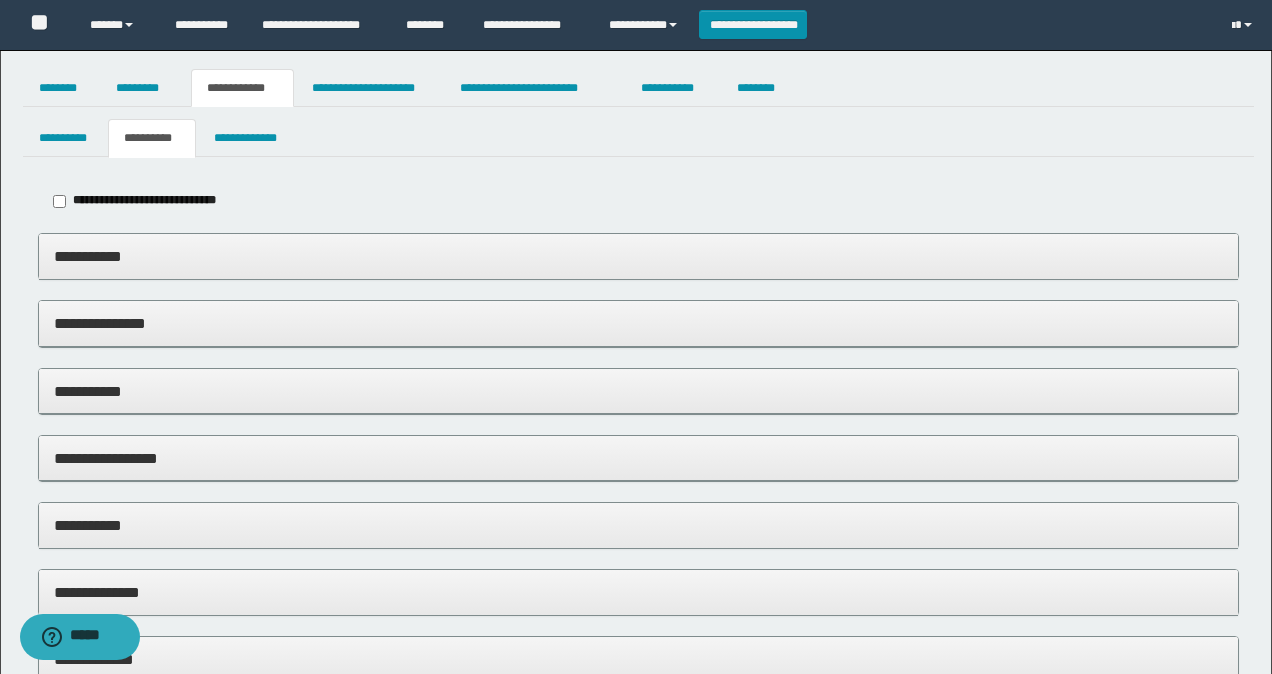 type on "*****" 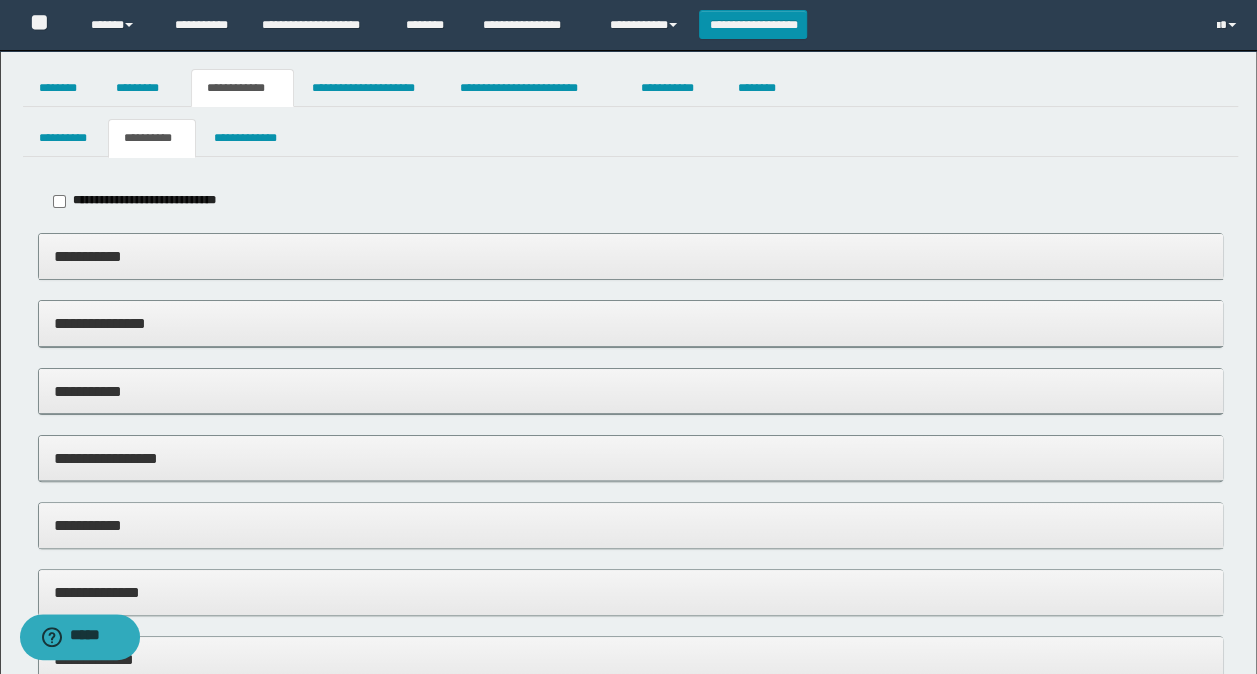 type on "*****" 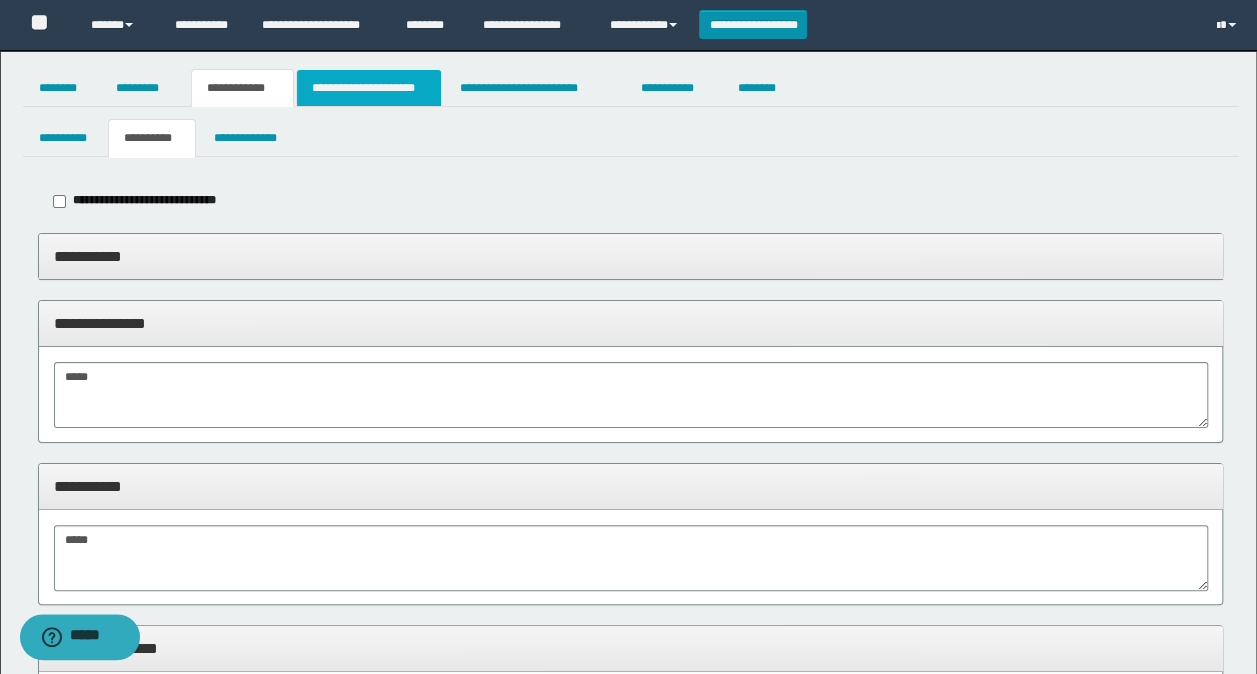click on "**********" at bounding box center (369, 88) 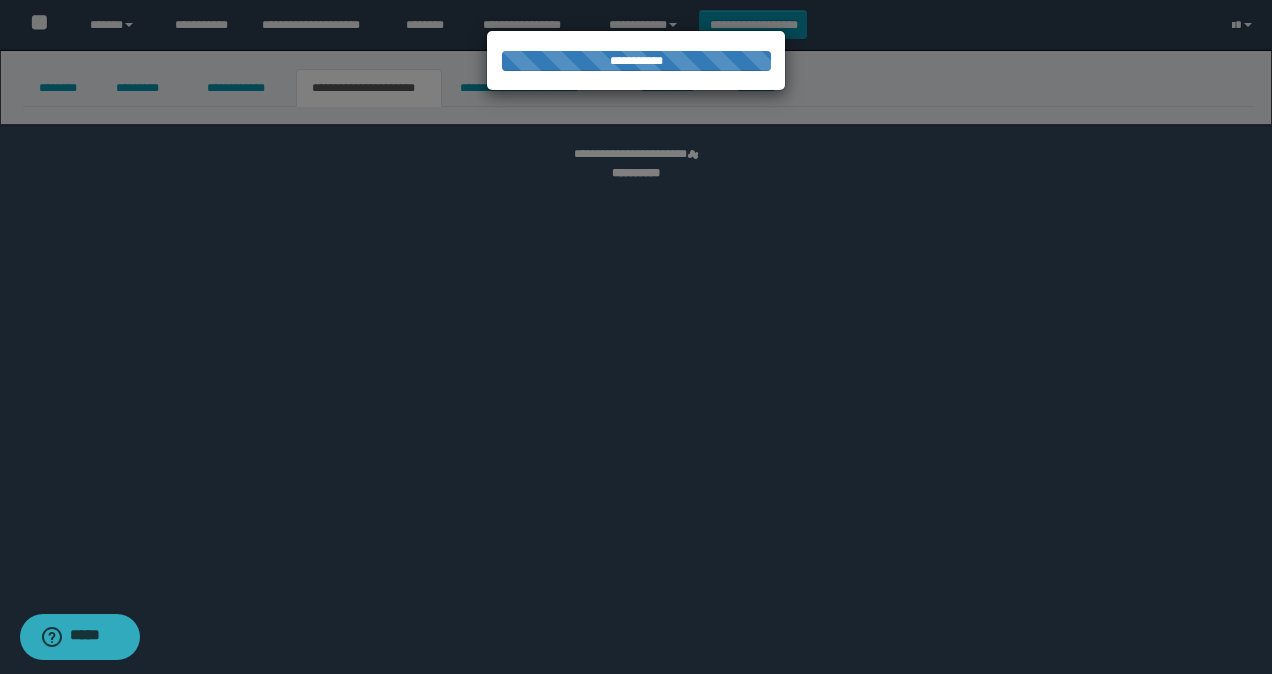 select on "*" 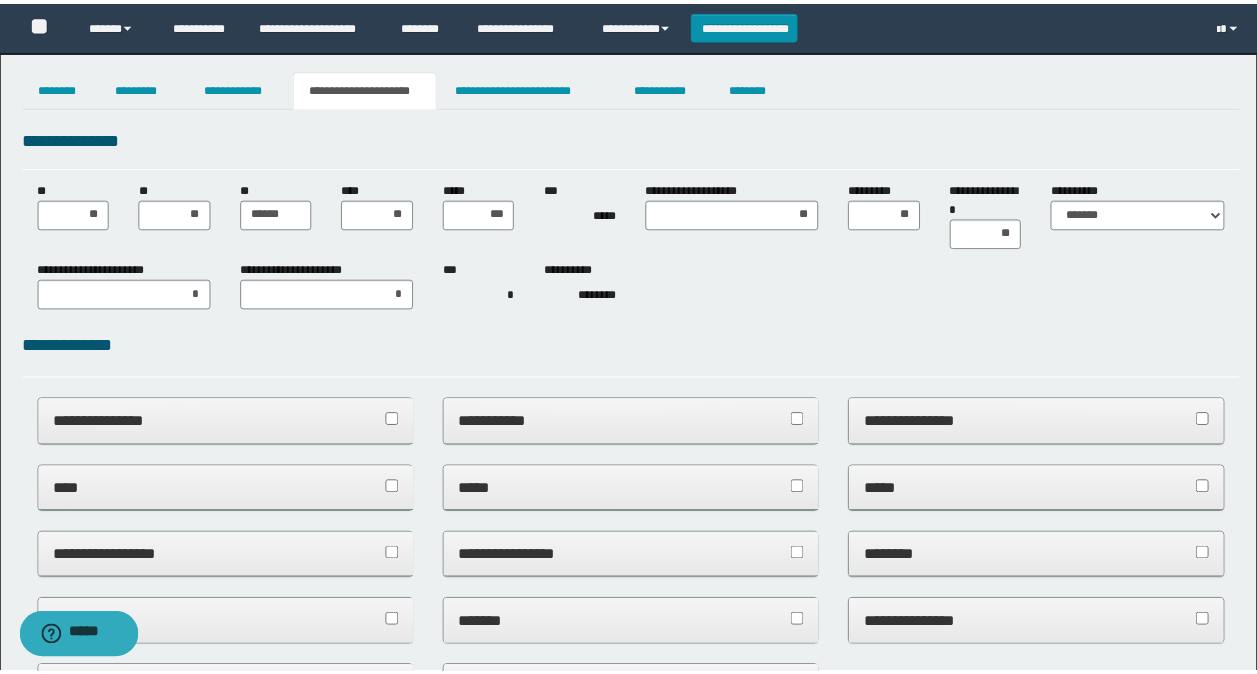 scroll, scrollTop: 0, scrollLeft: 0, axis: both 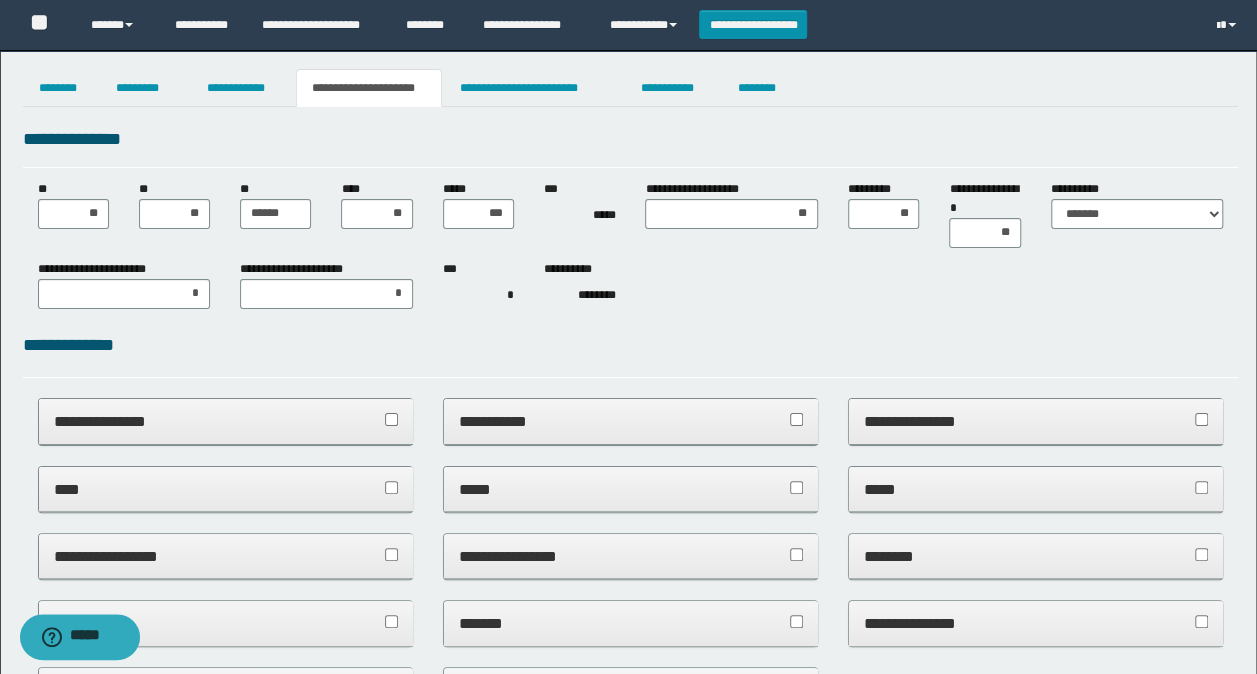 click on "**********" at bounding box center [226, 421] 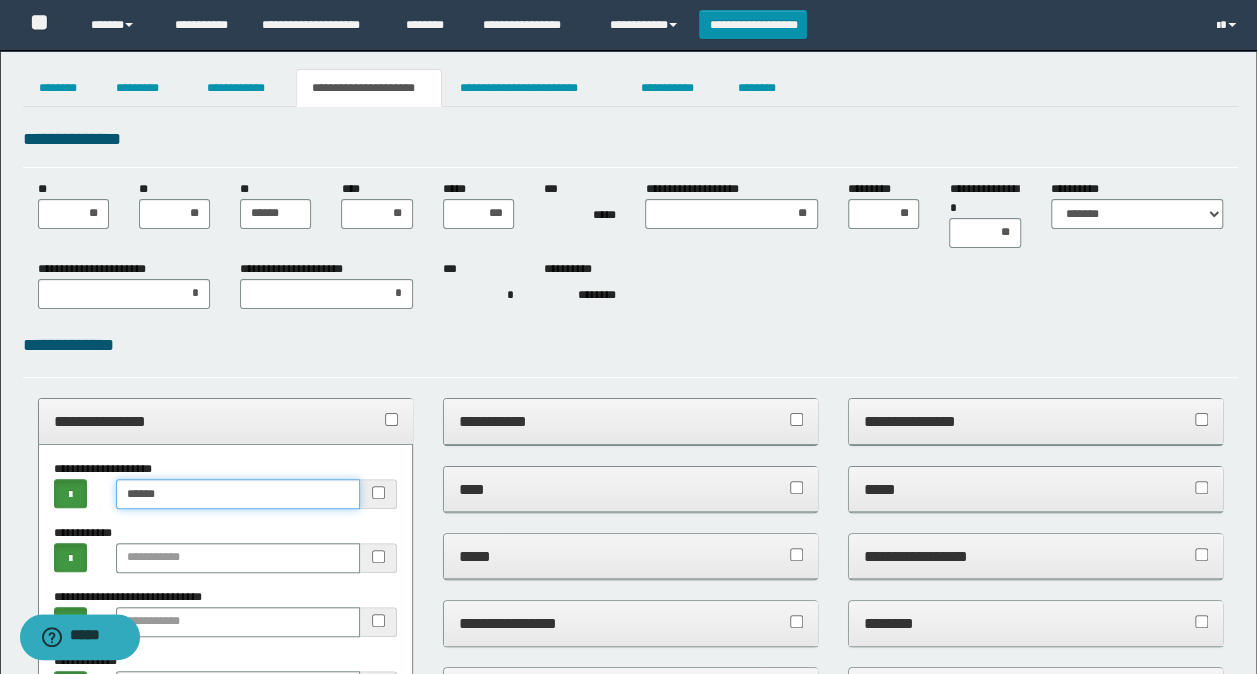 click on "******" at bounding box center [238, 494] 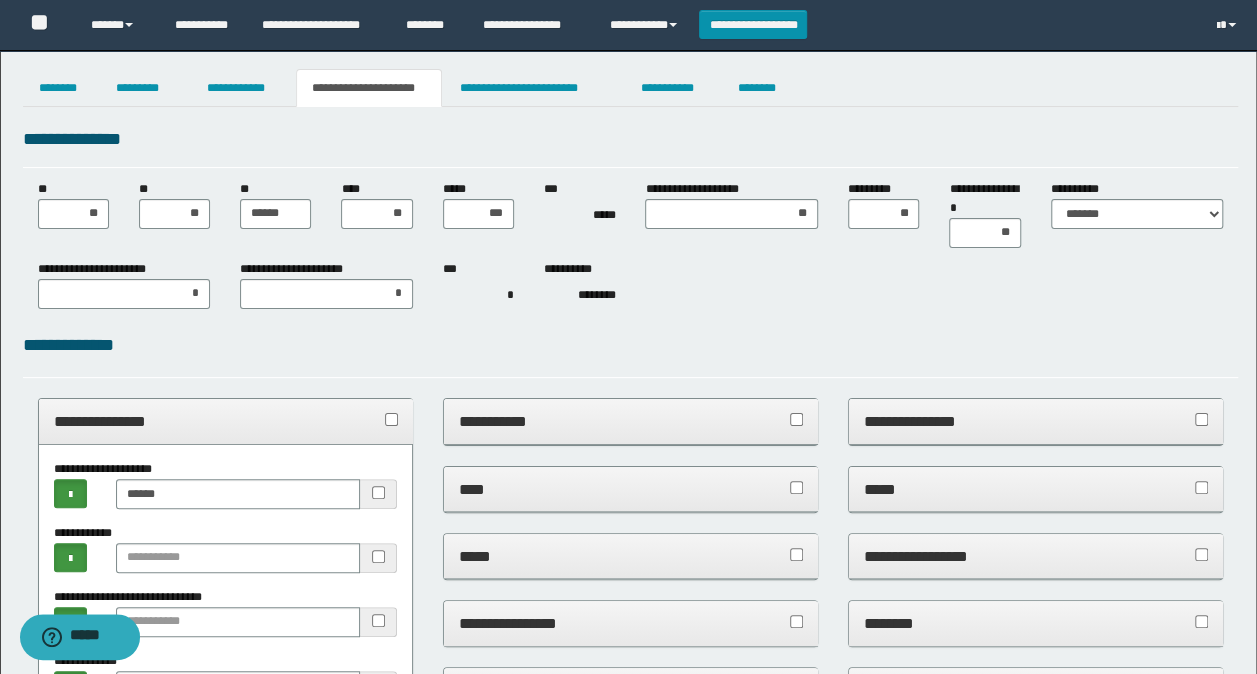 click on "**********" at bounding box center [226, 422] 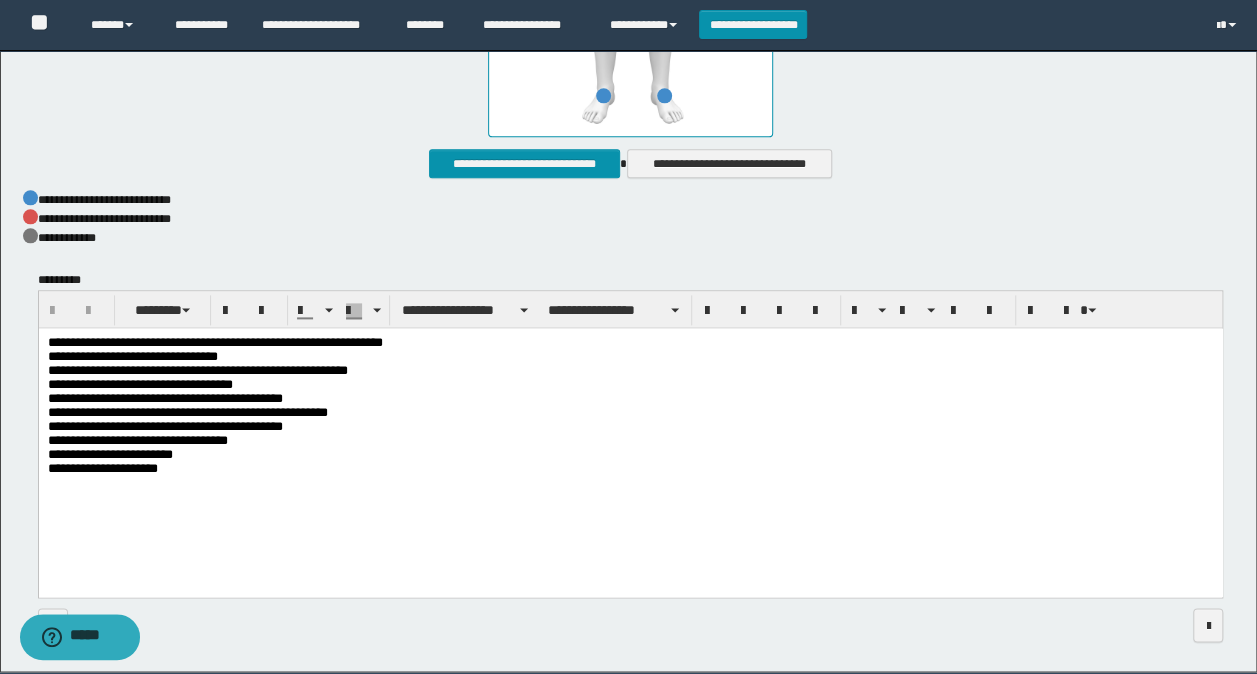 scroll, scrollTop: 1200, scrollLeft: 0, axis: vertical 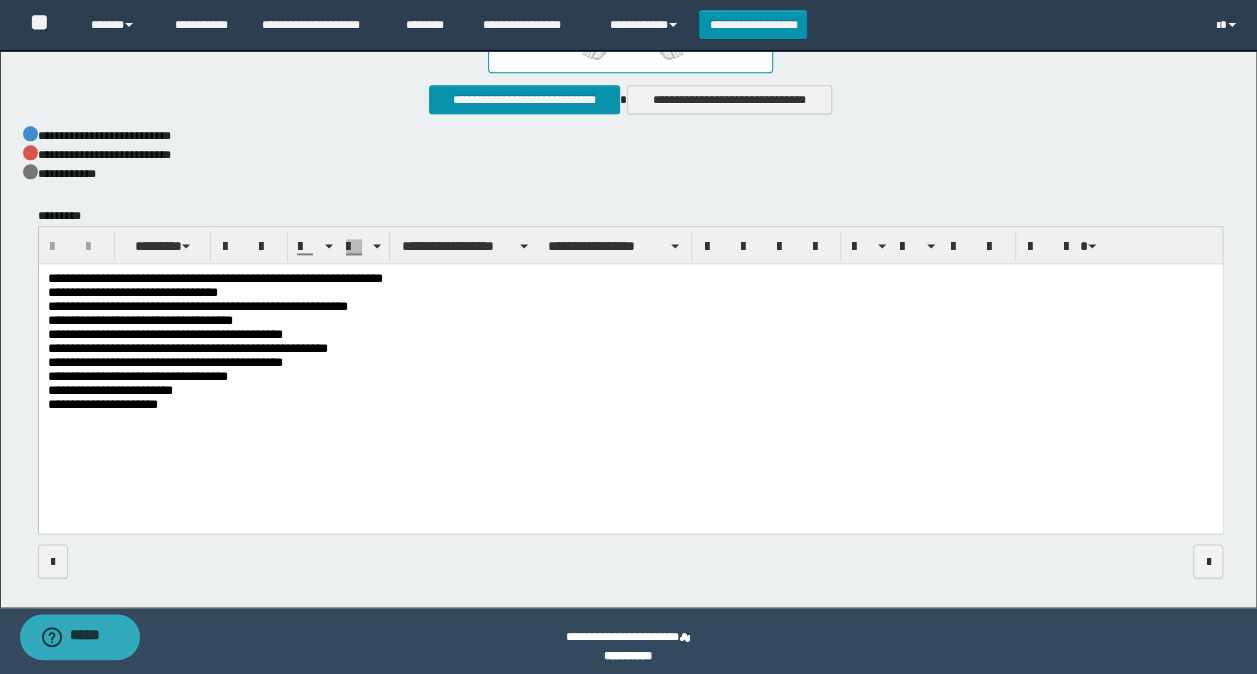 click on "**********" at bounding box center [630, 390] 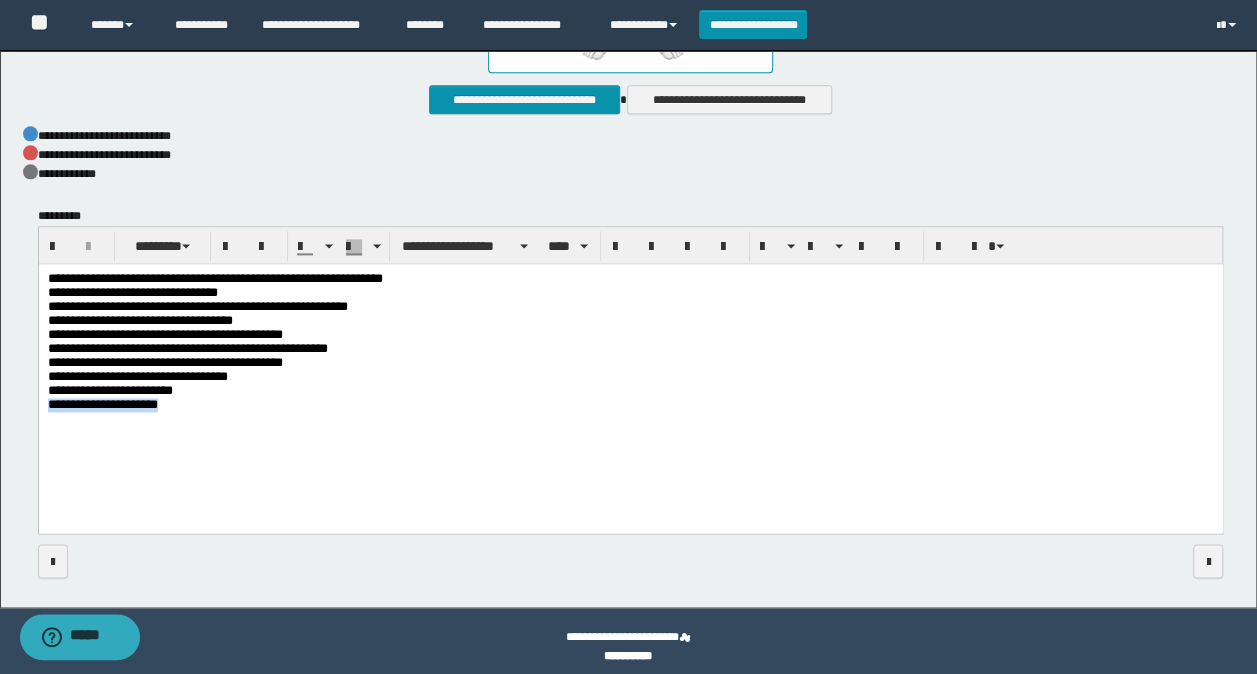 click on "**********" at bounding box center (630, 366) 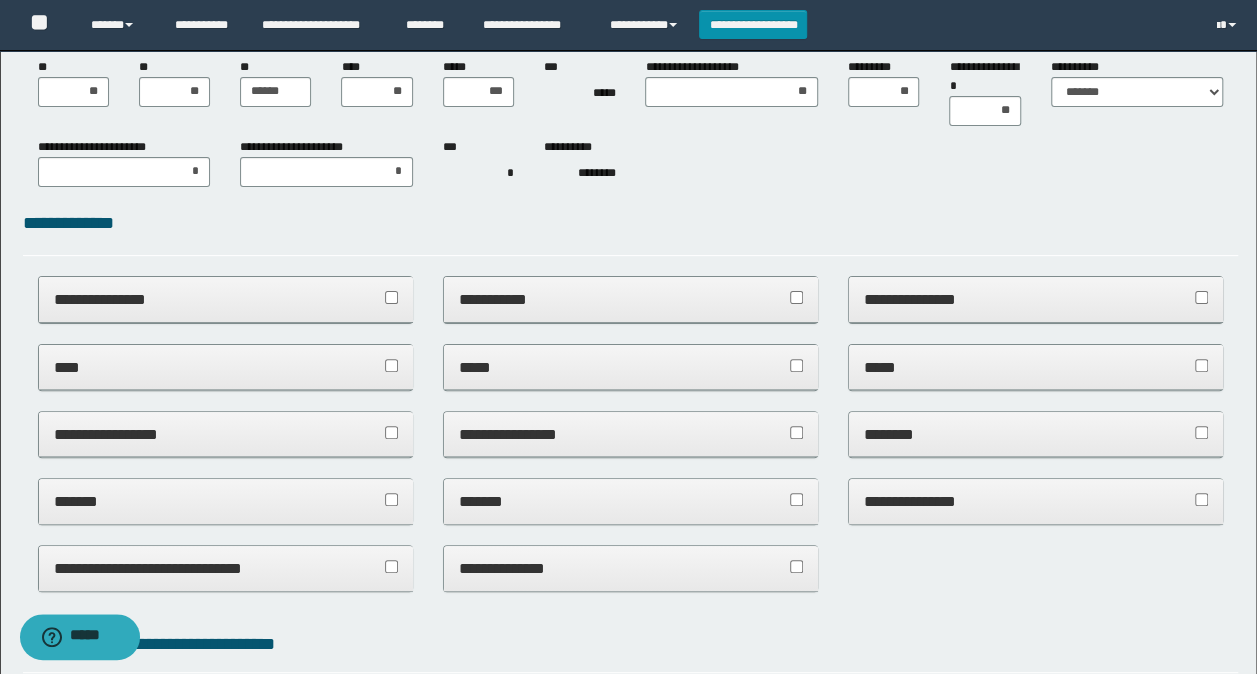 scroll, scrollTop: 11, scrollLeft: 0, axis: vertical 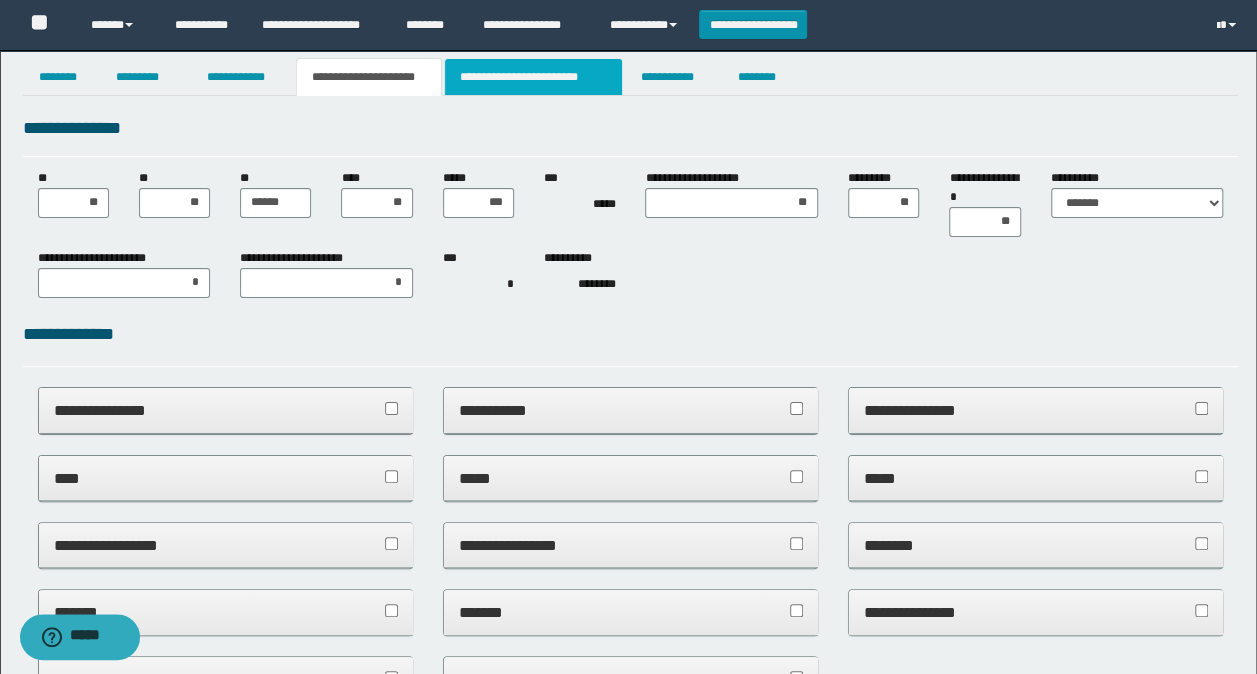 click on "**********" at bounding box center (533, 77) 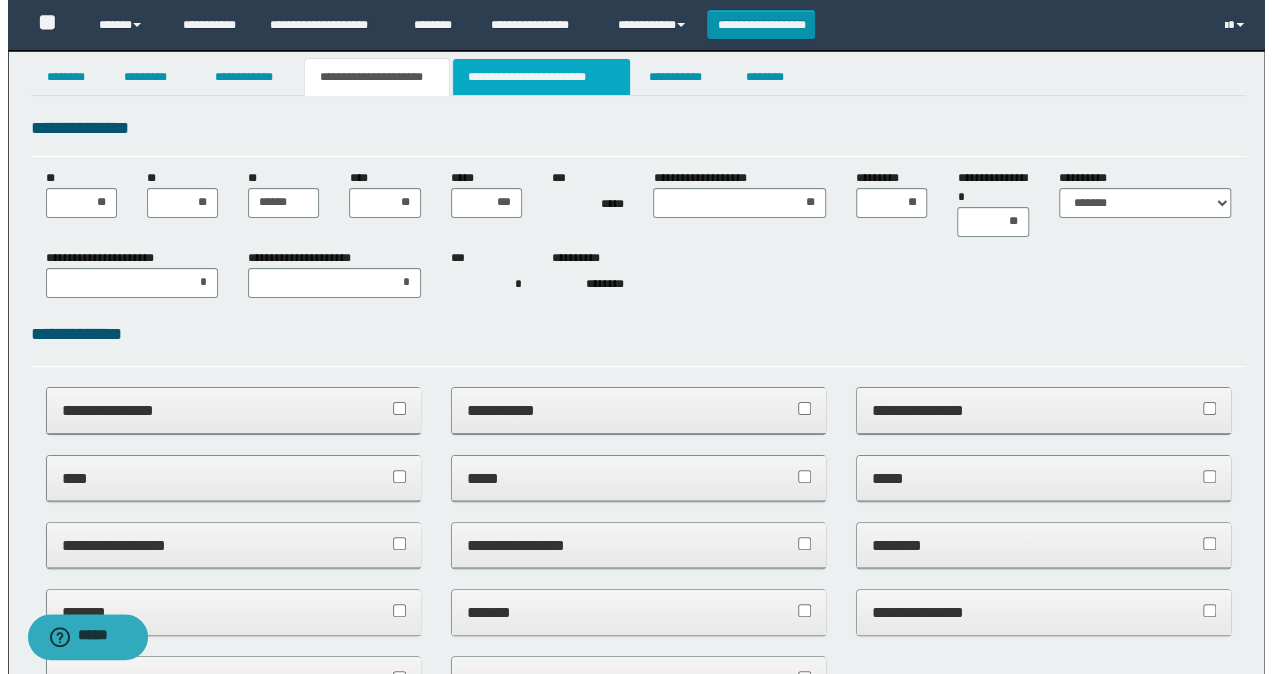 scroll, scrollTop: 0, scrollLeft: 0, axis: both 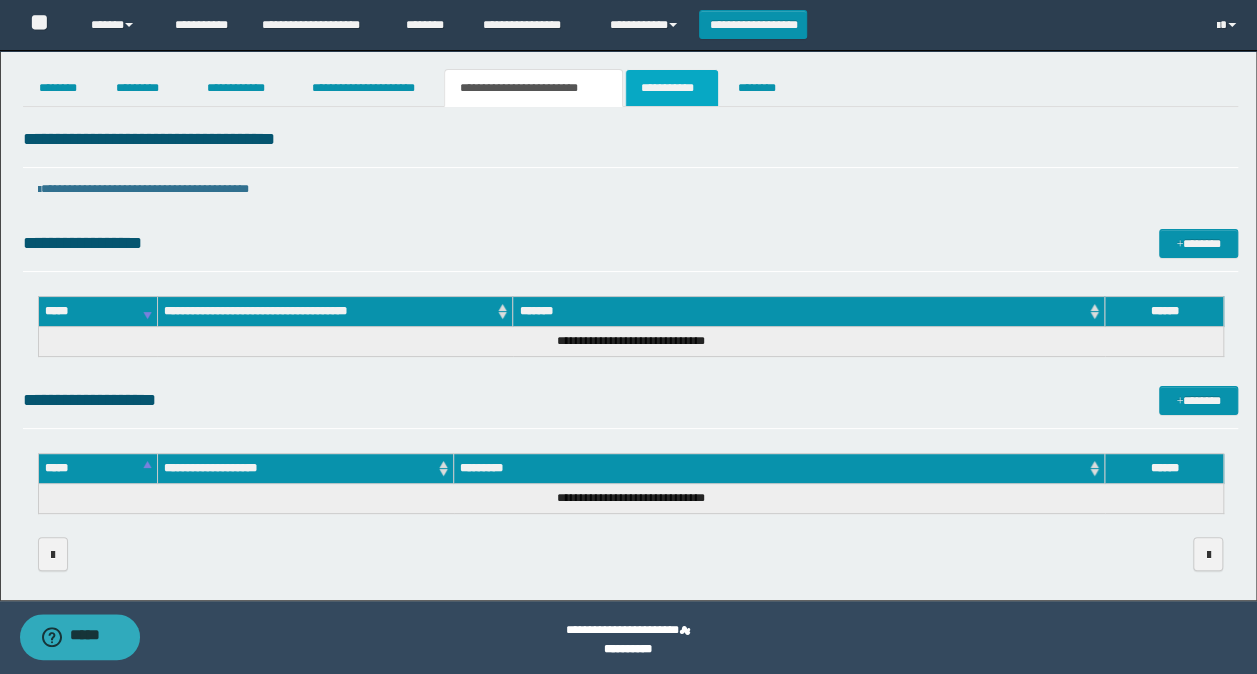 click on "**********" at bounding box center [672, 88] 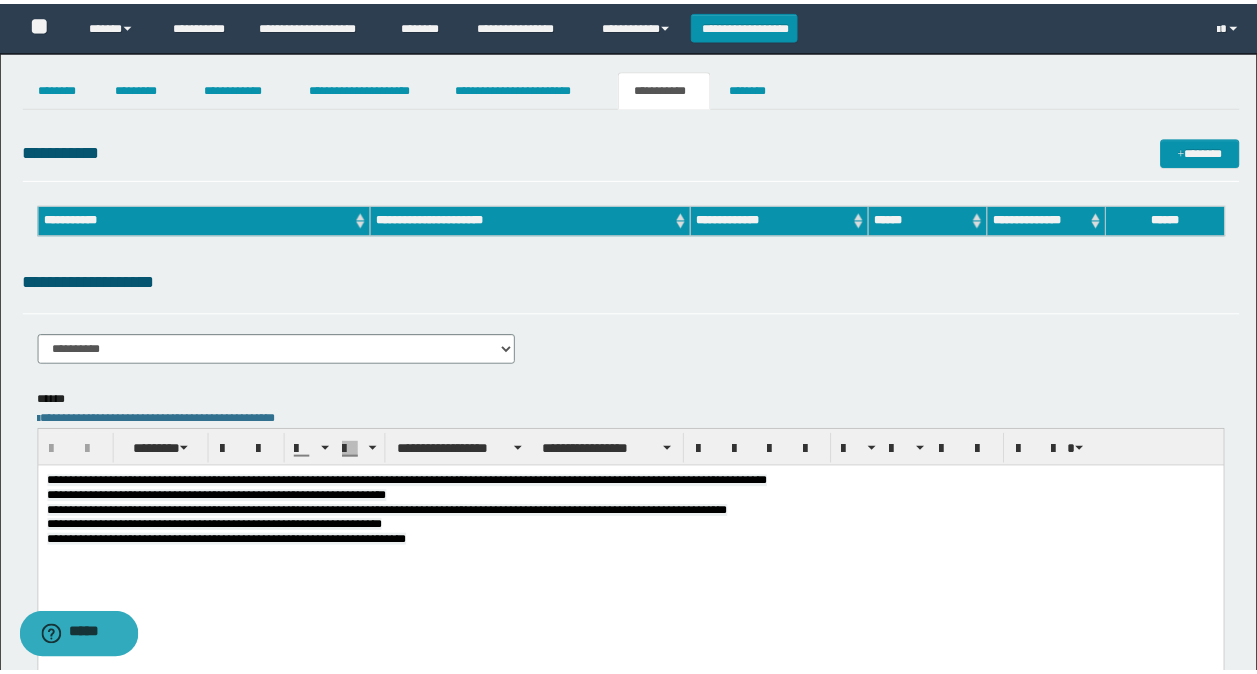 scroll, scrollTop: 0, scrollLeft: 0, axis: both 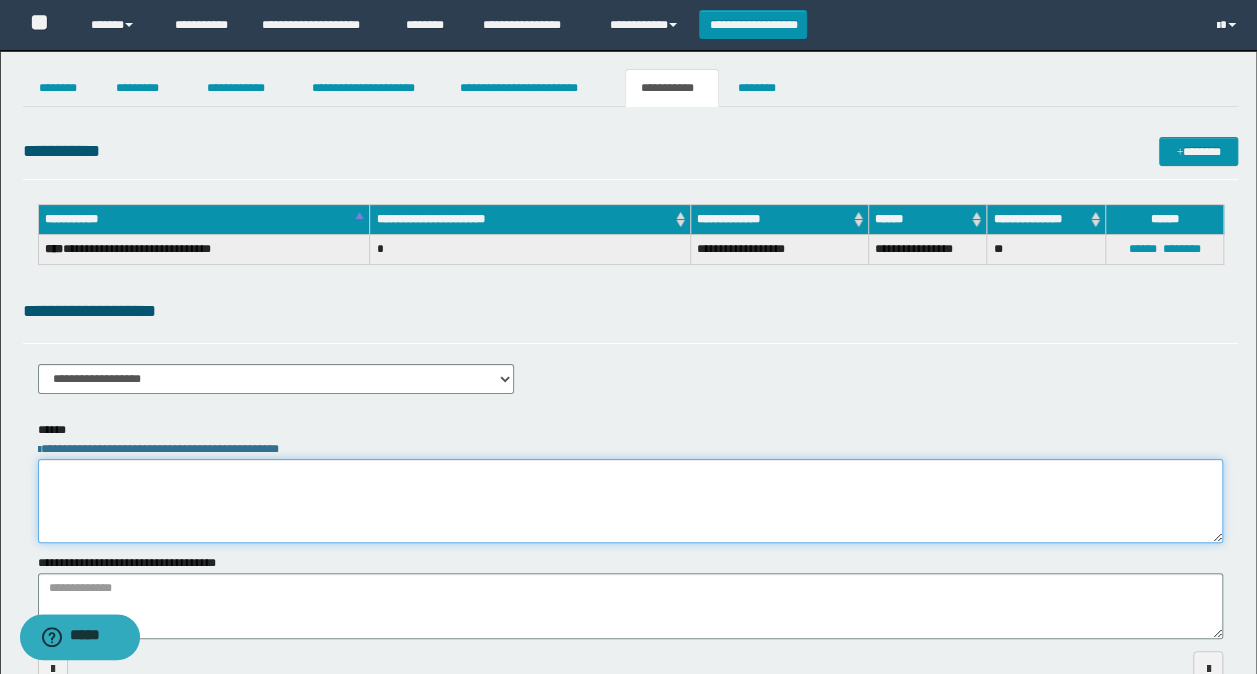 click at bounding box center [631, 501] 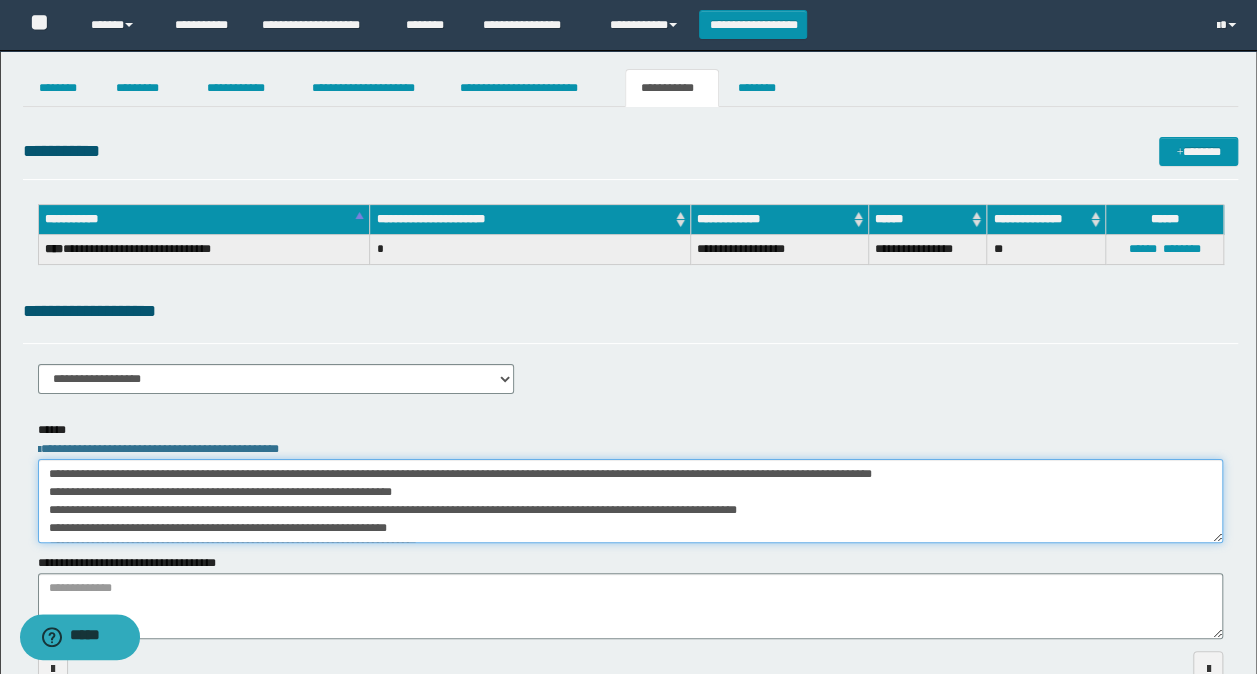 scroll, scrollTop: 30, scrollLeft: 0, axis: vertical 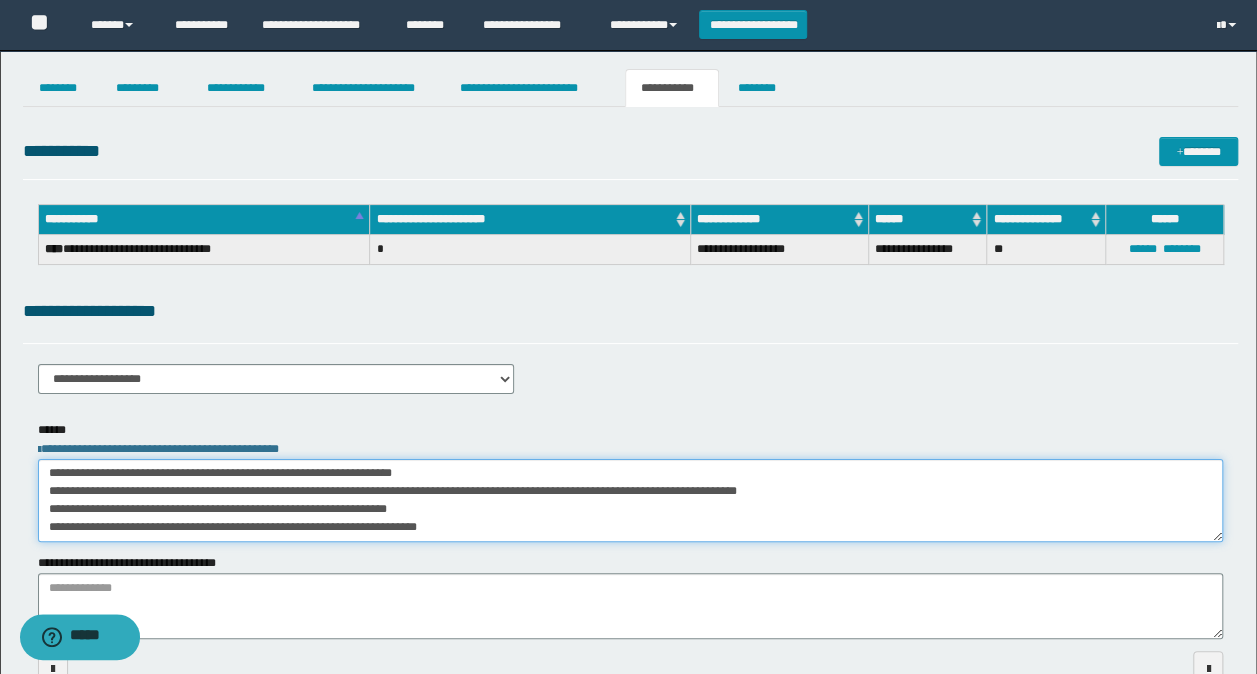 click on "**********" at bounding box center (631, 500) 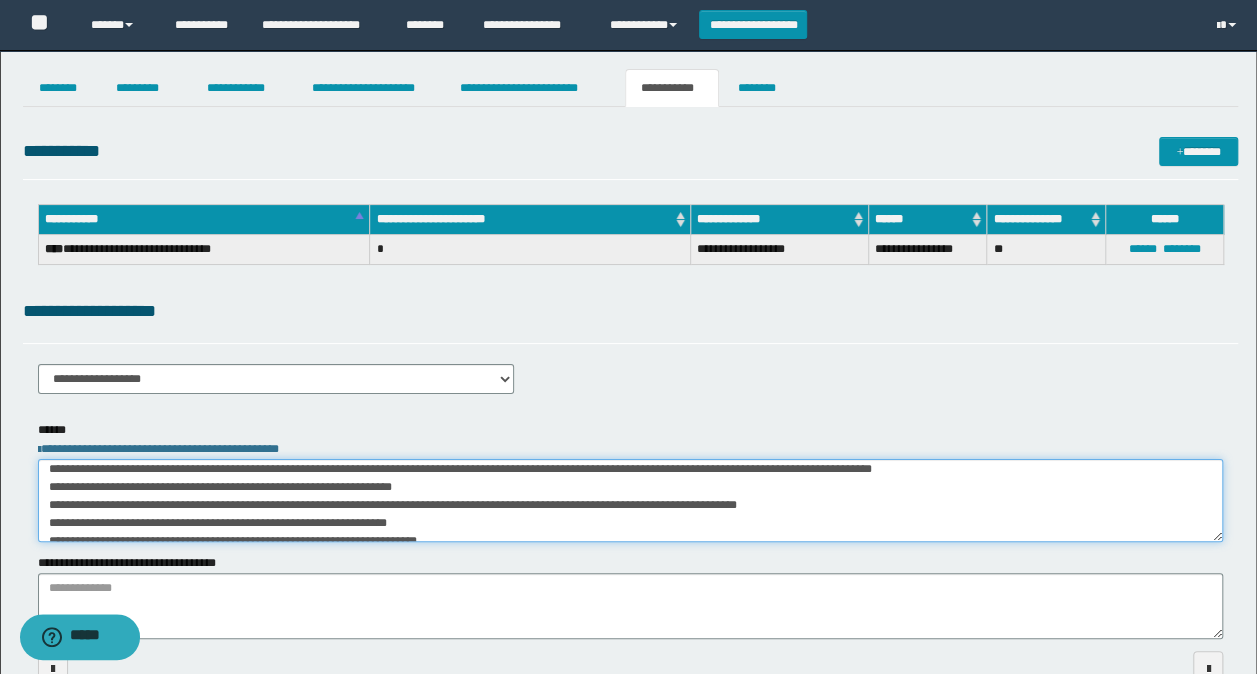 click on "**********" at bounding box center (631, 500) 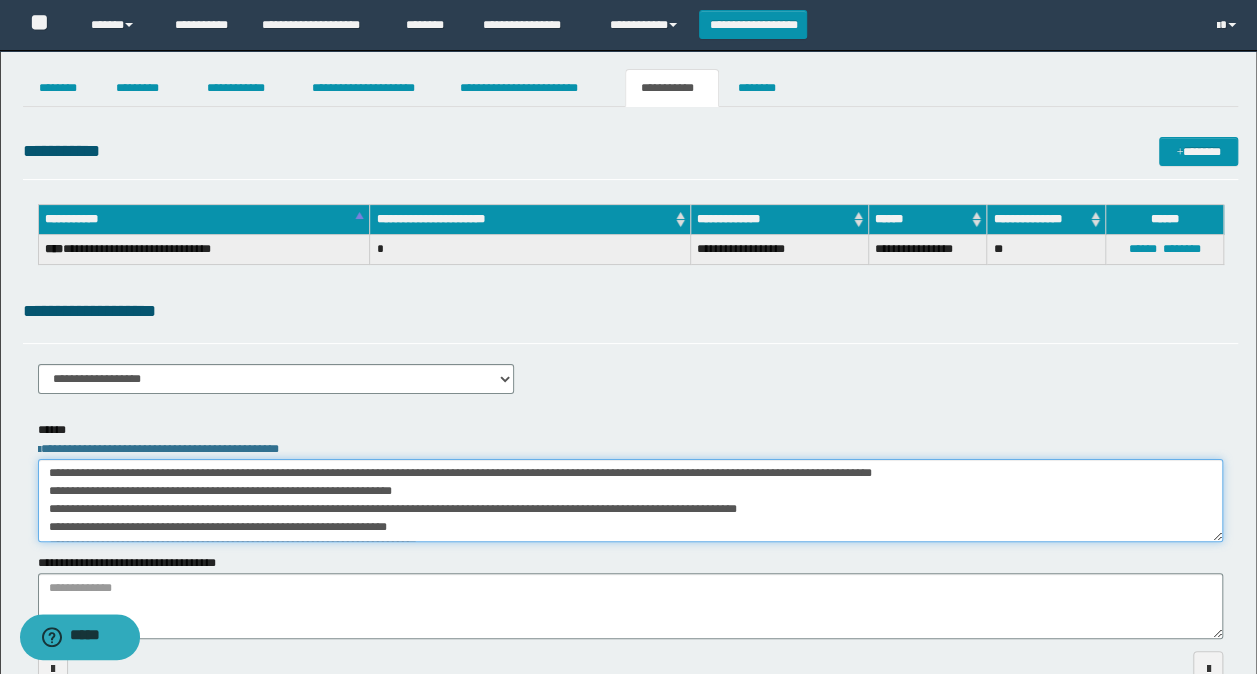 click on "**********" at bounding box center (631, 500) 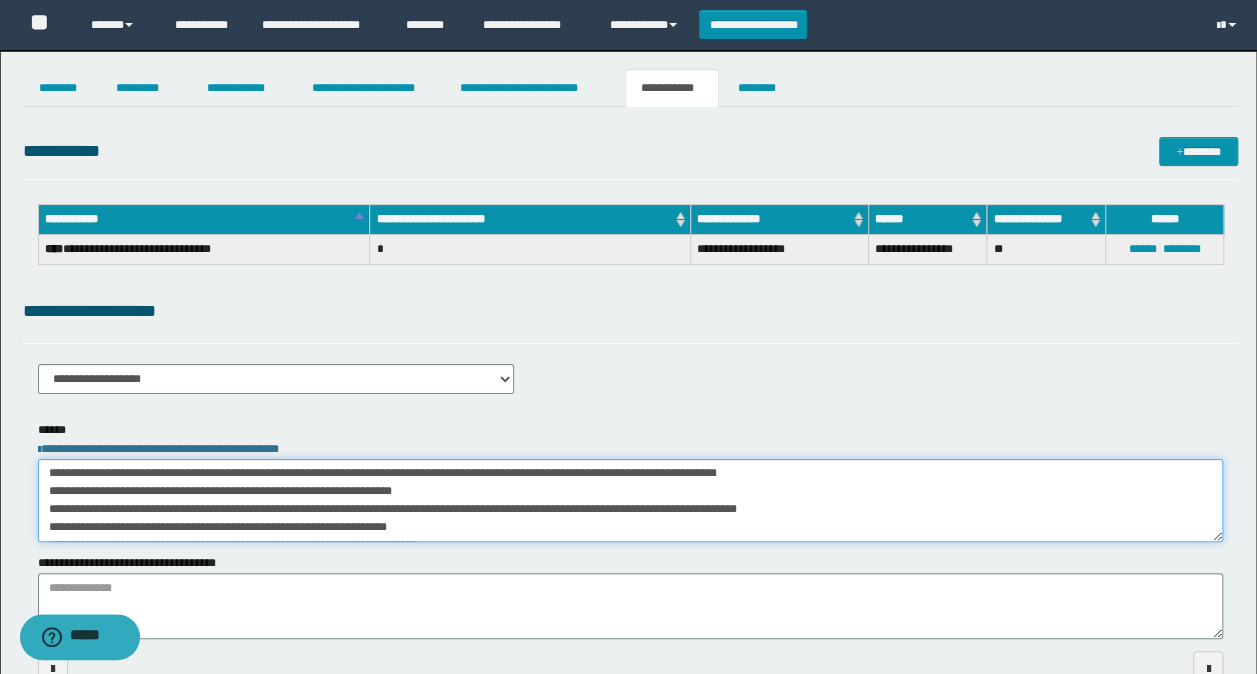 click on "**********" at bounding box center (631, 500) 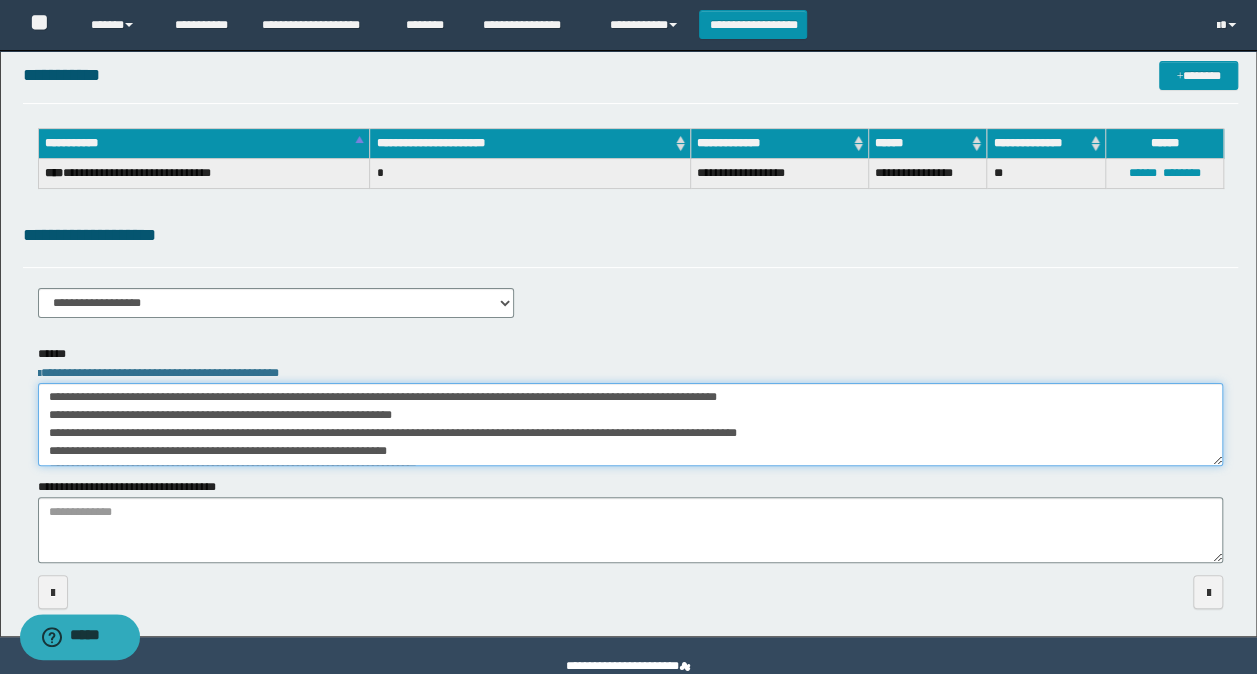 scroll, scrollTop: 116, scrollLeft: 0, axis: vertical 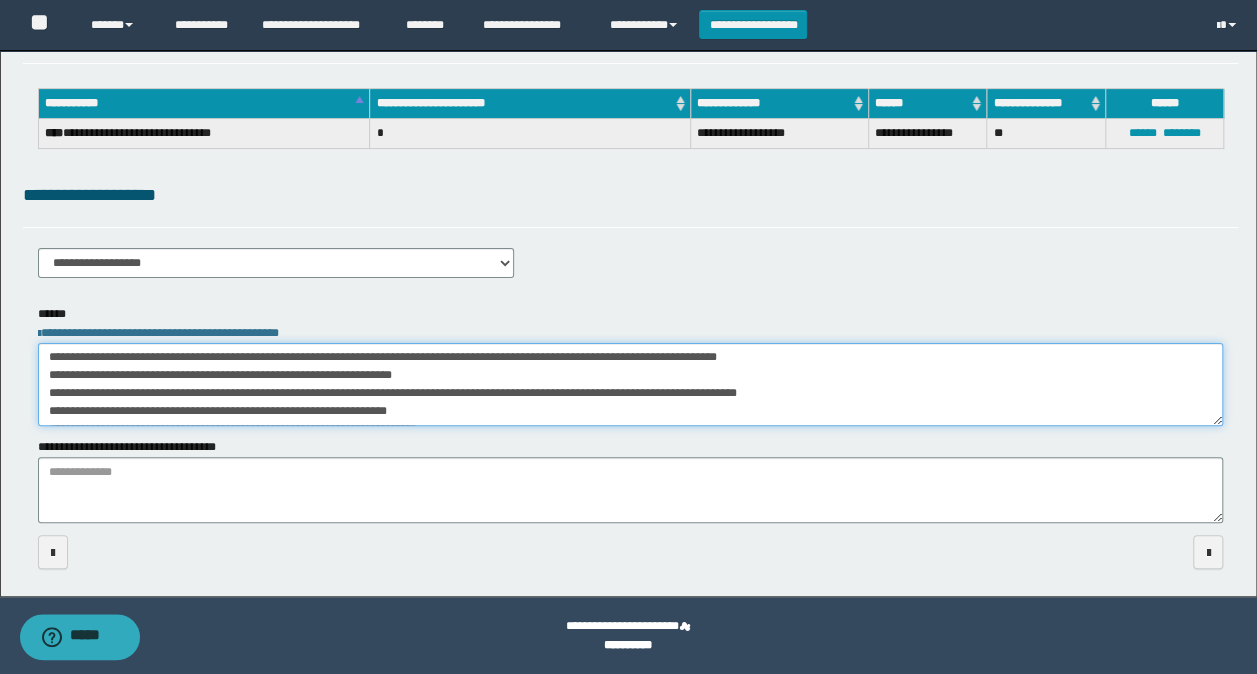 click on "**********" at bounding box center [631, 384] 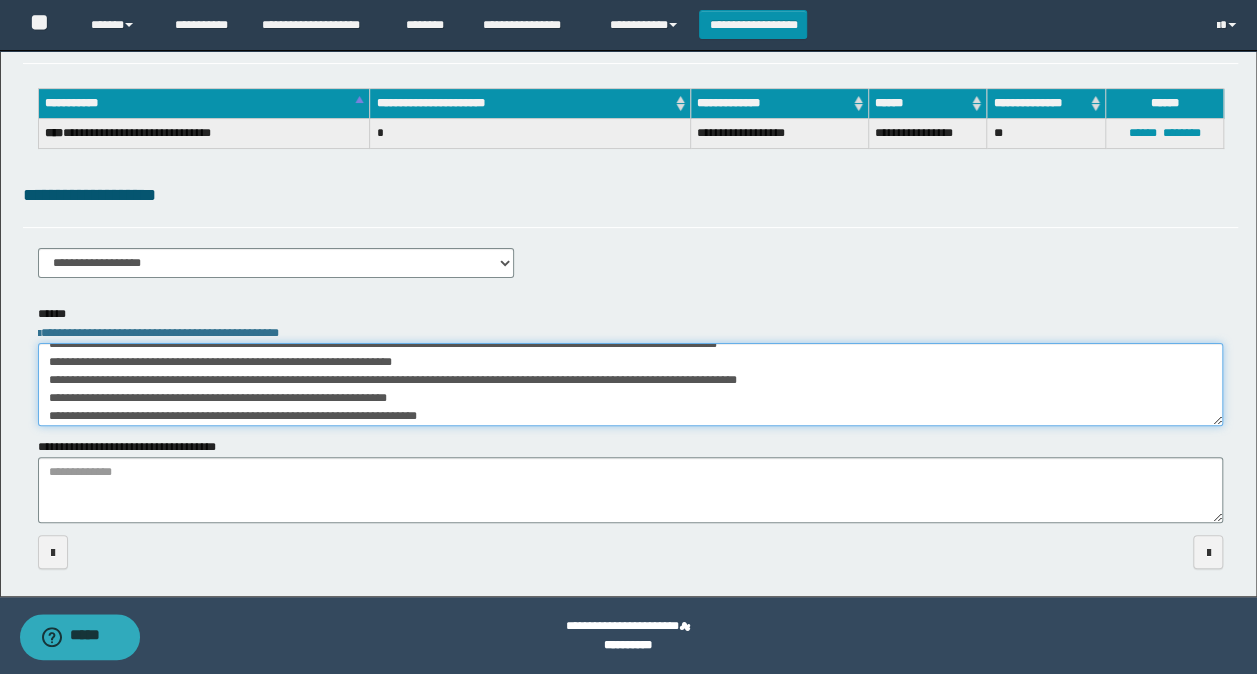 scroll, scrollTop: 36, scrollLeft: 0, axis: vertical 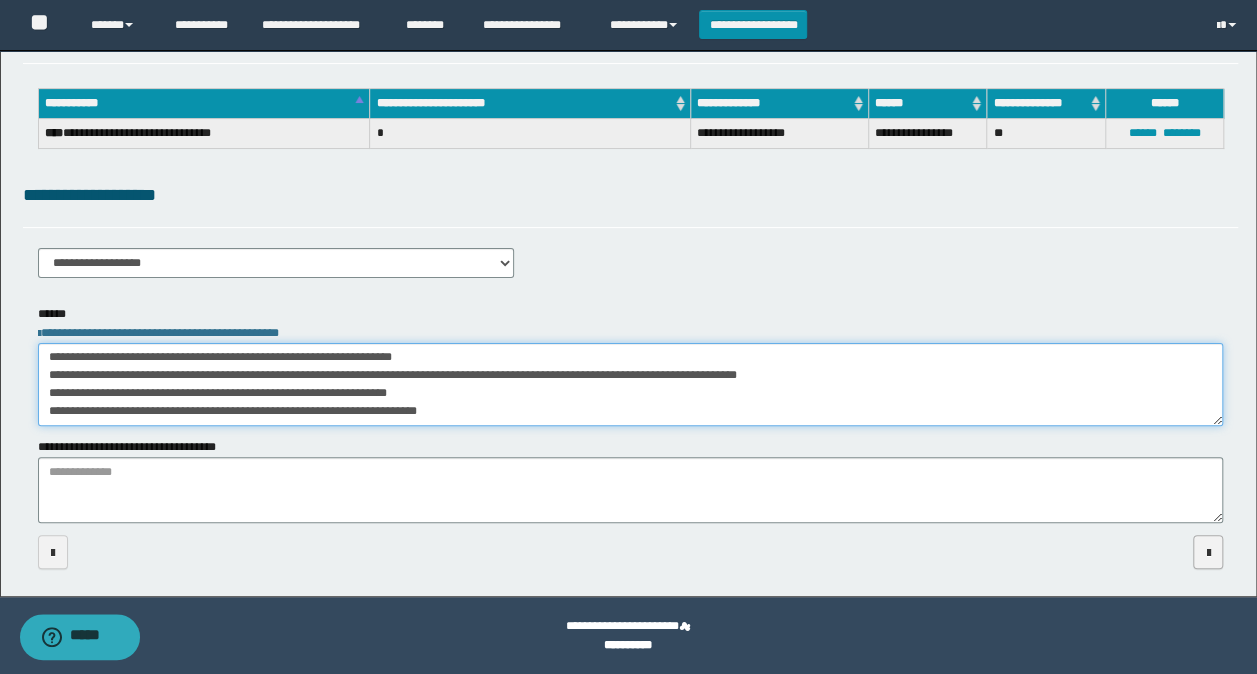 type on "**********" 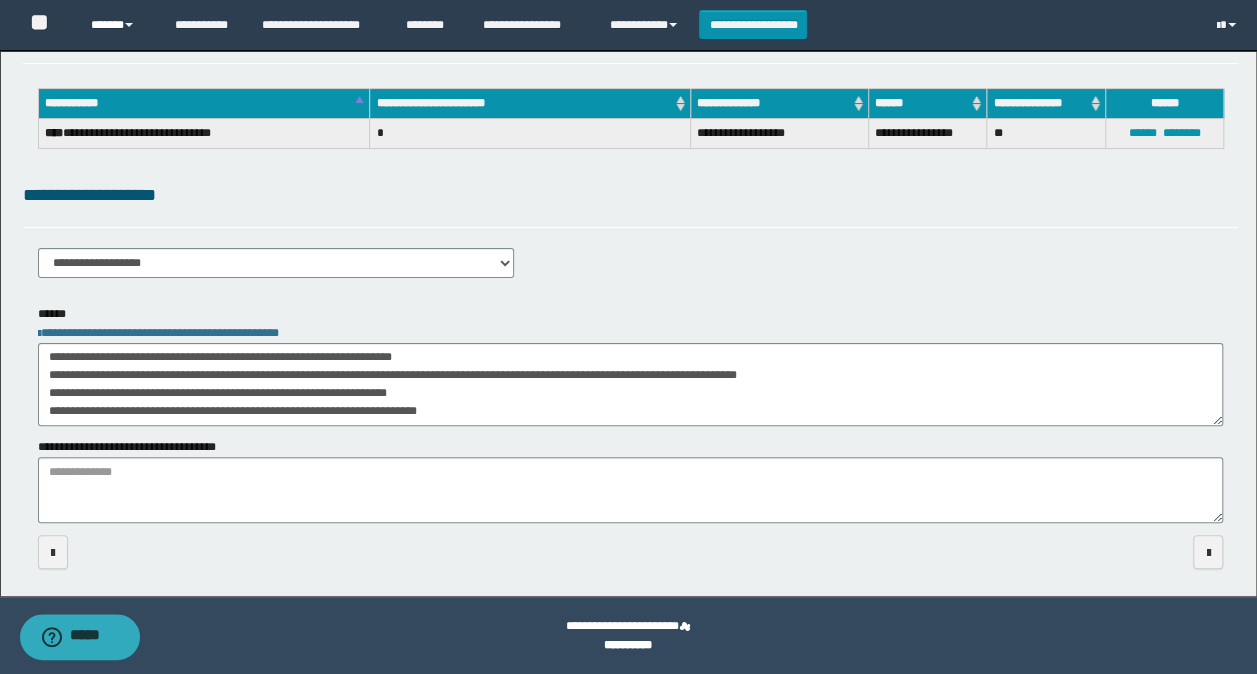 click on "******" at bounding box center (117, 25) 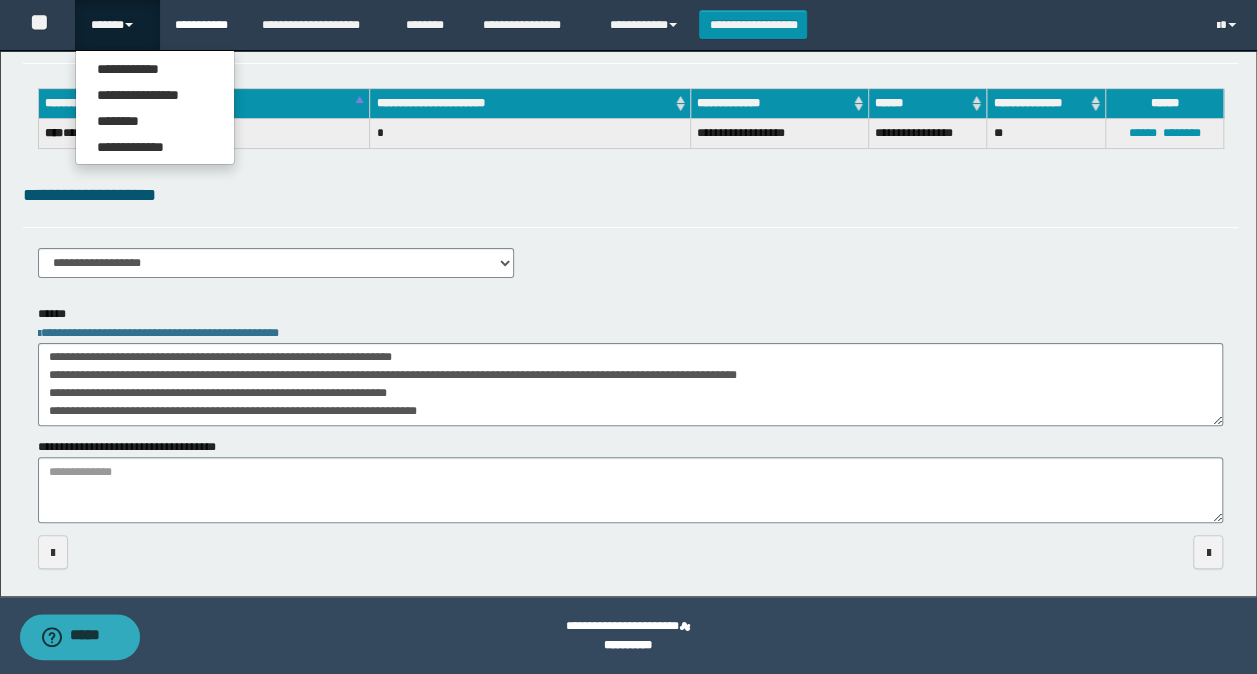 drag, startPoint x: 349, startPoint y: 173, endPoint x: 236, endPoint y: 49, distance: 167.76471 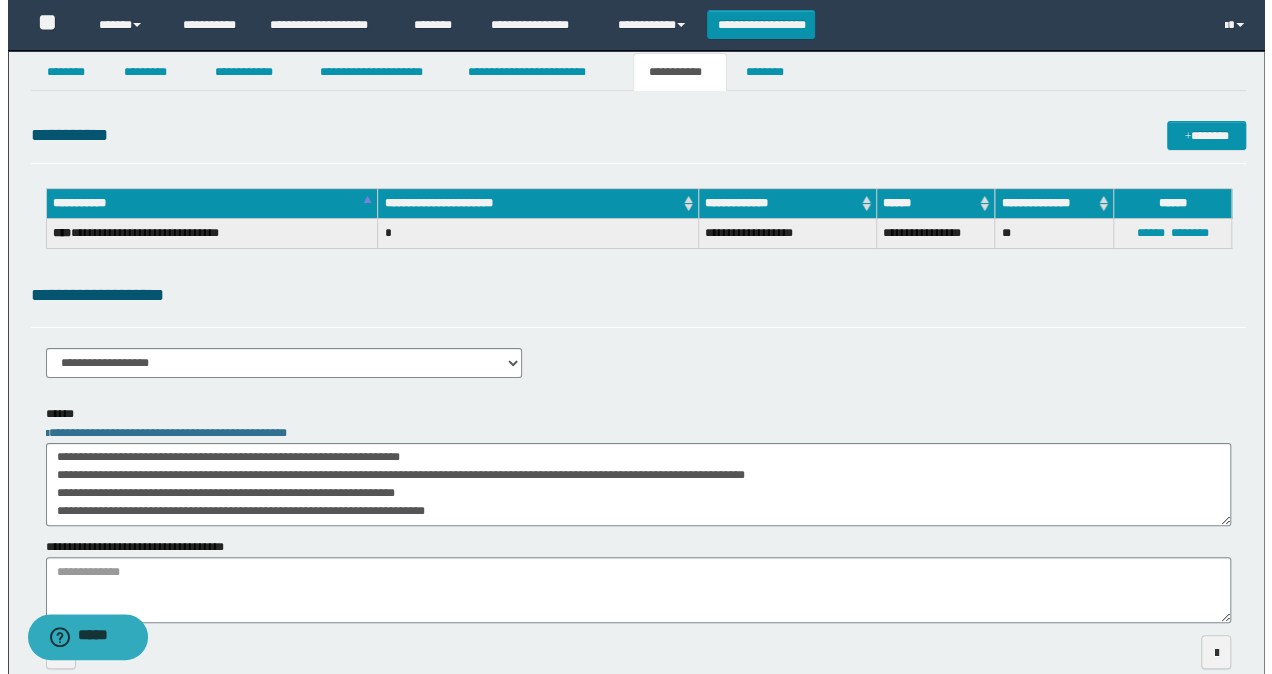 scroll, scrollTop: 0, scrollLeft: 0, axis: both 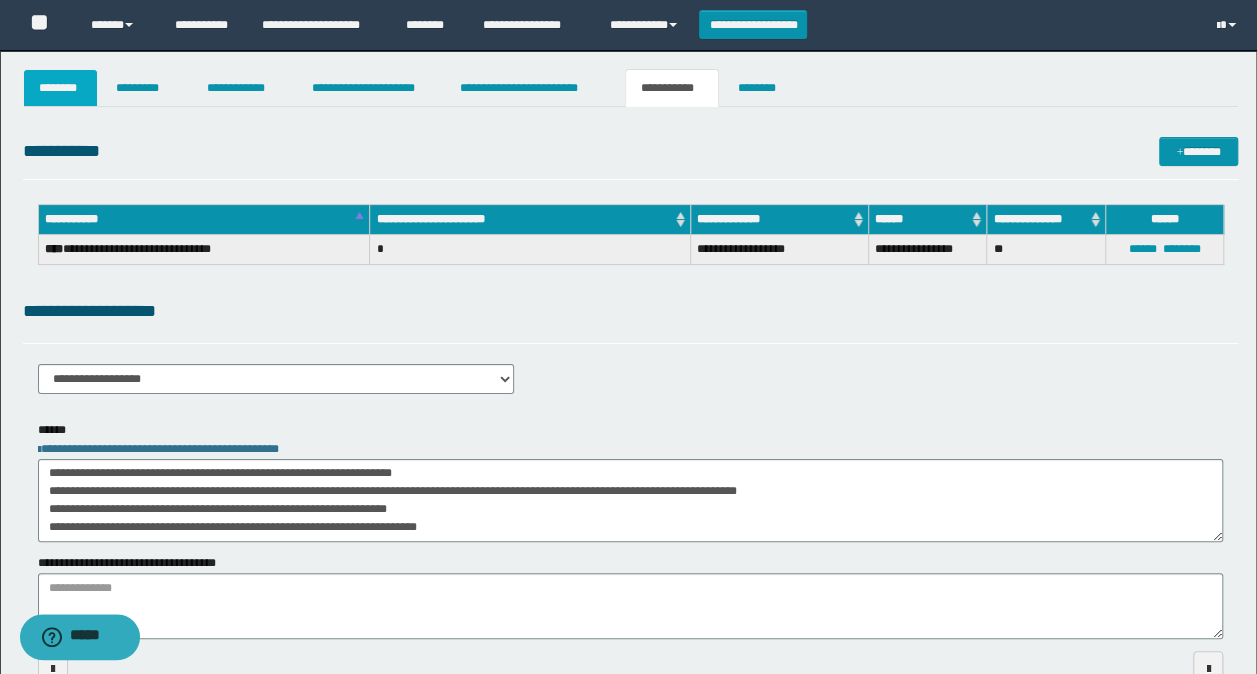 click on "********" at bounding box center (61, 88) 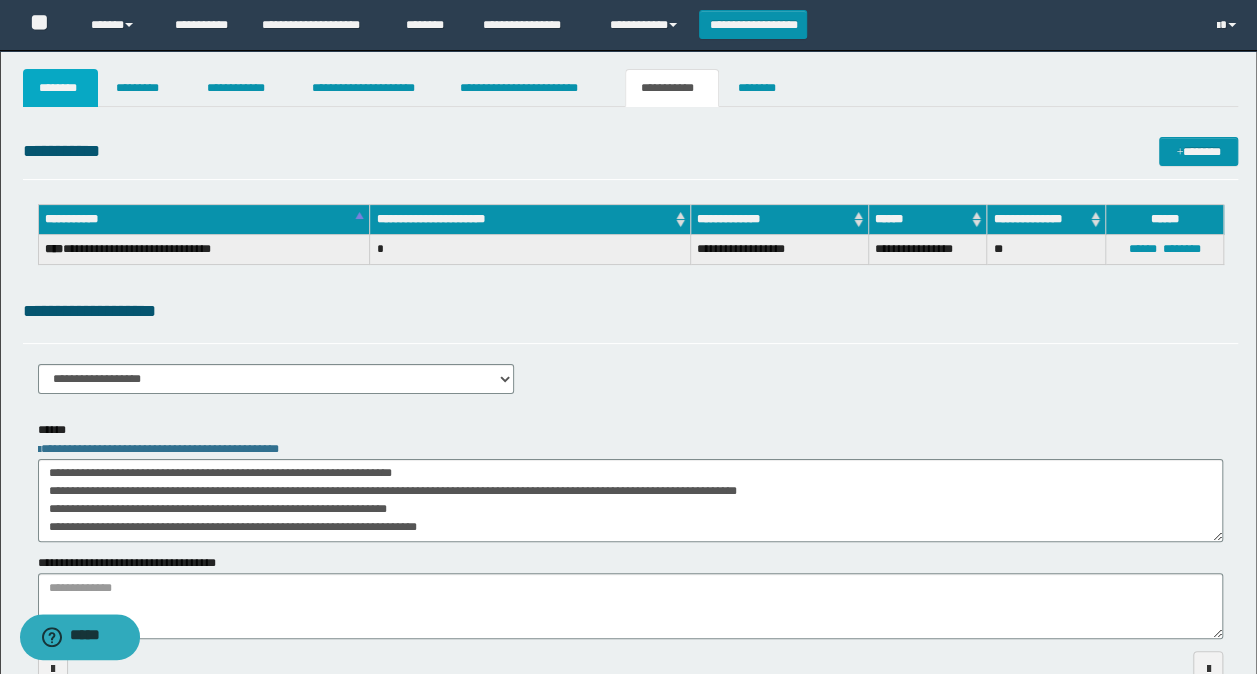 drag, startPoint x: 65, startPoint y: 84, endPoint x: 186, endPoint y: 134, distance: 130.92365 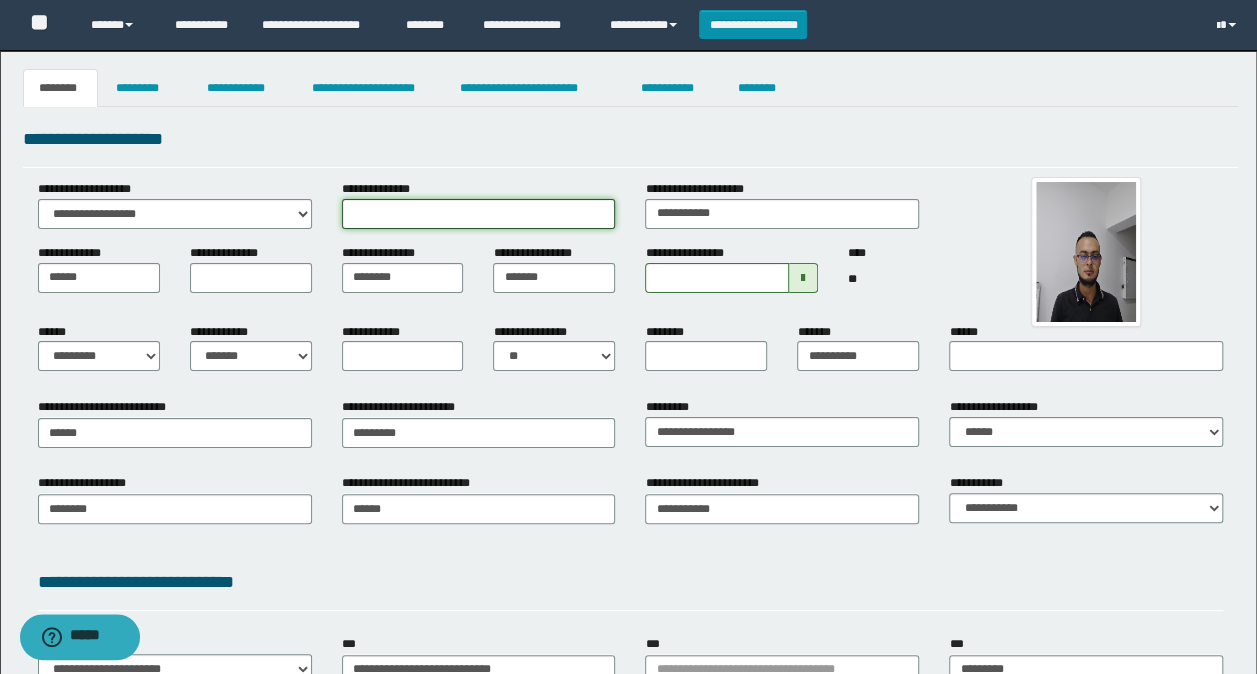 drag, startPoint x: 529, startPoint y: 216, endPoint x: 643, endPoint y: 233, distance: 115.260574 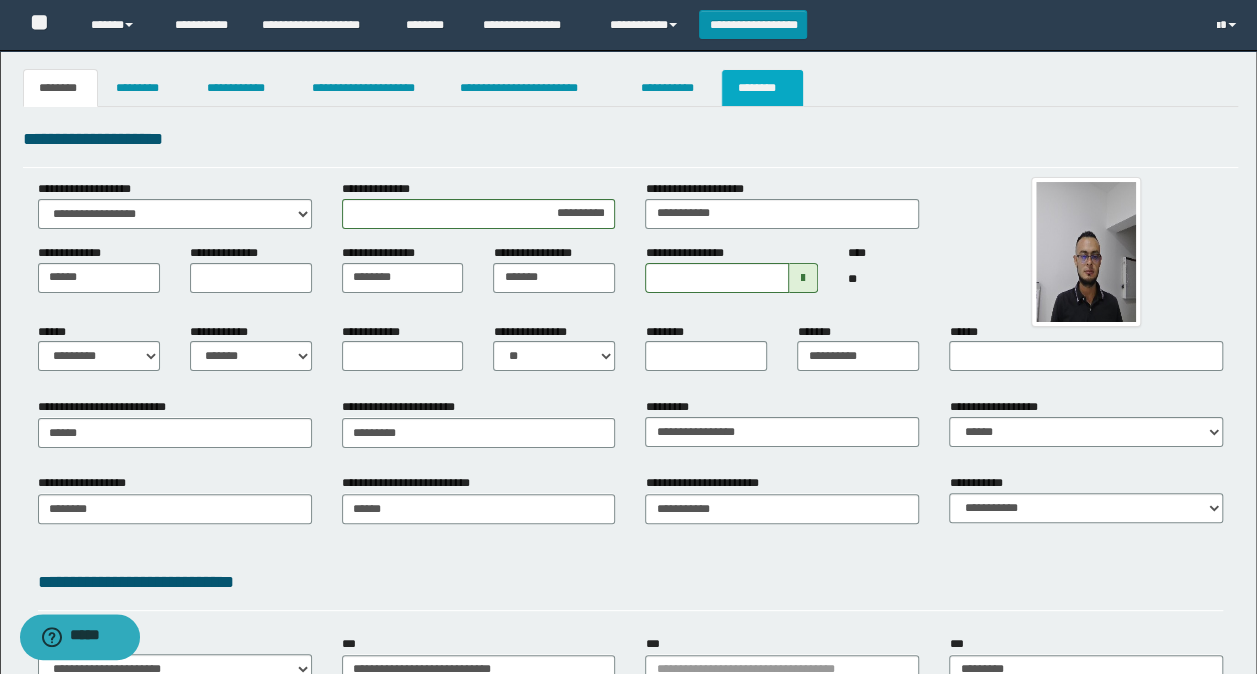 click on "********" at bounding box center (762, 88) 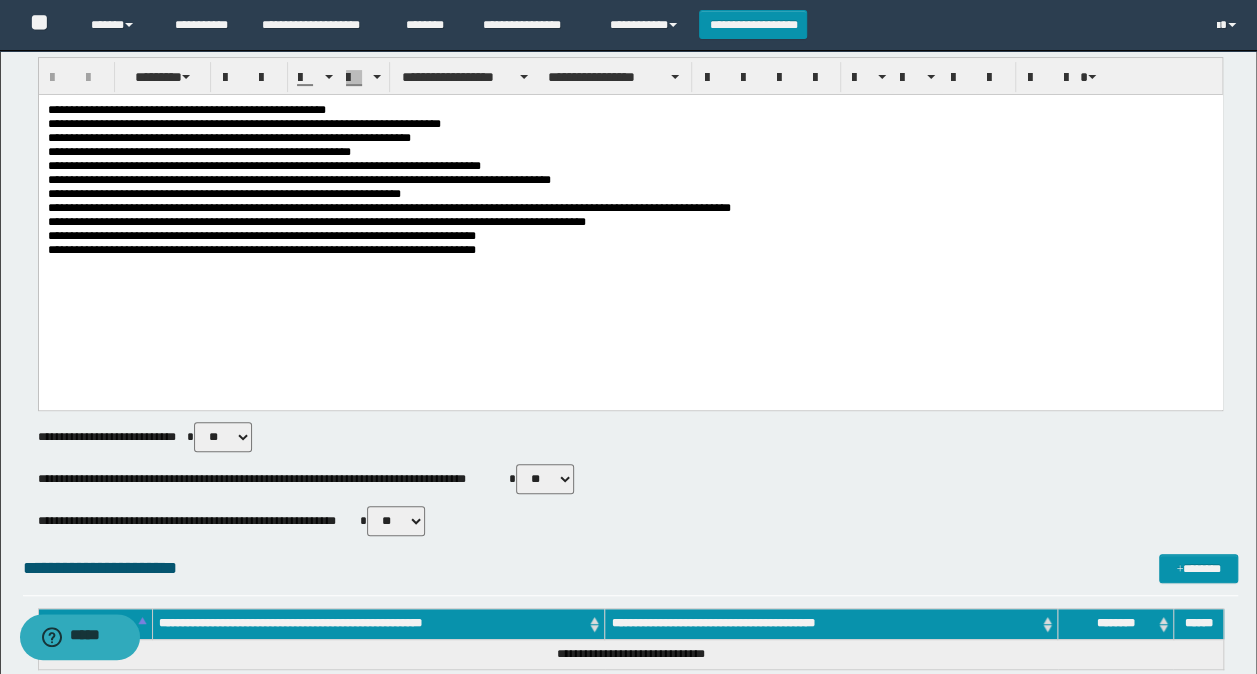 scroll, scrollTop: 0, scrollLeft: 0, axis: both 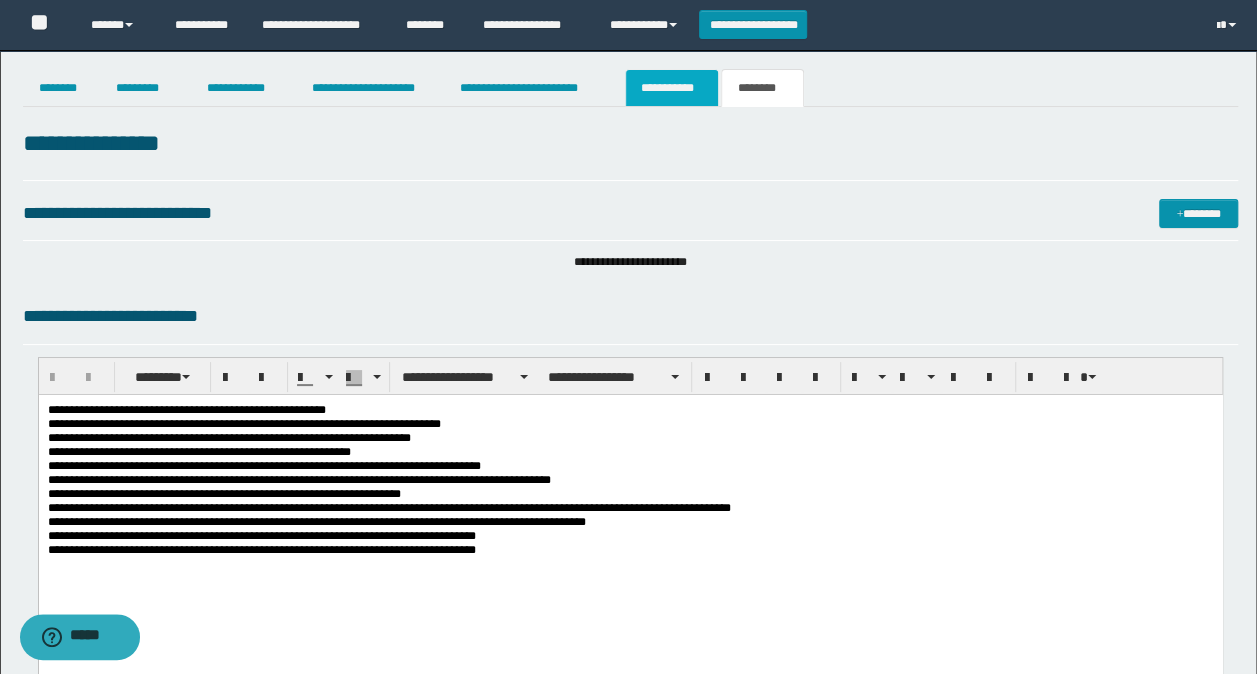 click on "**********" at bounding box center (672, 88) 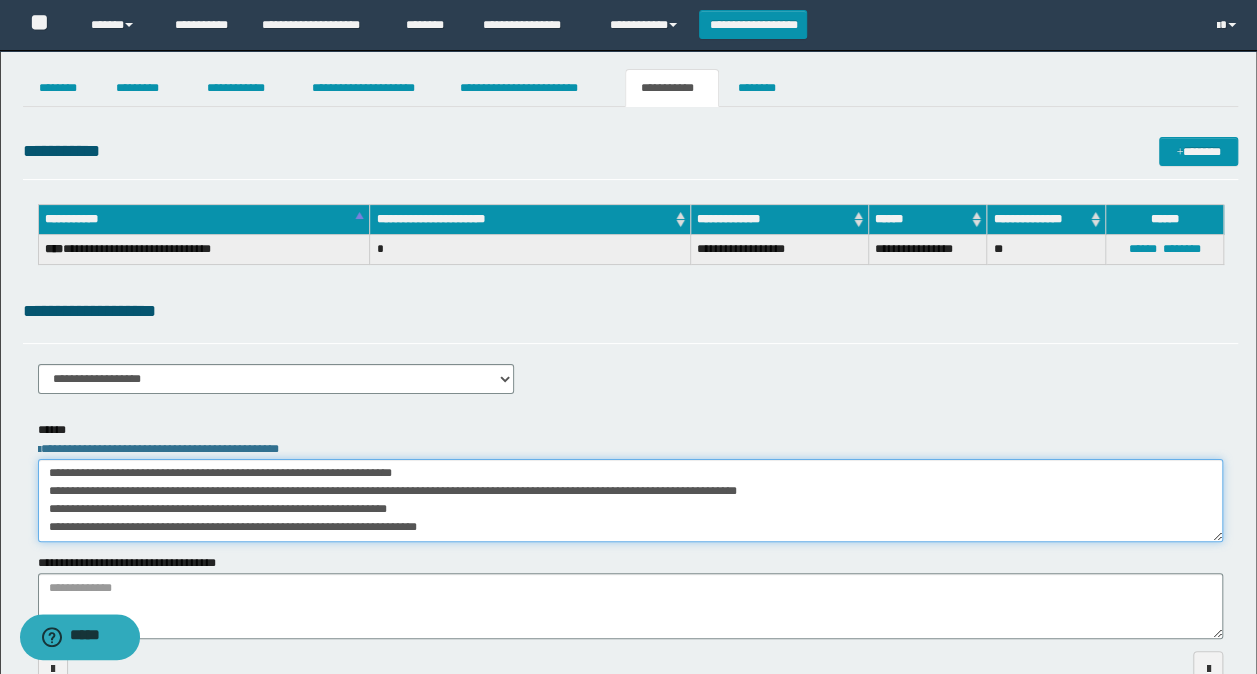 click on "**********" at bounding box center (631, 500) 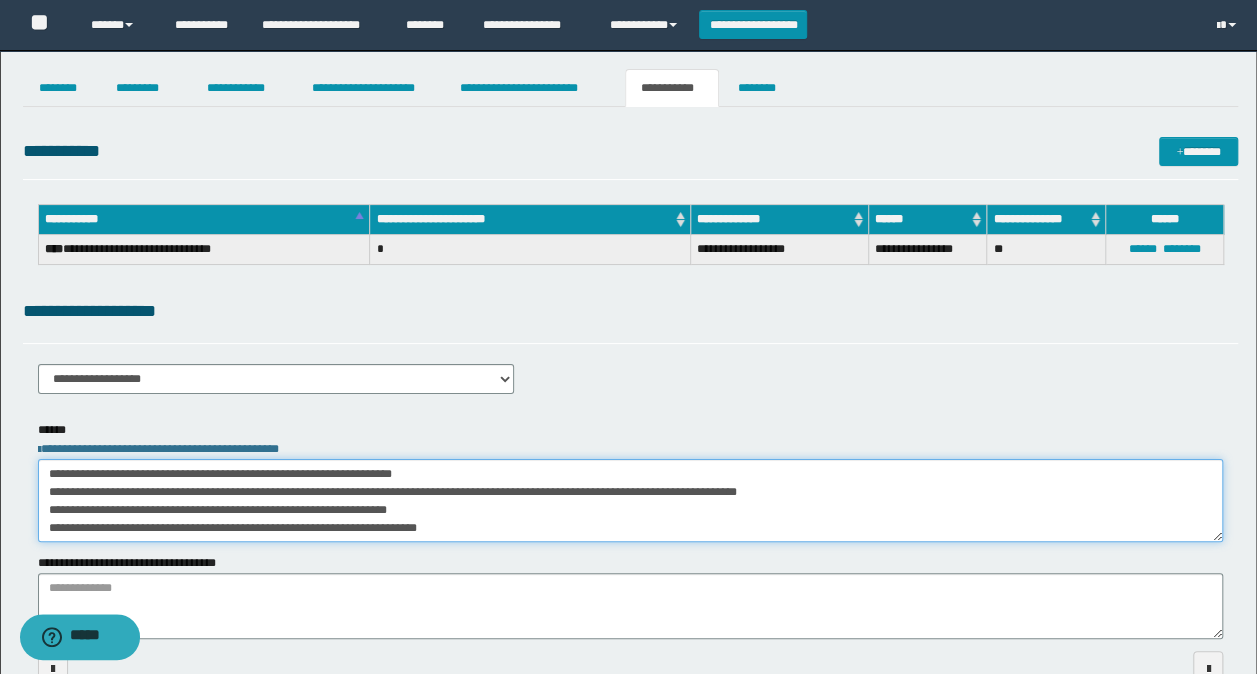 scroll, scrollTop: 0, scrollLeft: 0, axis: both 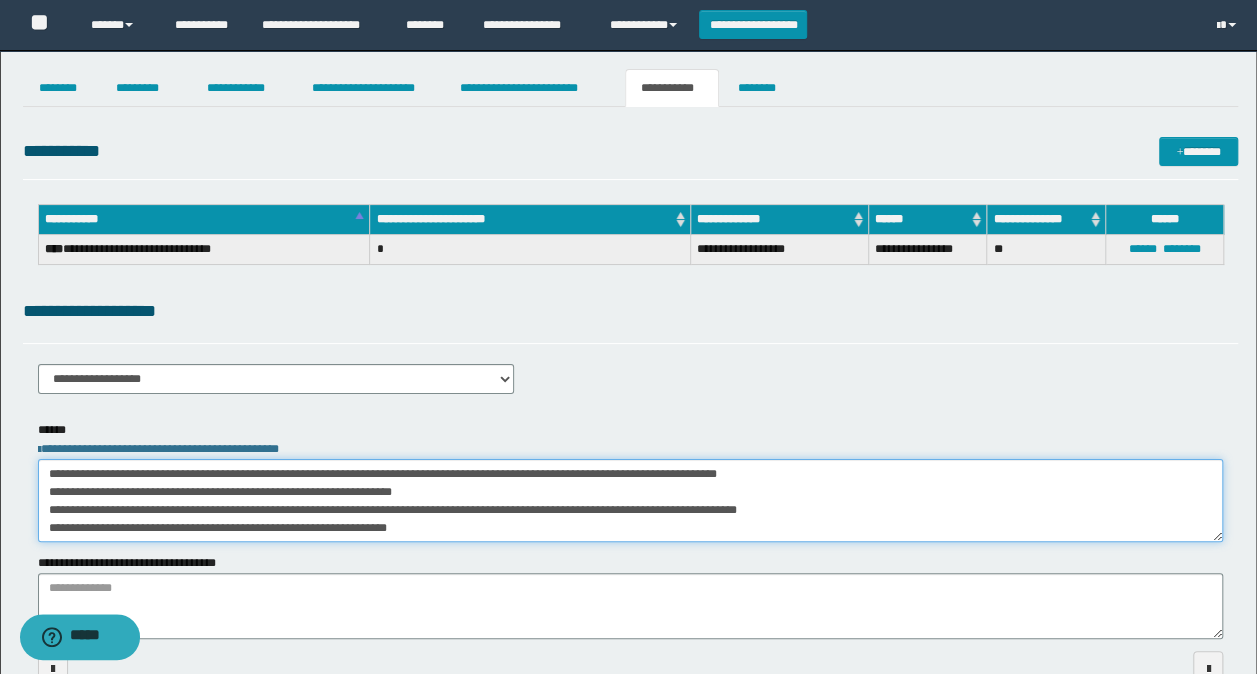 click on "**********" at bounding box center [631, 500] 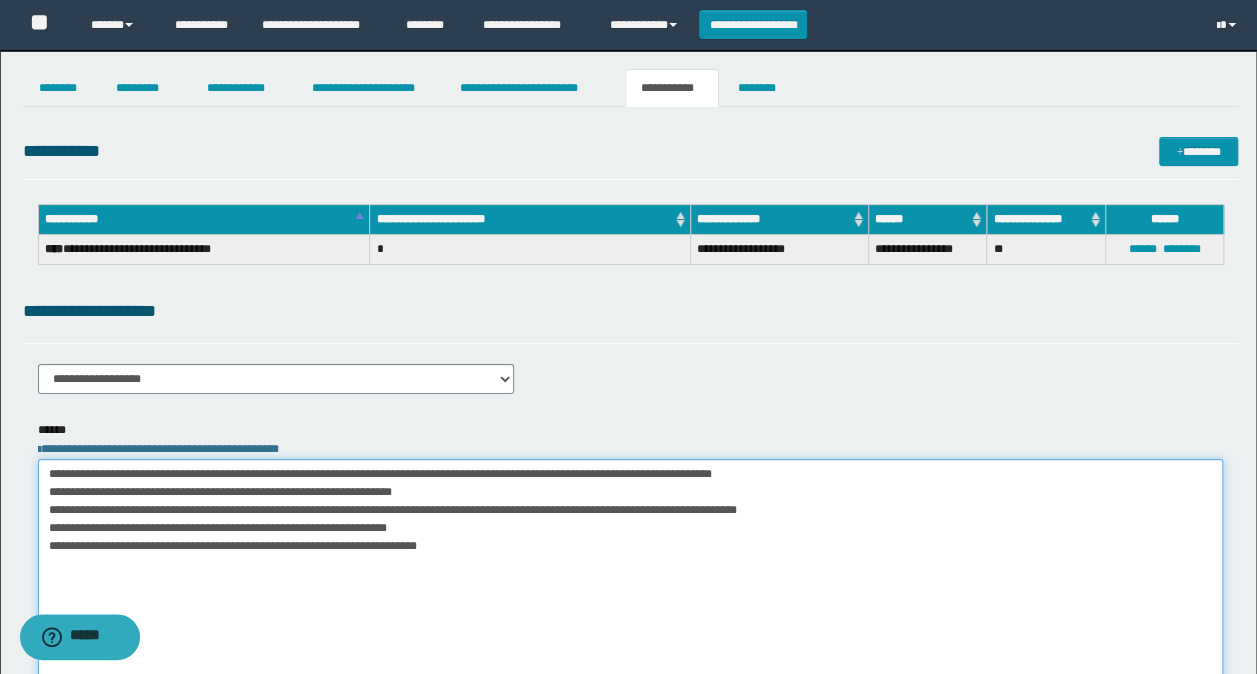 drag, startPoint x: 1208, startPoint y: 529, endPoint x: 1209, endPoint y: 701, distance: 172.00291 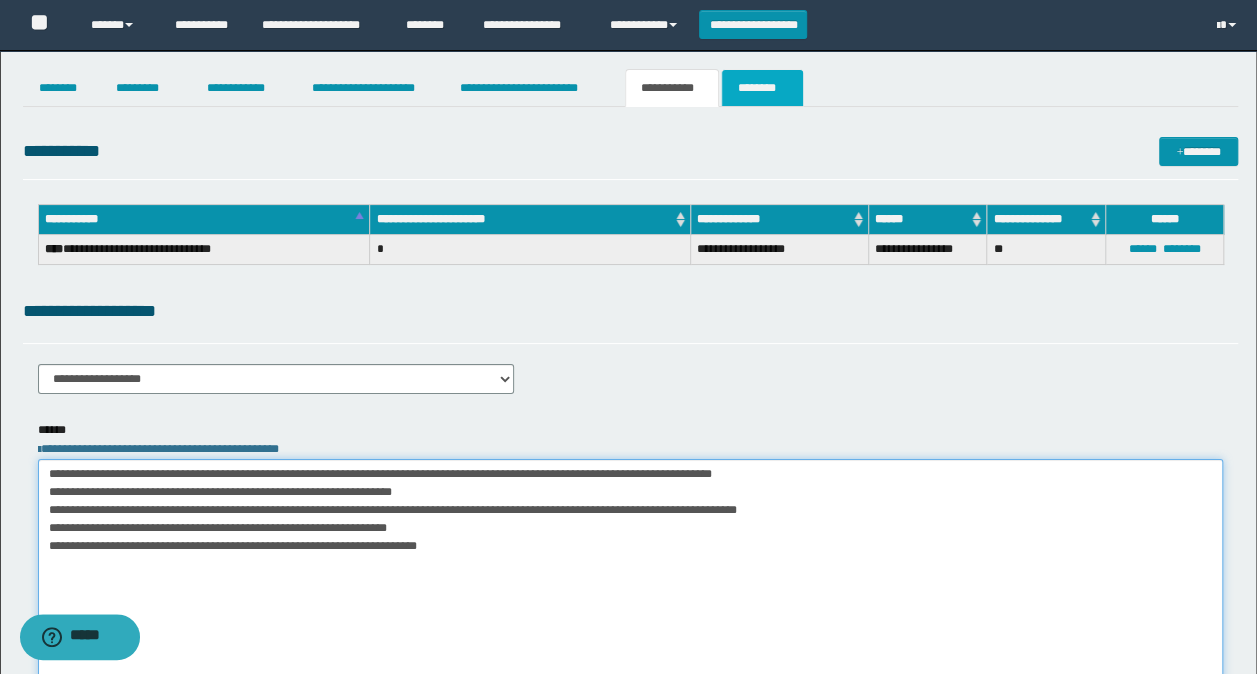 type on "**********" 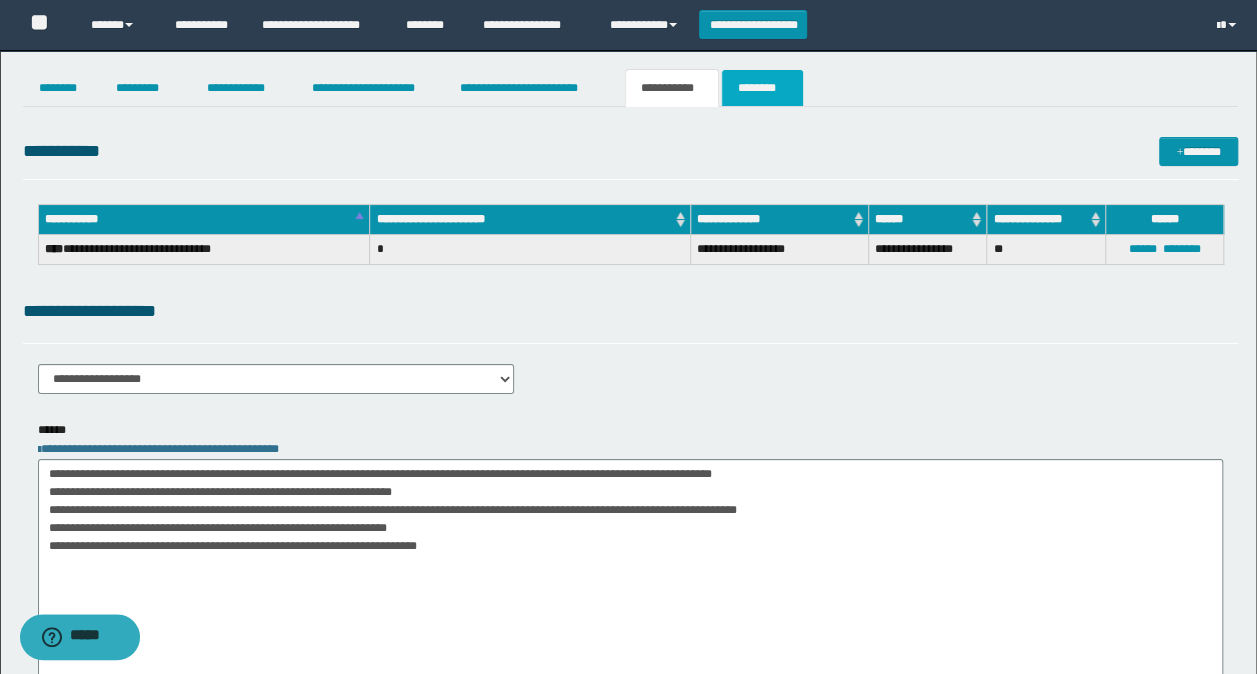 click on "********" at bounding box center [762, 88] 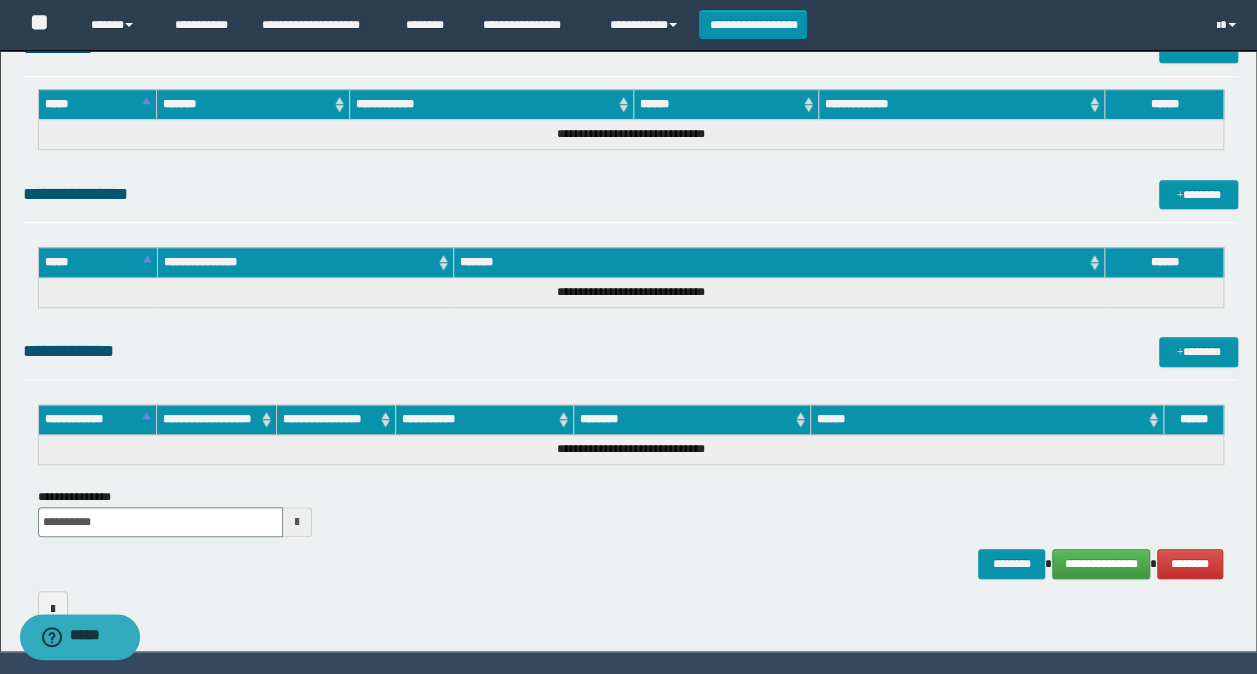 scroll, scrollTop: 790, scrollLeft: 0, axis: vertical 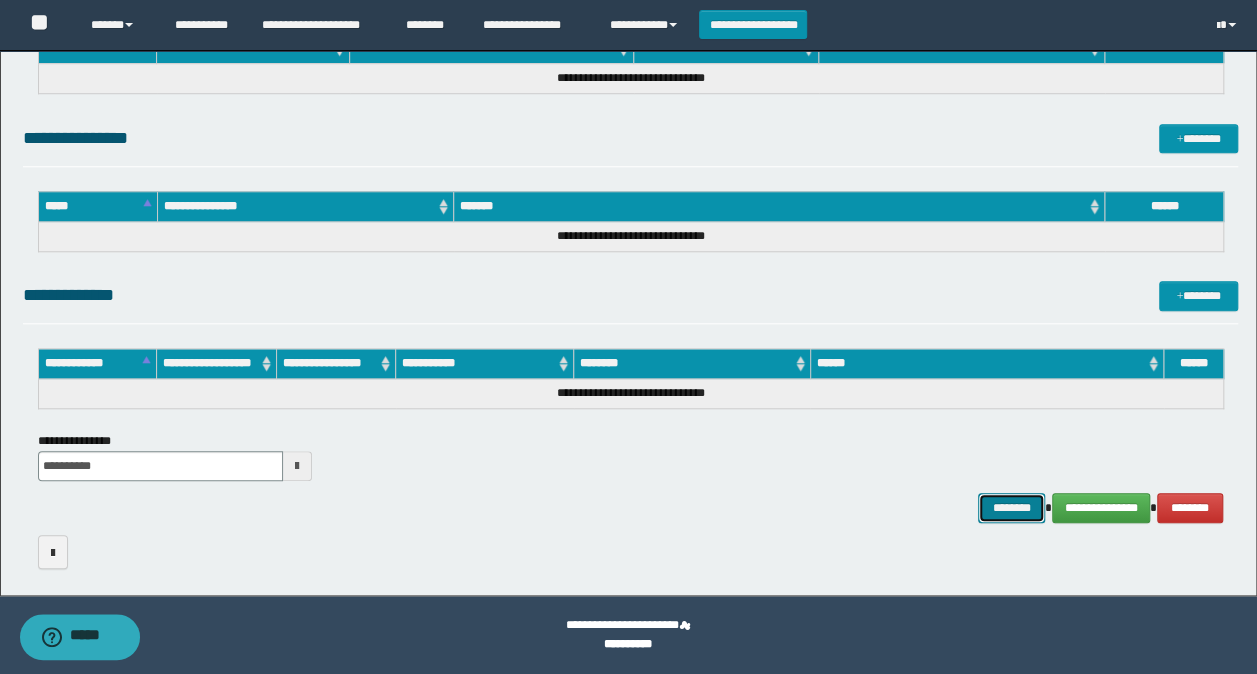 click on "********" at bounding box center (1011, 507) 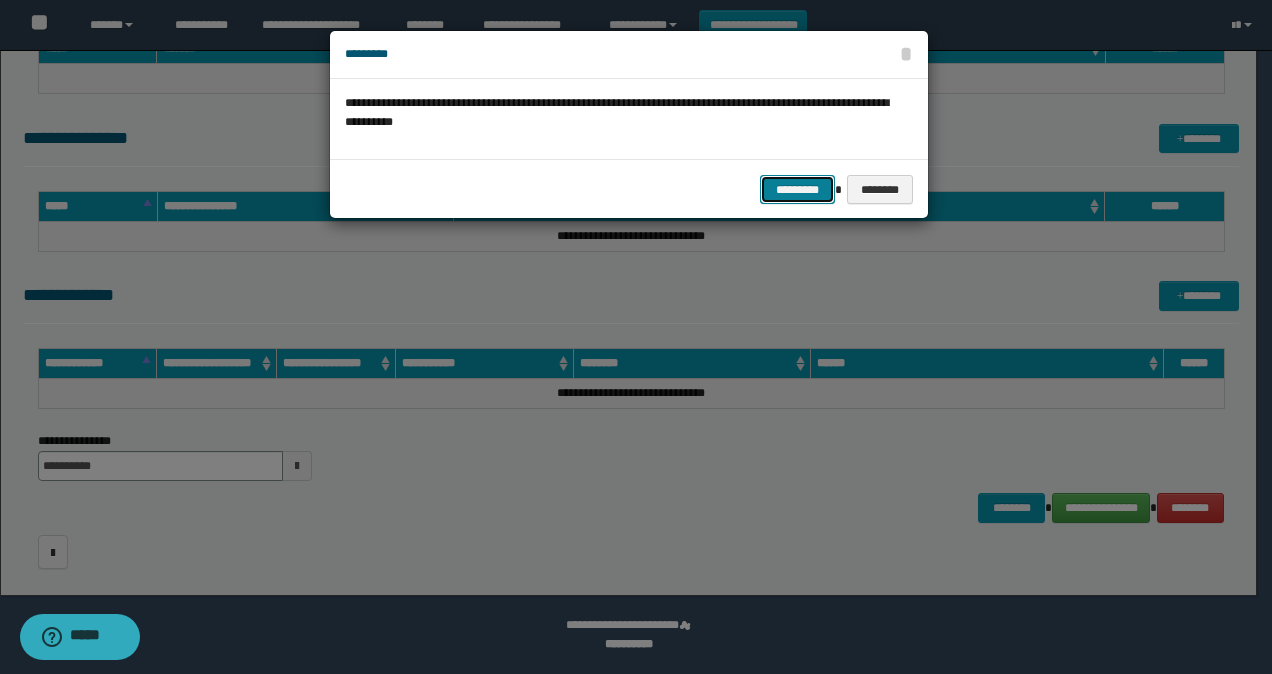 click on "*********" at bounding box center [797, 189] 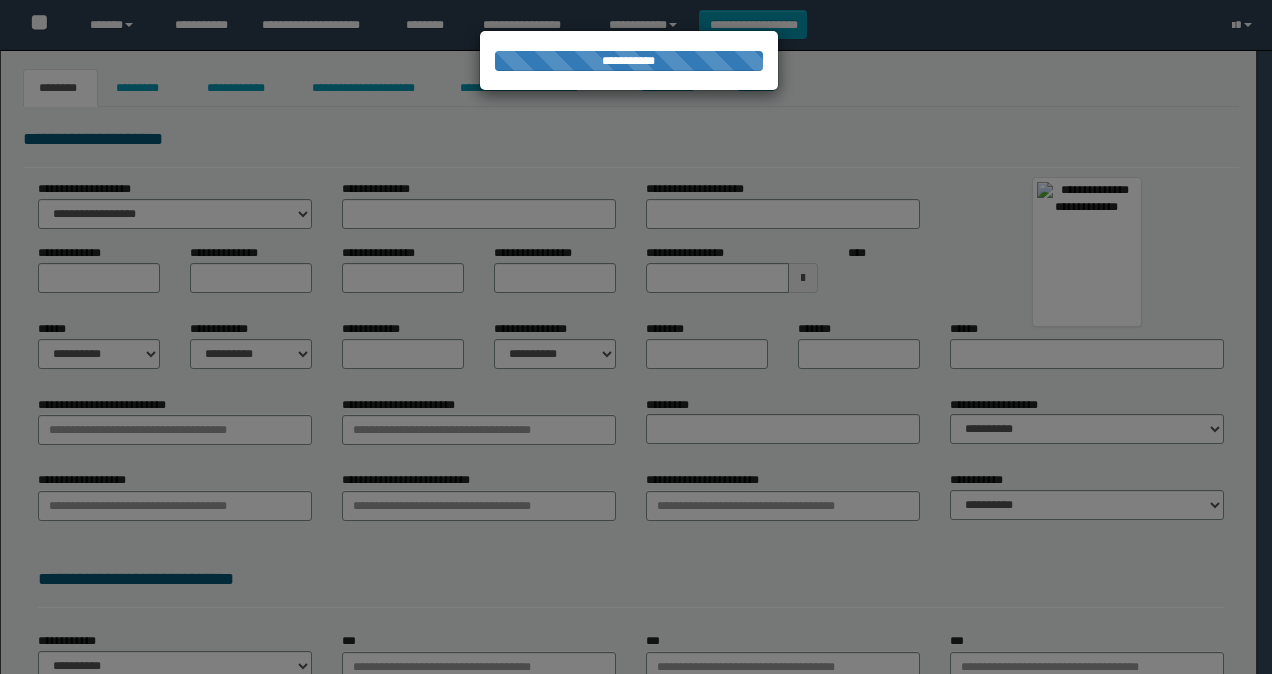 scroll, scrollTop: 0, scrollLeft: 0, axis: both 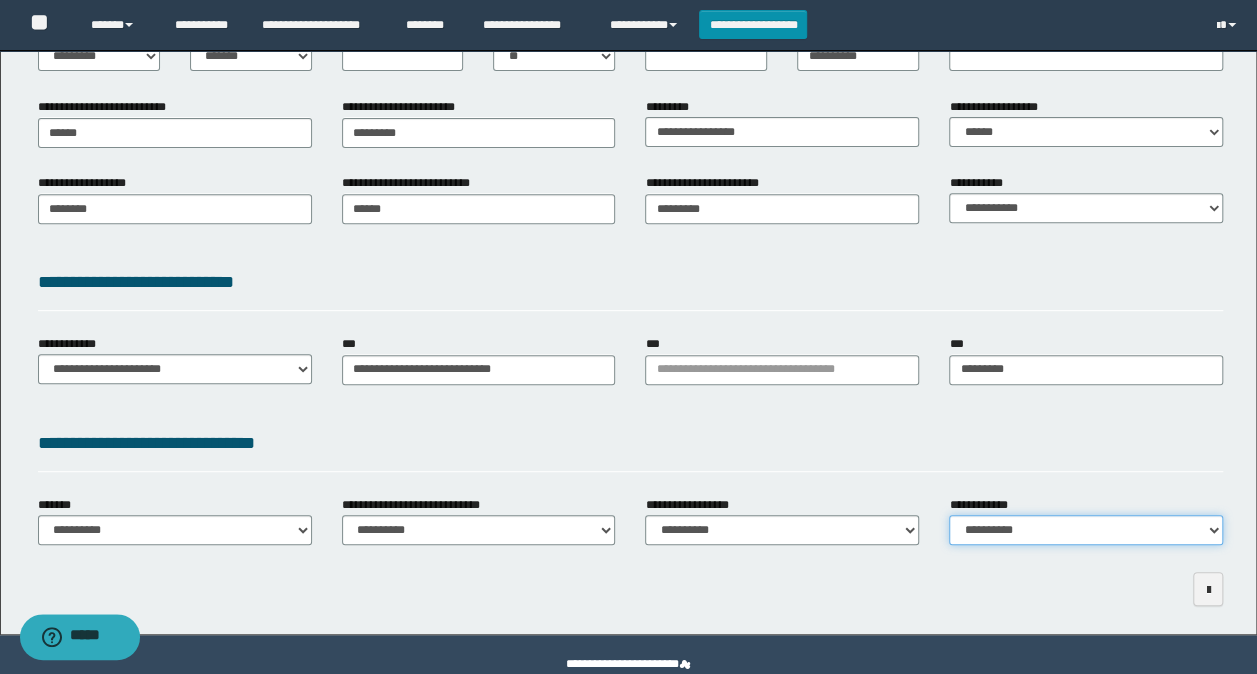 click on "**********" at bounding box center (1086, 530) 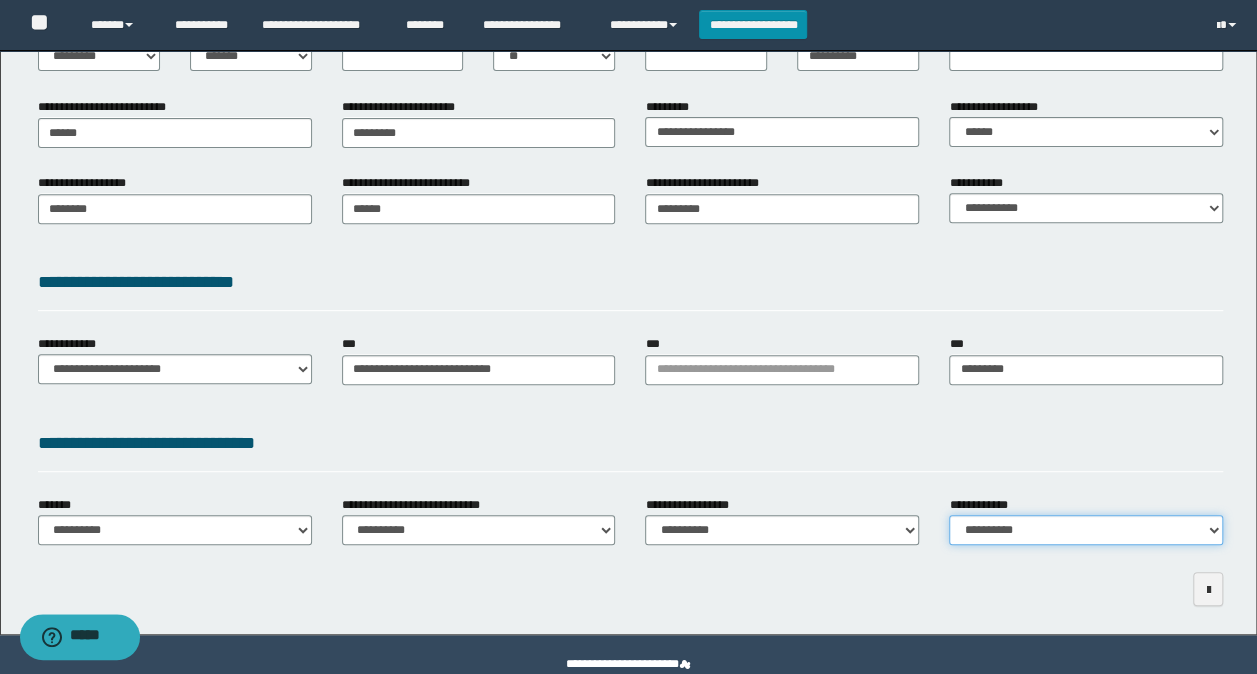 select on "*" 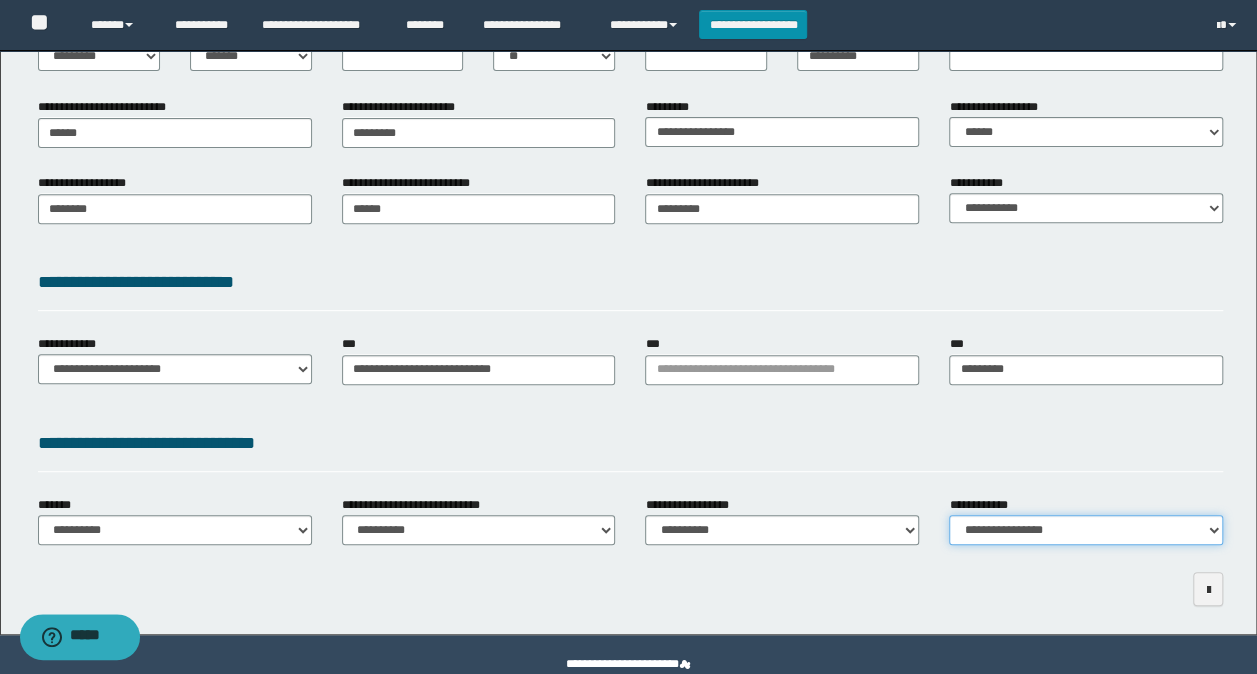 click on "**********" at bounding box center (1086, 530) 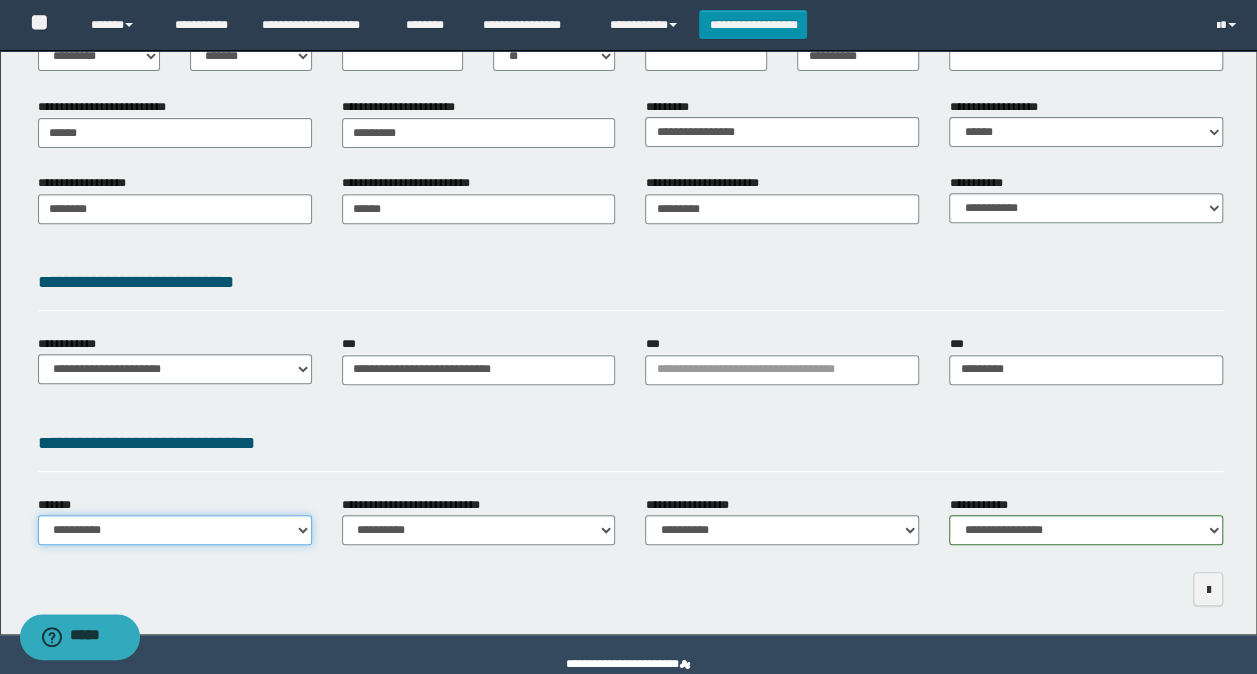 click on "**********" at bounding box center [175, 530] 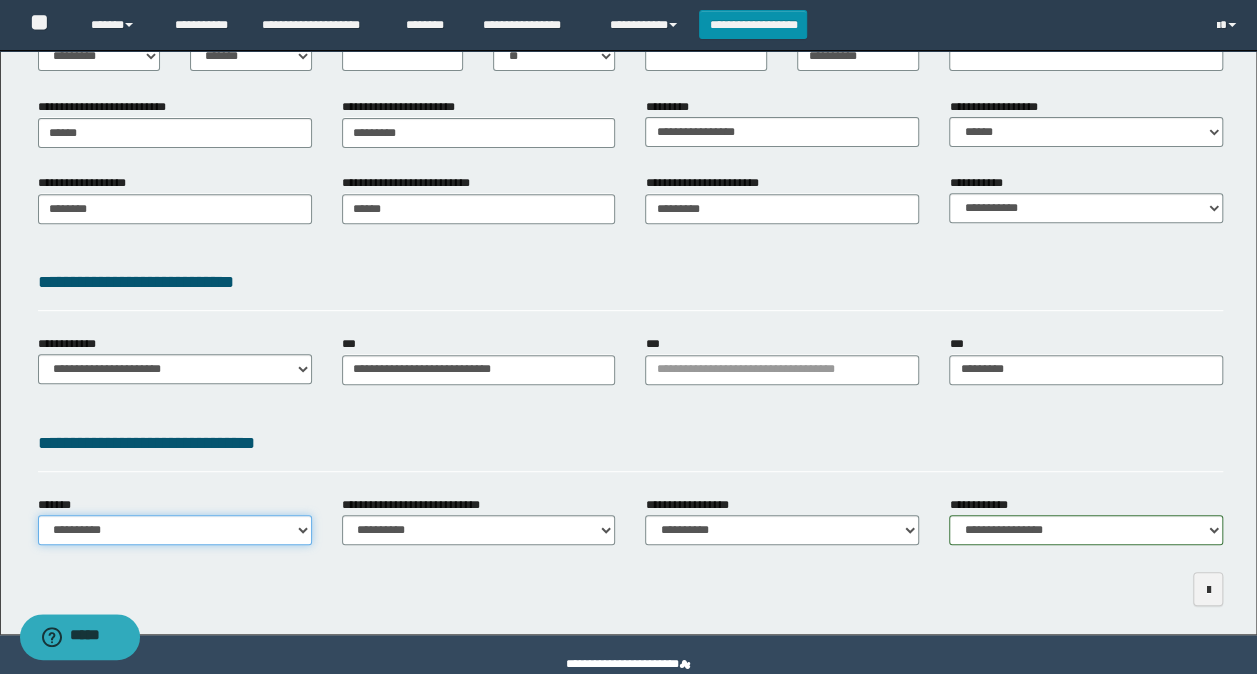 select on "*" 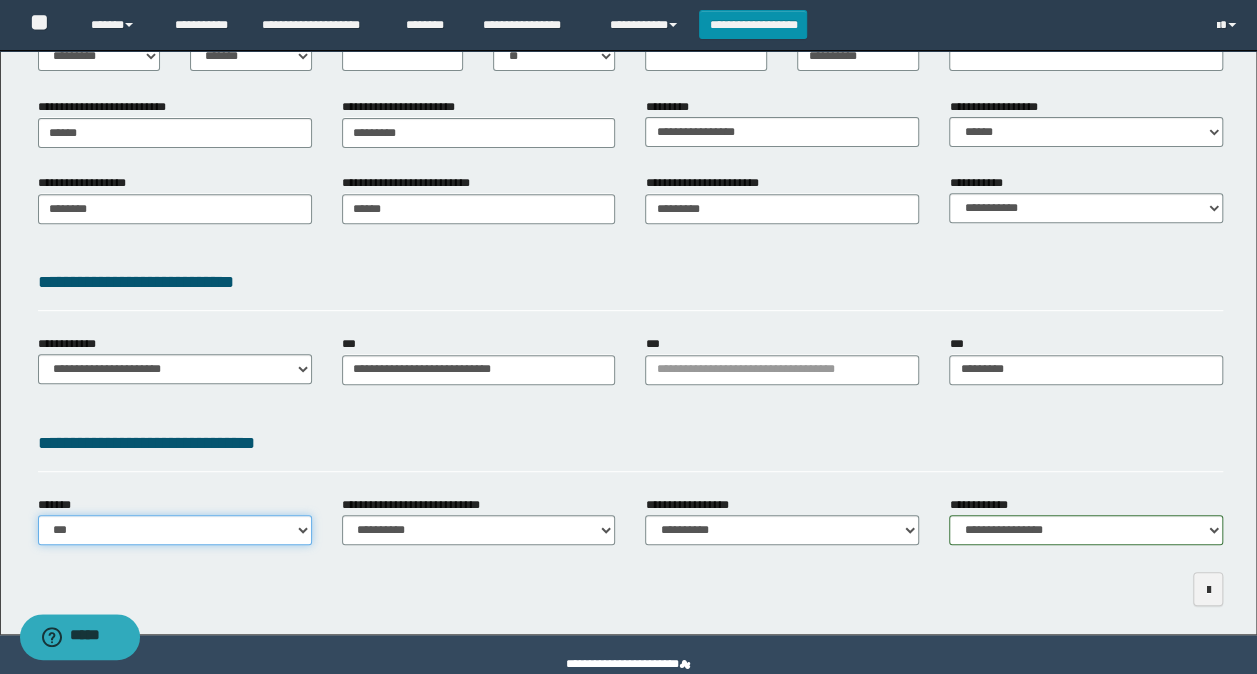 click on "**********" at bounding box center [175, 530] 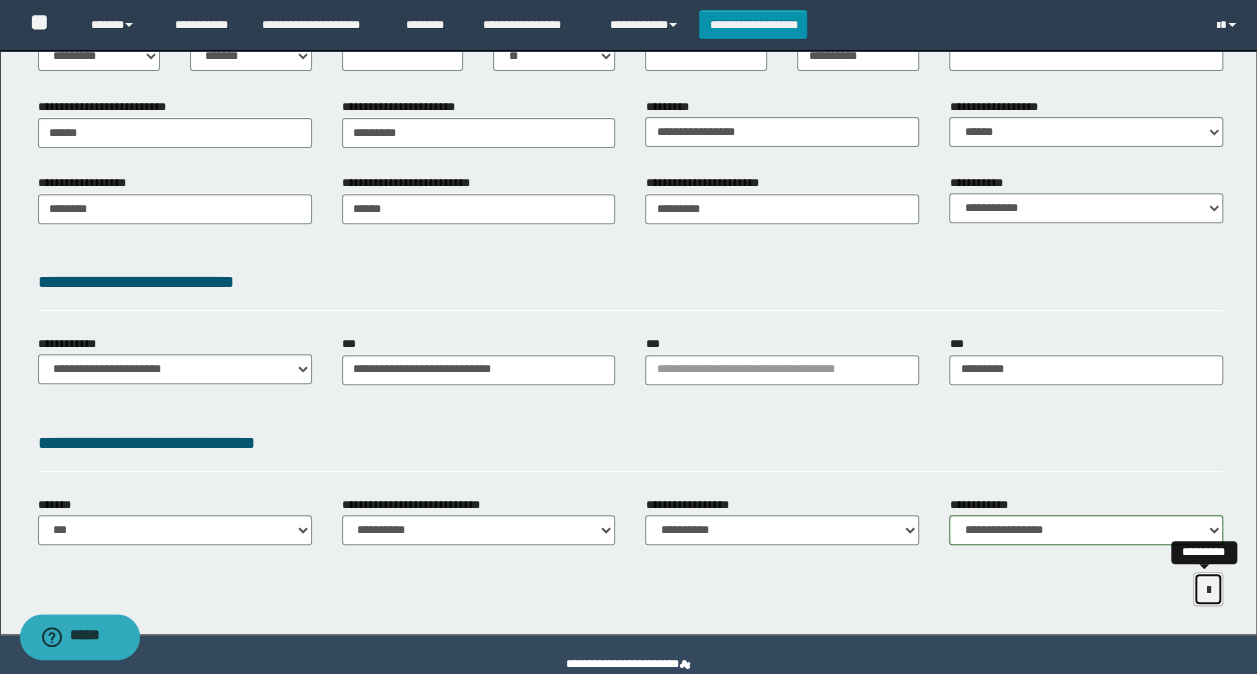 click at bounding box center (1208, 589) 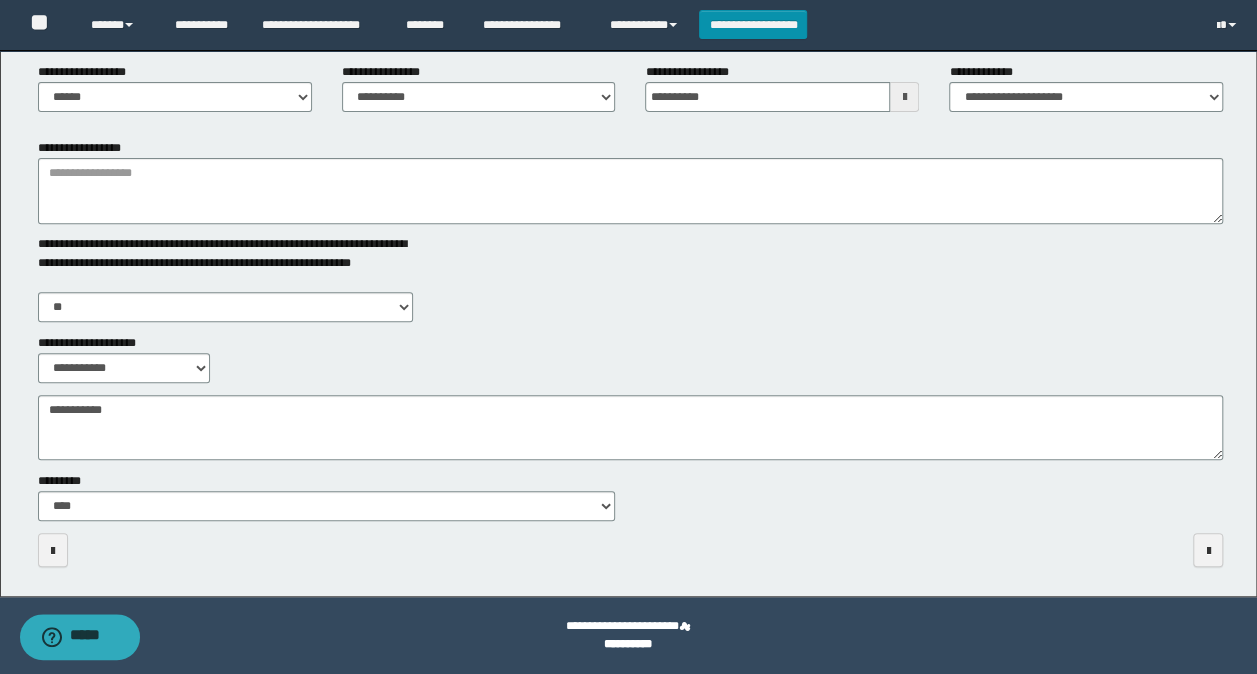 scroll, scrollTop: 269, scrollLeft: 0, axis: vertical 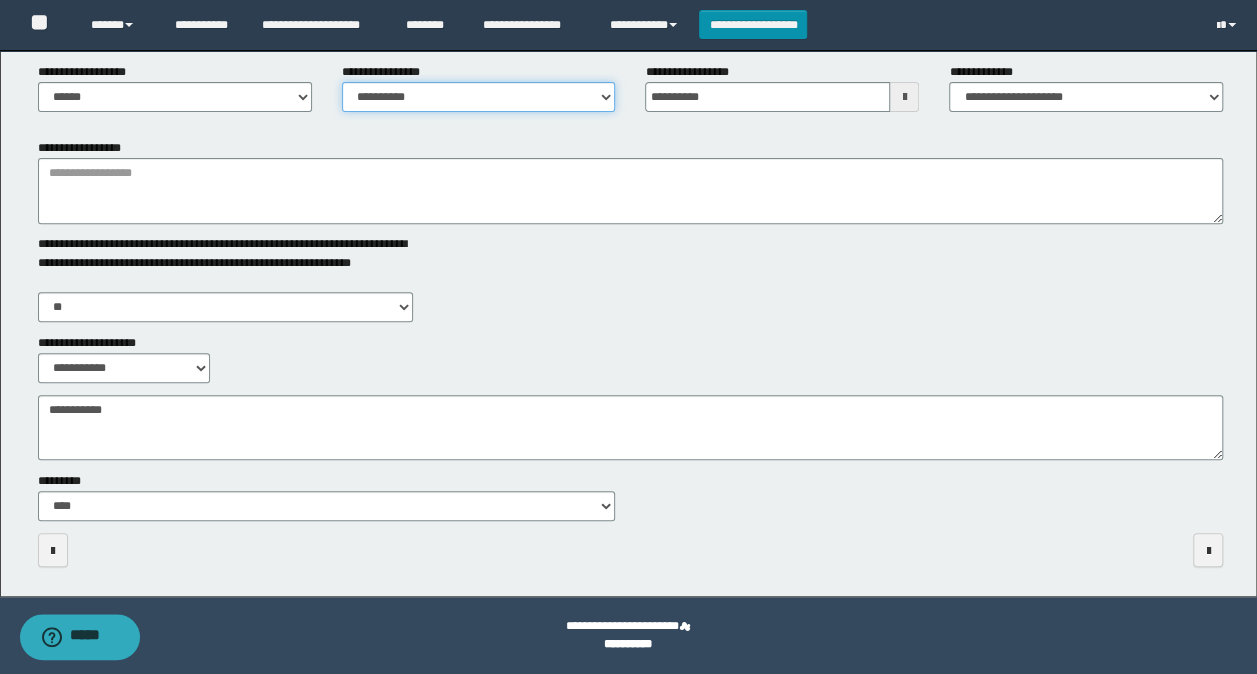 click on "**********" at bounding box center [479, 97] 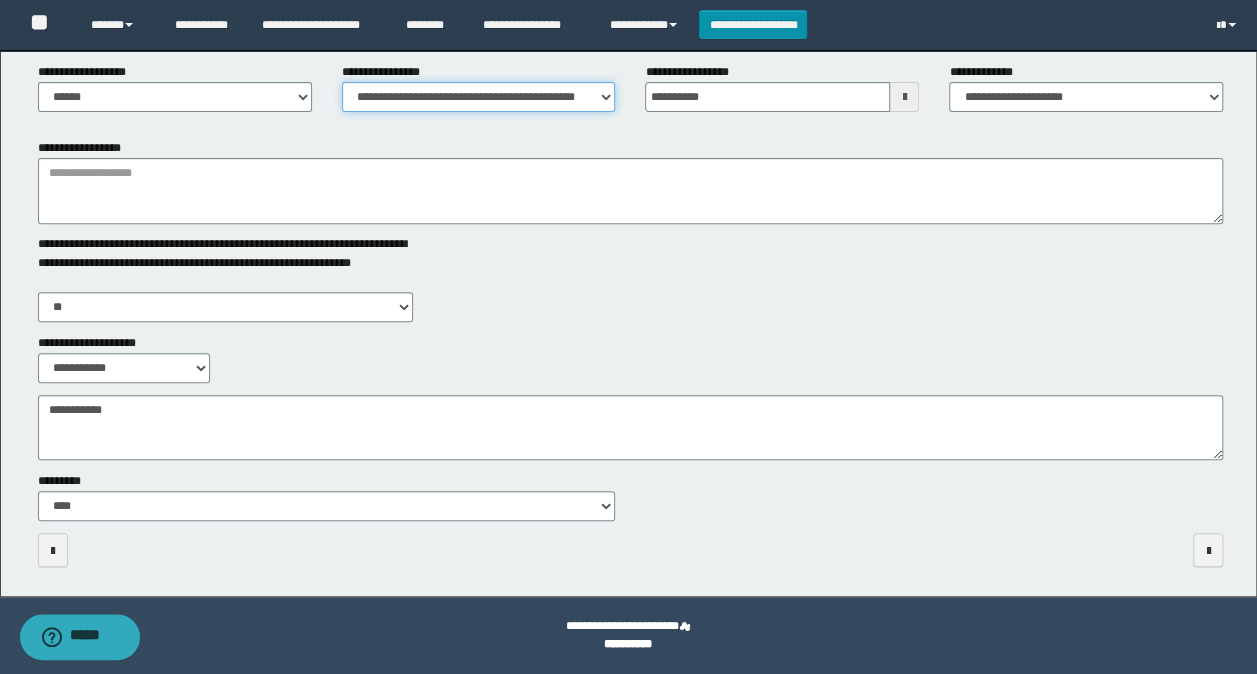 click on "**********" at bounding box center [479, 97] 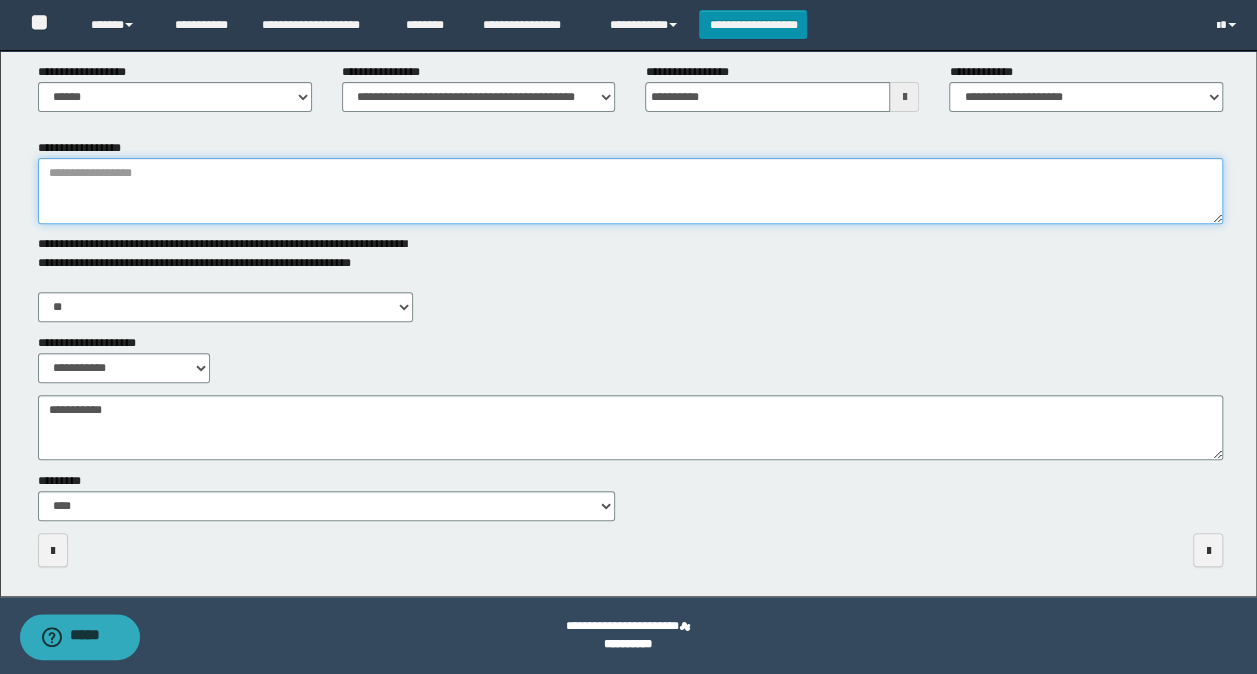click on "**********" at bounding box center (631, 191) 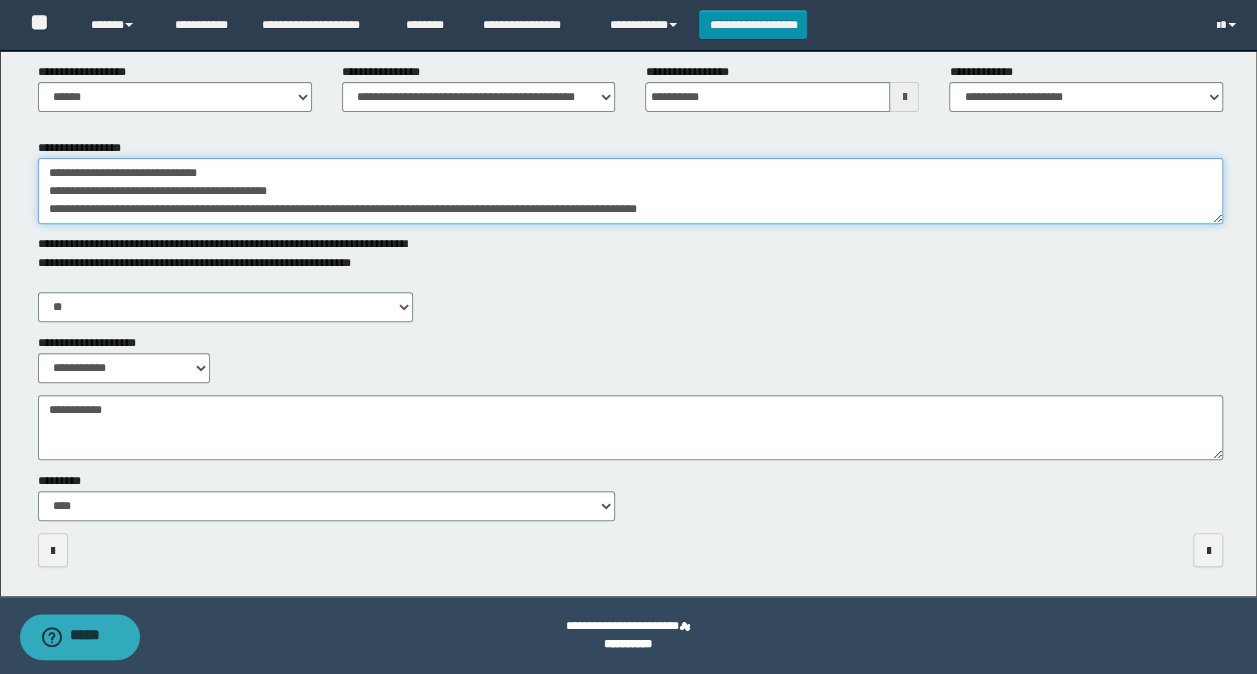 scroll, scrollTop: 12, scrollLeft: 0, axis: vertical 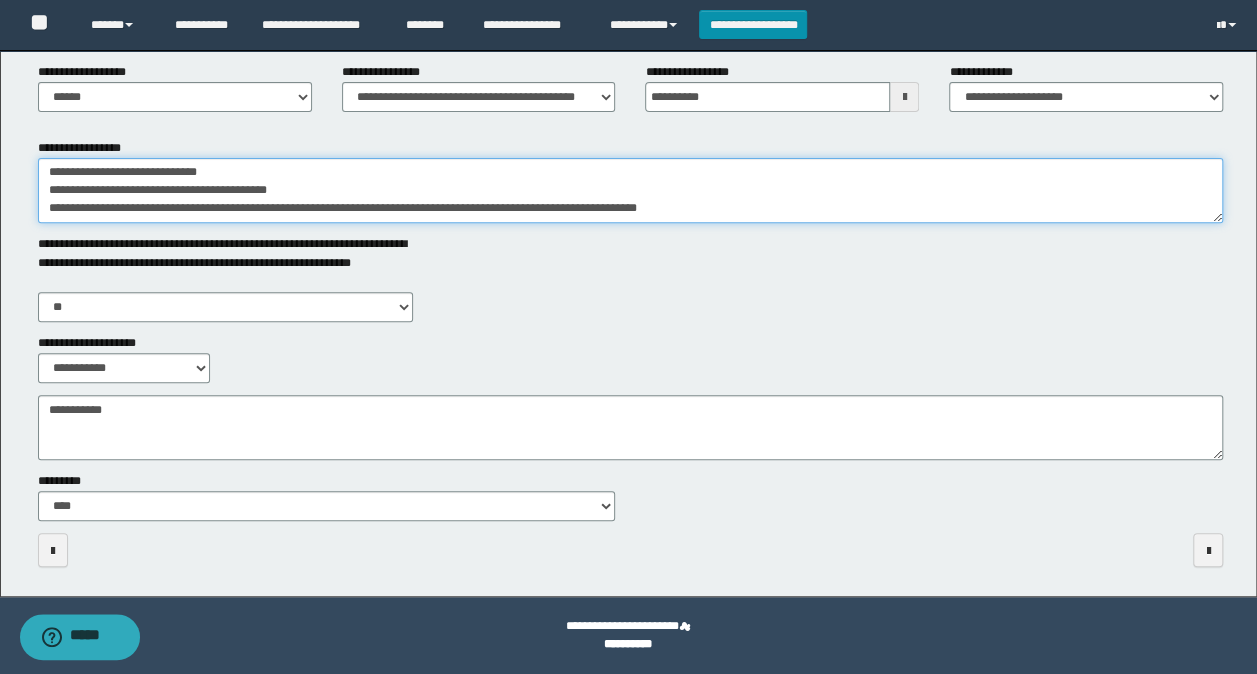 drag, startPoint x: 810, startPoint y: 191, endPoint x: 8, endPoint y: 188, distance: 802.0056 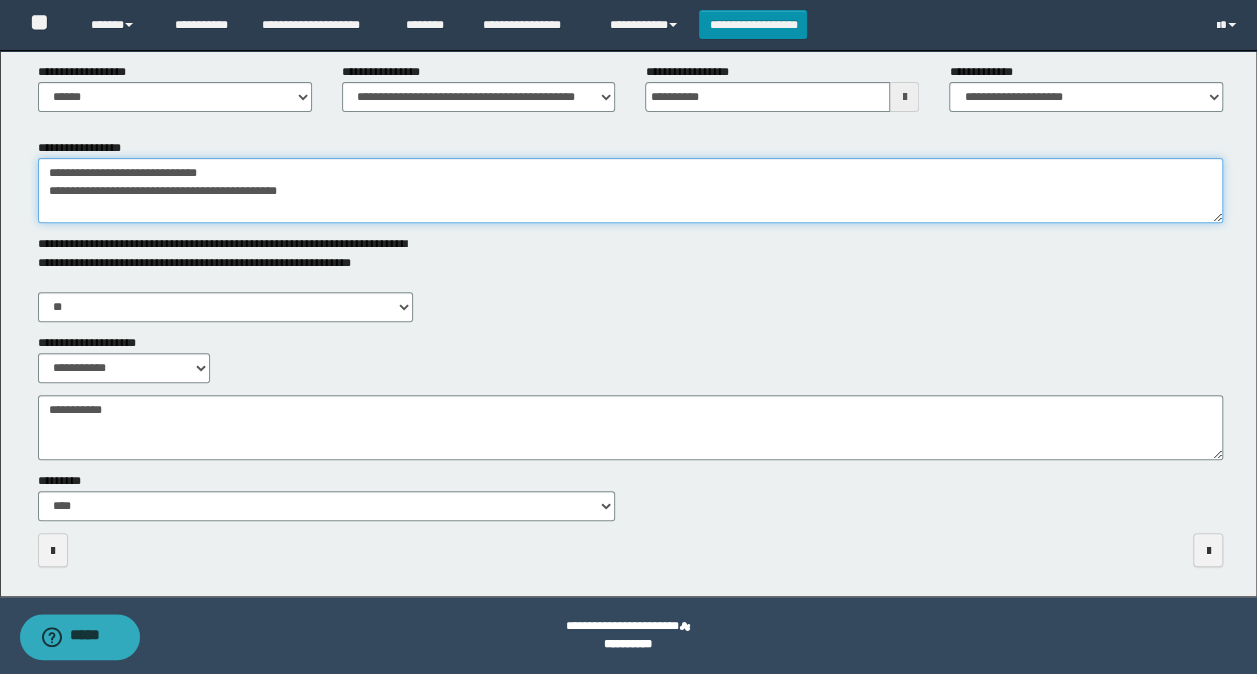 type on "**********" 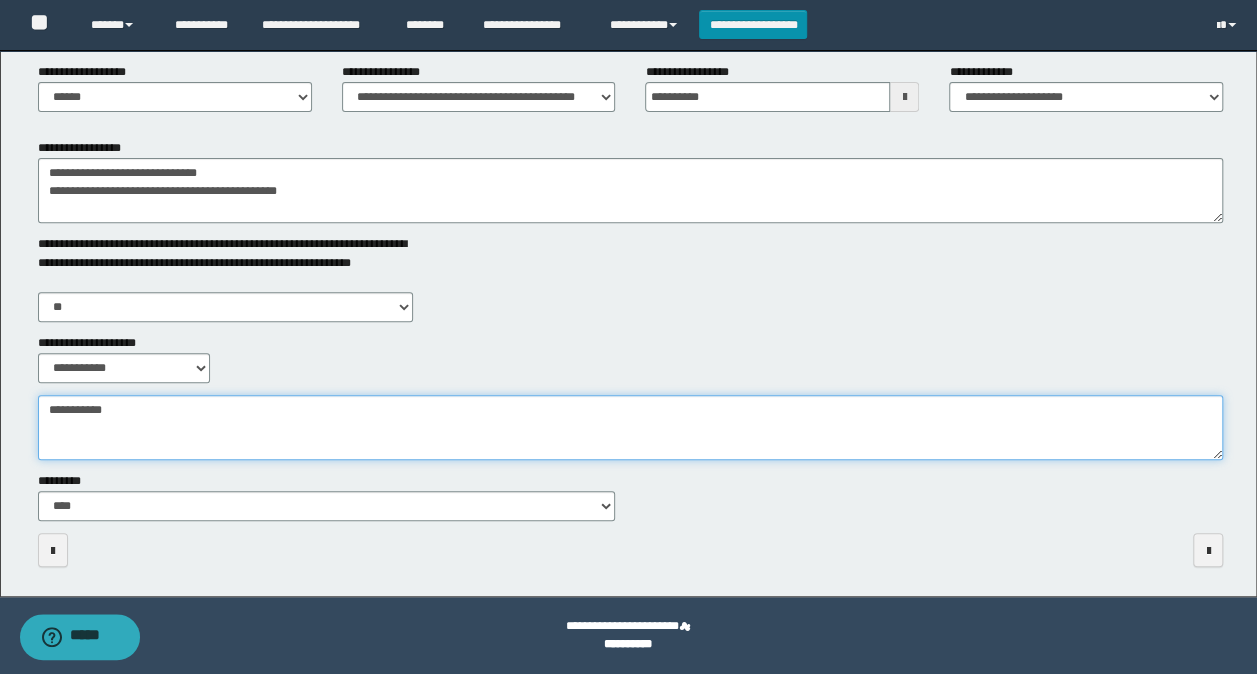 click on "**********" at bounding box center (631, 427) 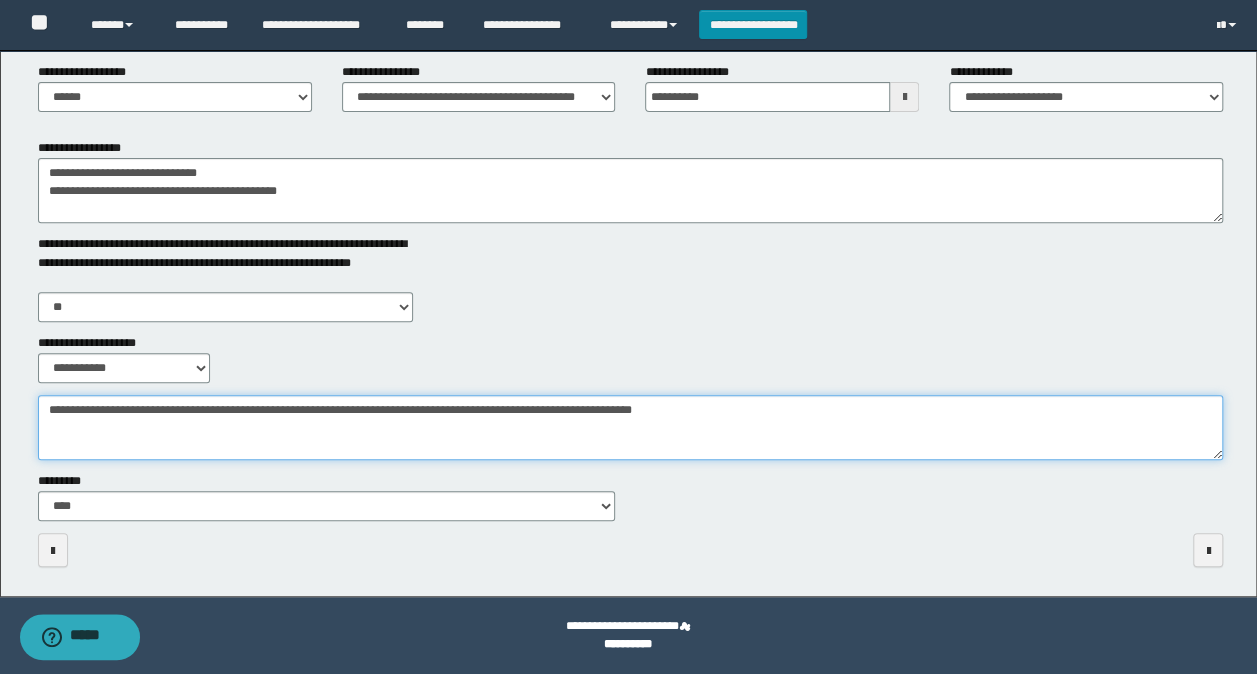 drag, startPoint x: 90, startPoint y: 430, endPoint x: 81, endPoint y: 362, distance: 68.593 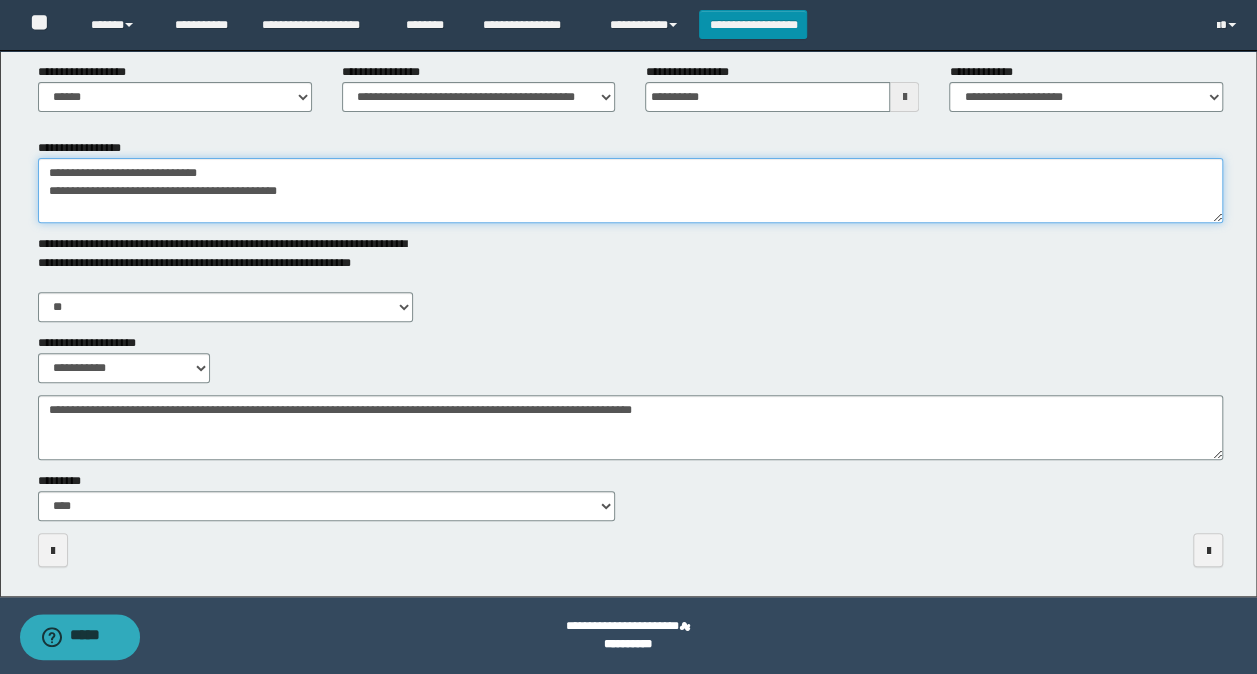 click on "**********" at bounding box center [631, 190] 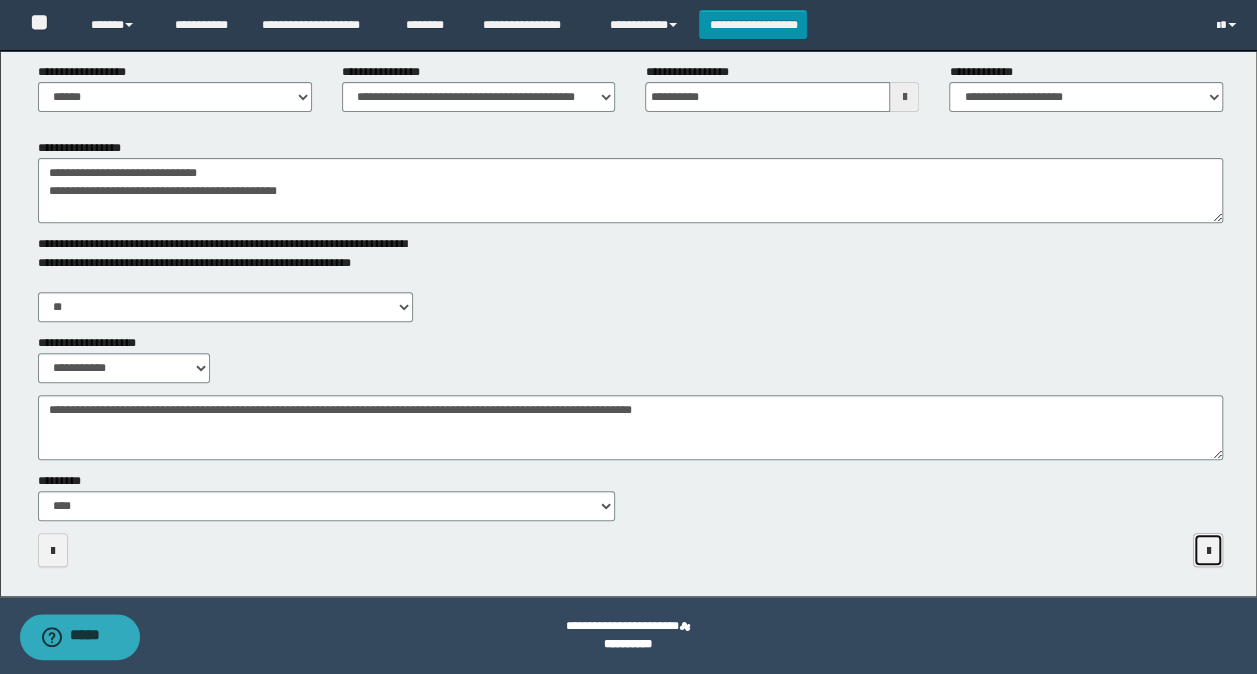 click at bounding box center [1208, 550] 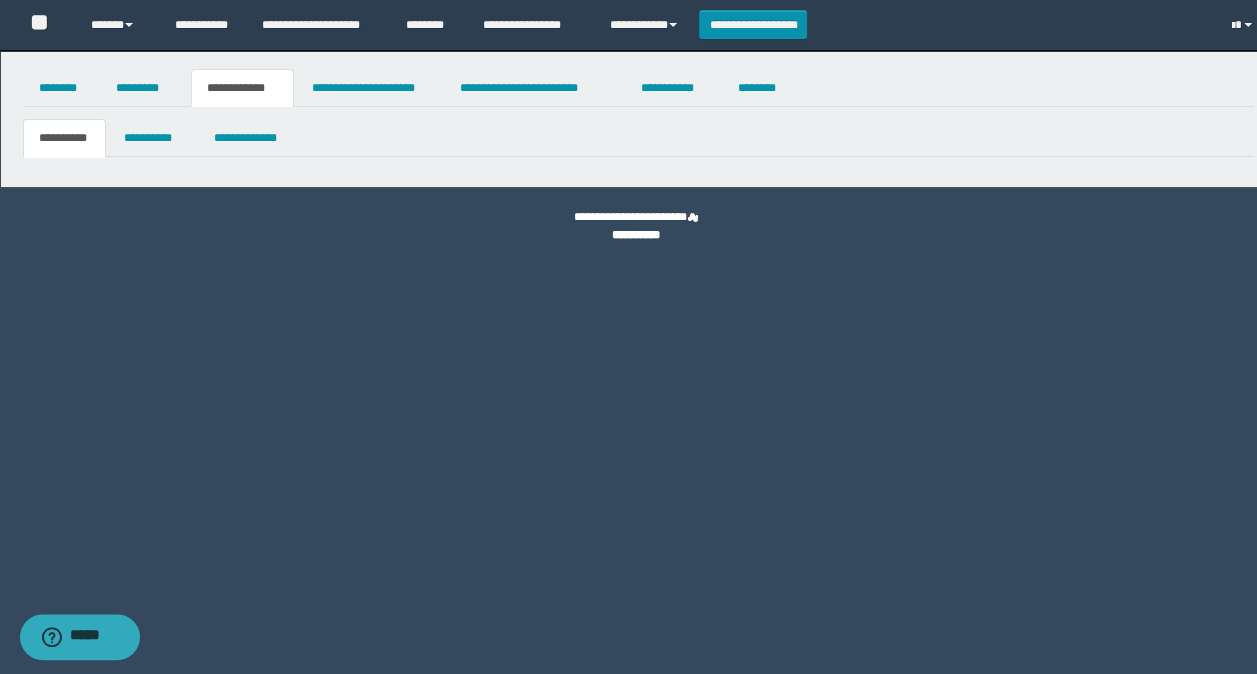 scroll, scrollTop: 0, scrollLeft: 0, axis: both 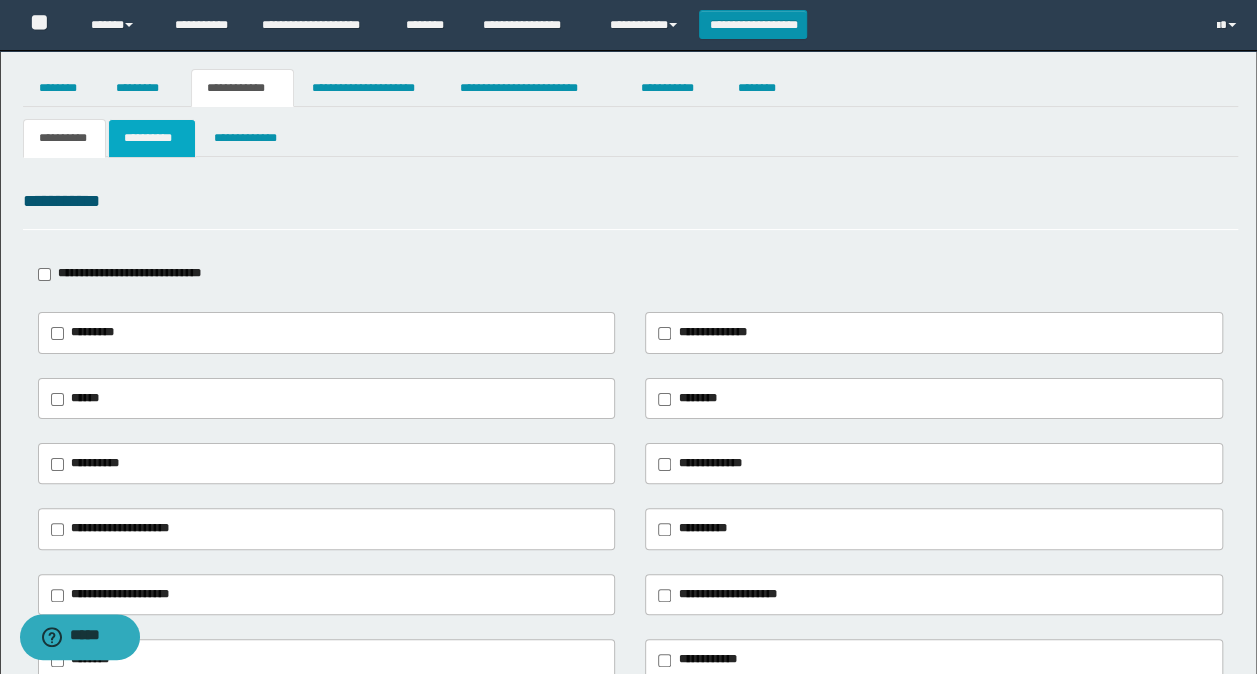 click on "**********" at bounding box center (151, 138) 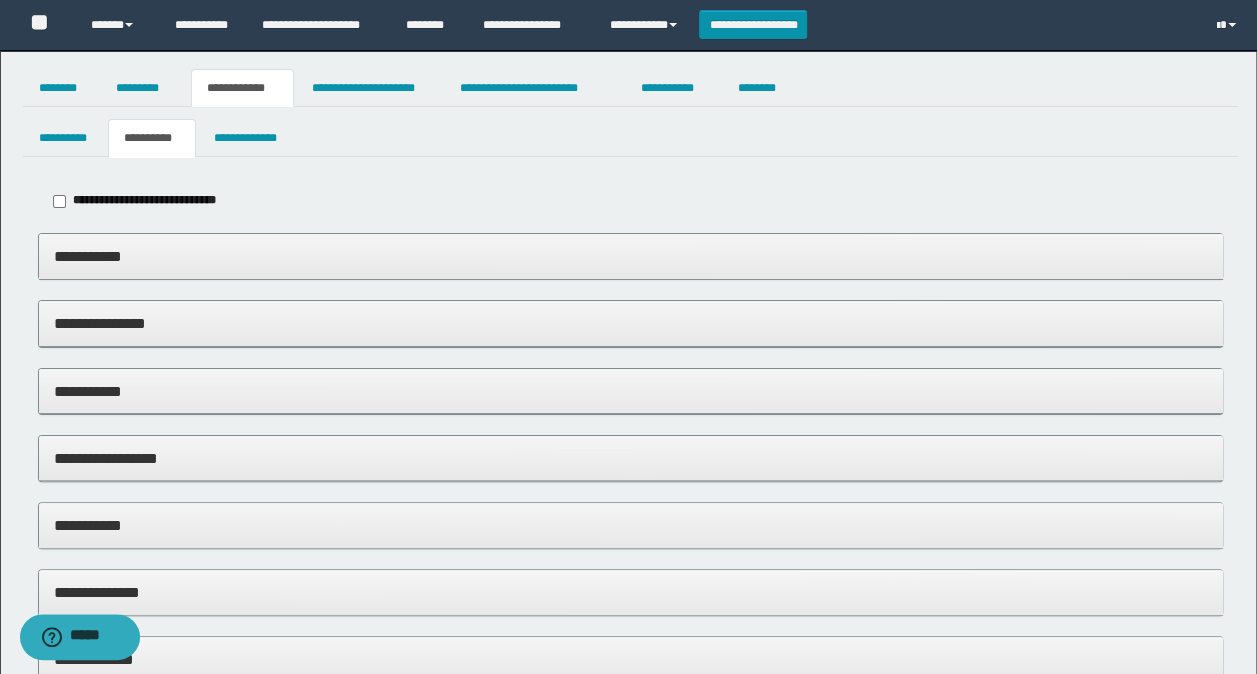 click on "**********" at bounding box center [631, 323] 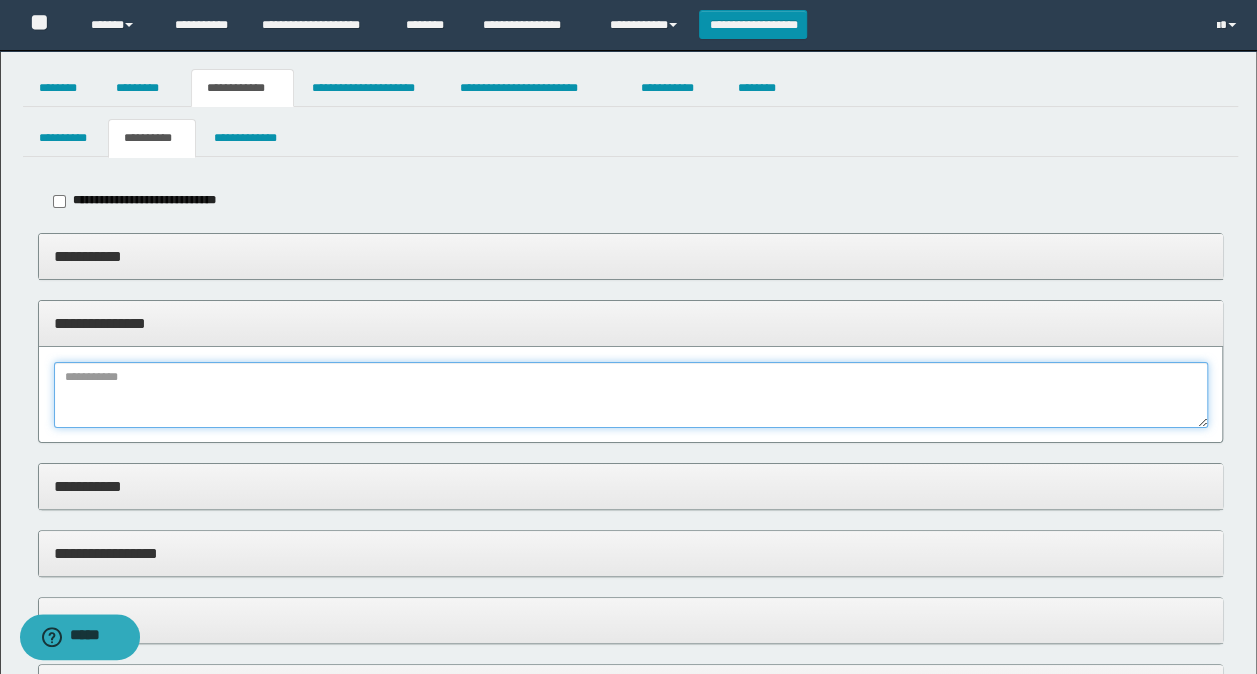 click at bounding box center [631, 395] 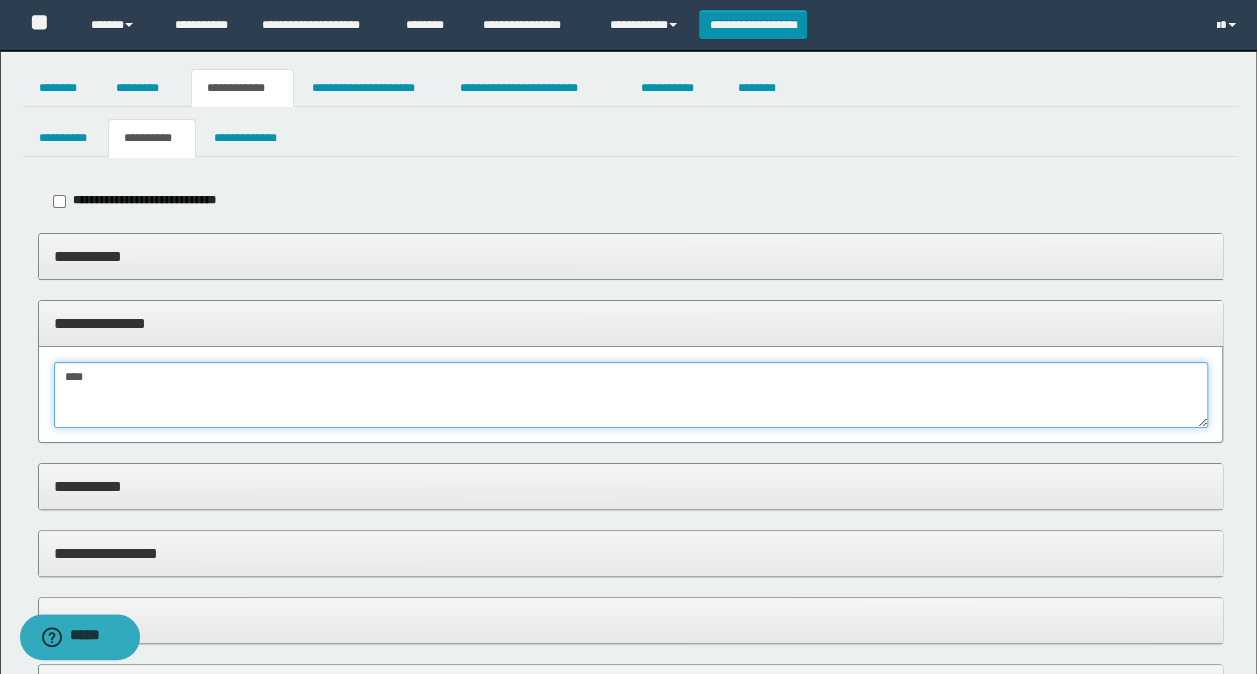 type on "*****" 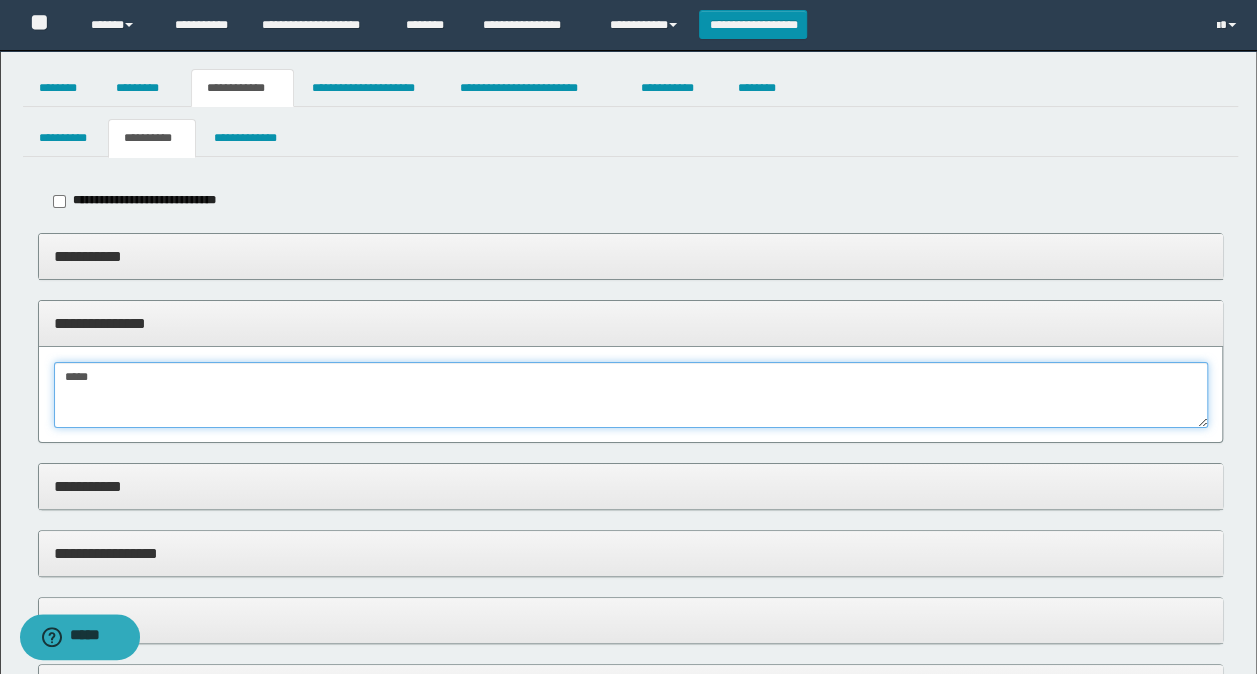 click on "**********" at bounding box center (628, 337) 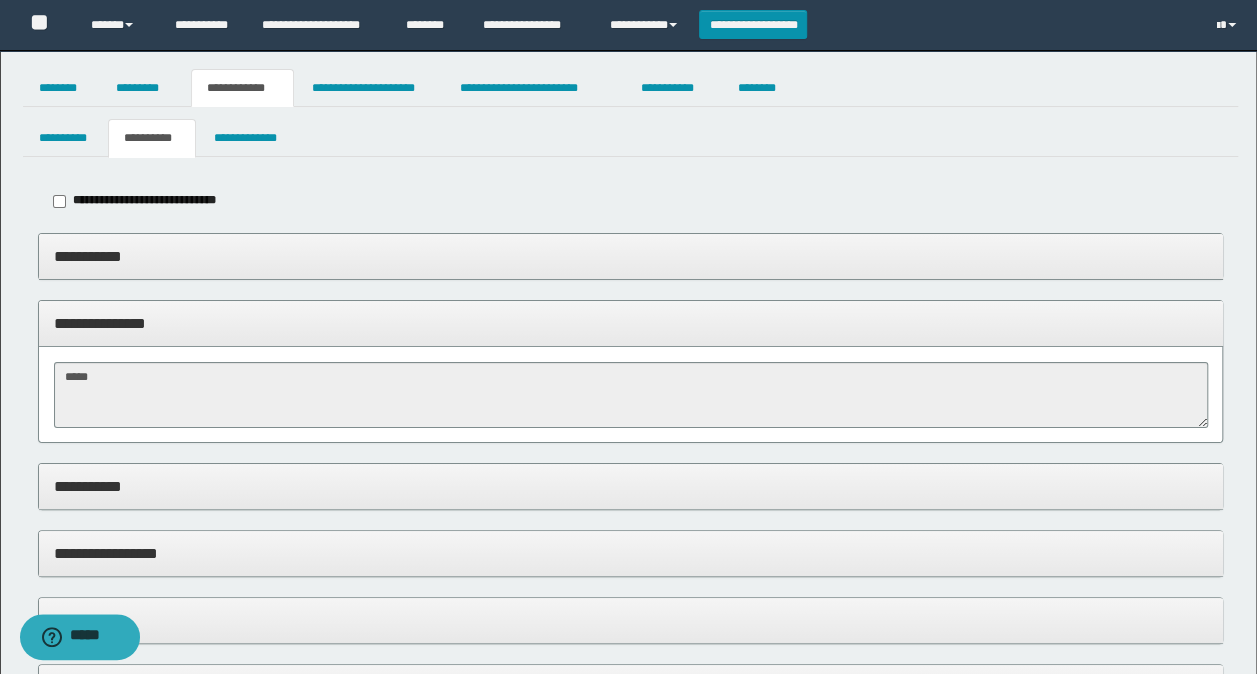 click on "**********" at bounding box center (631, 486) 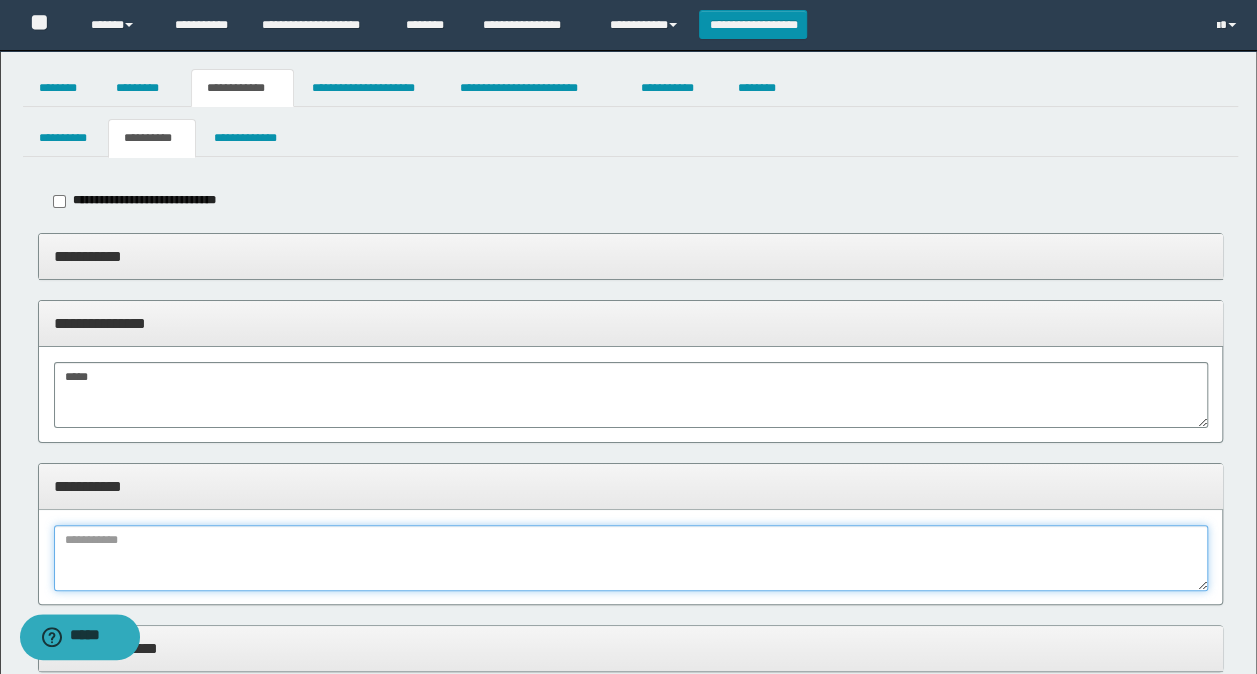 click at bounding box center (631, 558) 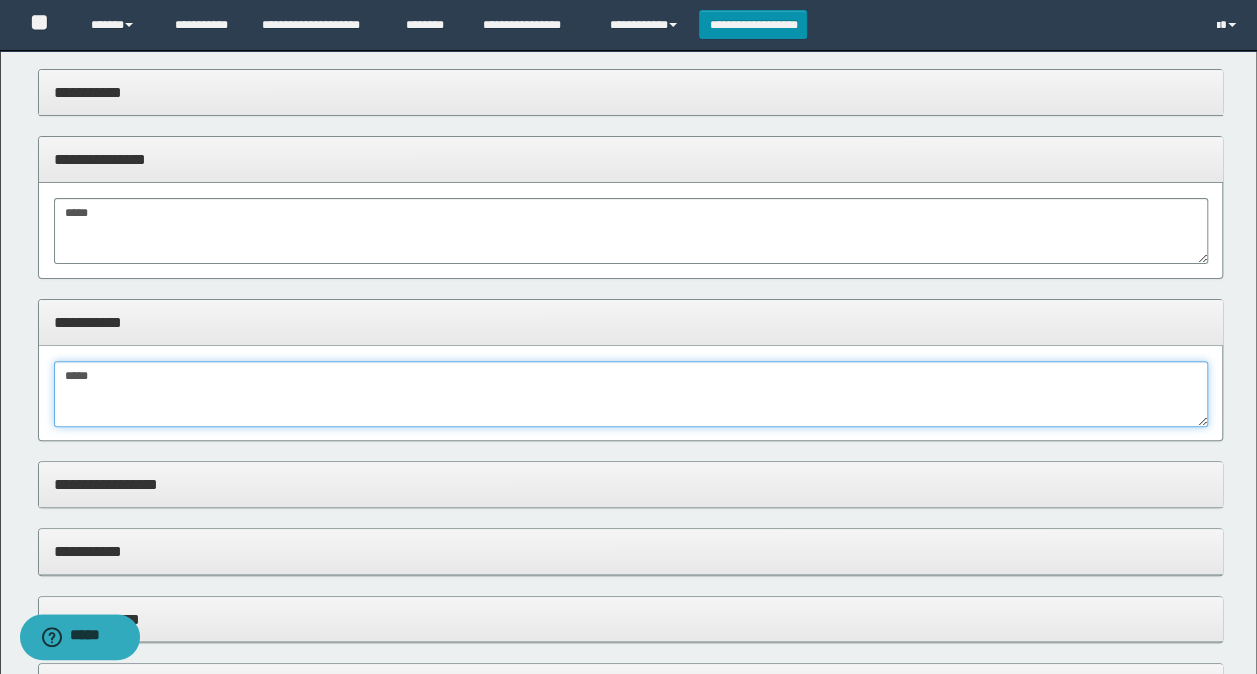 scroll, scrollTop: 300, scrollLeft: 0, axis: vertical 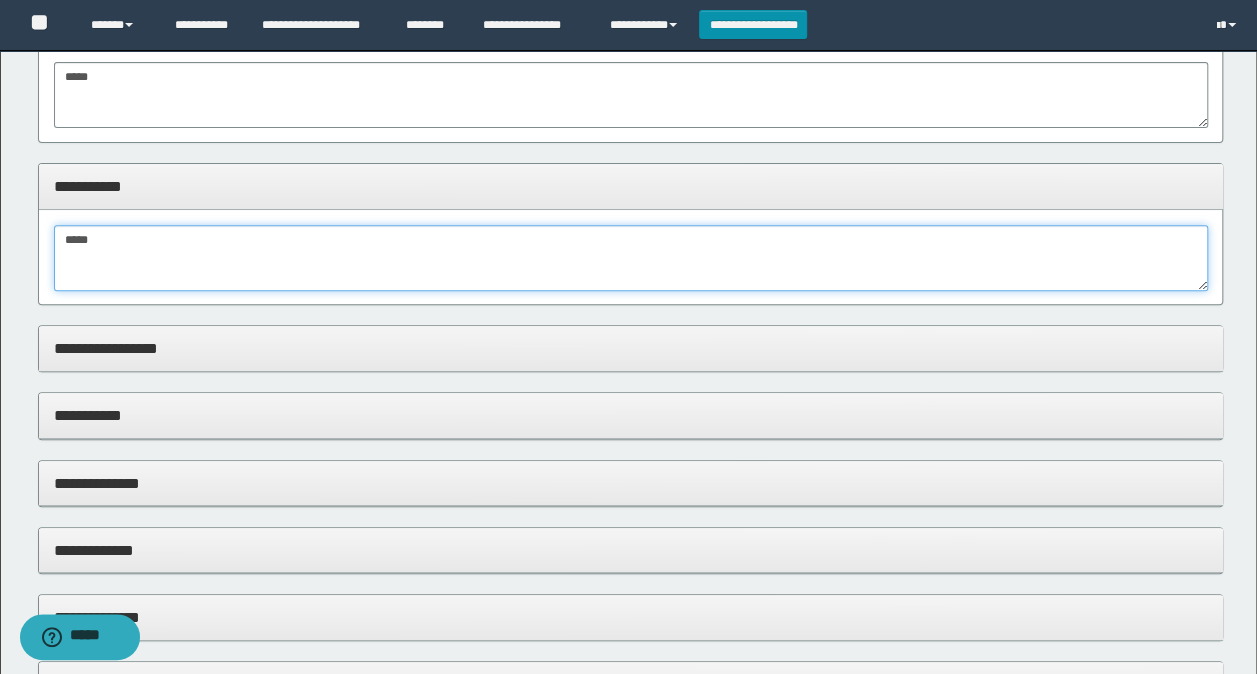 type on "*****" 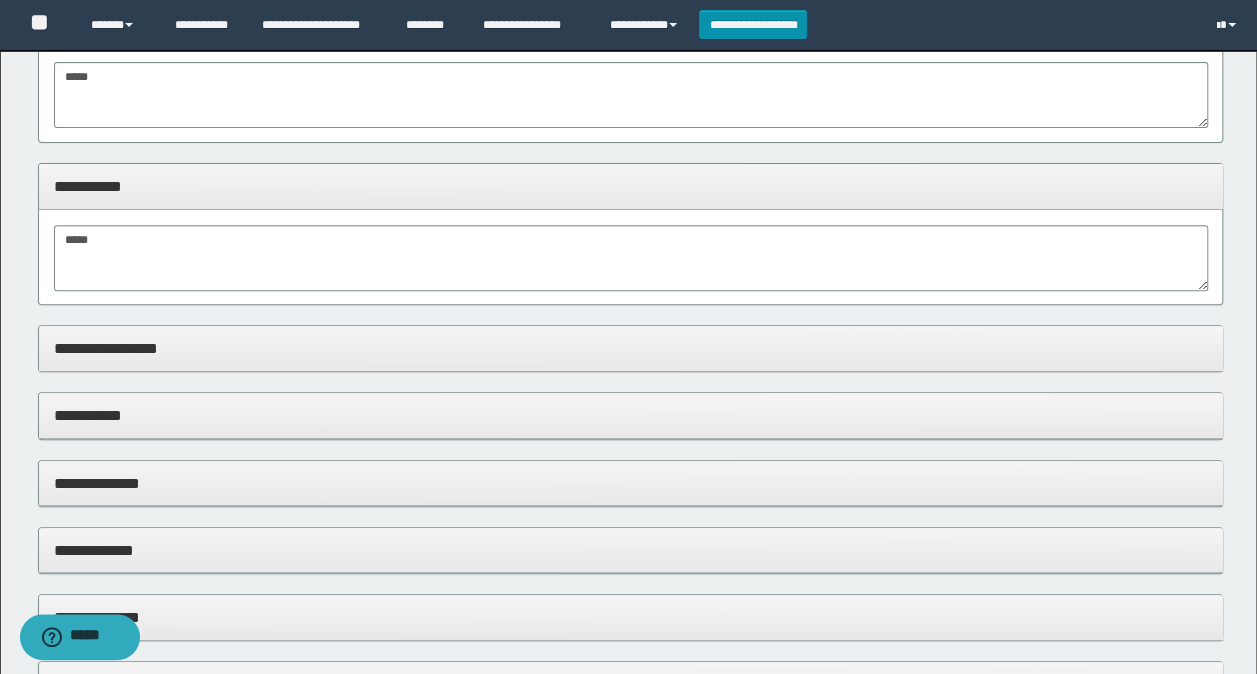 click on "**********" at bounding box center (631, 348) 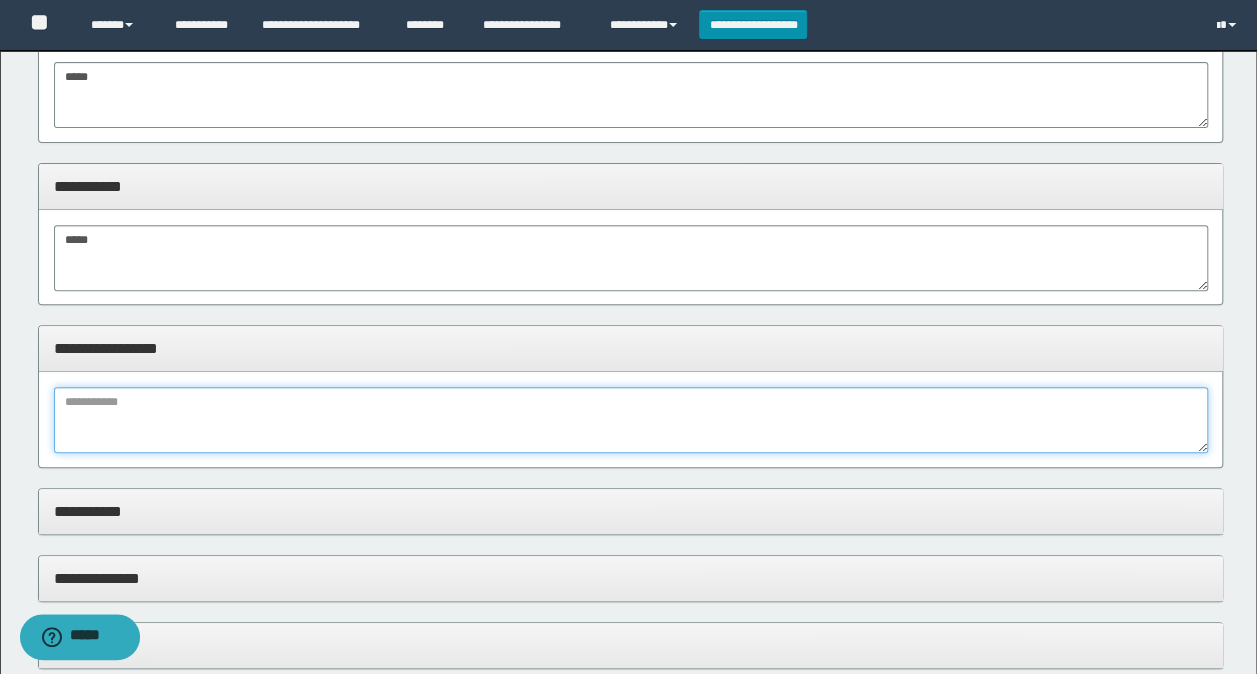 click at bounding box center (631, 420) 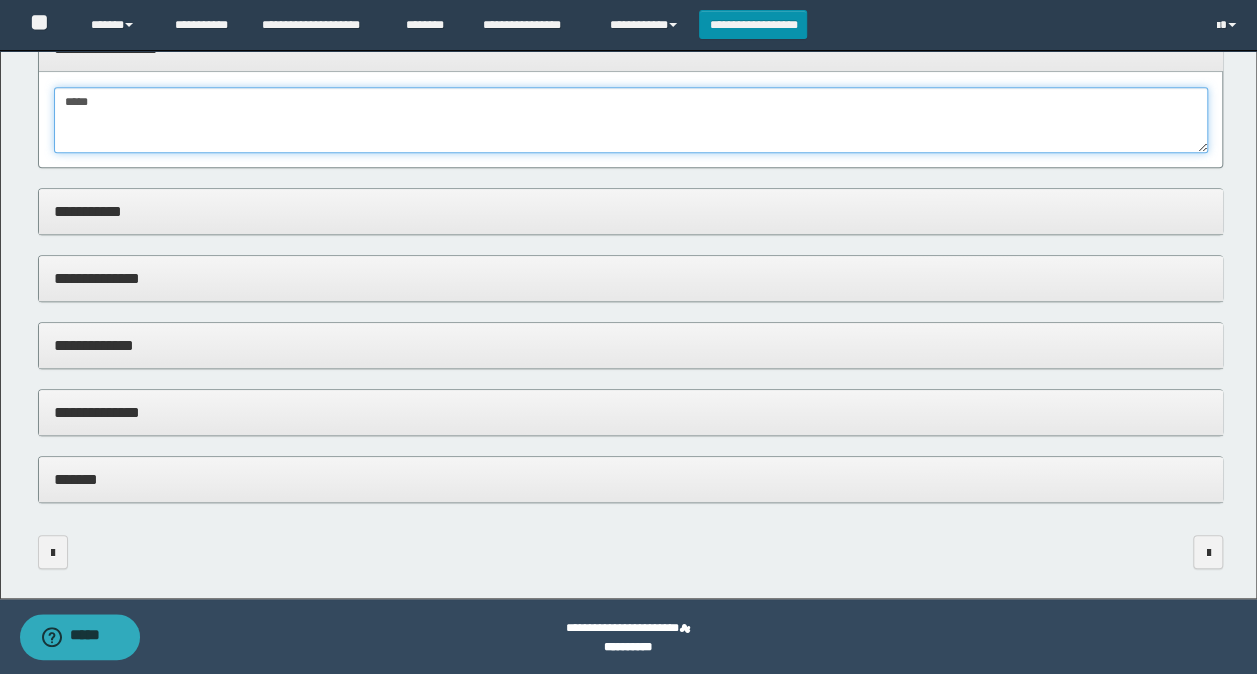 scroll, scrollTop: 602, scrollLeft: 0, axis: vertical 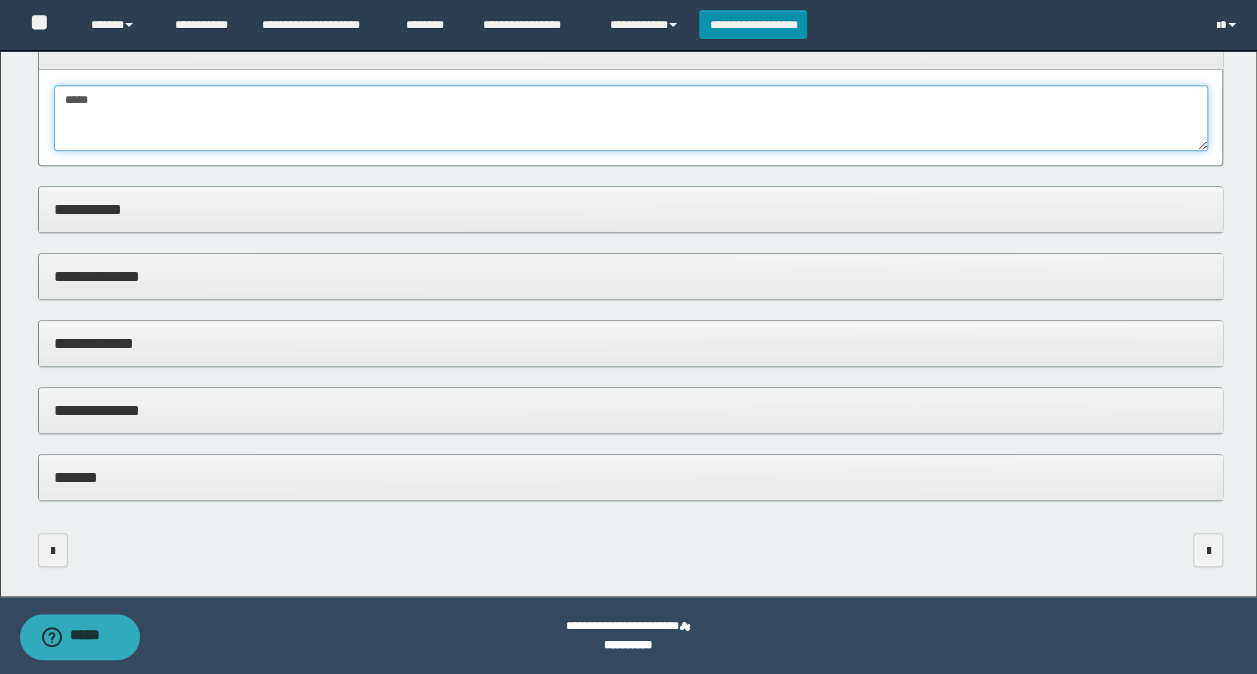 type on "*****" 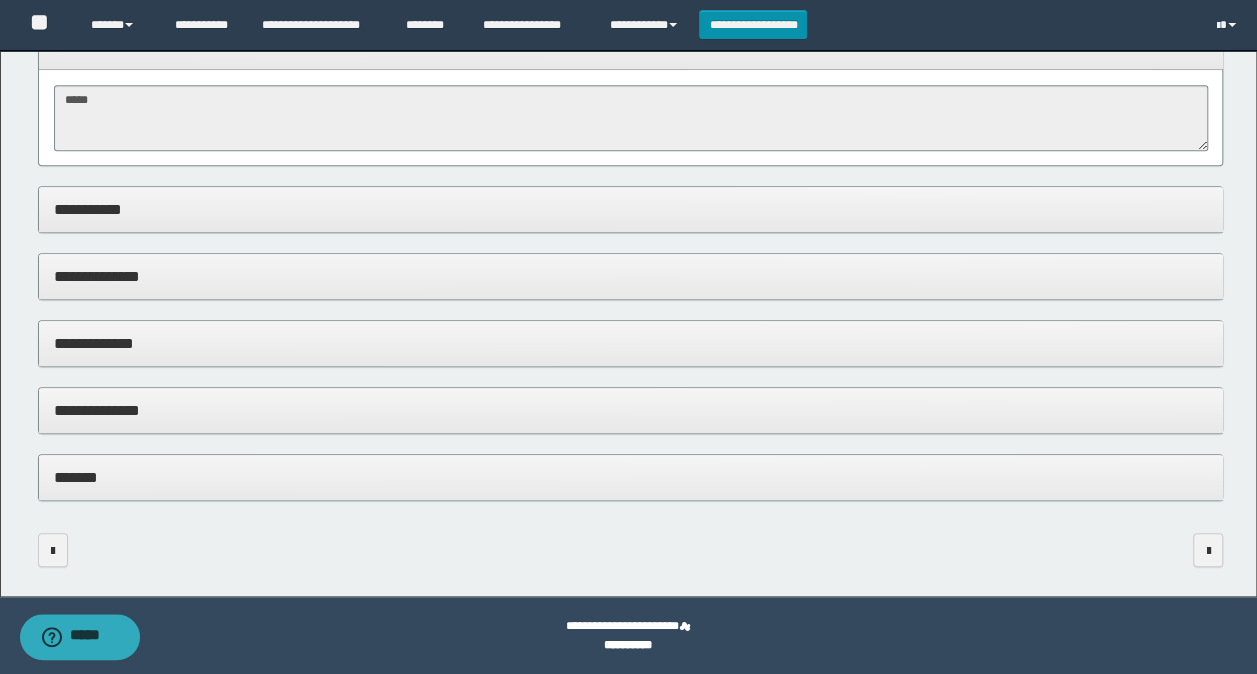 drag, startPoint x: 130, startPoint y: 192, endPoint x: 132, endPoint y: 336, distance: 144.01389 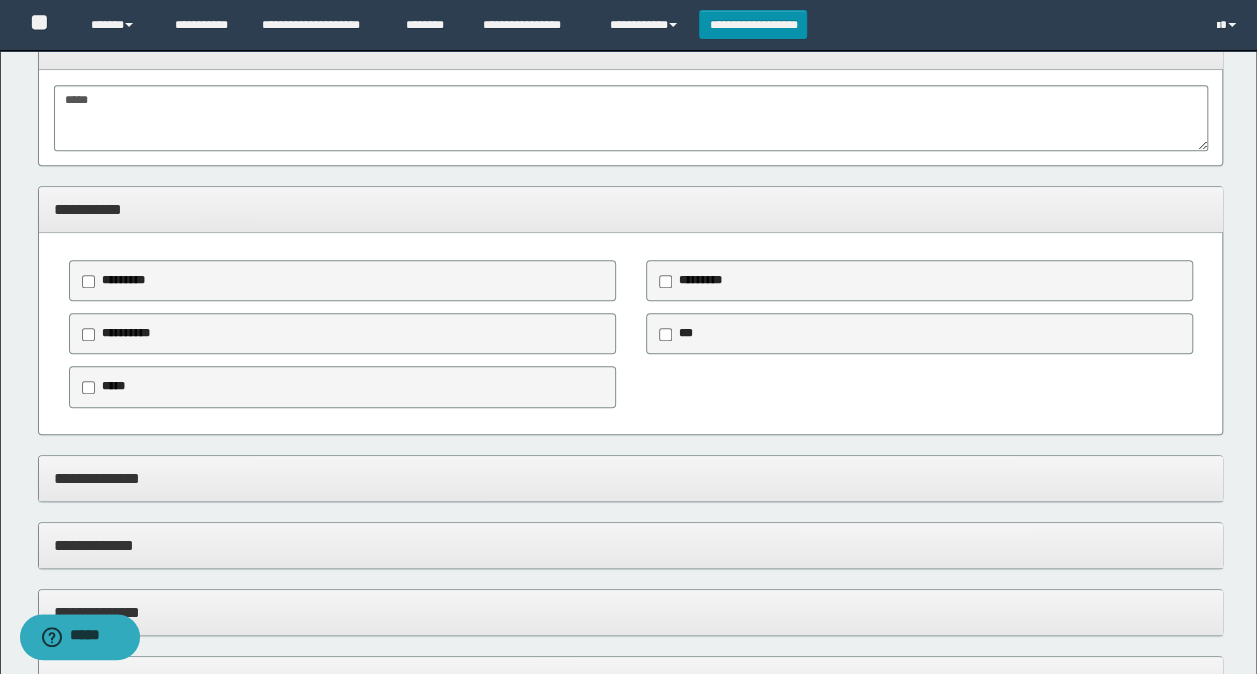 click on "**********" at bounding box center (631, 478) 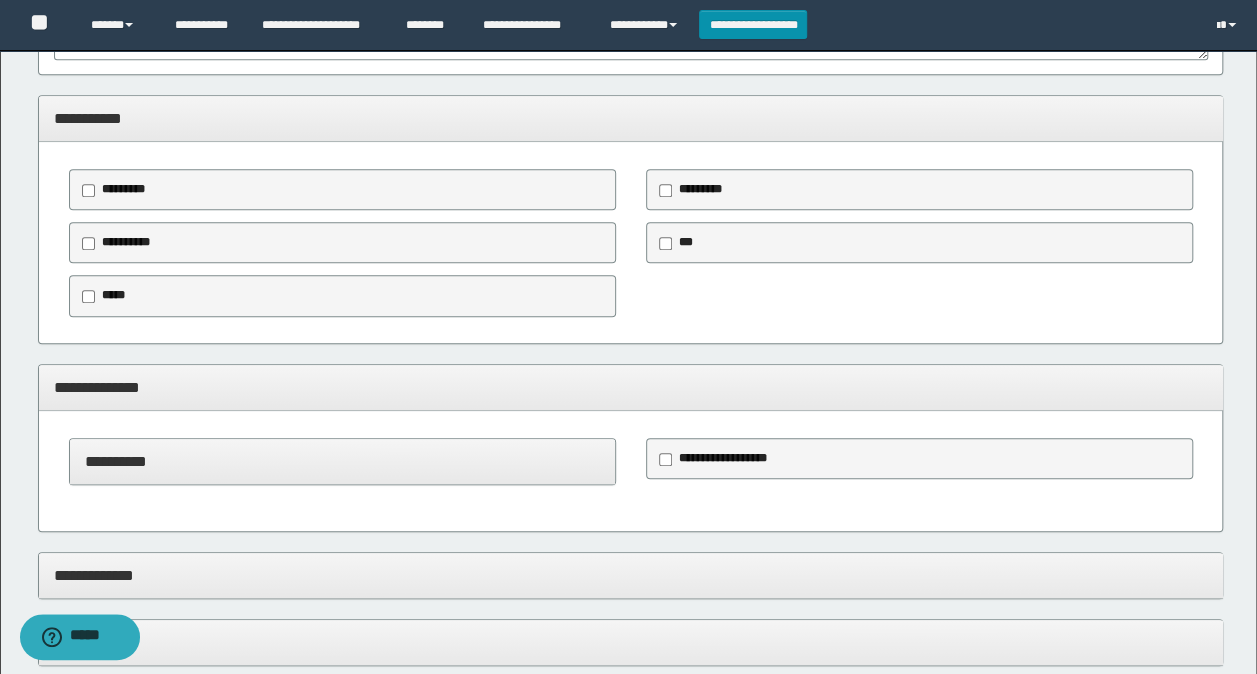 scroll, scrollTop: 702, scrollLeft: 0, axis: vertical 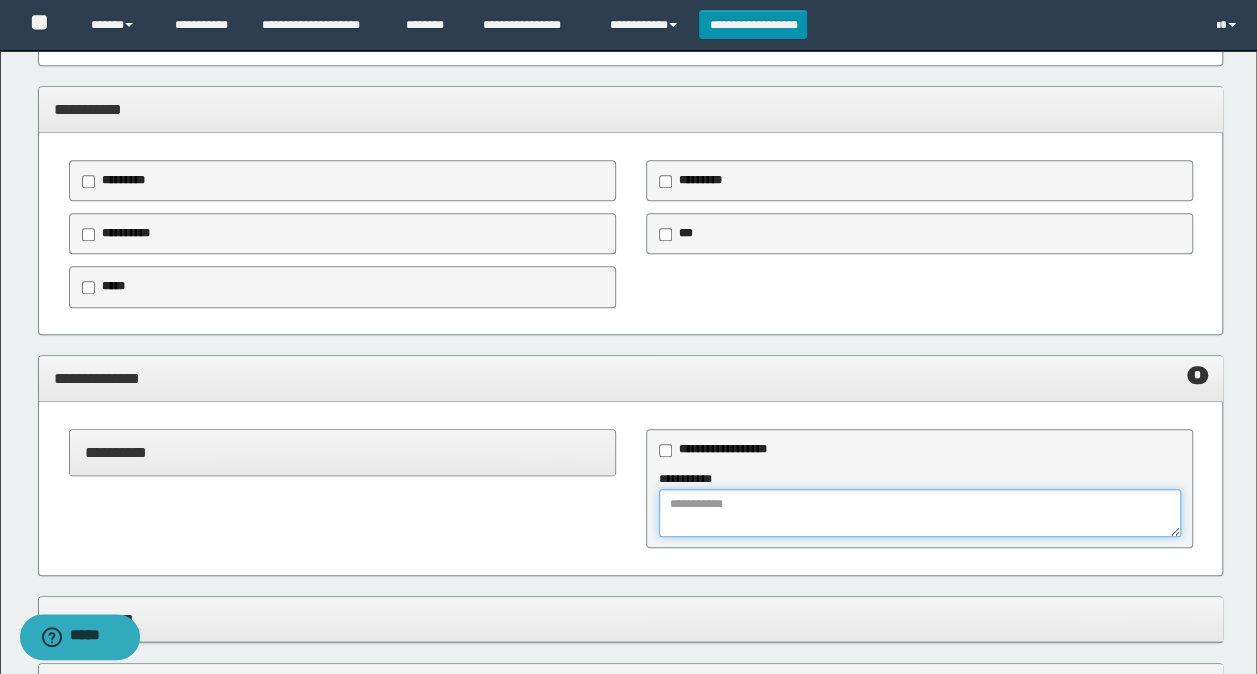 click at bounding box center [920, 513] 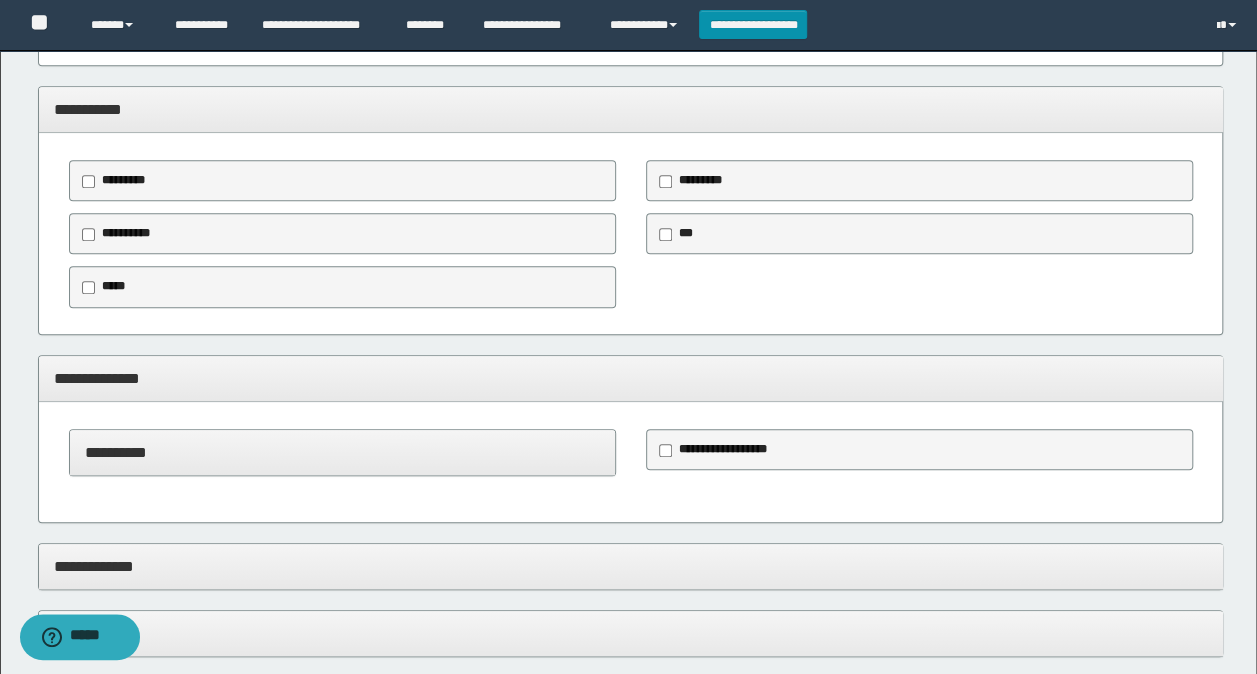 click on "**********" at bounding box center [631, 378] 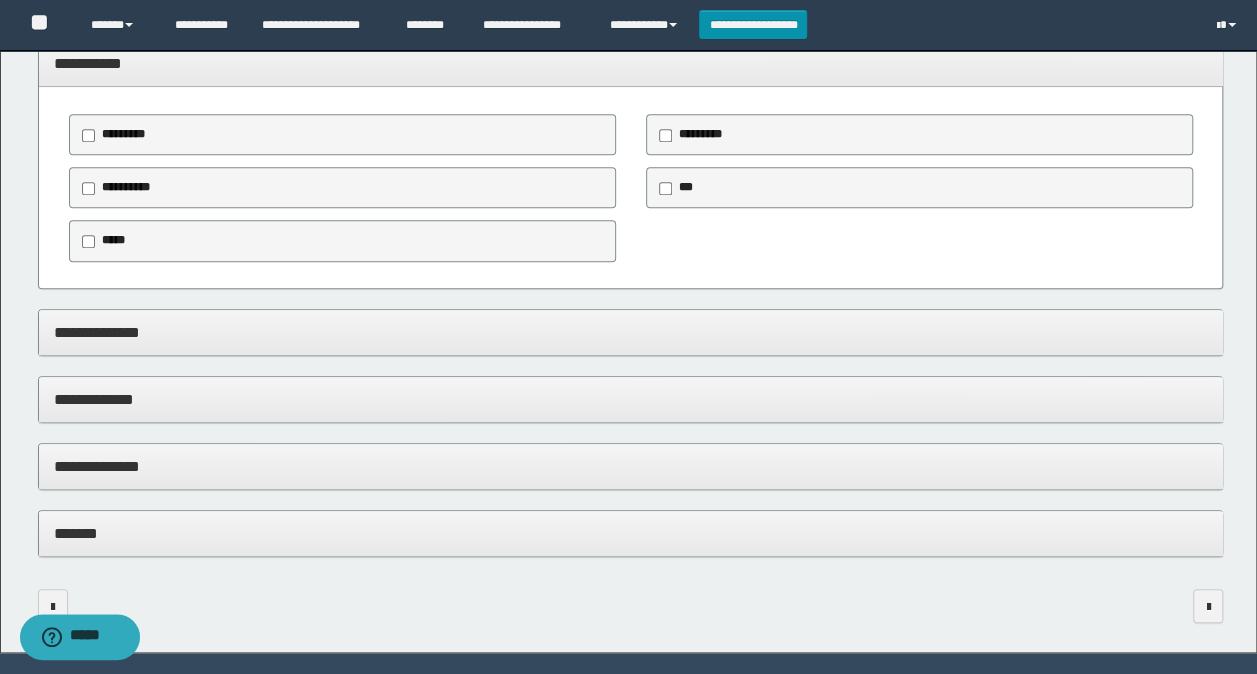 scroll, scrollTop: 804, scrollLeft: 0, axis: vertical 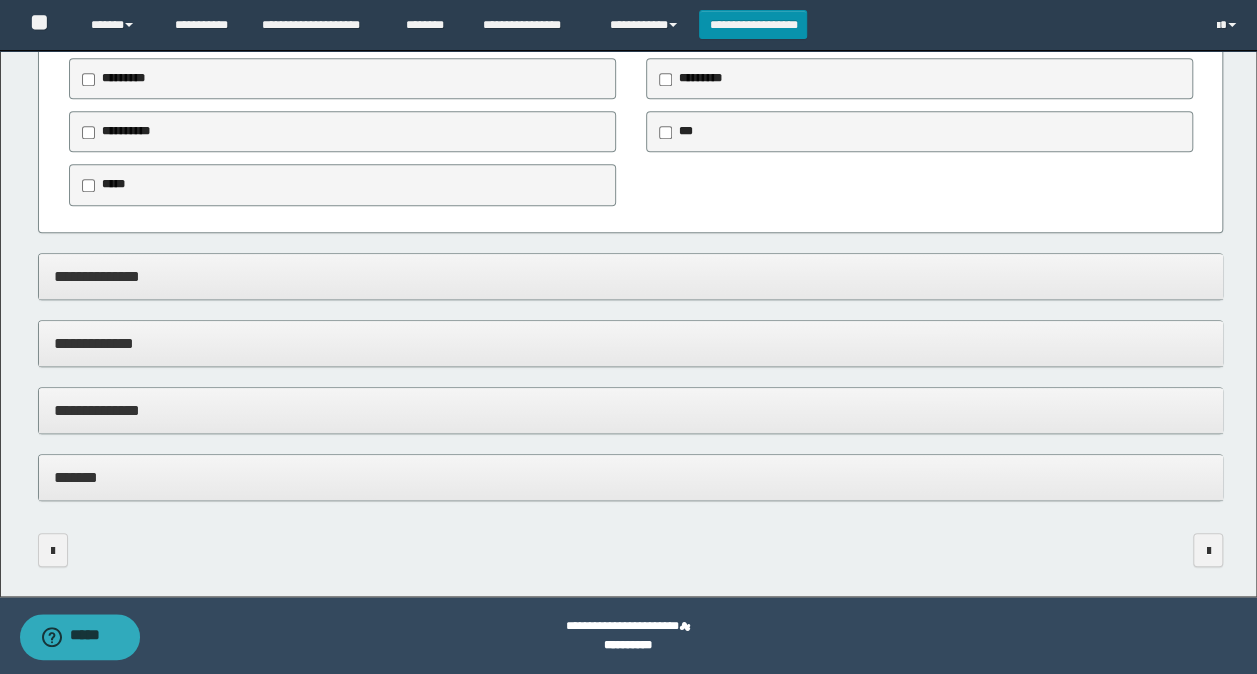 click on "**********" at bounding box center [631, 410] 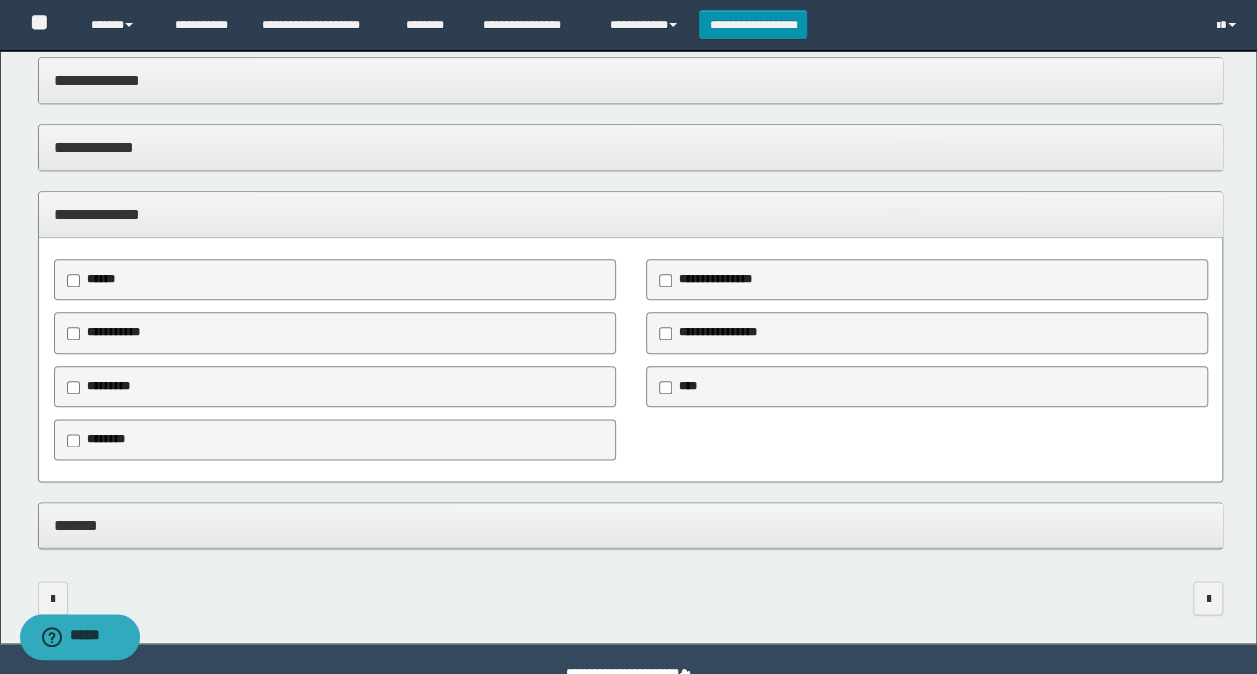 scroll, scrollTop: 1004, scrollLeft: 0, axis: vertical 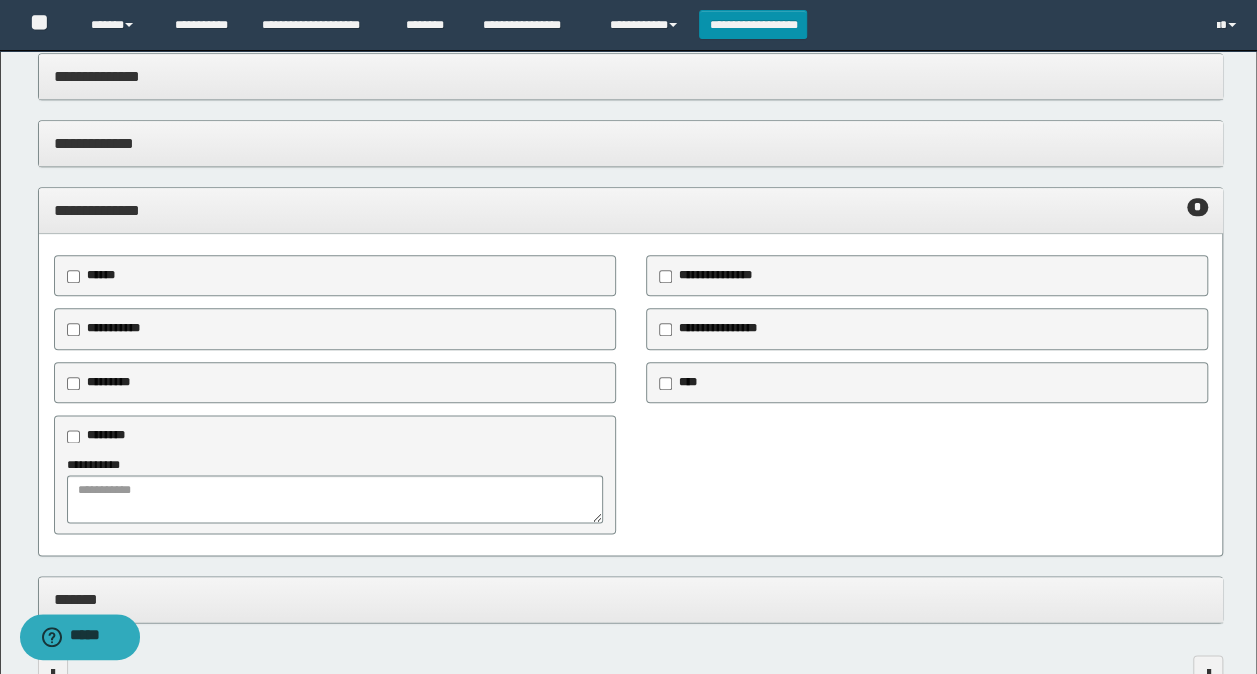 drag, startPoint x: 91, startPoint y: 452, endPoint x: 99, endPoint y: 466, distance: 16.124516 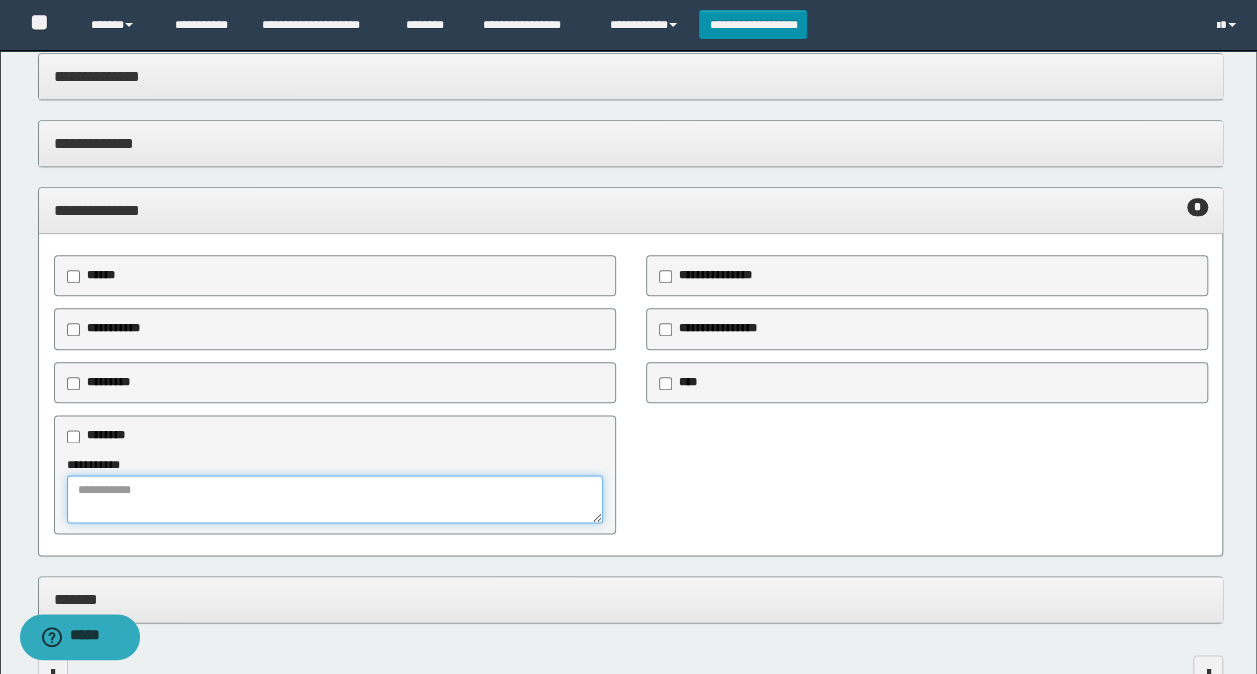 click at bounding box center (335, 499) 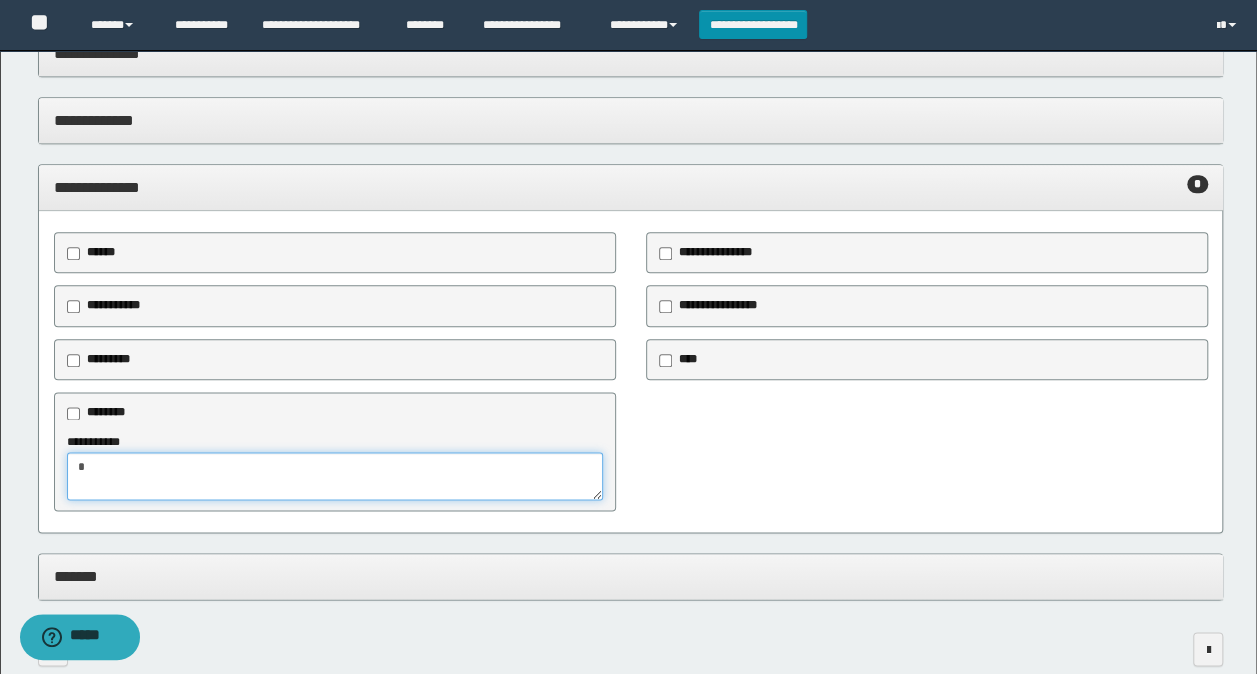 type on "*" 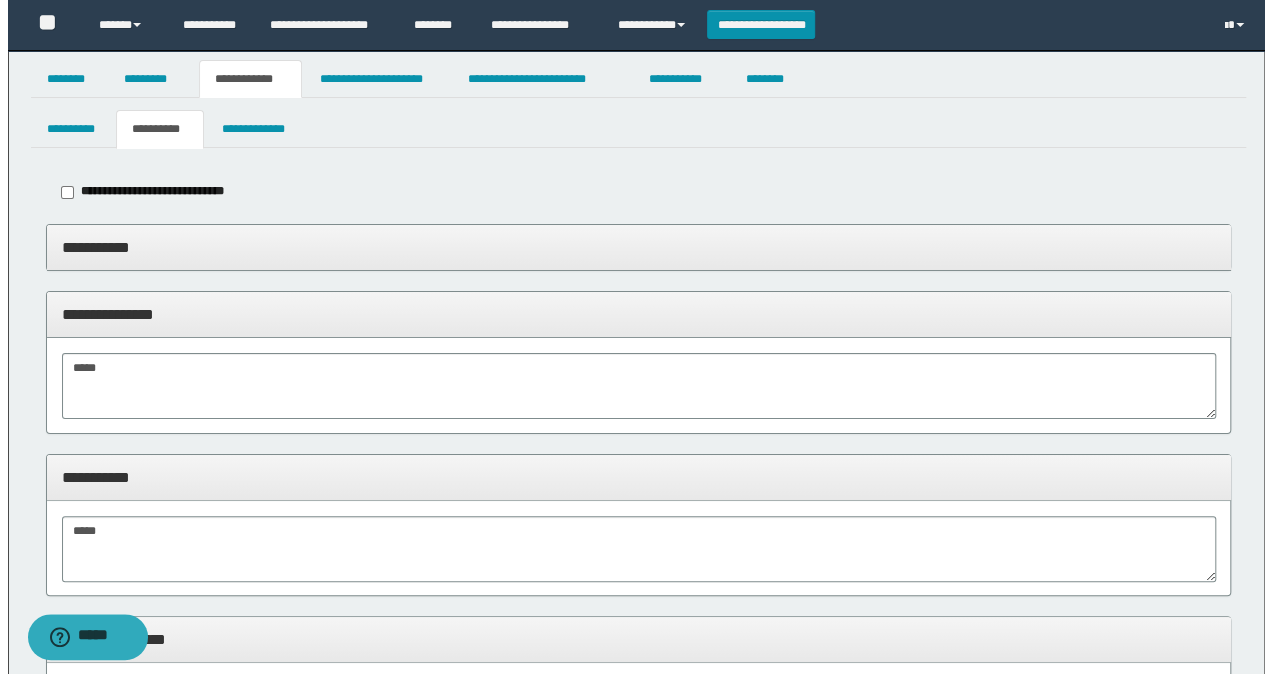 scroll, scrollTop: 0, scrollLeft: 0, axis: both 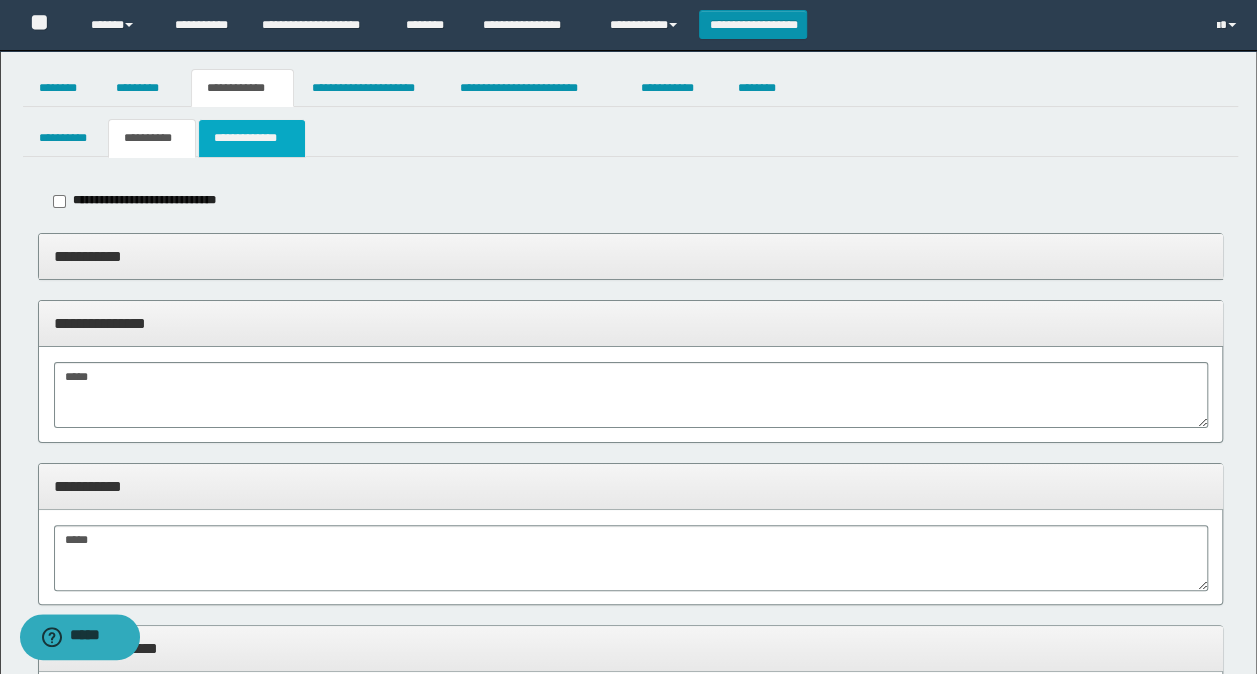 click on "**********" at bounding box center [252, 138] 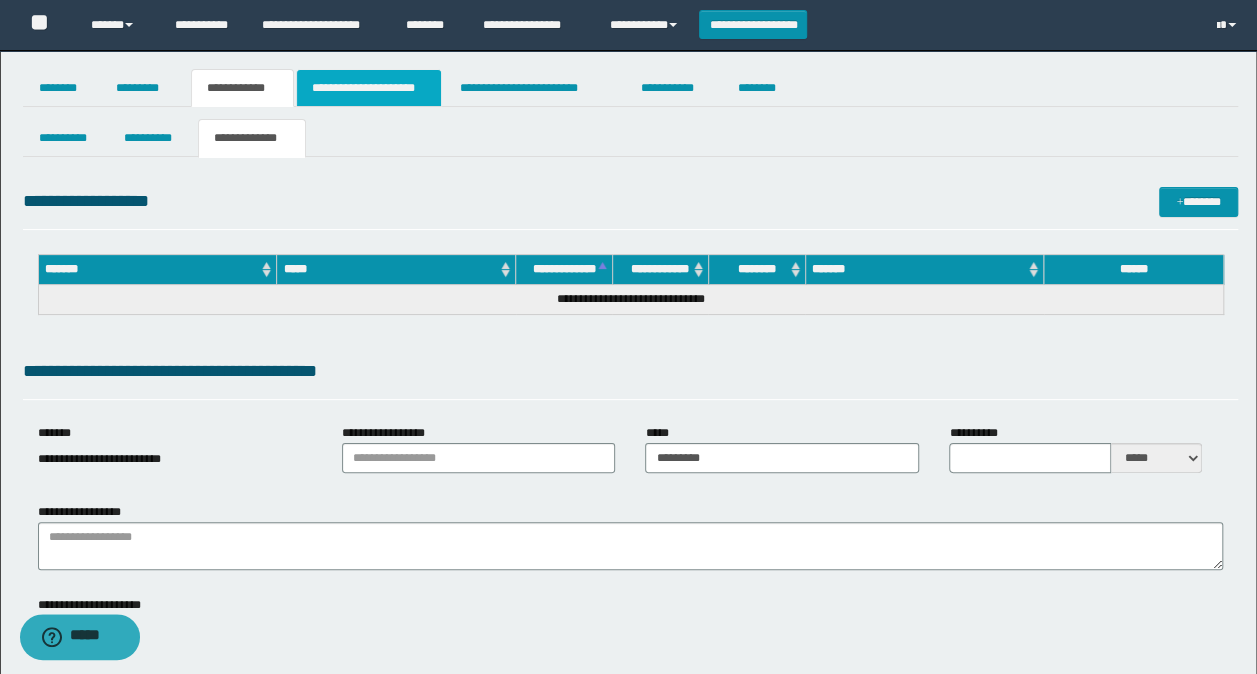 click on "**********" at bounding box center (369, 88) 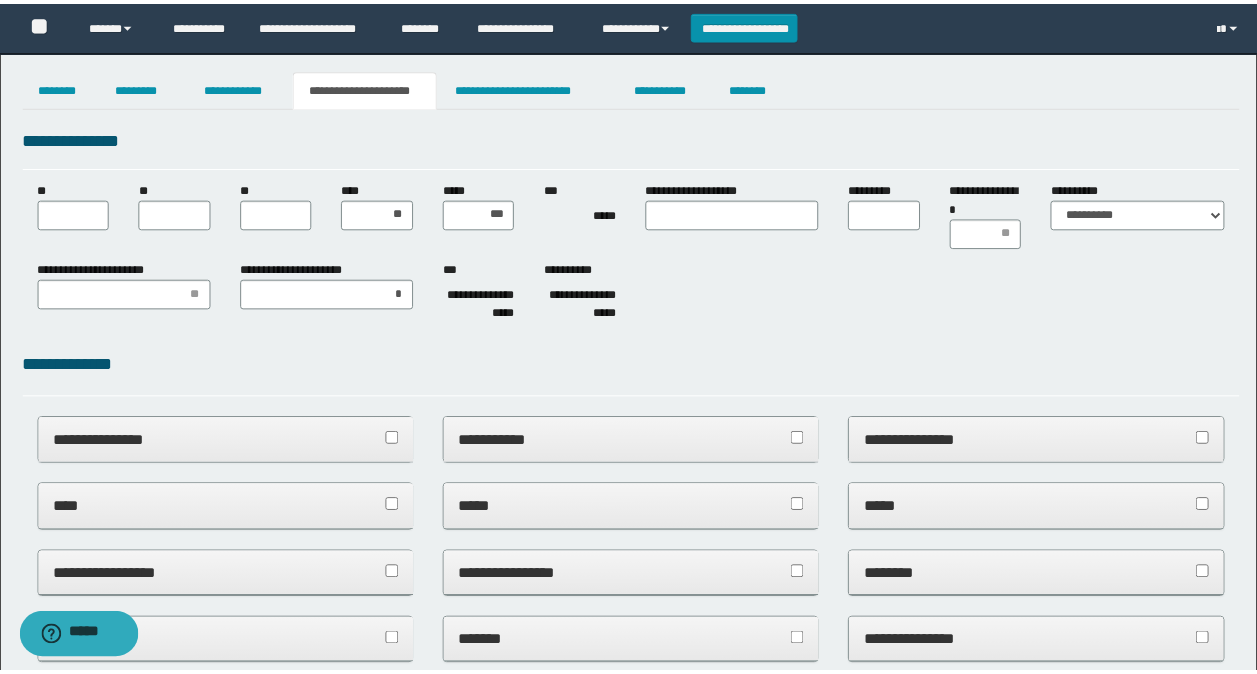 scroll, scrollTop: 0, scrollLeft: 0, axis: both 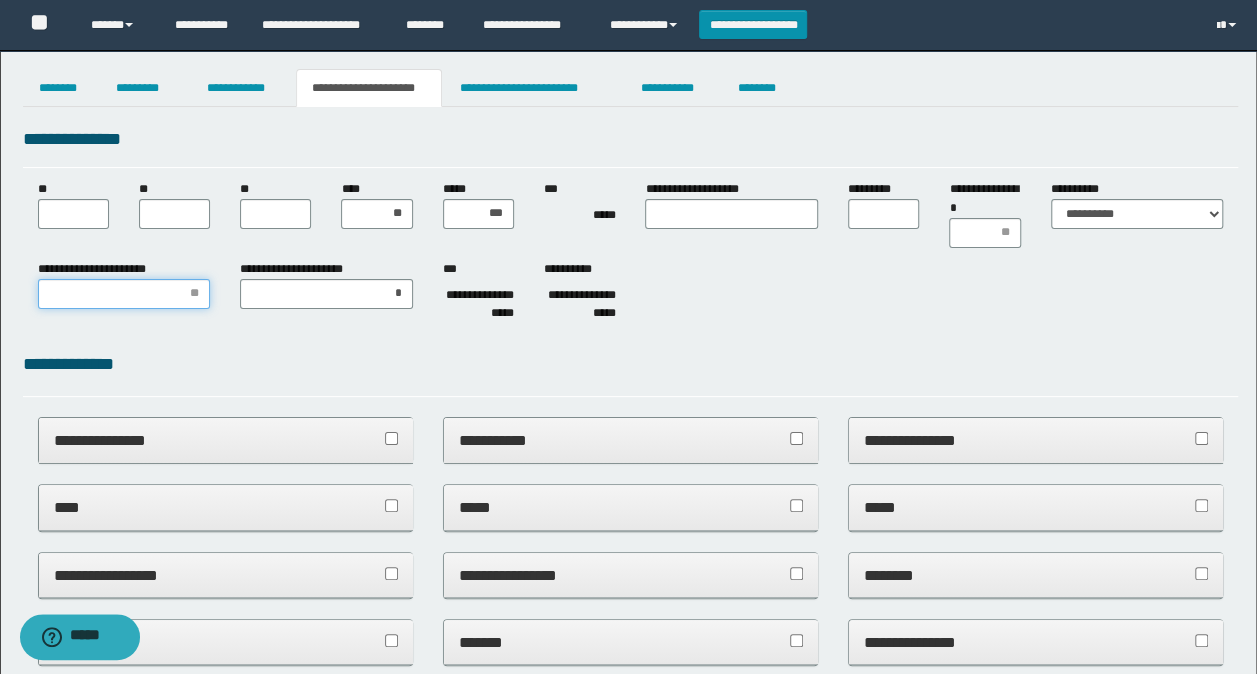 click on "**********" at bounding box center [124, 294] 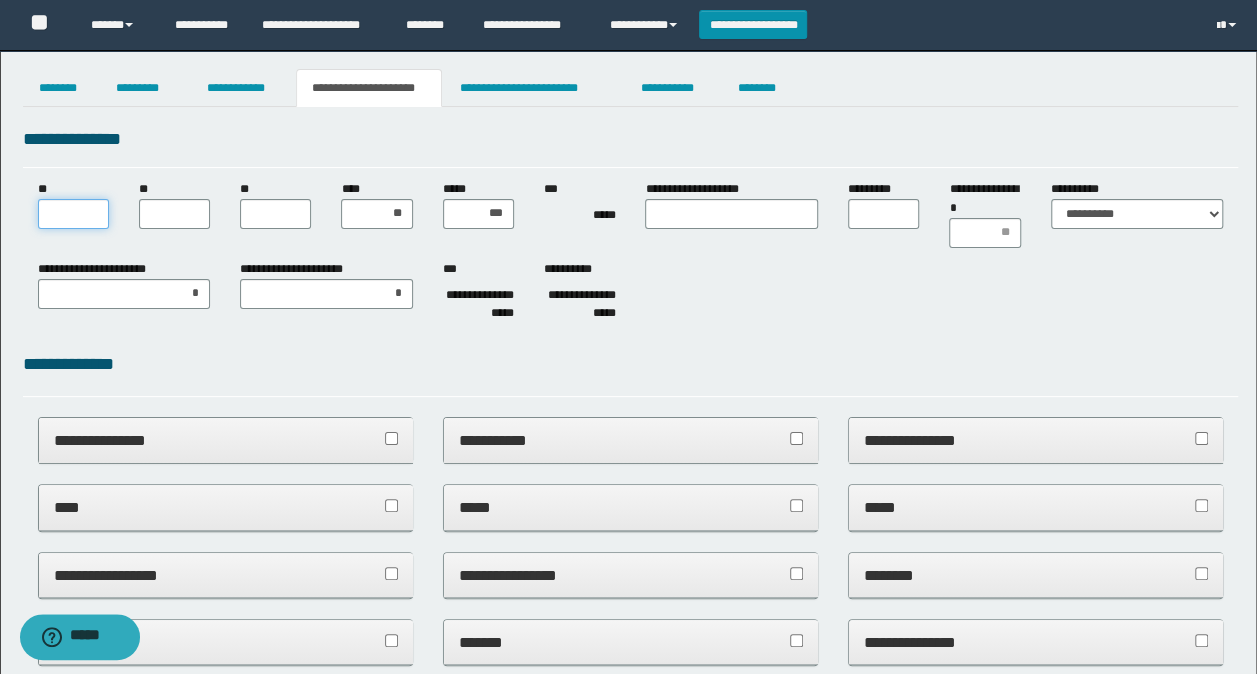 click on "**" at bounding box center [73, 214] 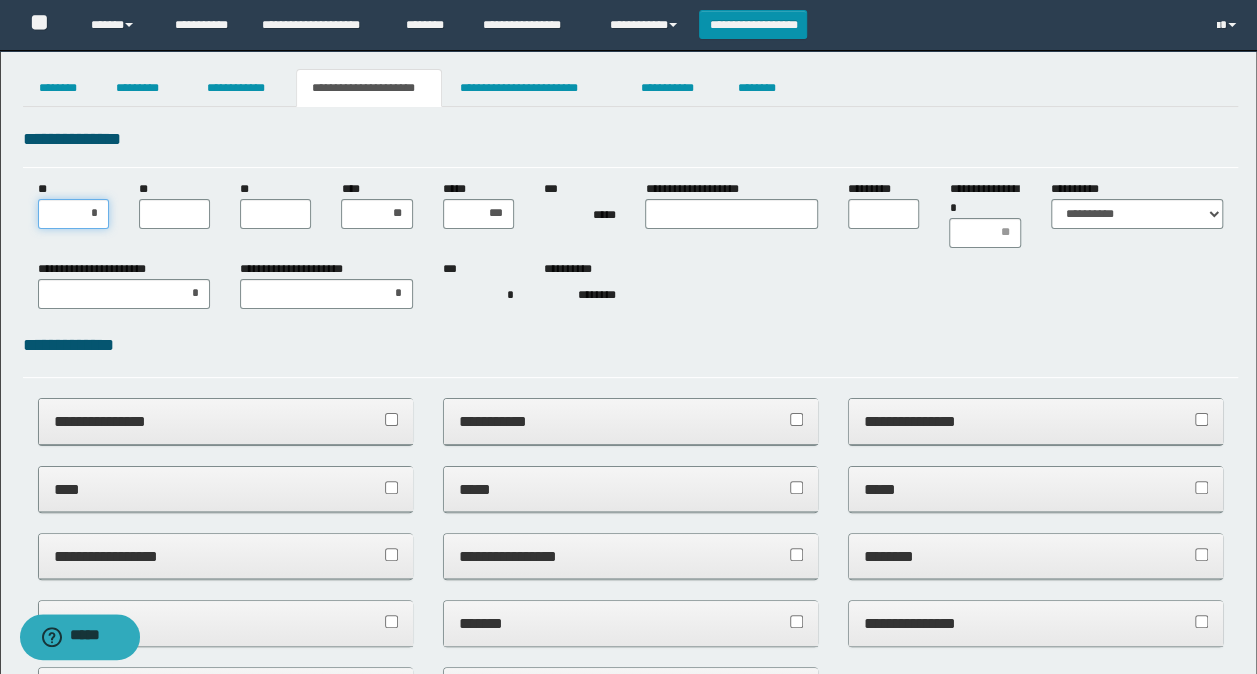 type on "**" 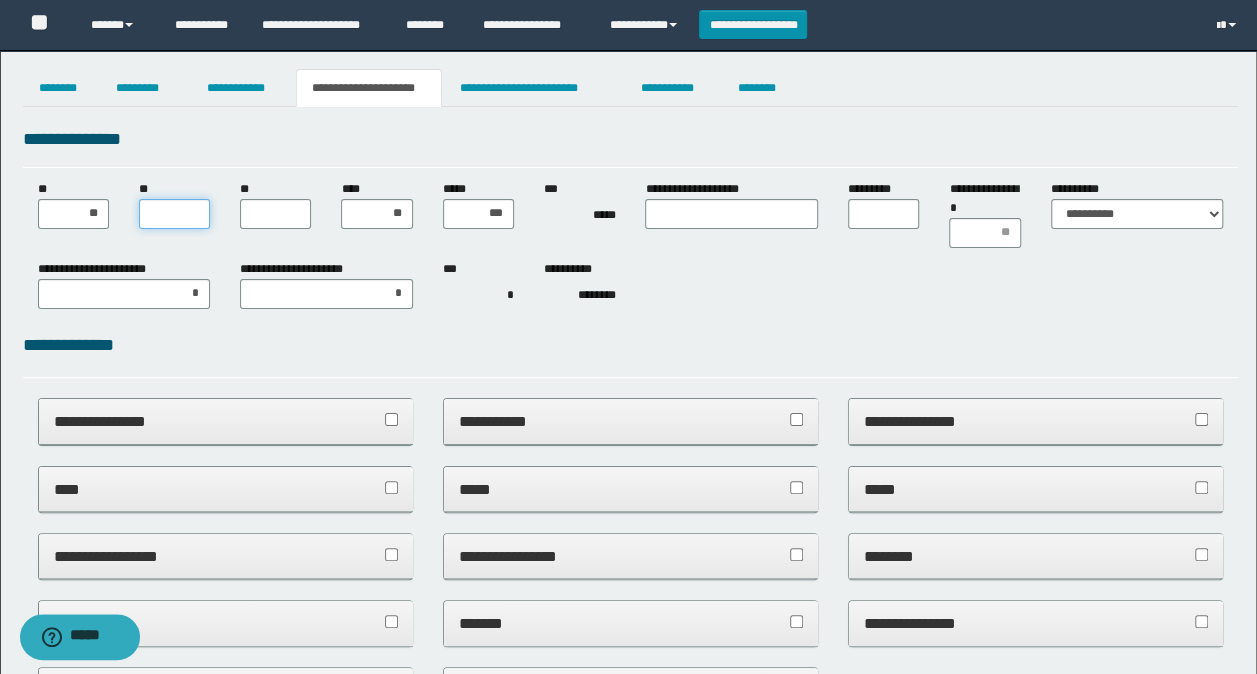 click on "**" at bounding box center (174, 214) 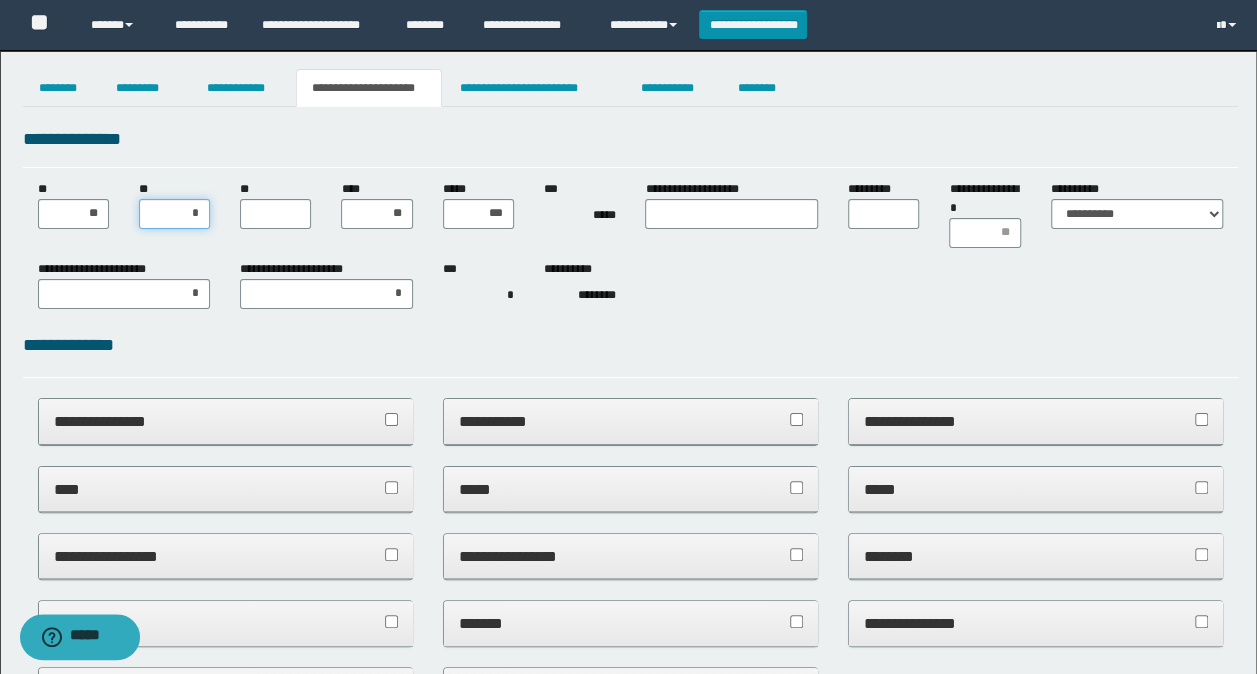 type on "**" 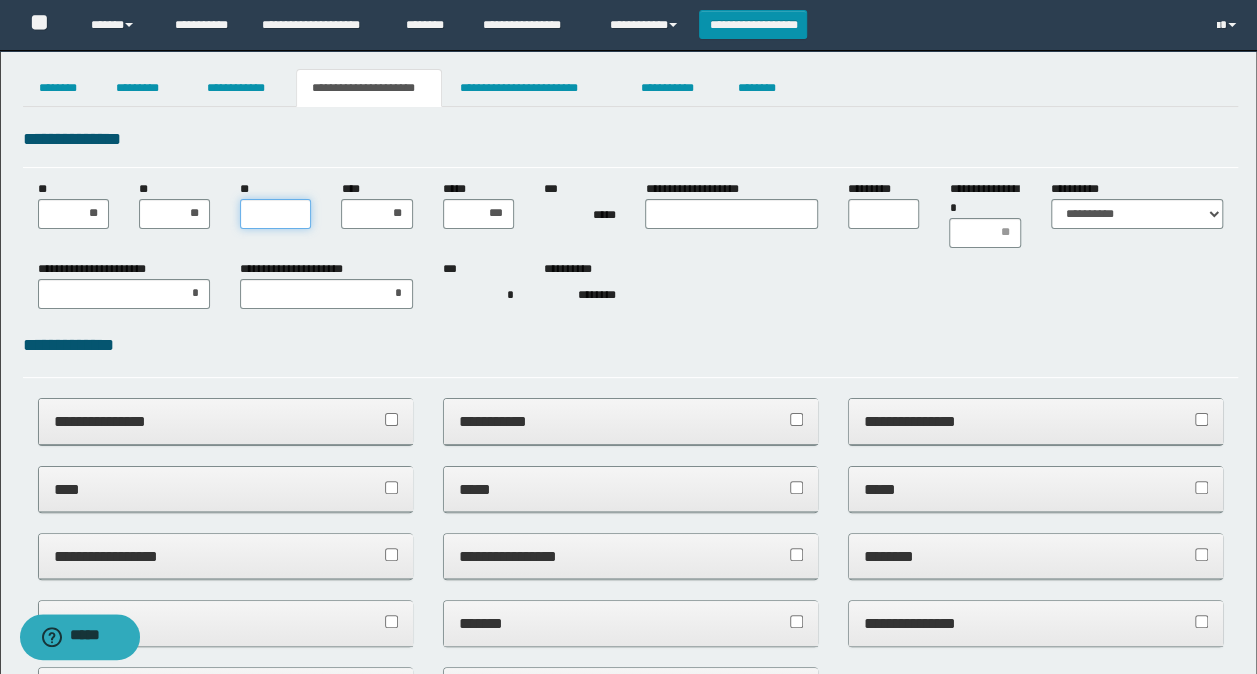 click on "**" at bounding box center [275, 214] 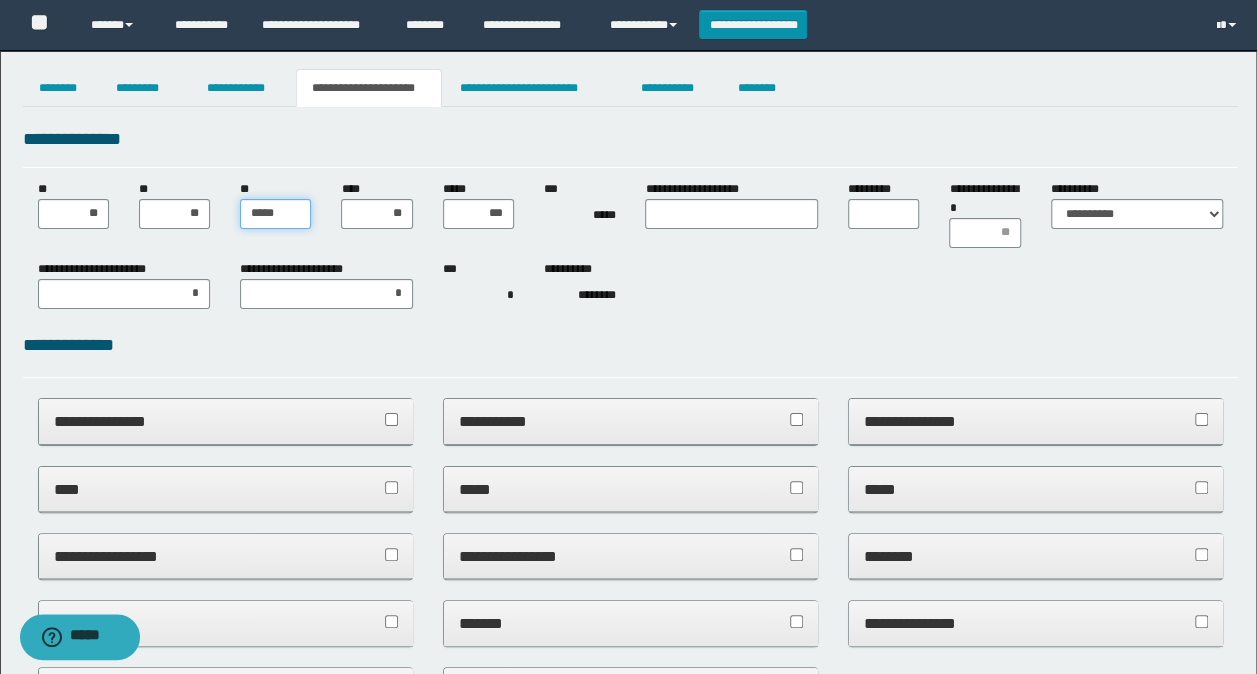 type on "******" 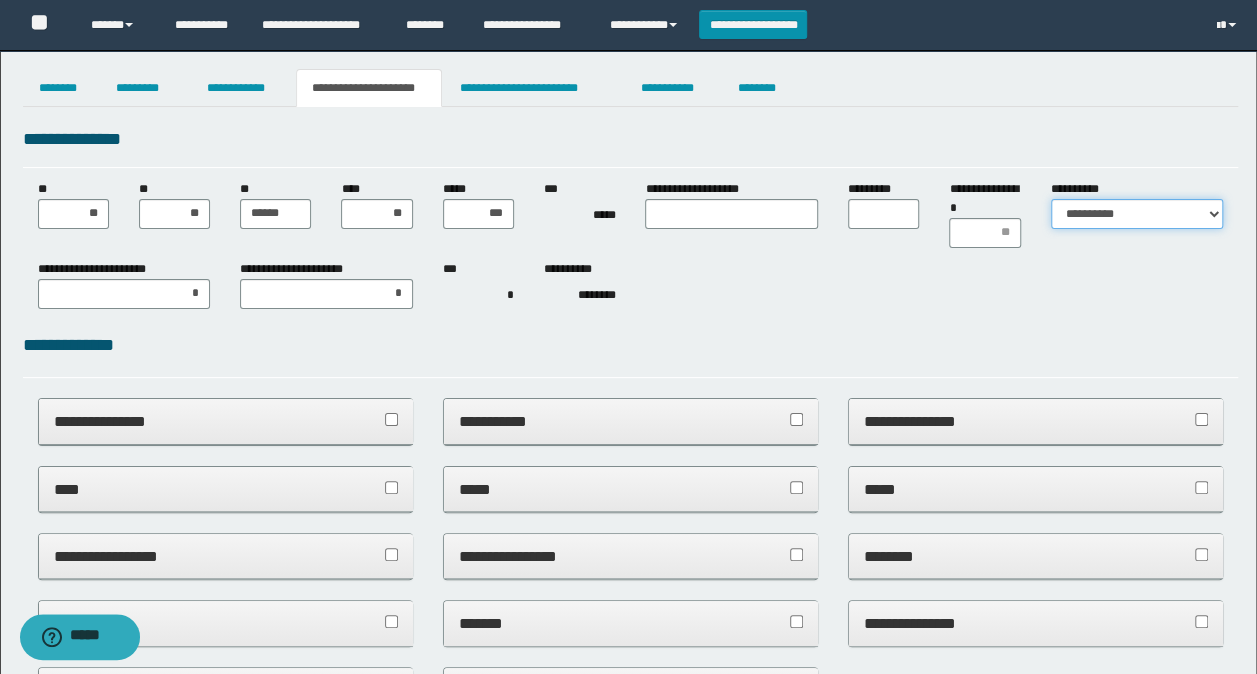 click on "**********" at bounding box center (1137, 214) 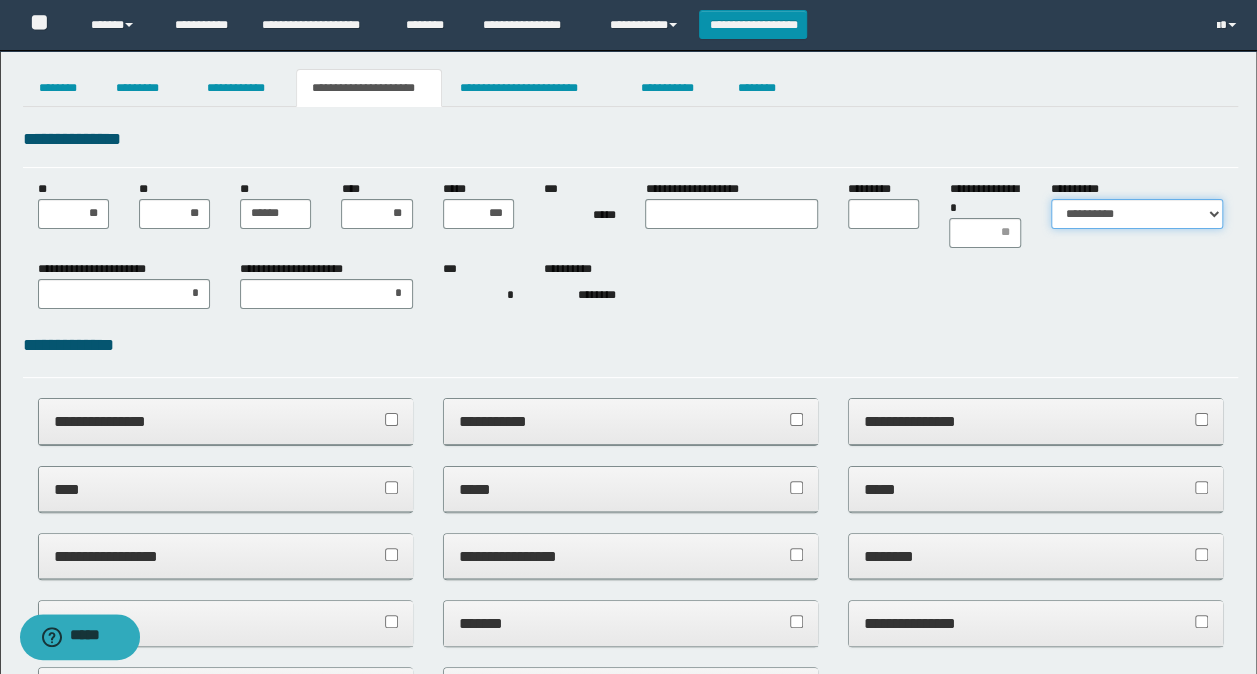 select on "*" 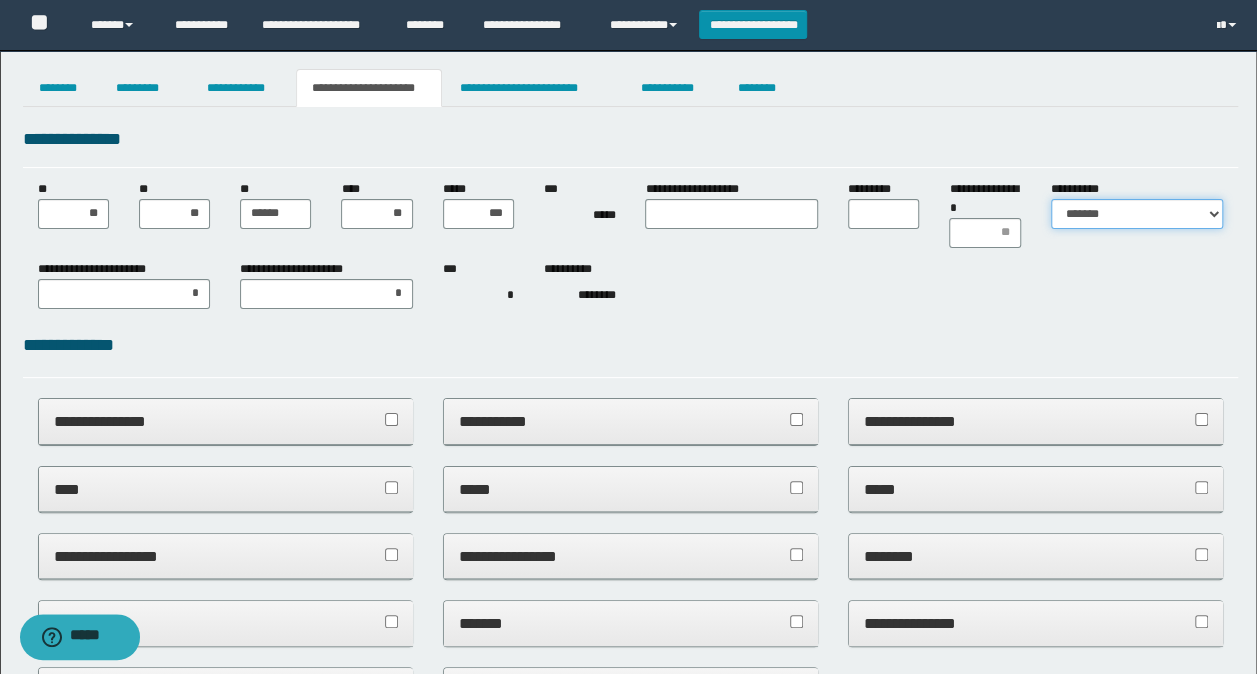 click on "**********" at bounding box center (1137, 214) 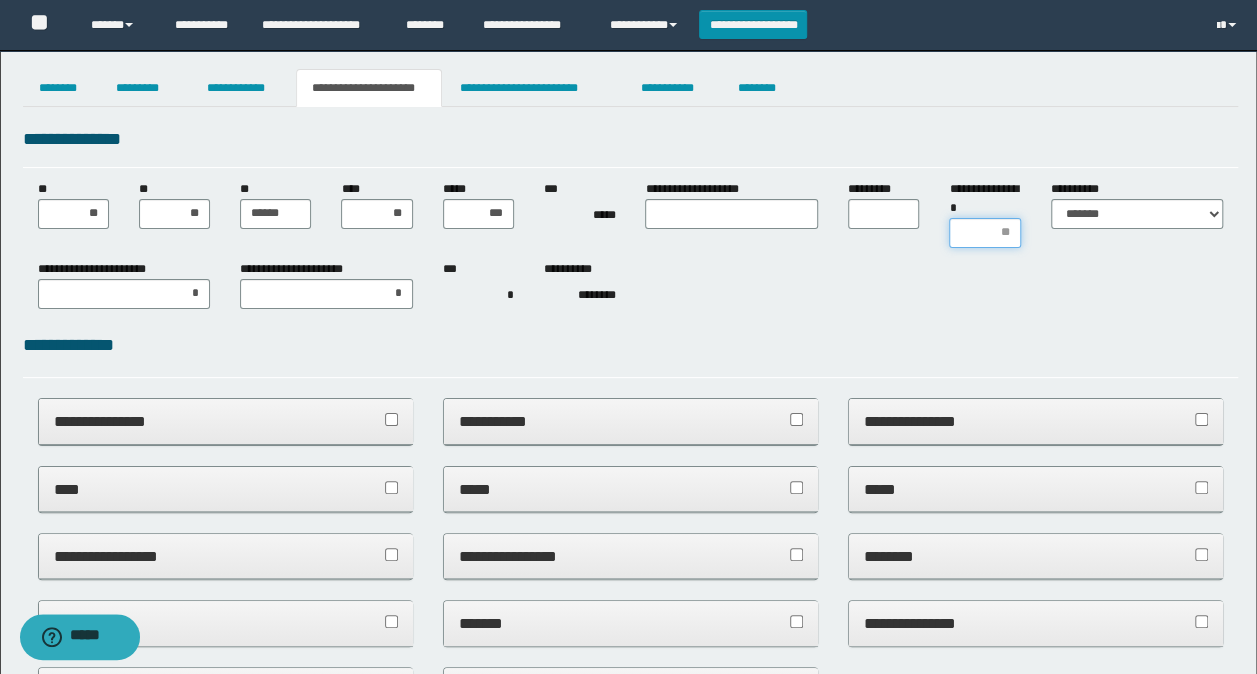 click on "**********" at bounding box center [984, 233] 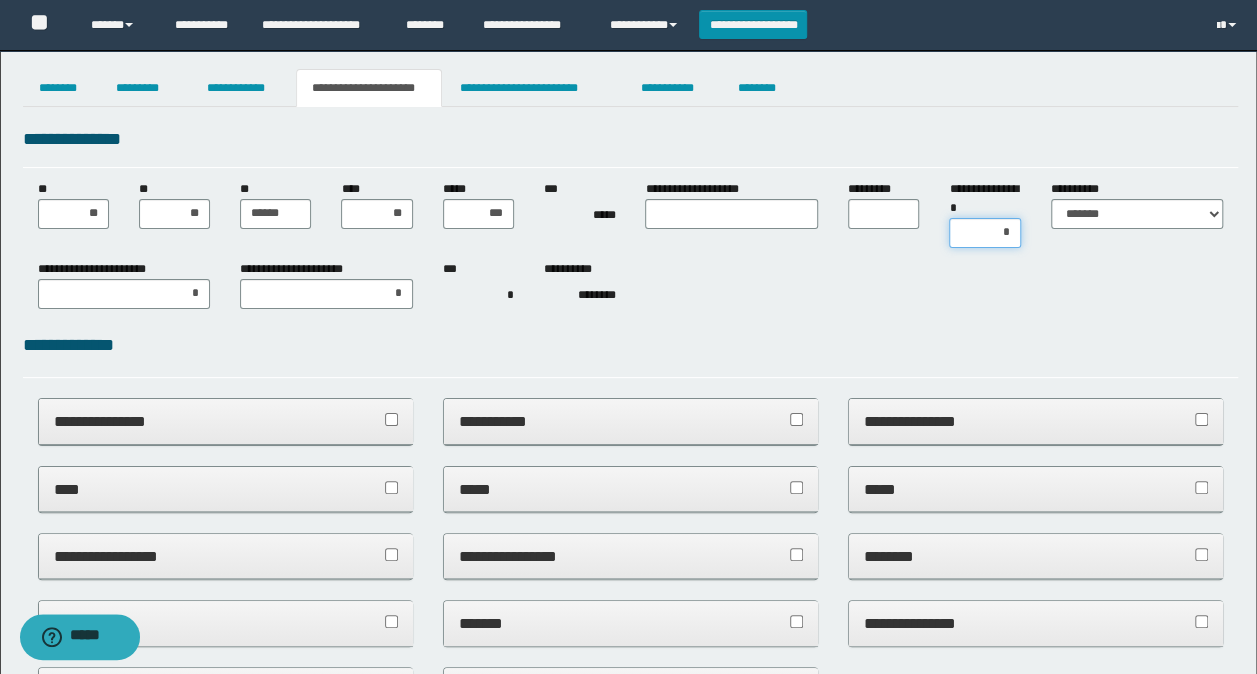 type on "**" 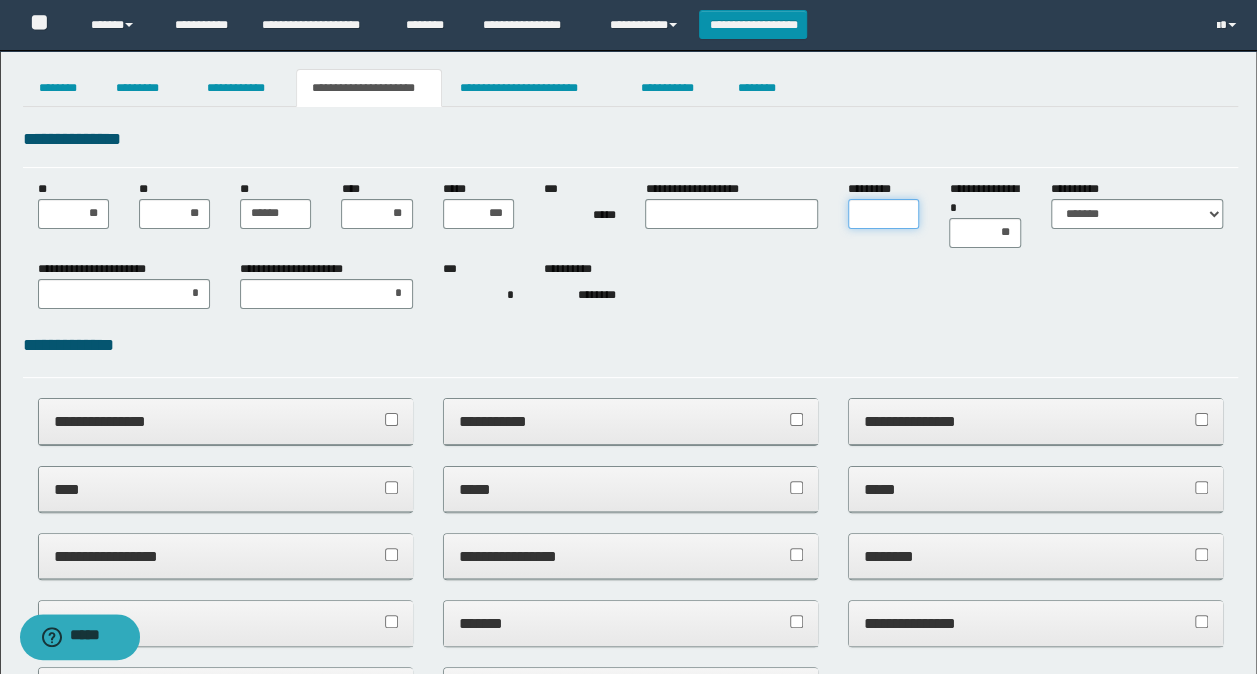 click on "*********" at bounding box center [883, 214] 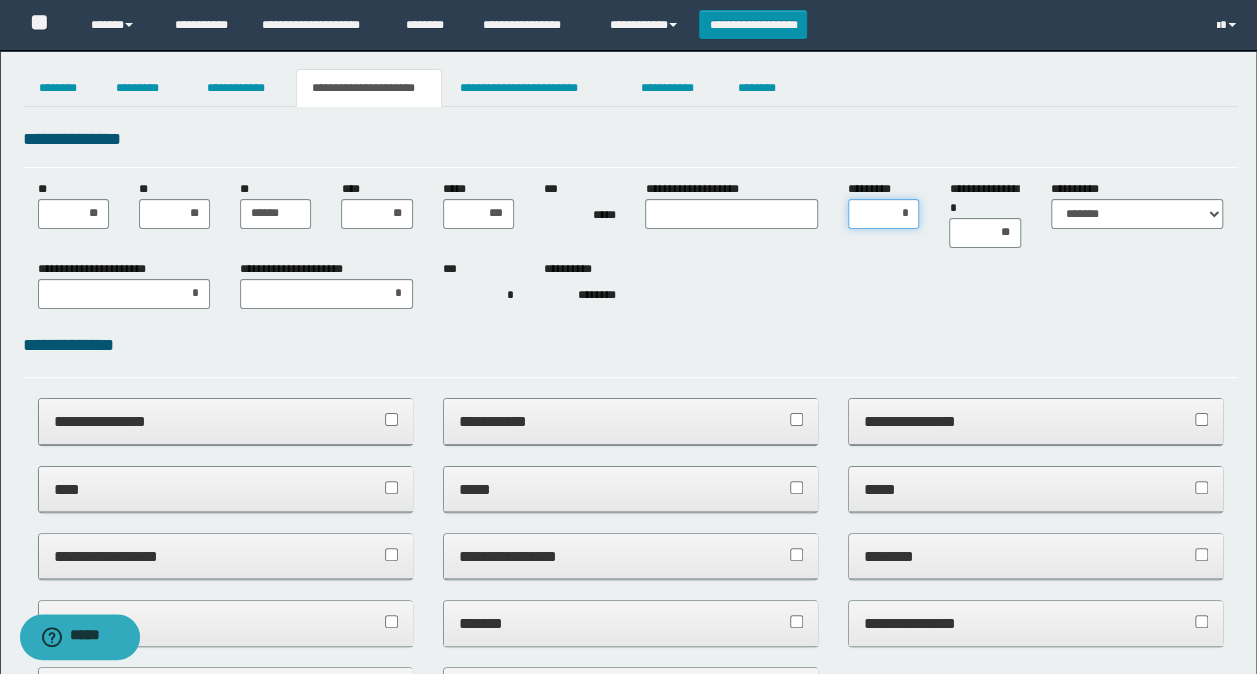 type on "**" 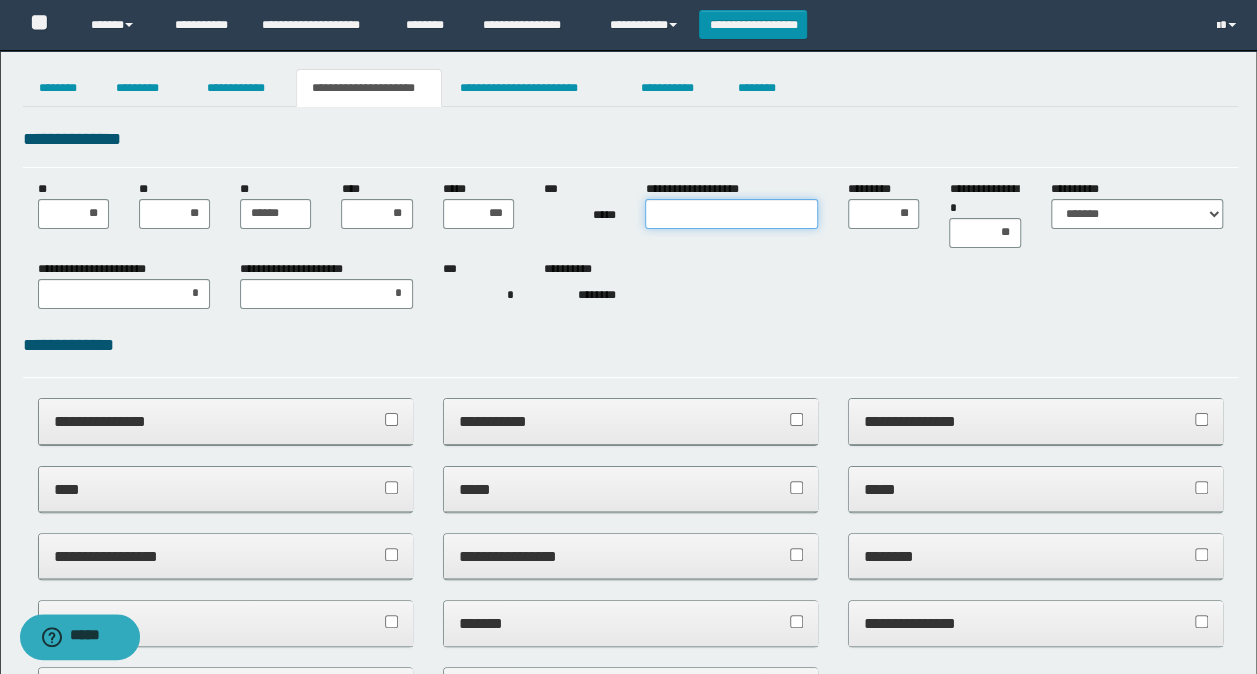 click on "**********" at bounding box center (731, 214) 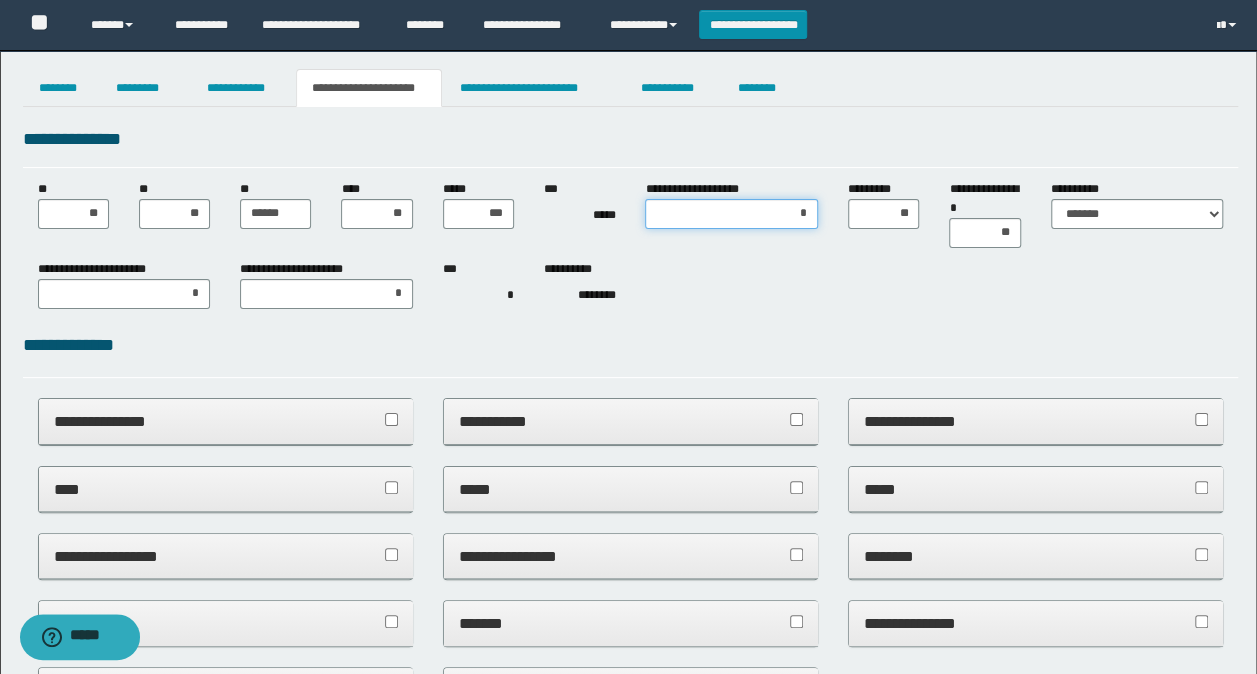 type on "**" 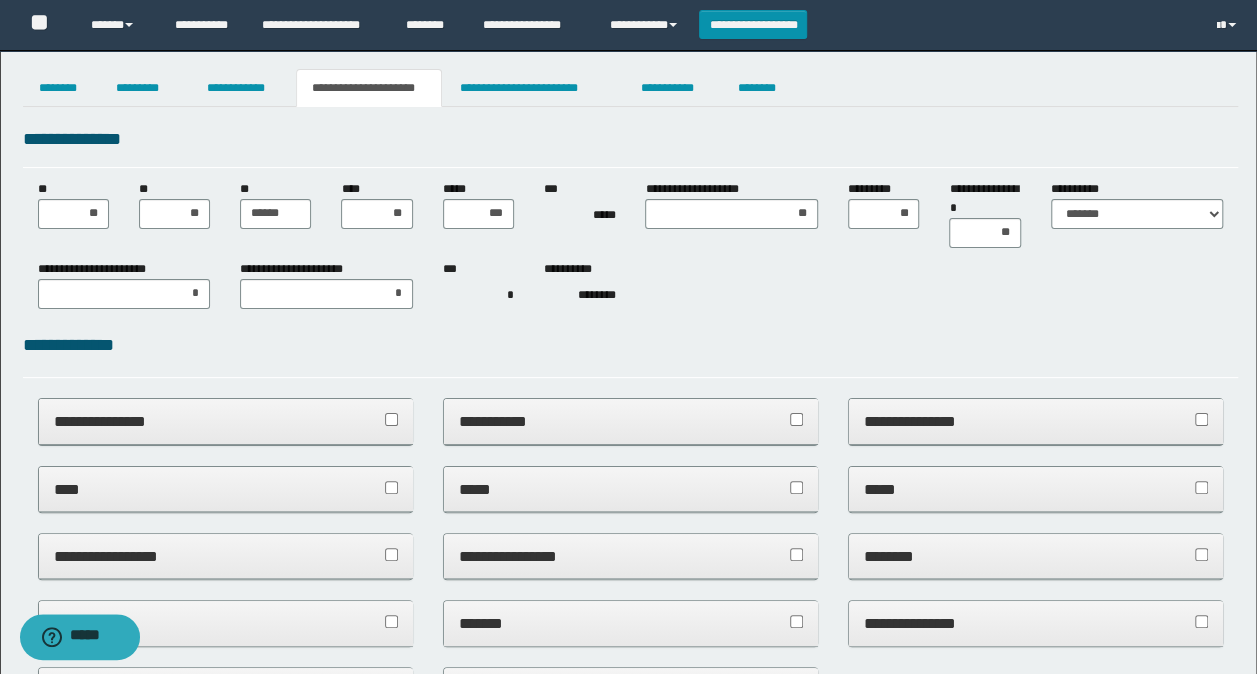 drag, startPoint x: 260, startPoint y: 402, endPoint x: 260, endPoint y: 415, distance: 13 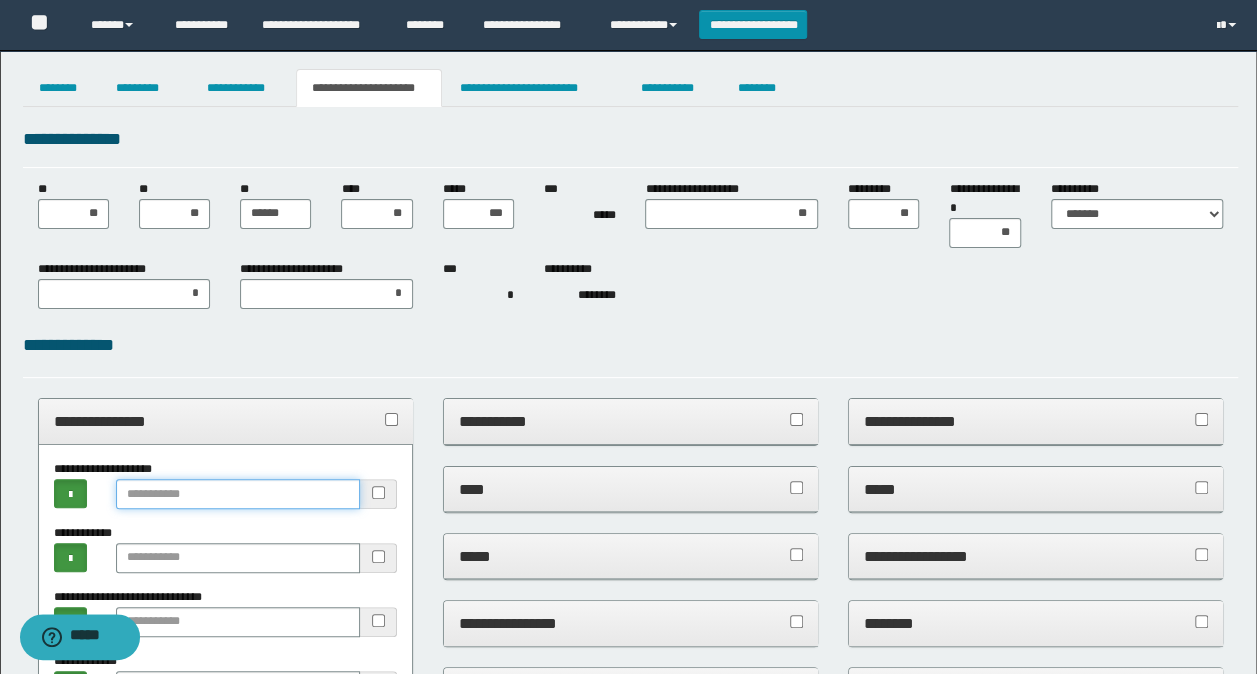 click at bounding box center [238, 494] 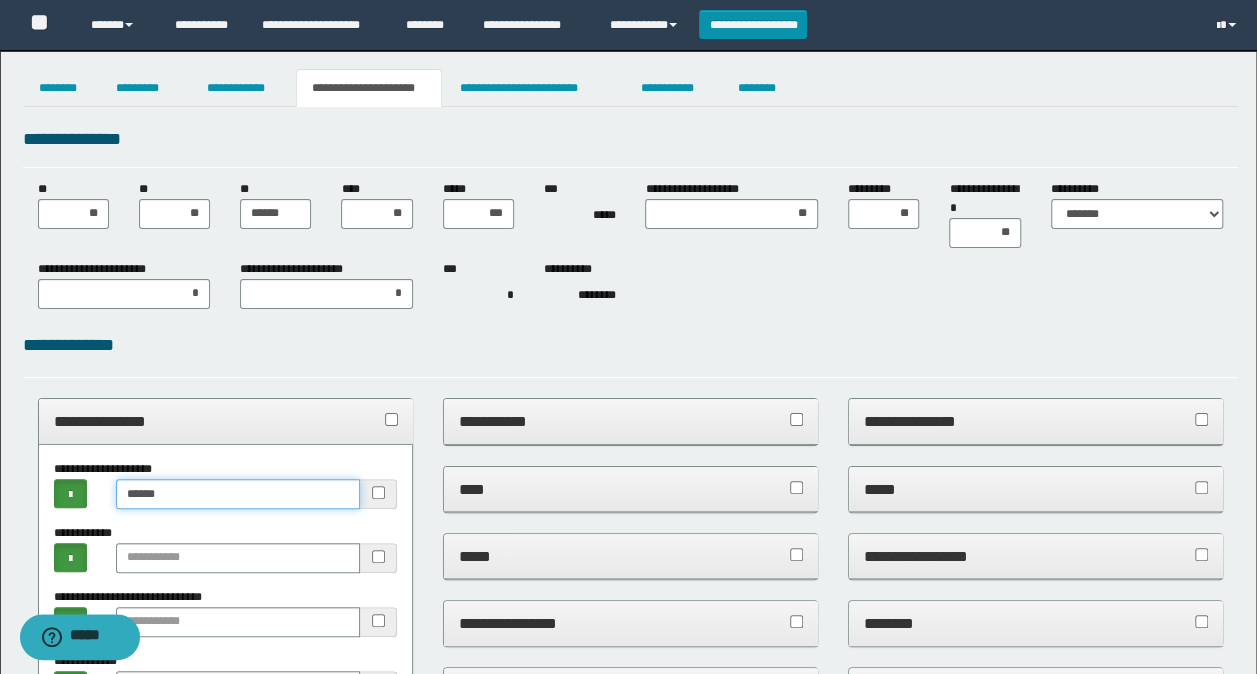 type on "******" 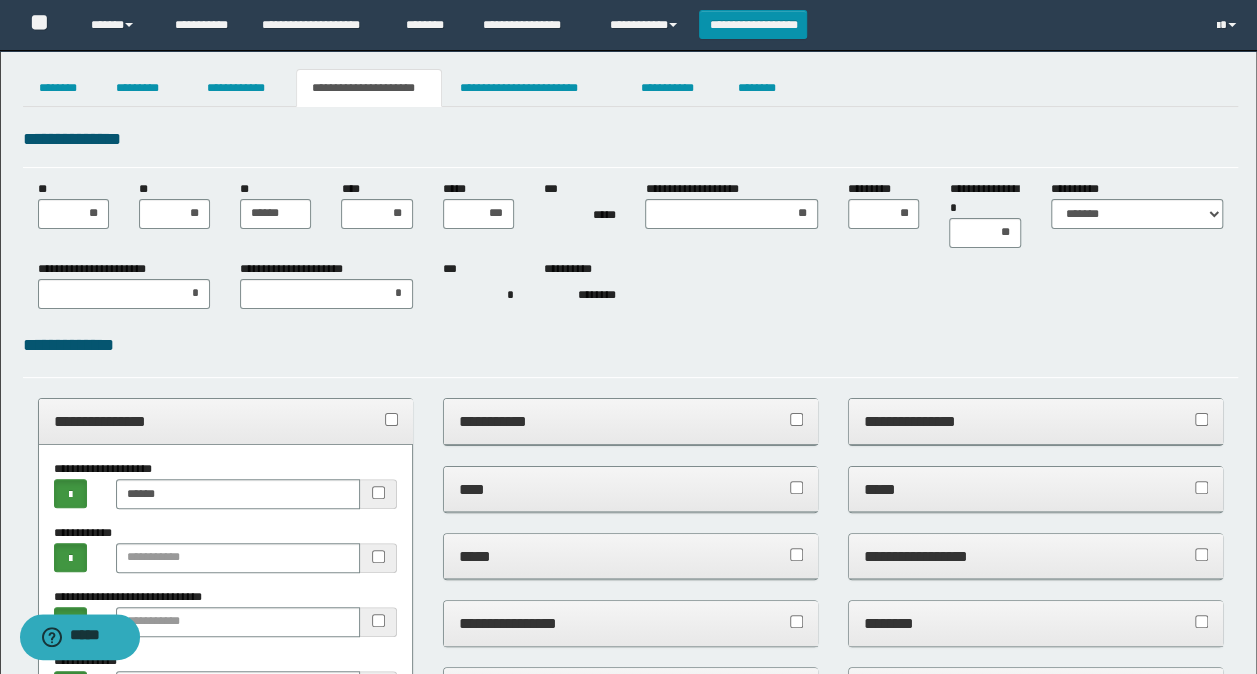 click on "**********" at bounding box center [226, 421] 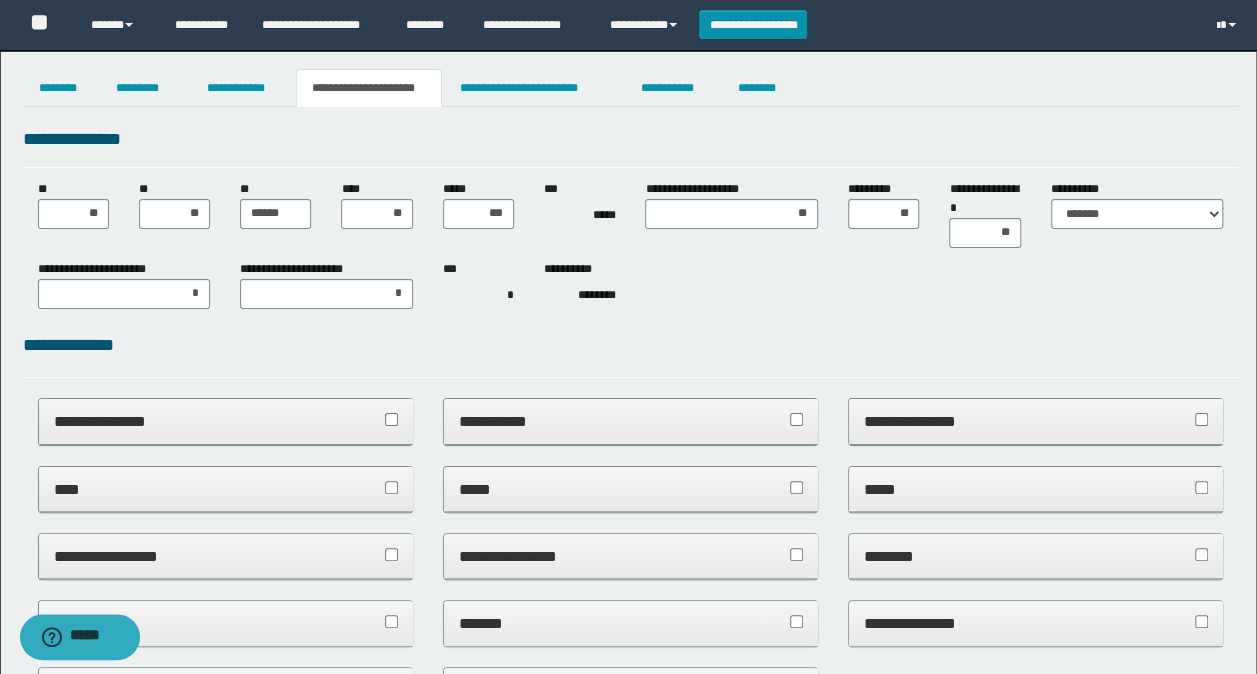 click on "**********" at bounding box center [631, 882] 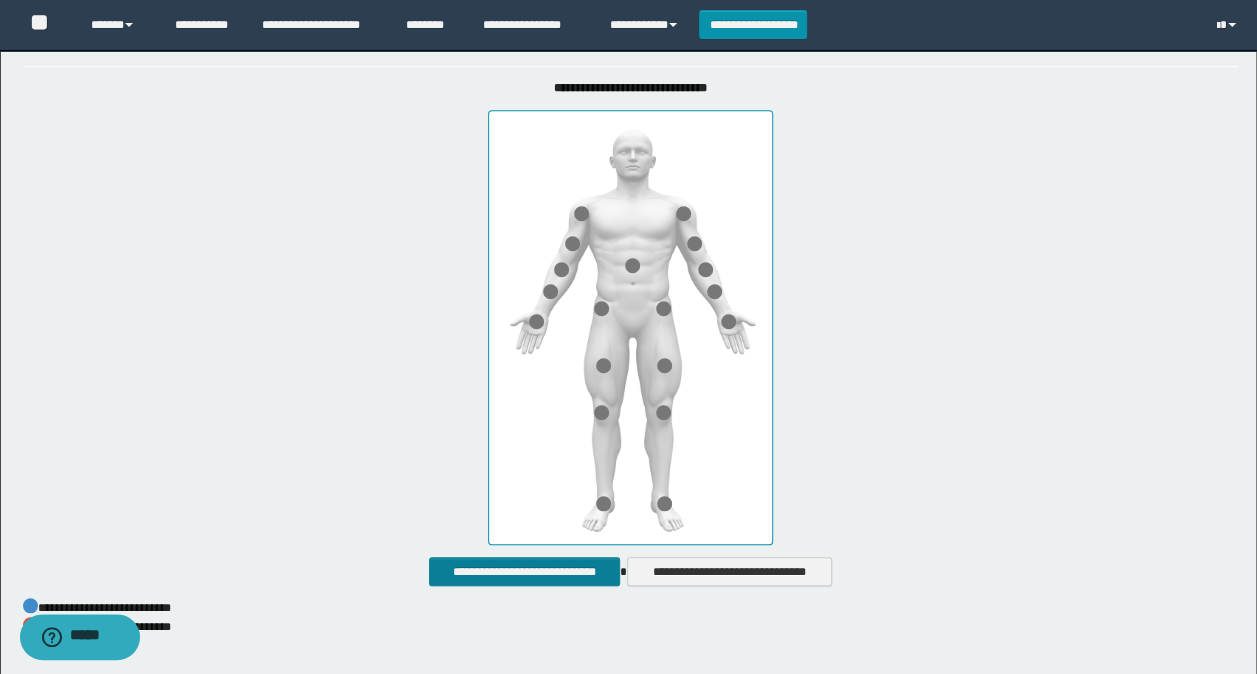 scroll, scrollTop: 800, scrollLeft: 0, axis: vertical 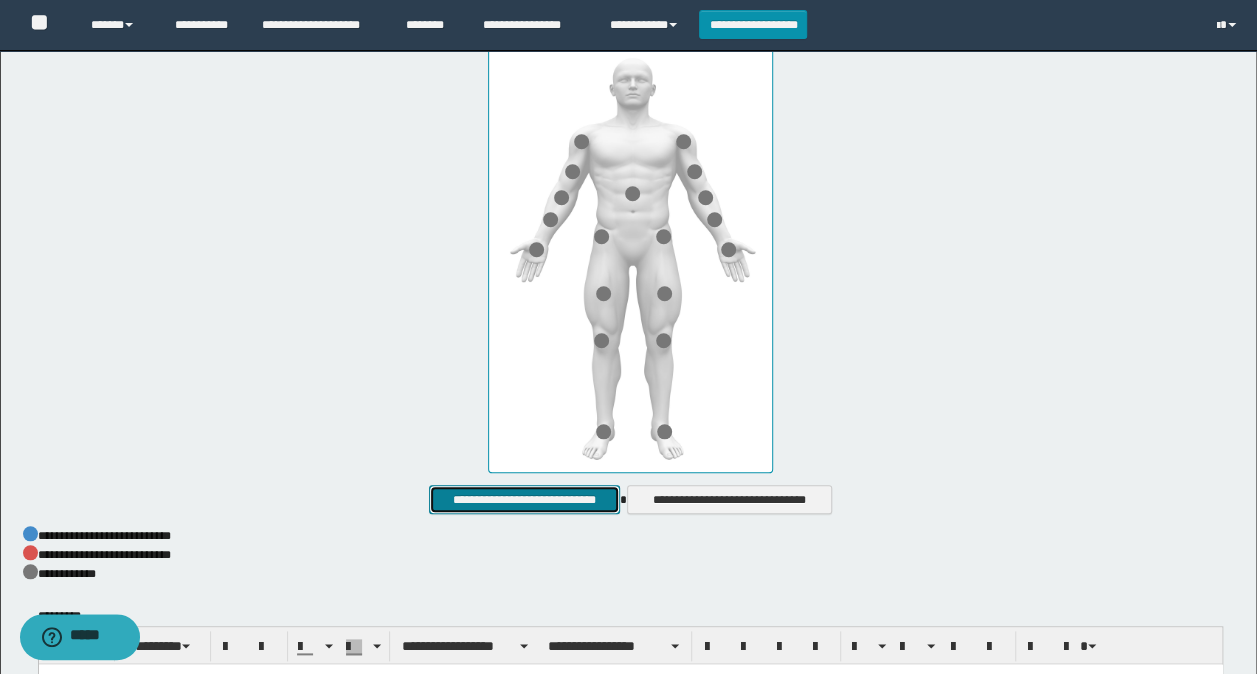 click on "**********" at bounding box center (524, 499) 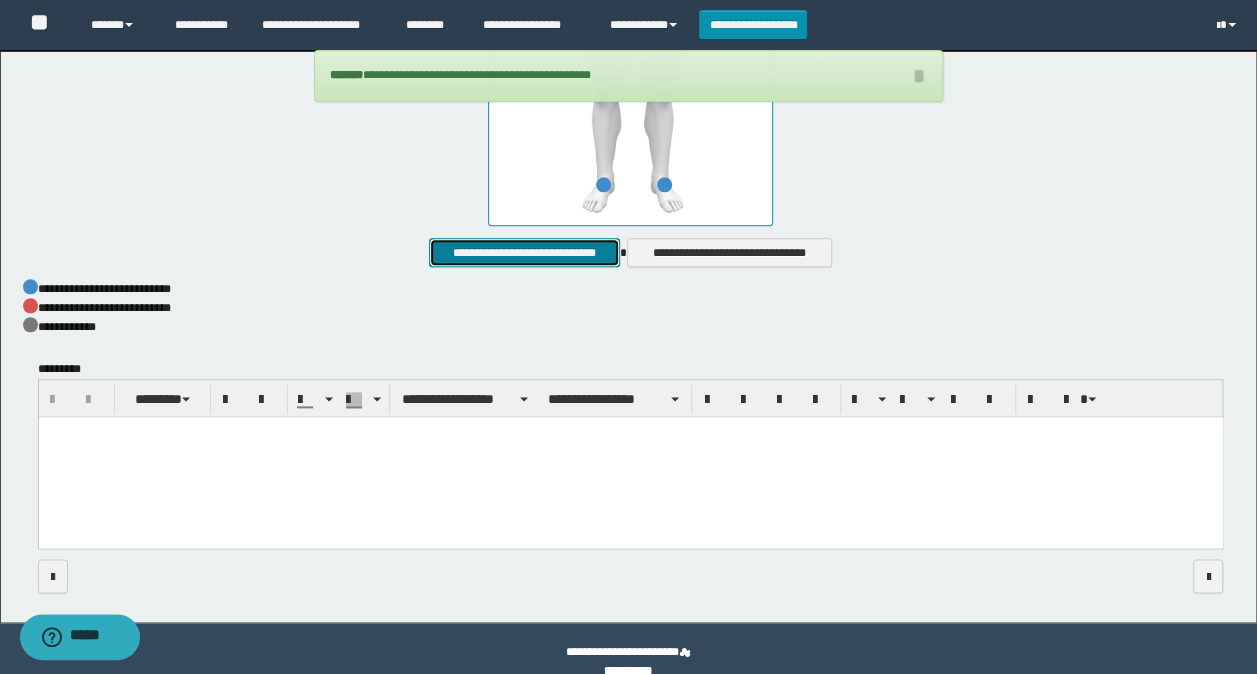 scroll, scrollTop: 1073, scrollLeft: 0, axis: vertical 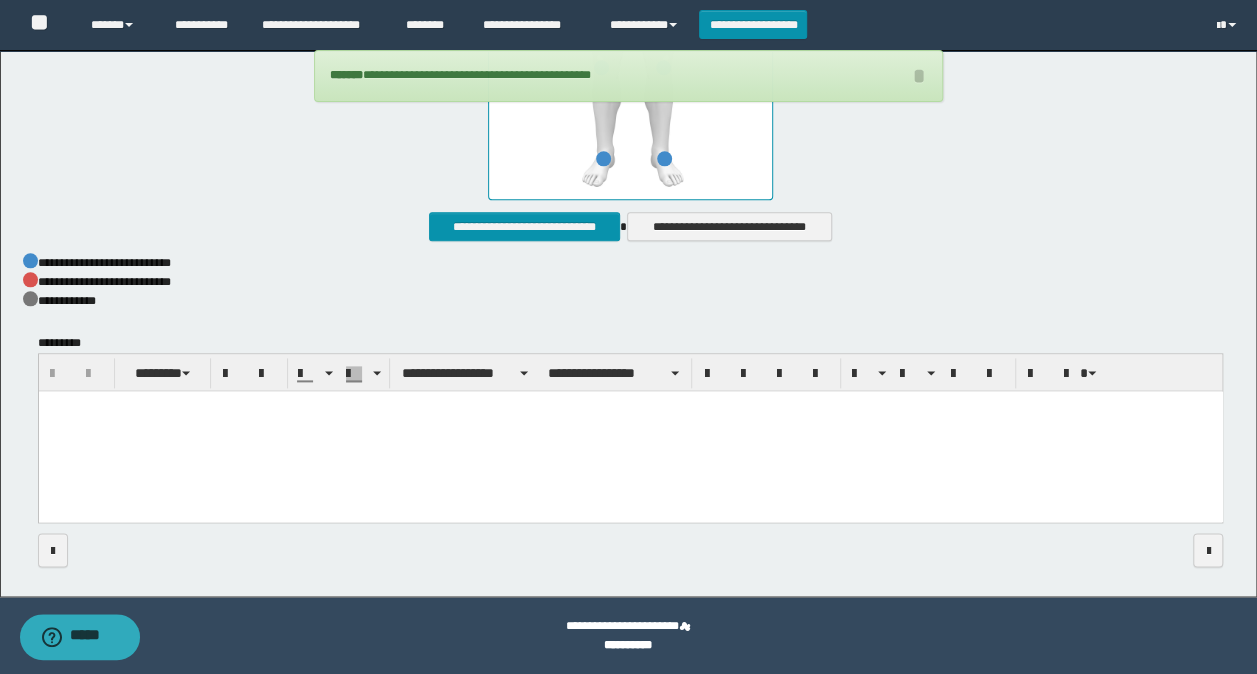 click on "**********" at bounding box center (628, -213) 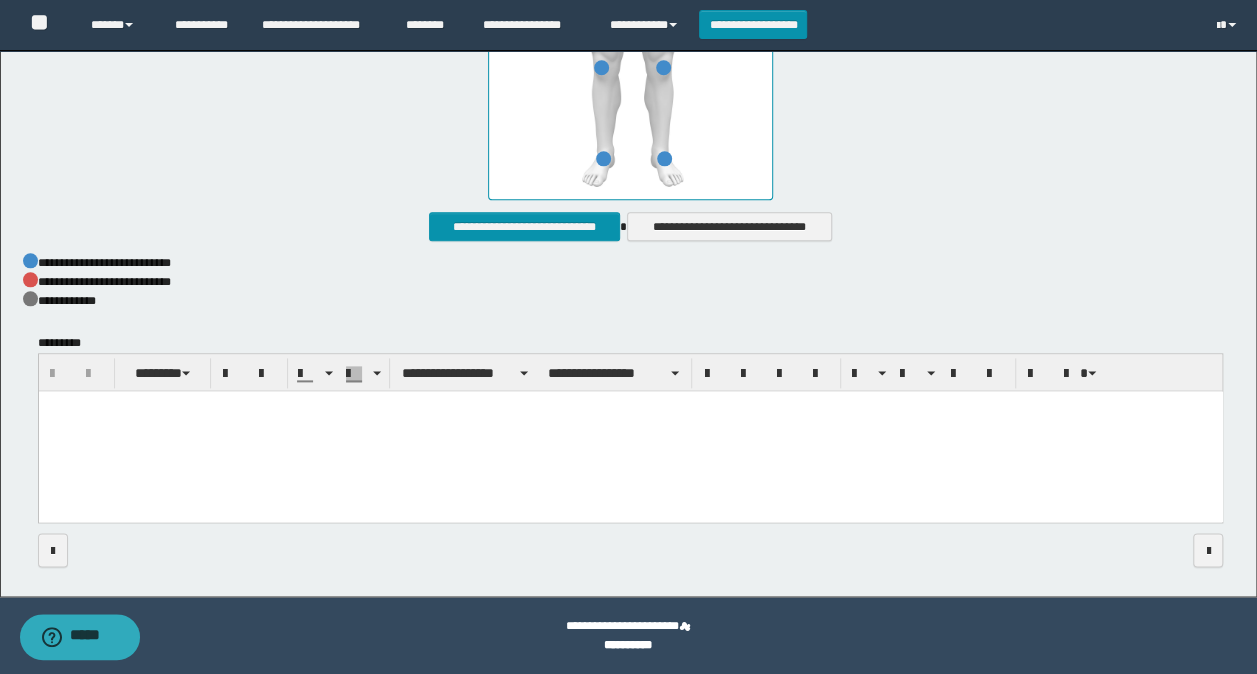 click at bounding box center (630, 431) 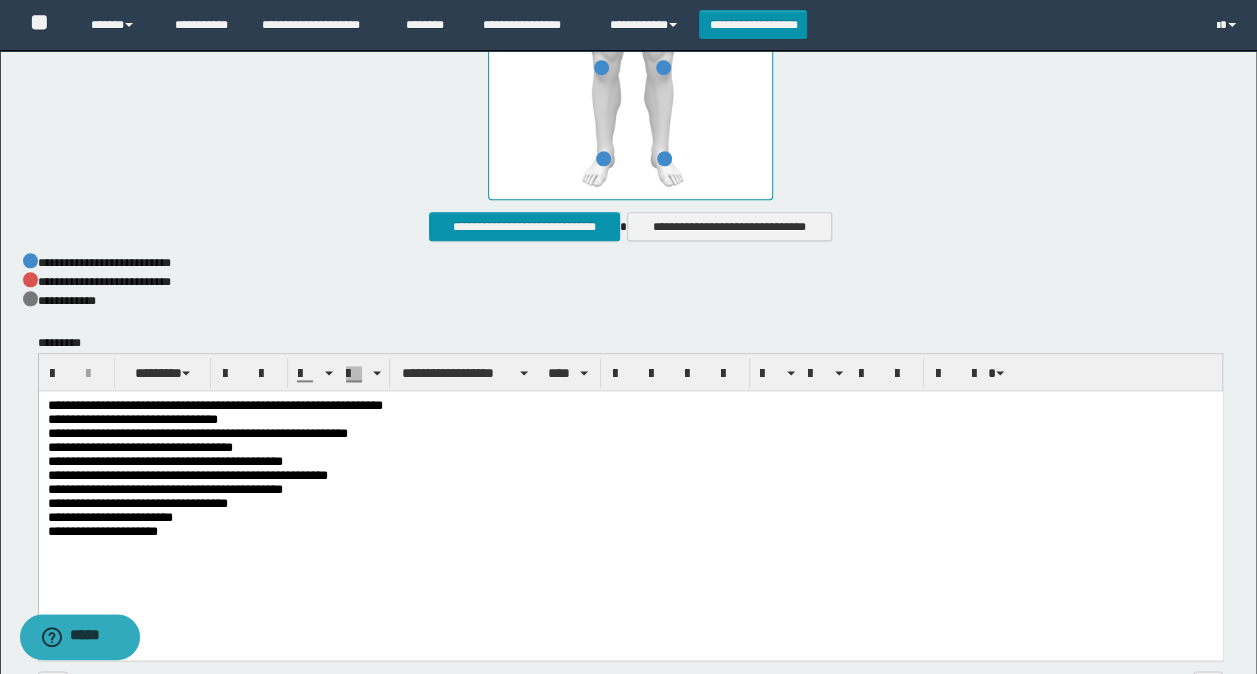 drag, startPoint x: 250, startPoint y: 544, endPoint x: 299, endPoint y: 534, distance: 50.01 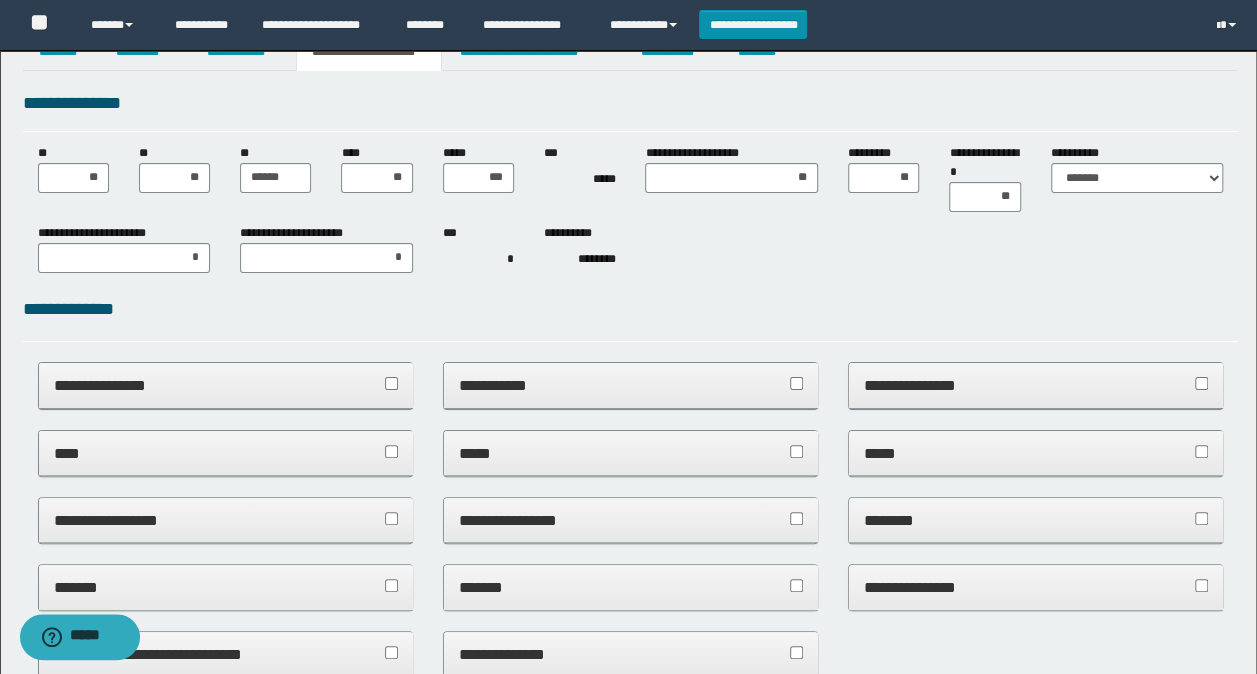 scroll, scrollTop: 0, scrollLeft: 0, axis: both 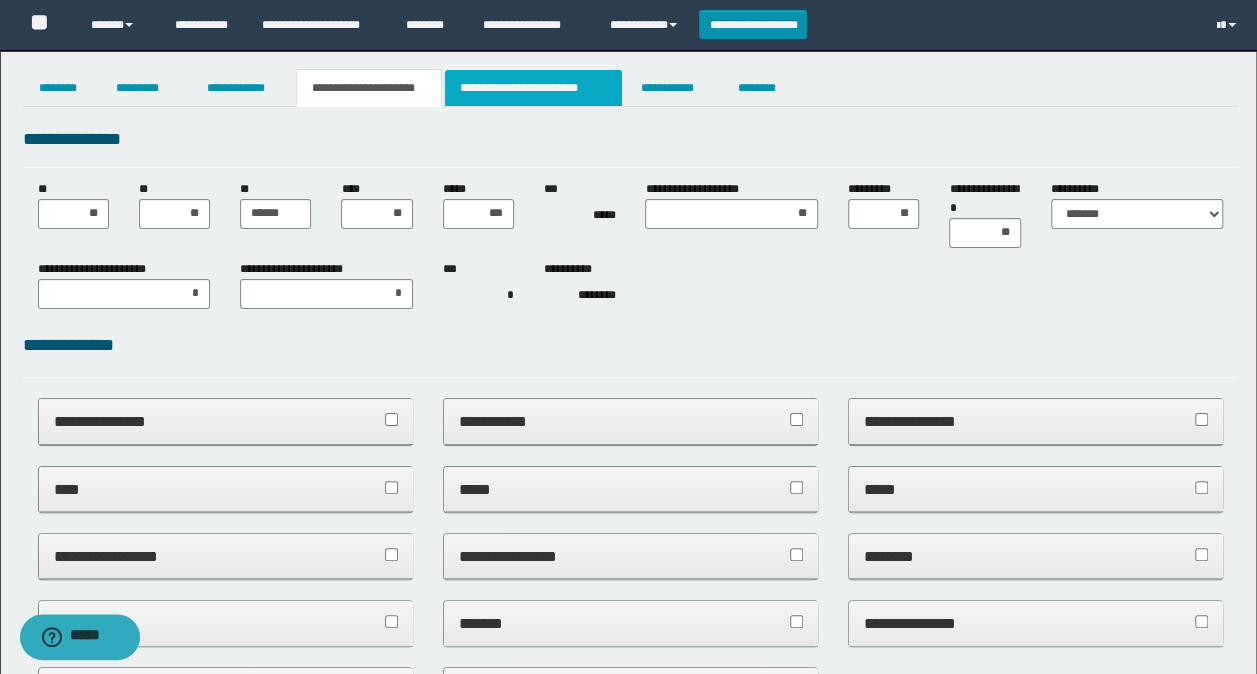 click on "**********" at bounding box center [533, 88] 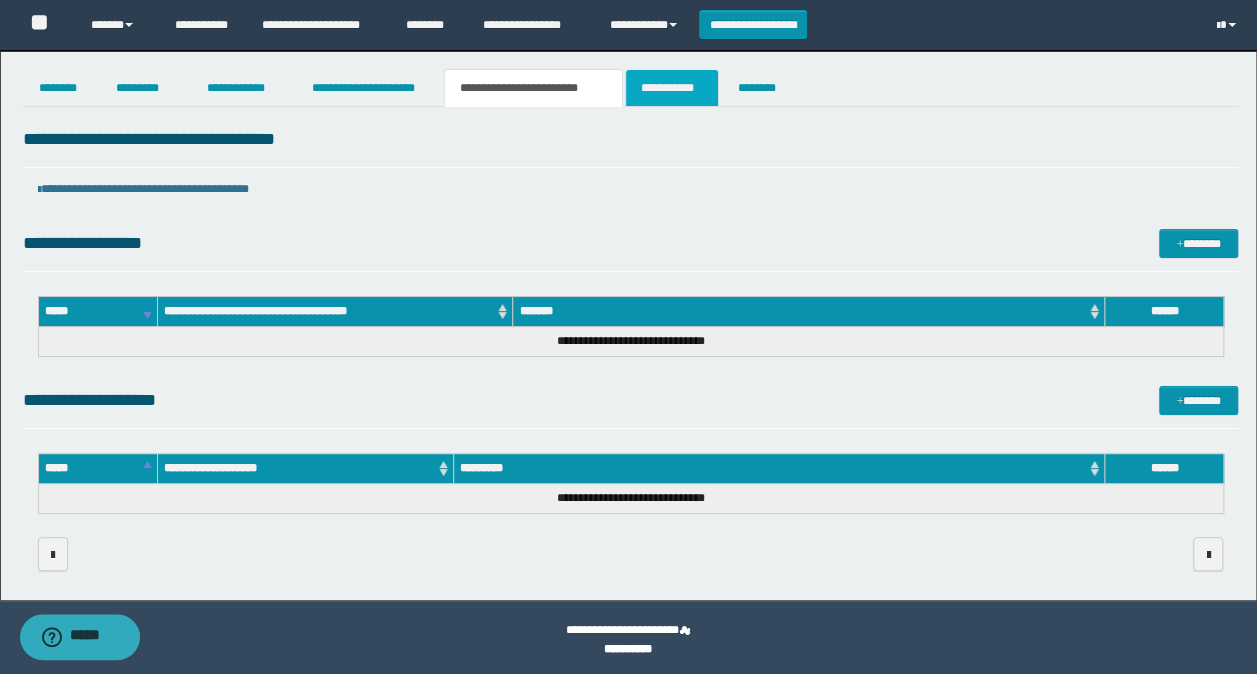 click on "**********" at bounding box center (672, 88) 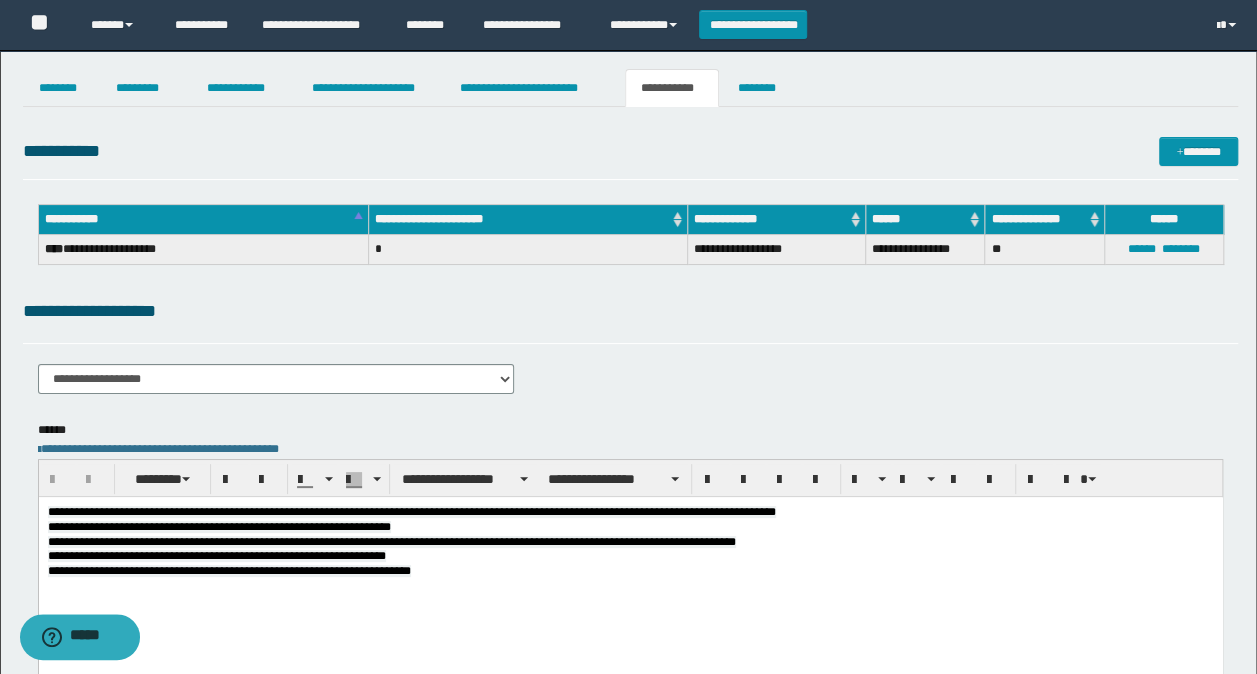scroll, scrollTop: 0, scrollLeft: 0, axis: both 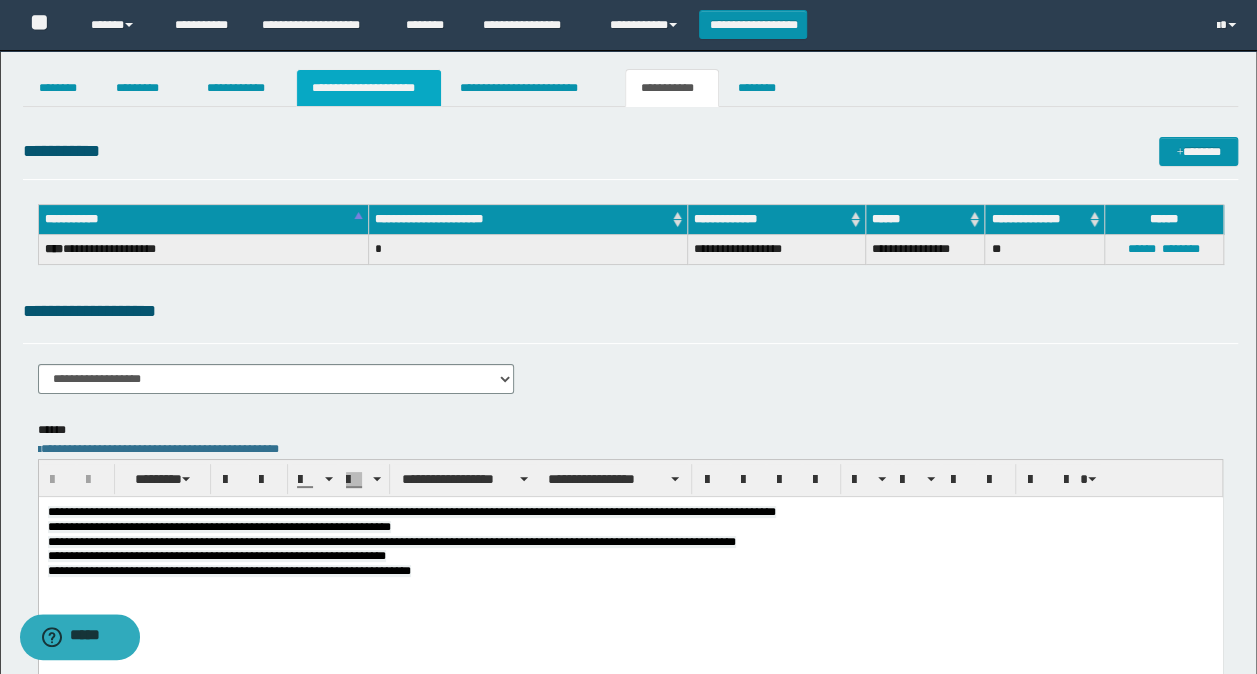 click on "**********" at bounding box center (369, 88) 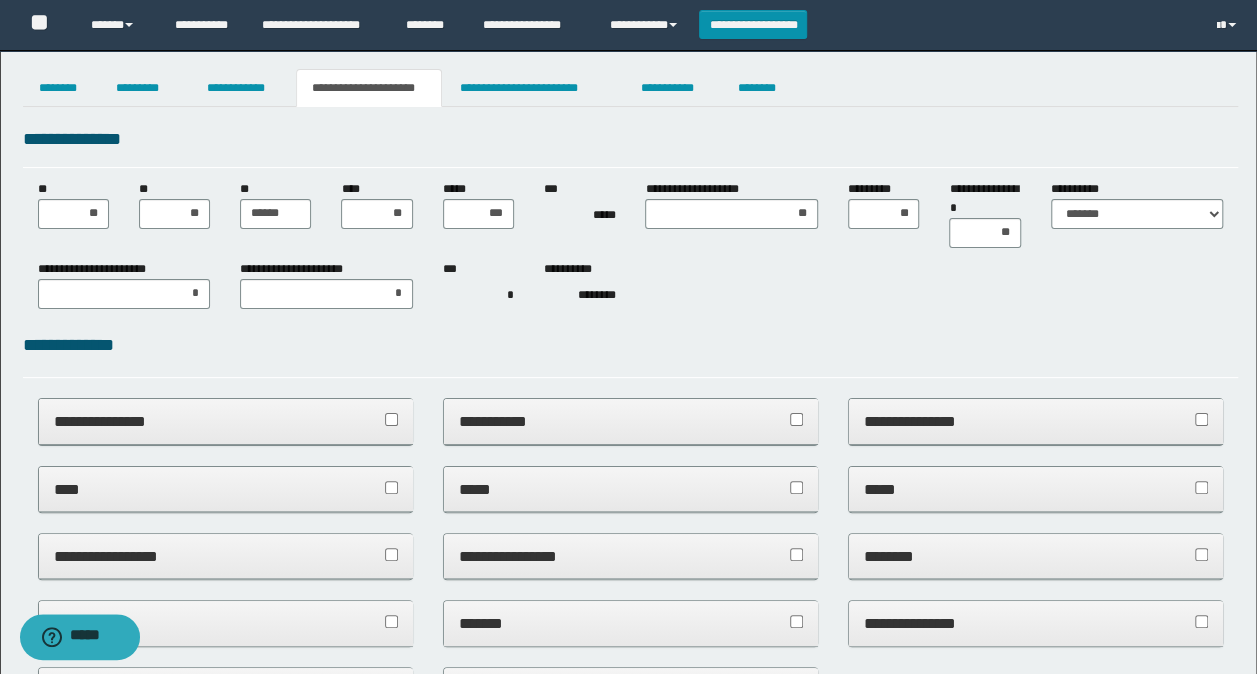 click on "**********" at bounding box center (226, 421) 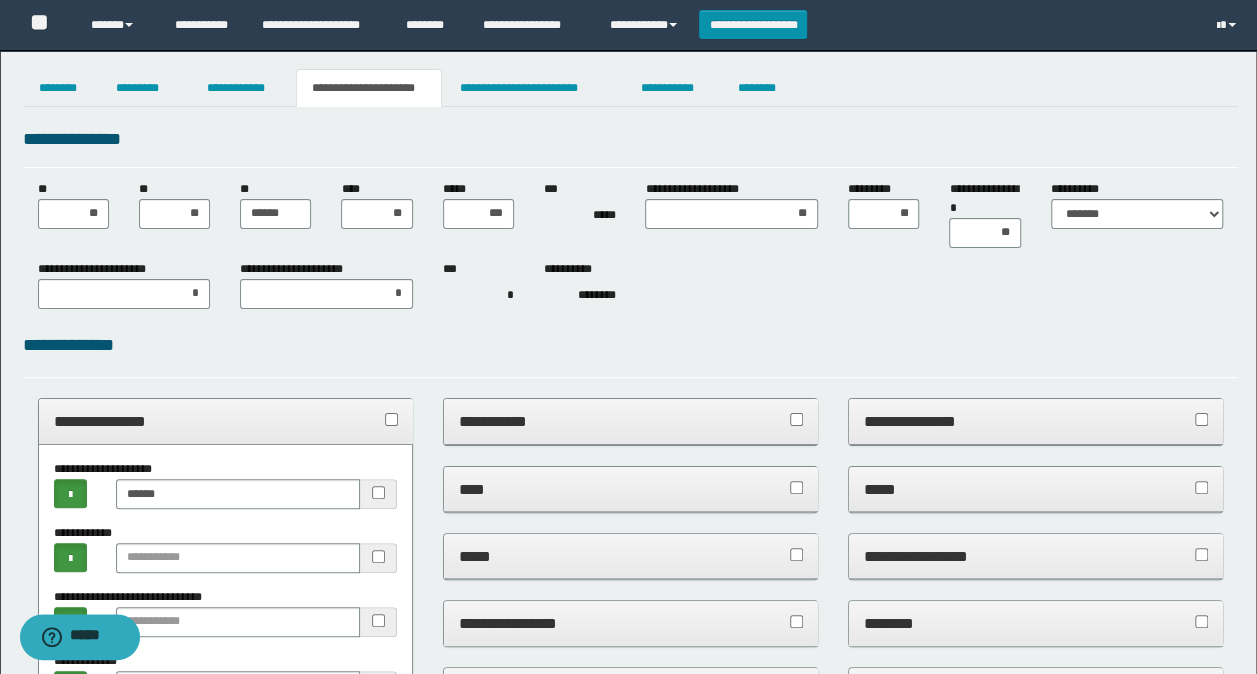 click on "**********" at bounding box center (226, 421) 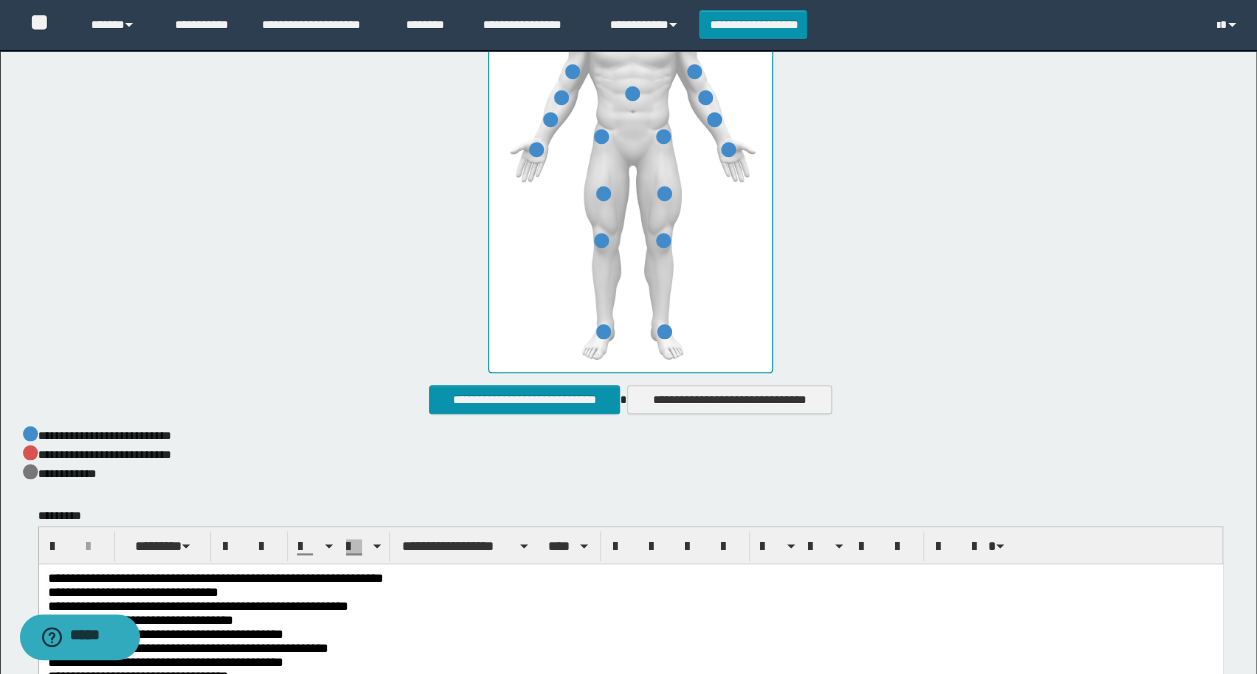 scroll, scrollTop: 1200, scrollLeft: 0, axis: vertical 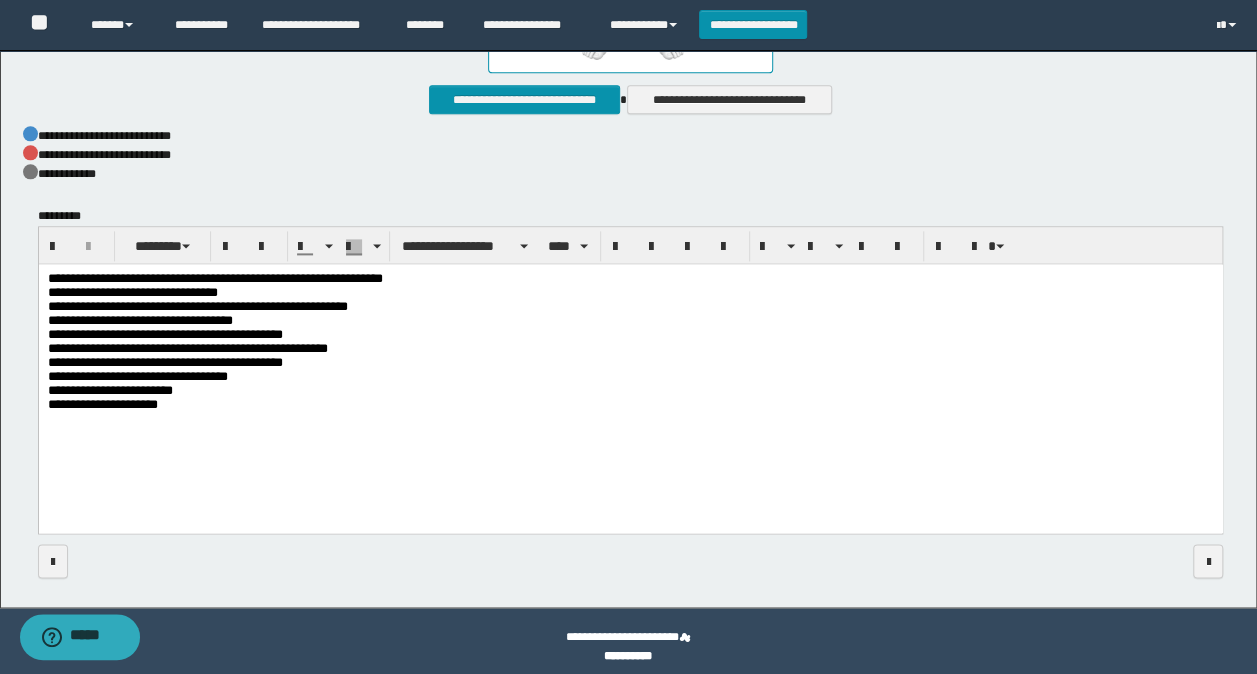 click on "**********" at bounding box center (630, 366) 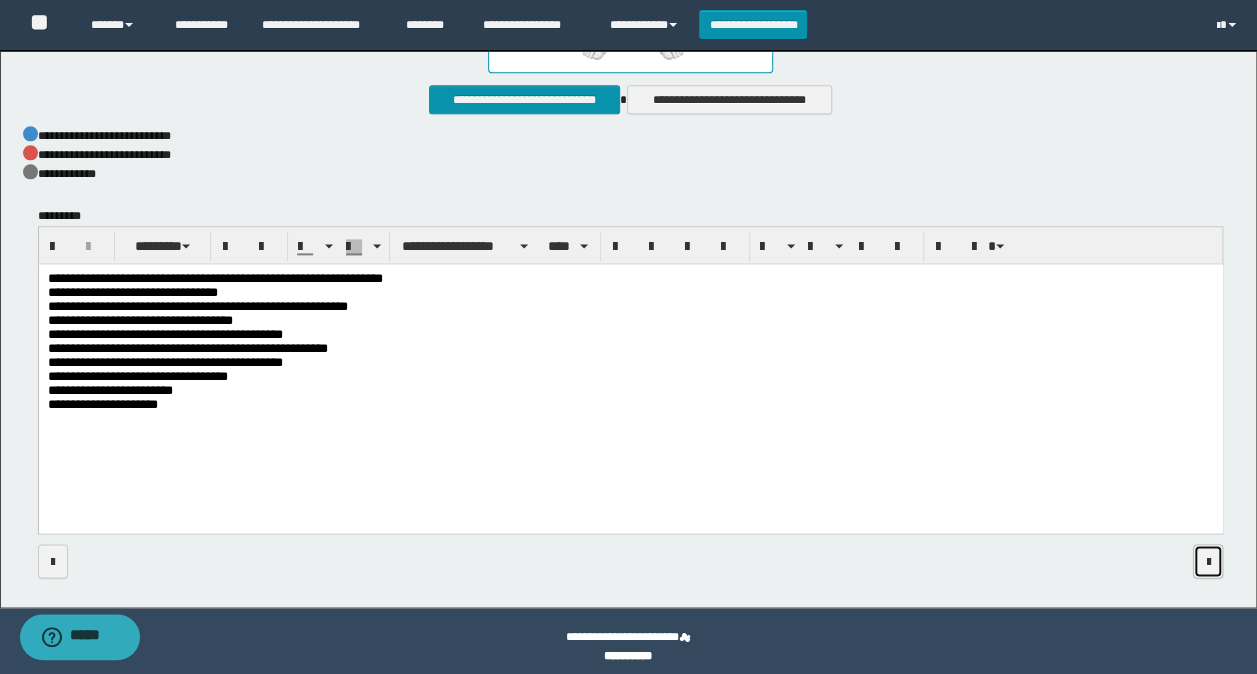 click at bounding box center [1208, 561] 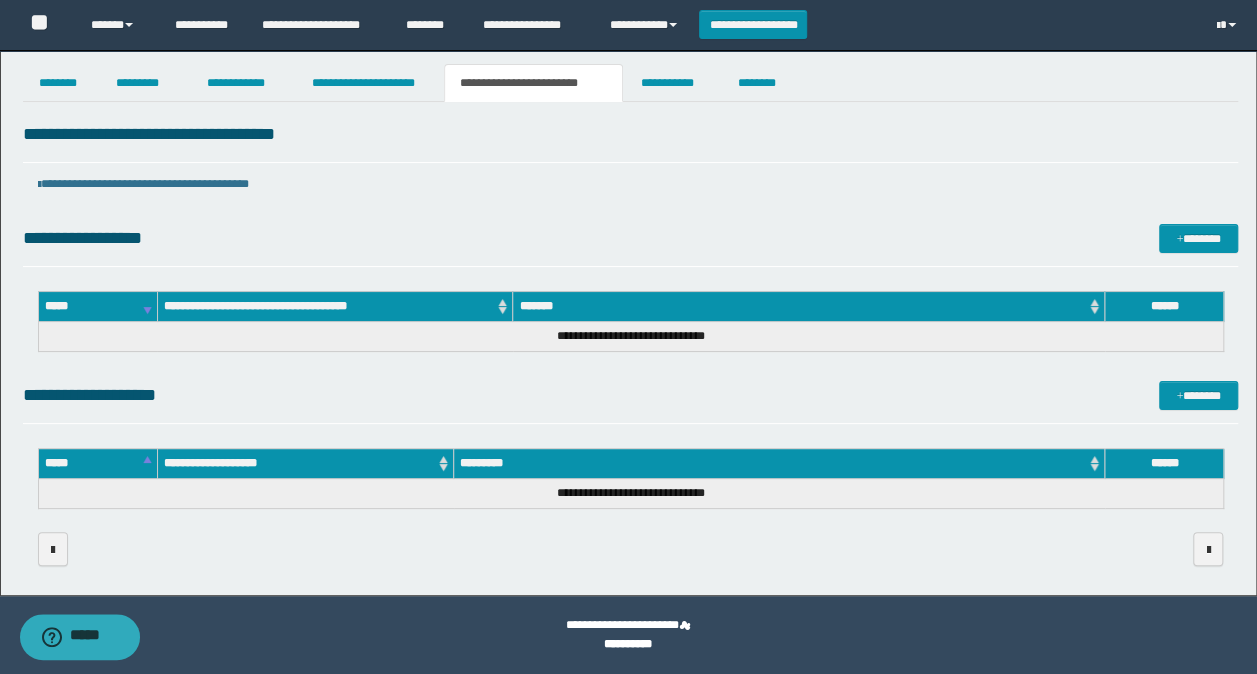 scroll, scrollTop: 4, scrollLeft: 0, axis: vertical 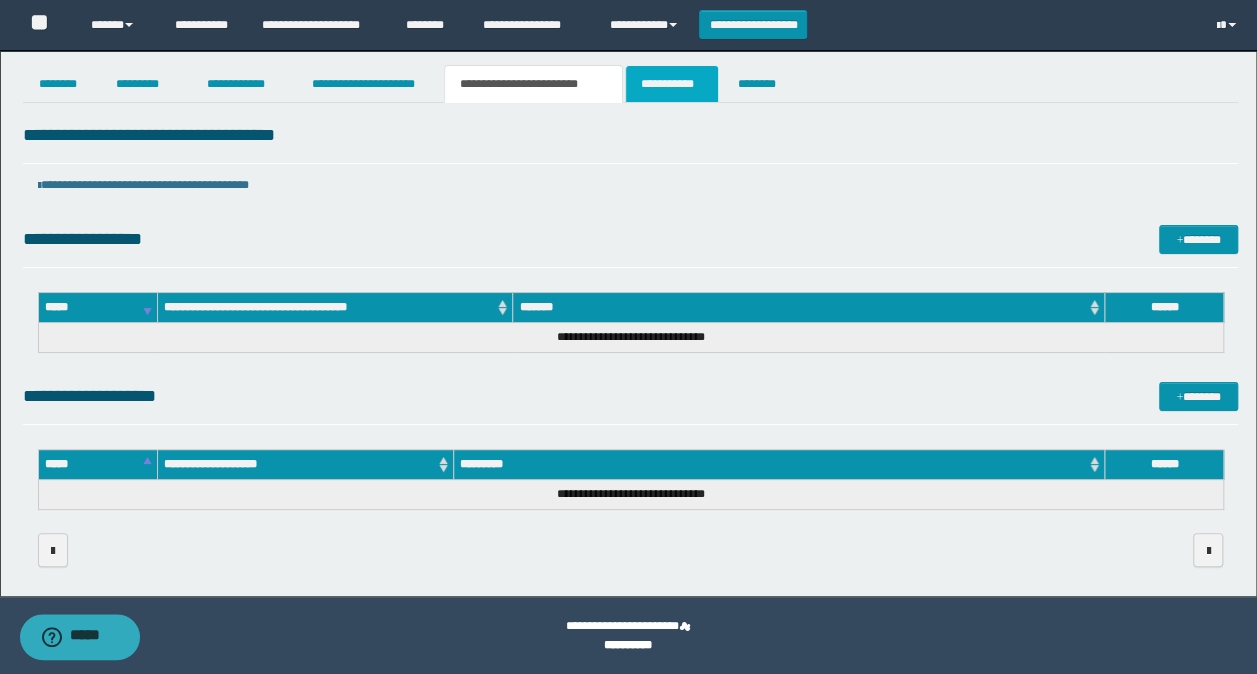 click on "**********" at bounding box center [672, 84] 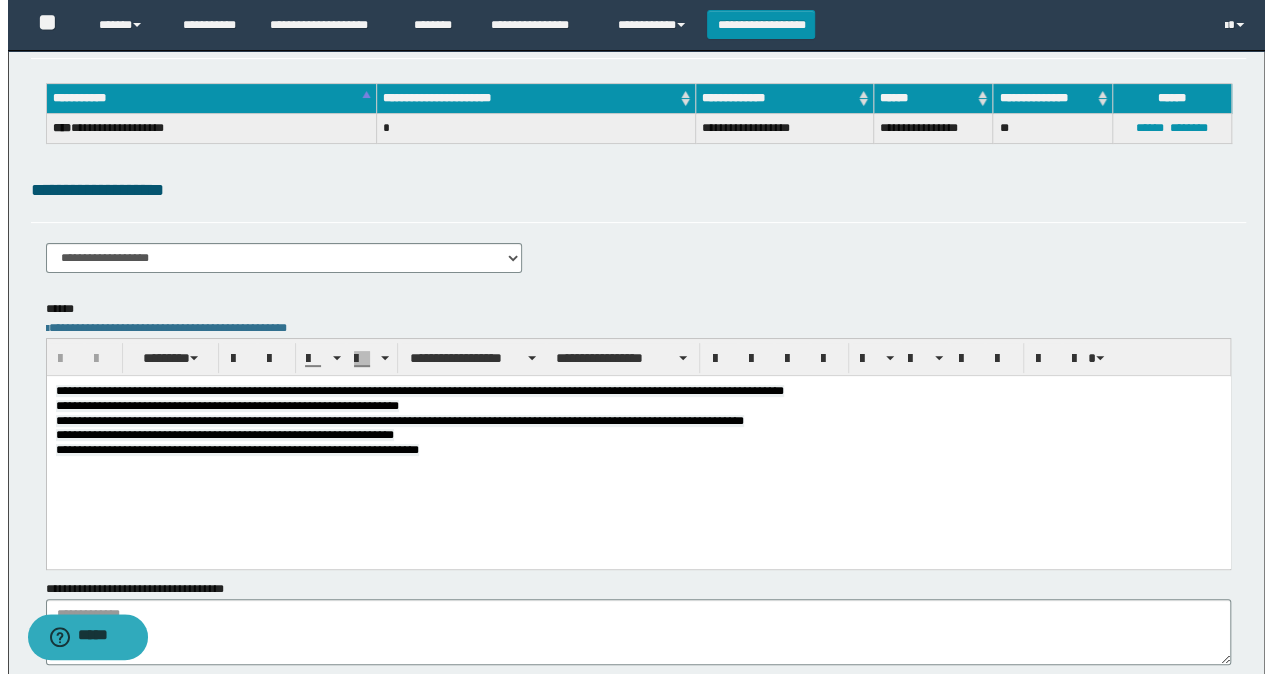 scroll, scrollTop: 0, scrollLeft: 0, axis: both 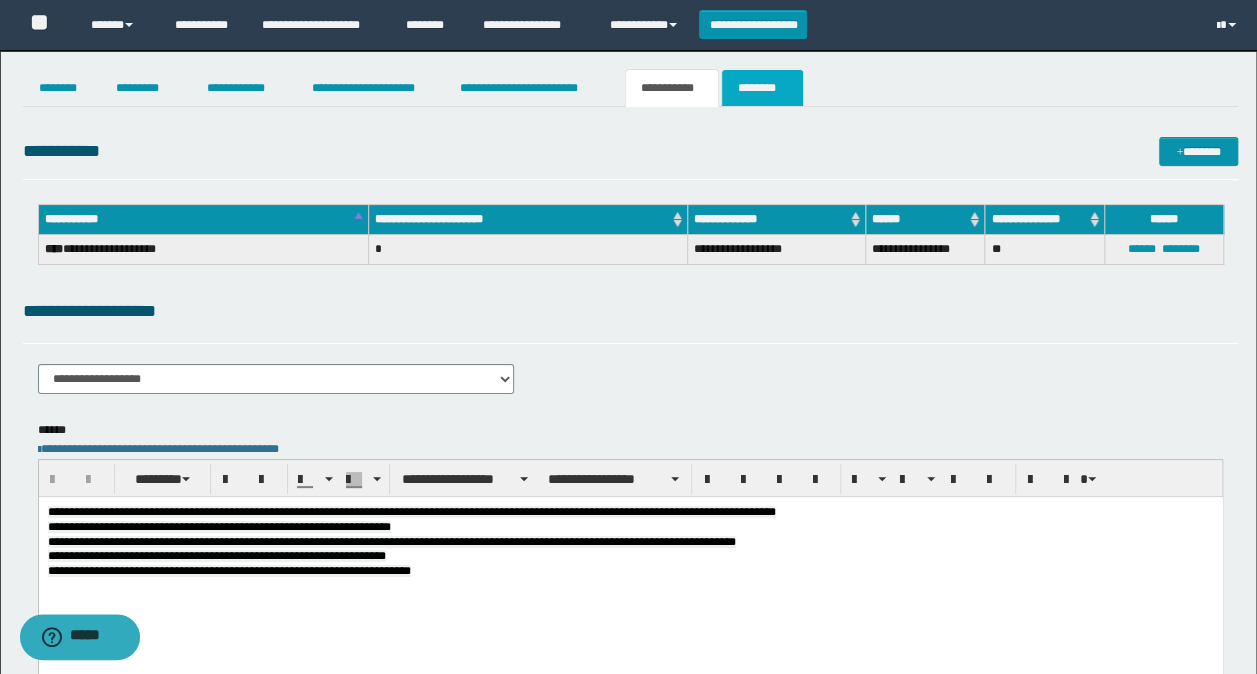 click on "********" at bounding box center (762, 88) 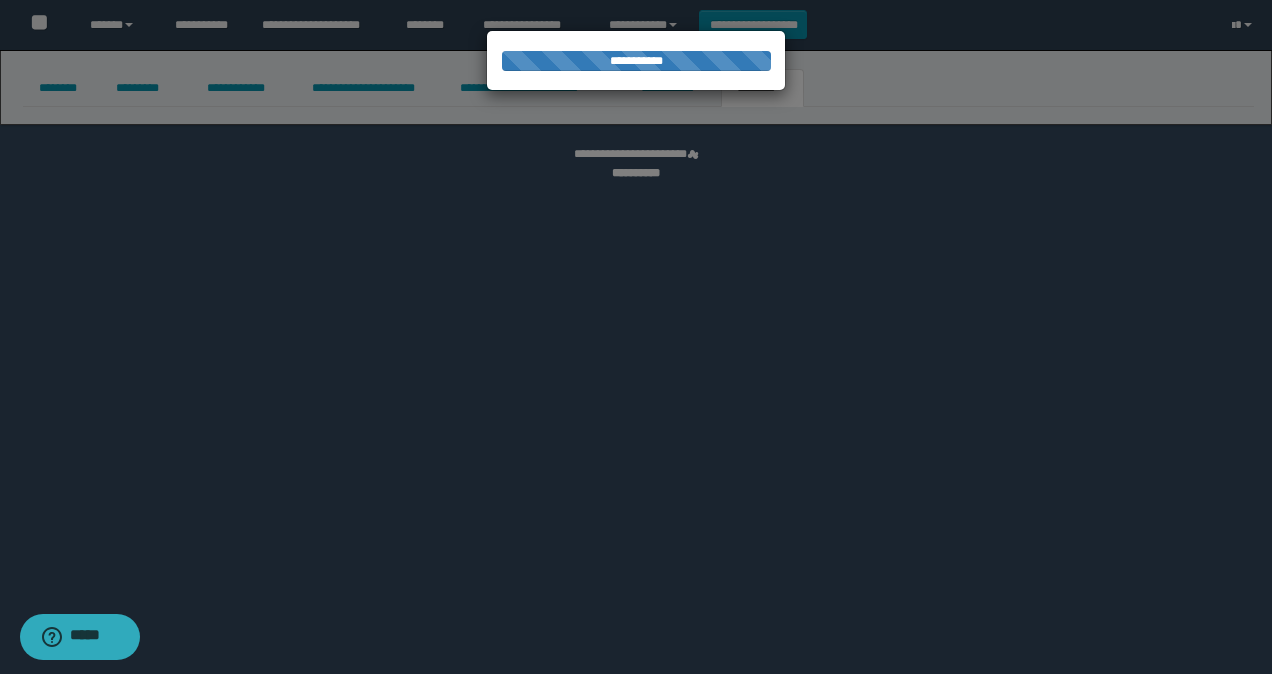 select 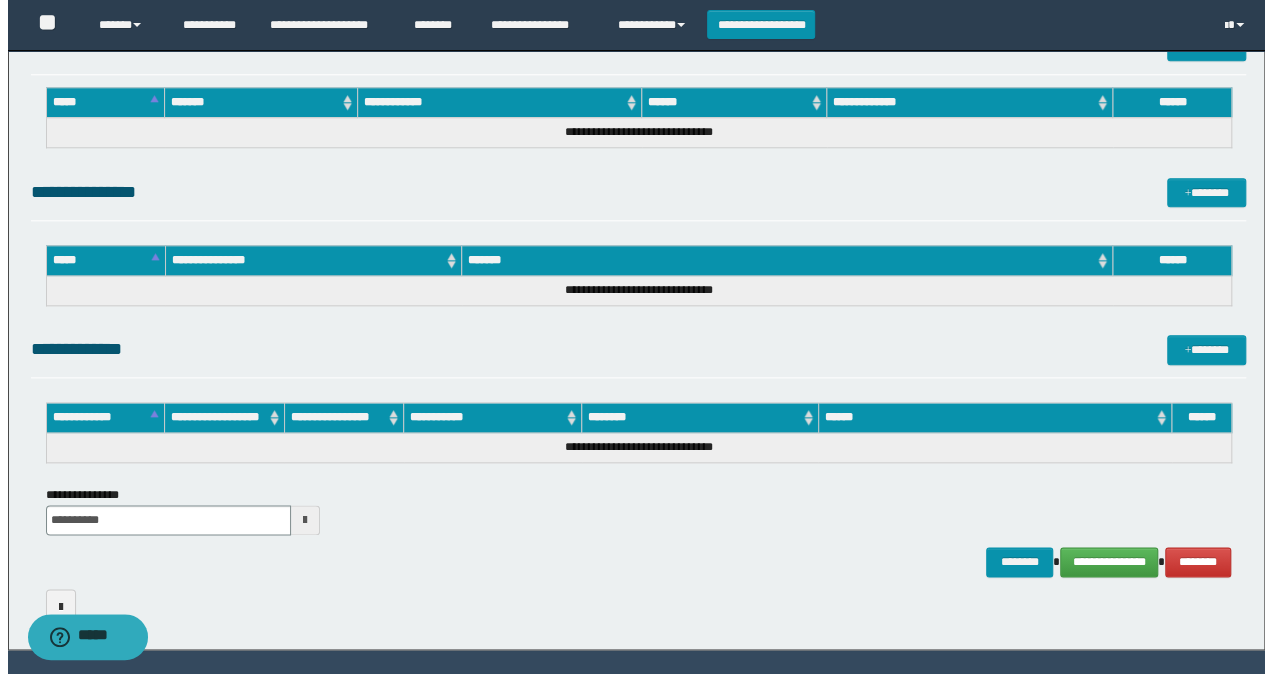 scroll, scrollTop: 1022, scrollLeft: 0, axis: vertical 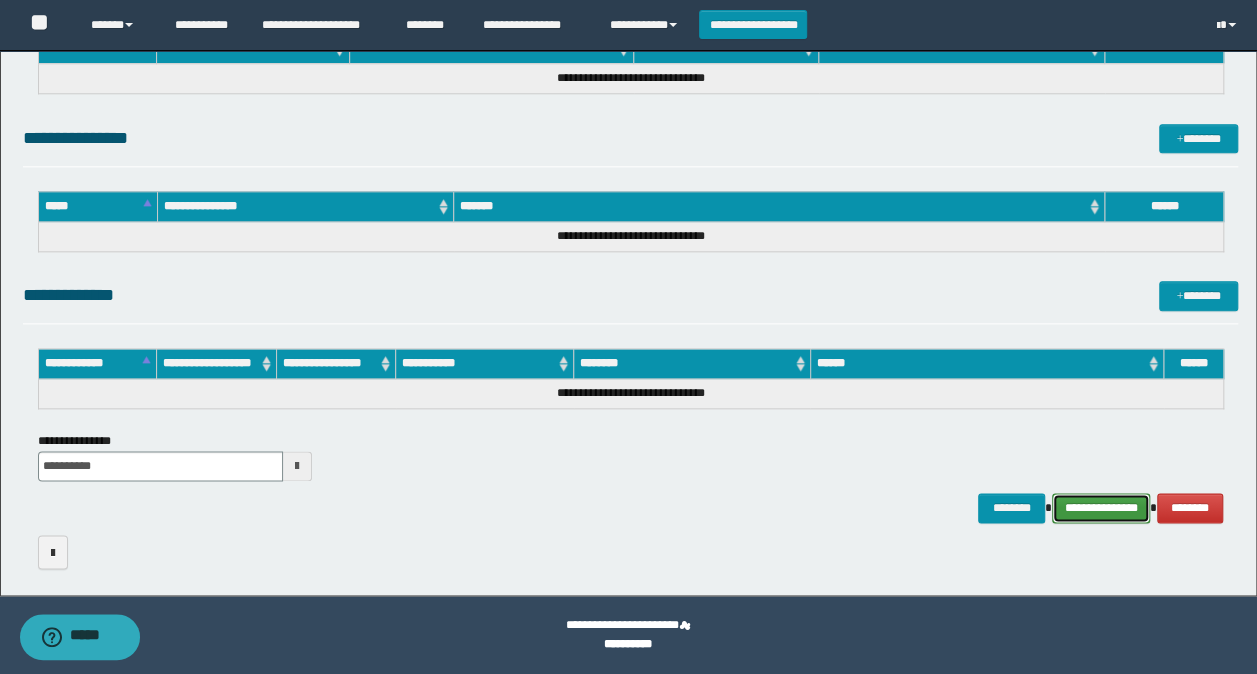 click on "**********" at bounding box center (1101, 507) 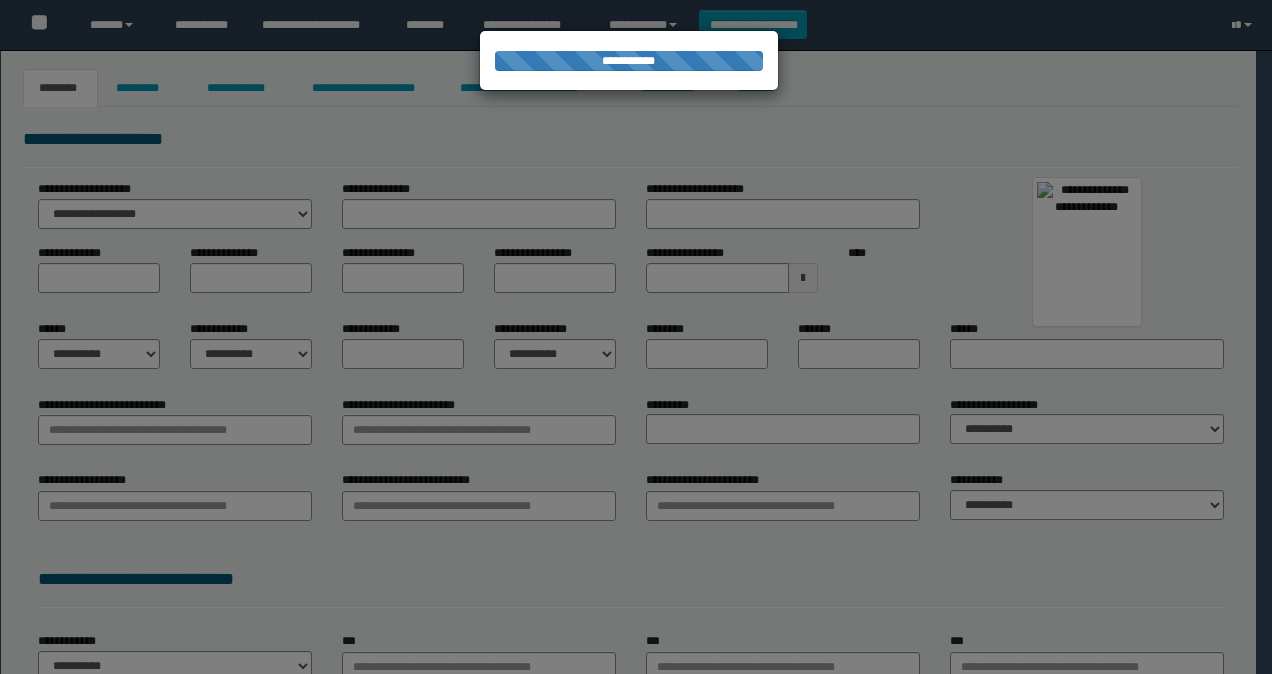 scroll, scrollTop: 0, scrollLeft: 0, axis: both 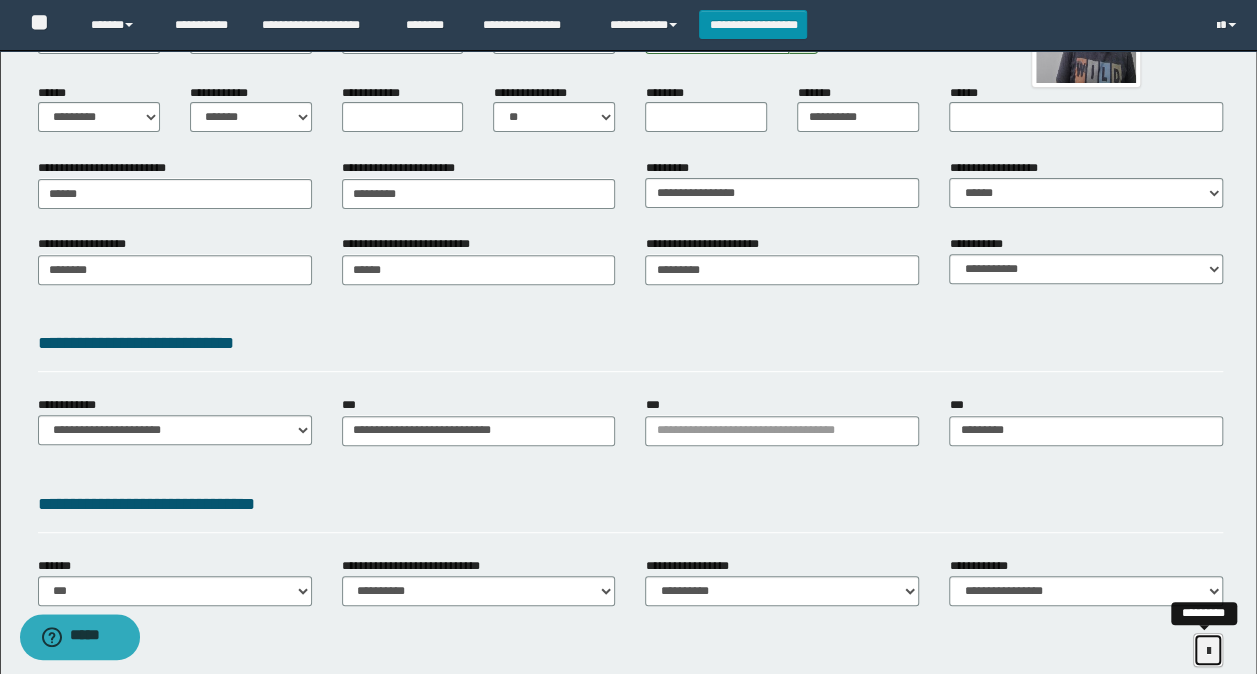 click at bounding box center [1208, 651] 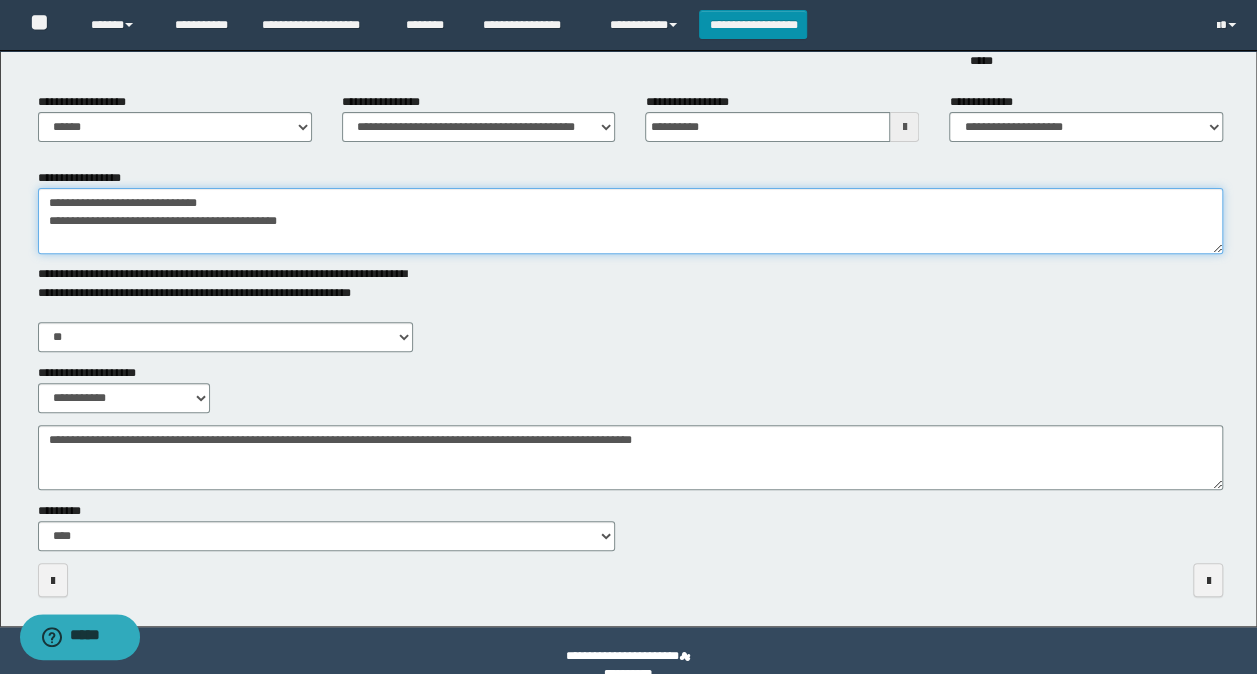 click on "**********" at bounding box center (631, 221) 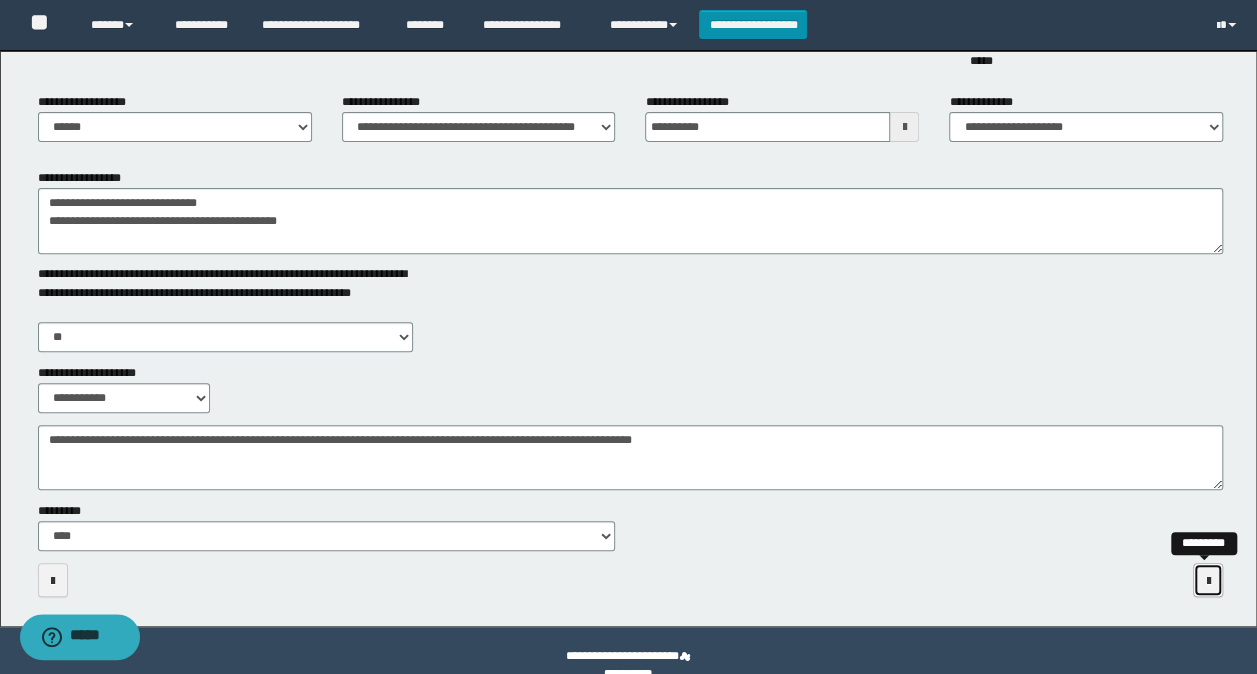 click at bounding box center (1208, 581) 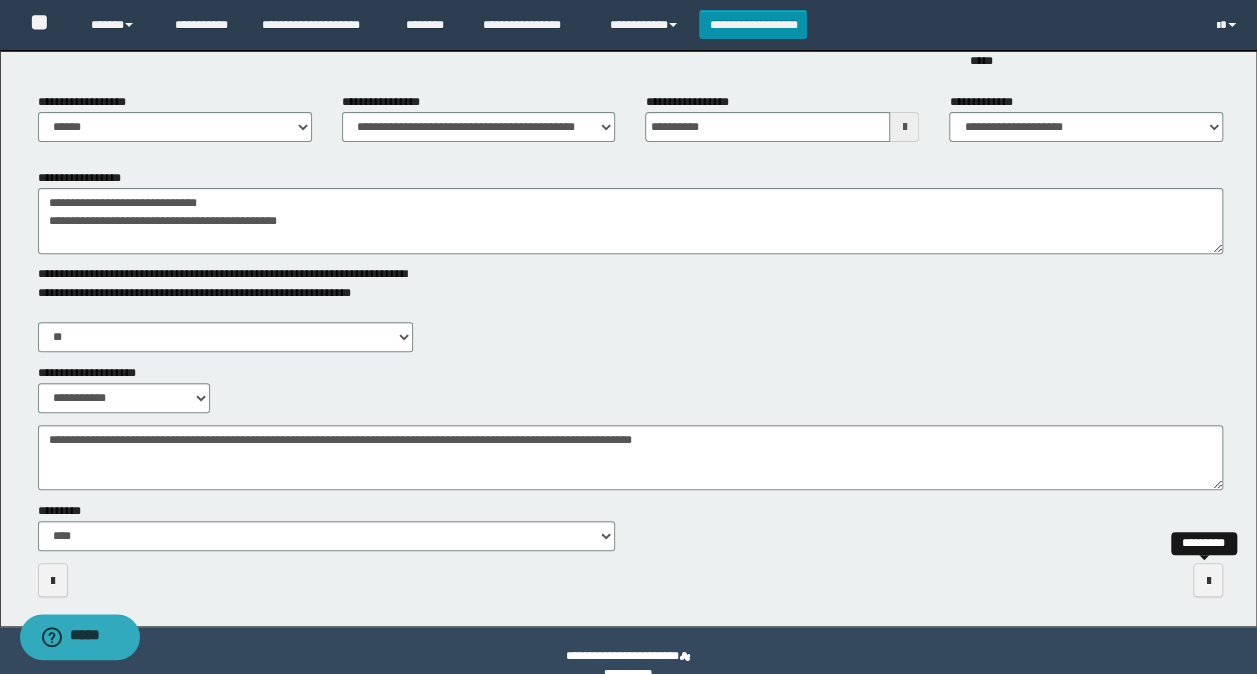 scroll, scrollTop: 0, scrollLeft: 0, axis: both 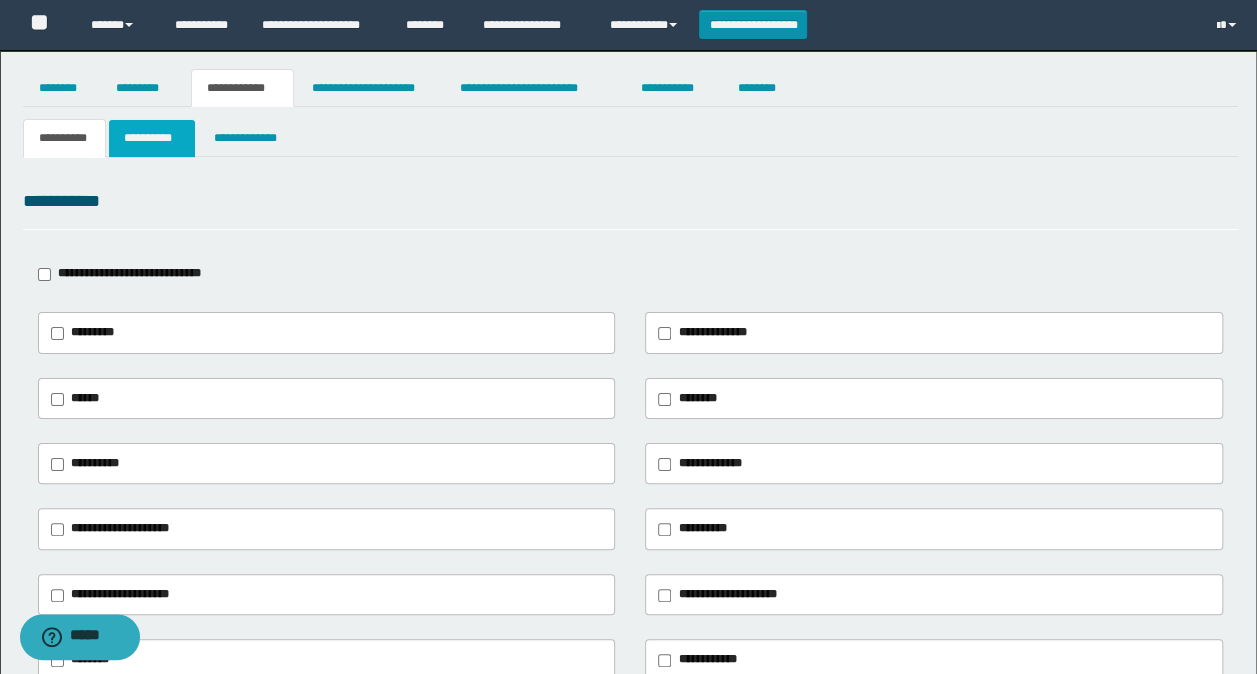 click on "**********" at bounding box center (151, 138) 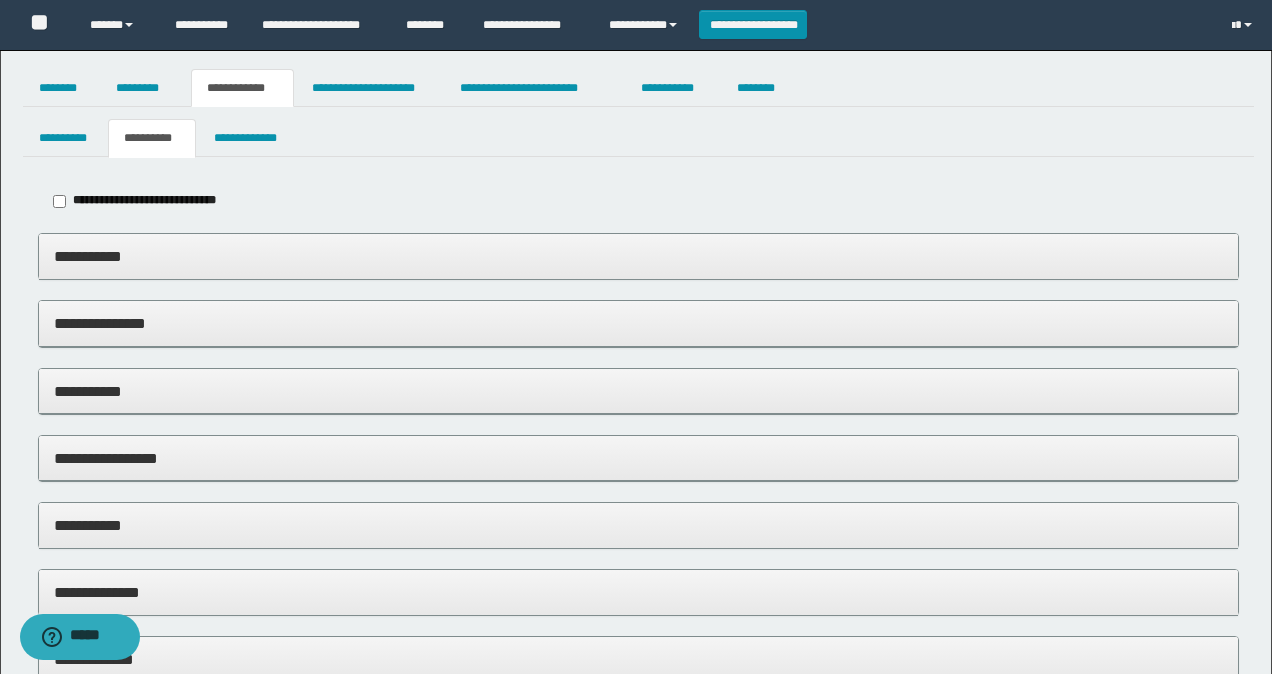 type on "*****" 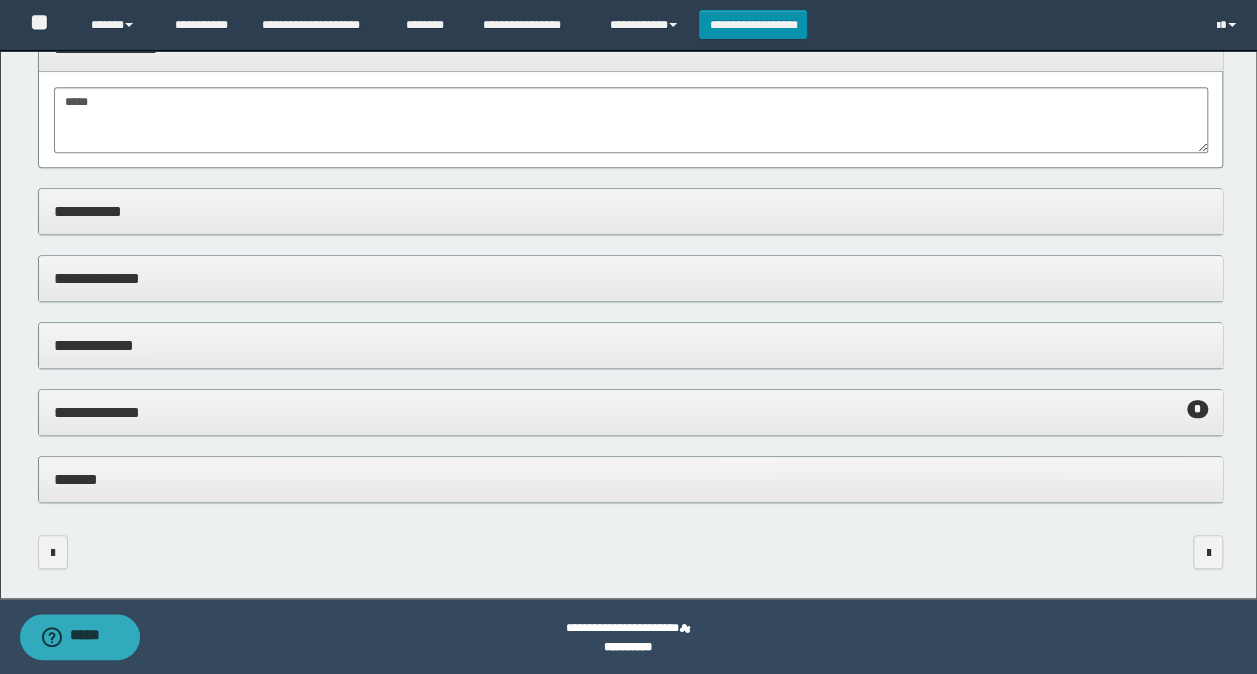 scroll, scrollTop: 602, scrollLeft: 0, axis: vertical 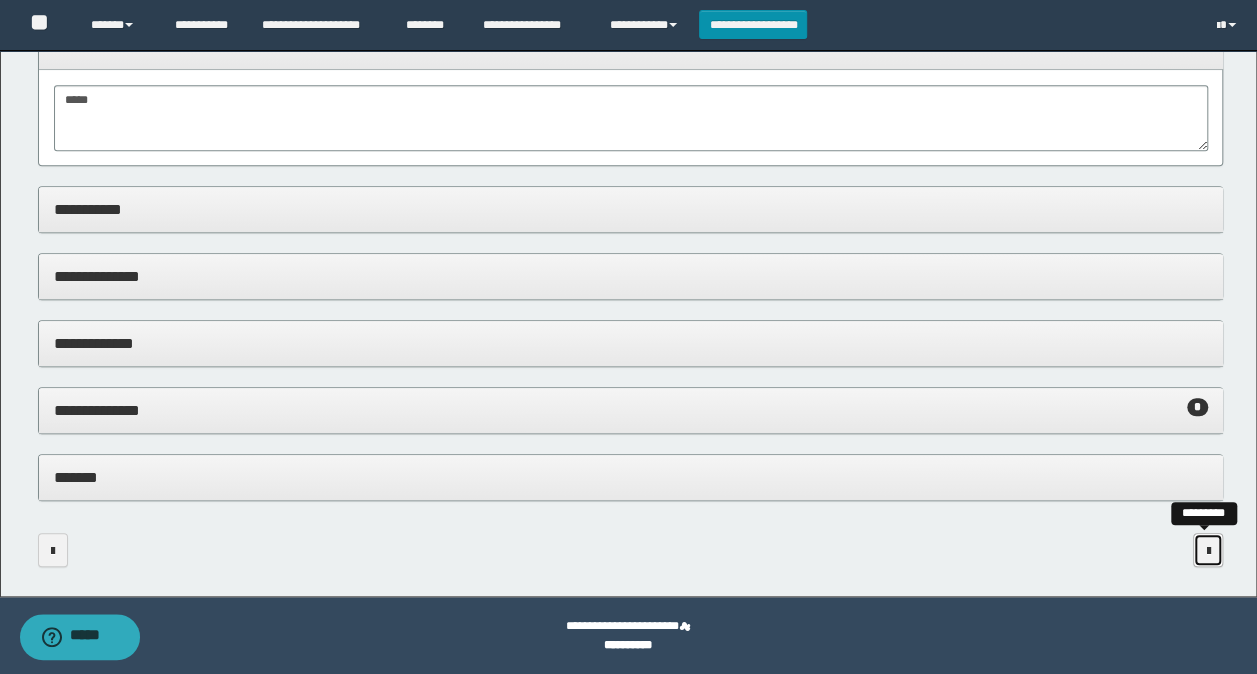 click at bounding box center (1208, 551) 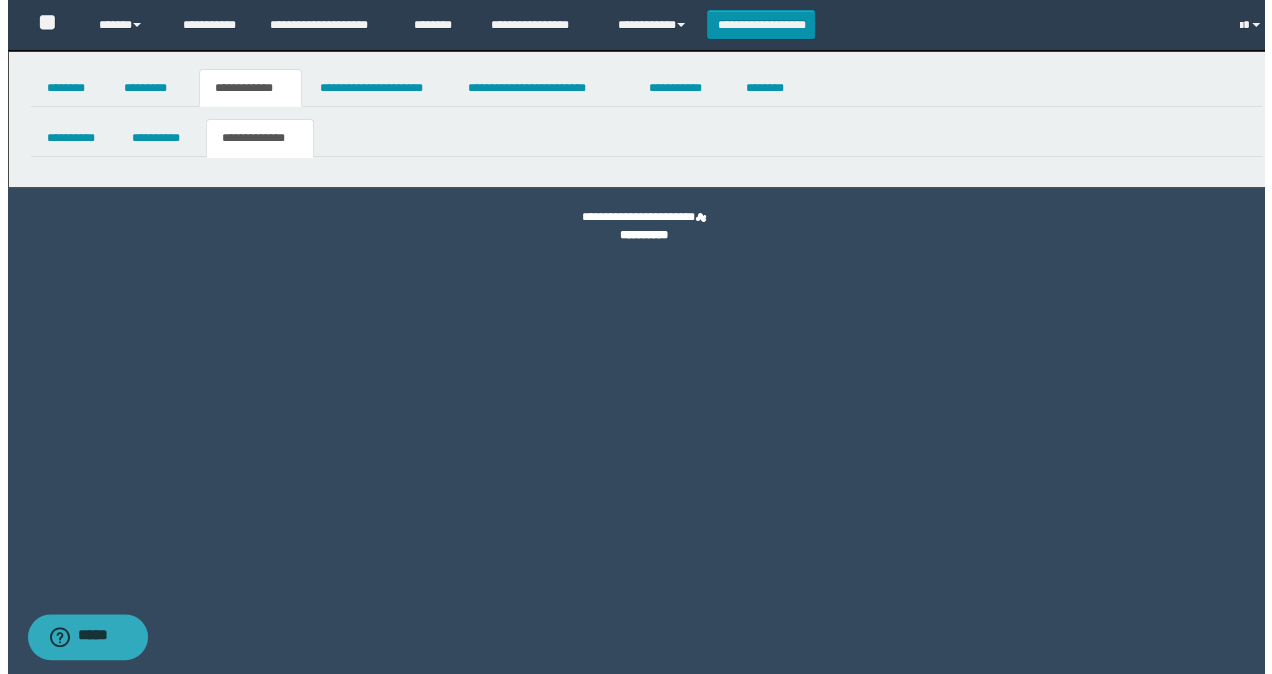 scroll, scrollTop: 0, scrollLeft: 0, axis: both 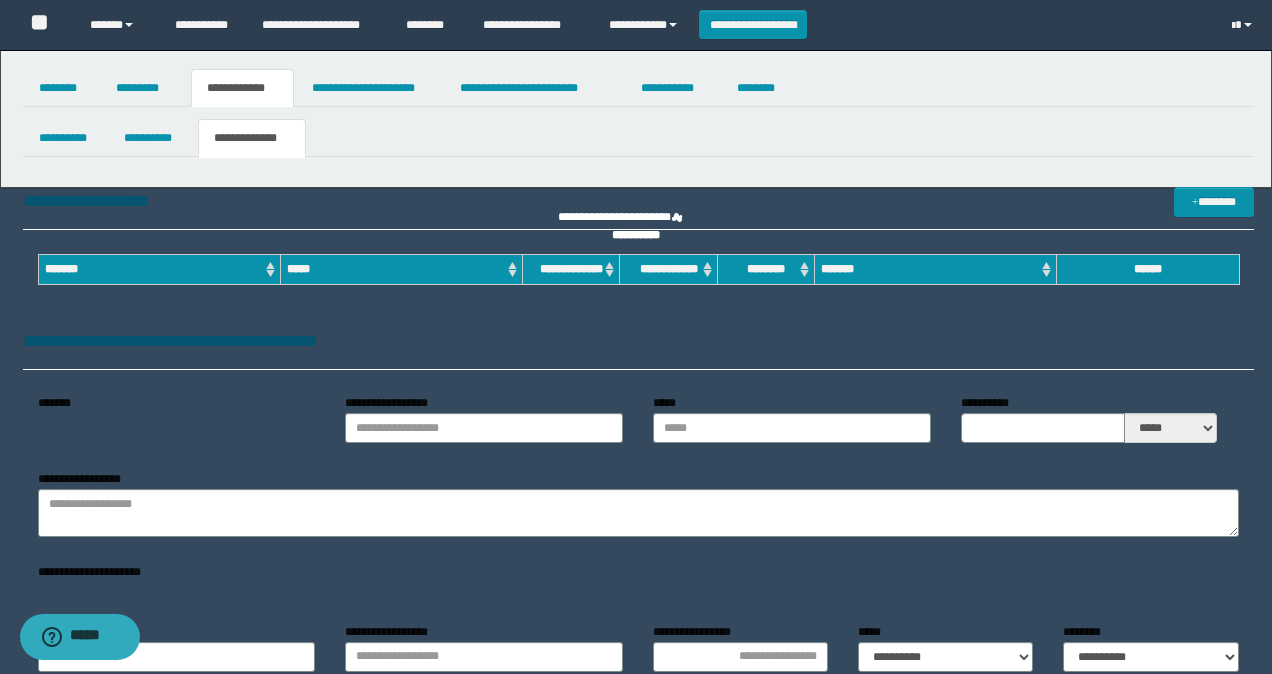 type on "*********" 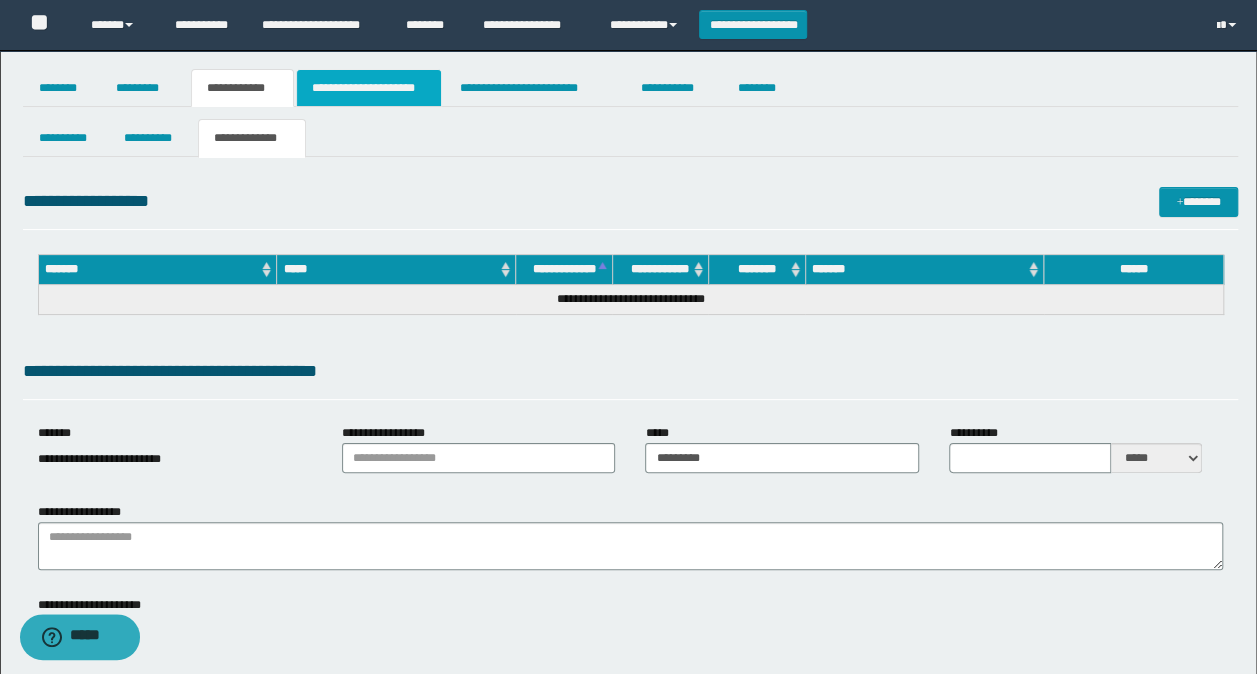 click on "**********" at bounding box center (369, 88) 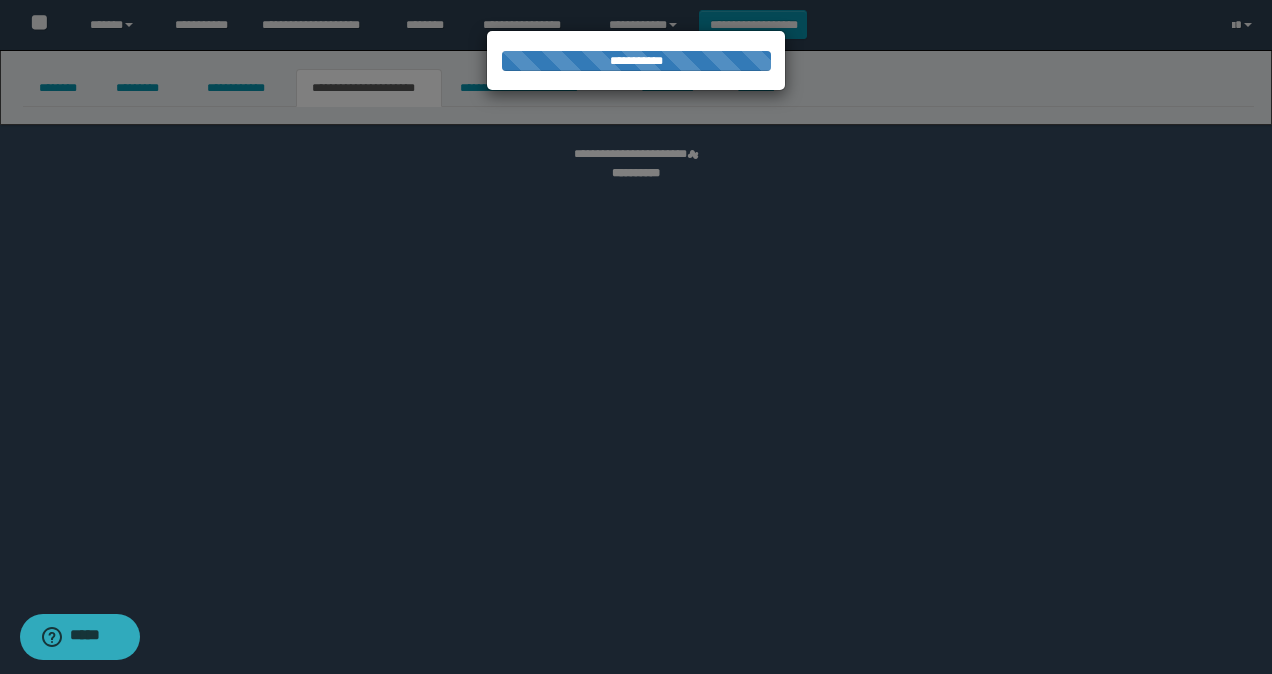 select on "*" 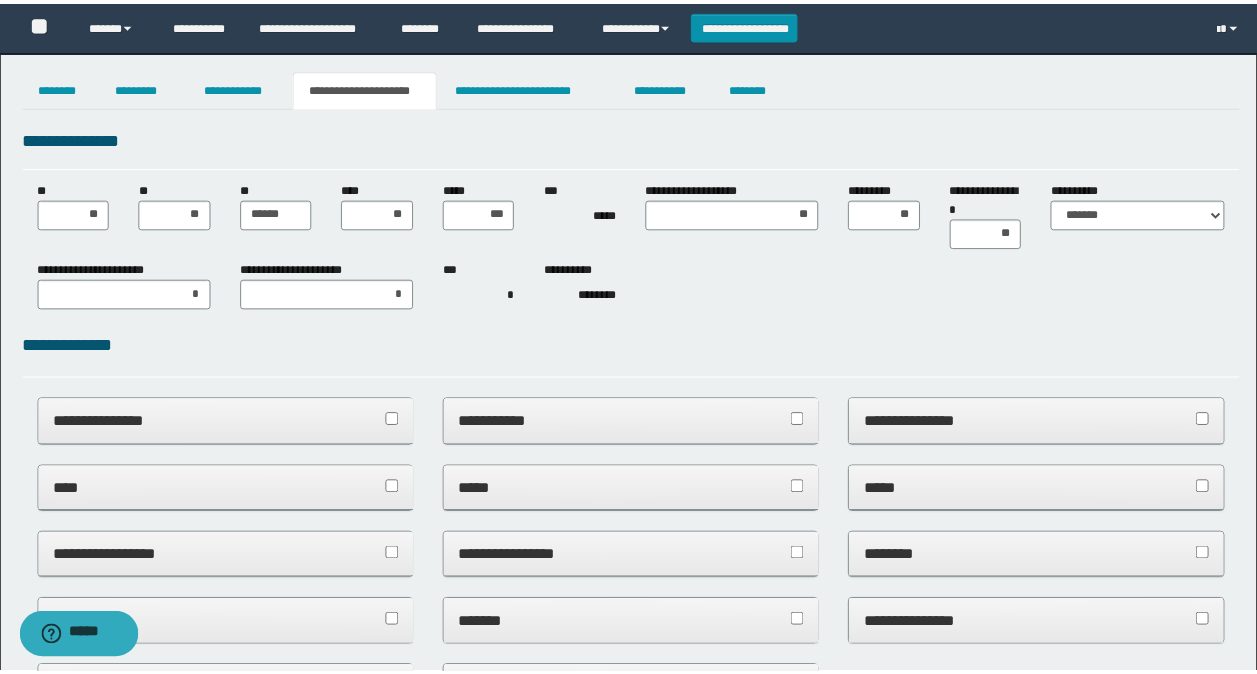 scroll, scrollTop: 0, scrollLeft: 0, axis: both 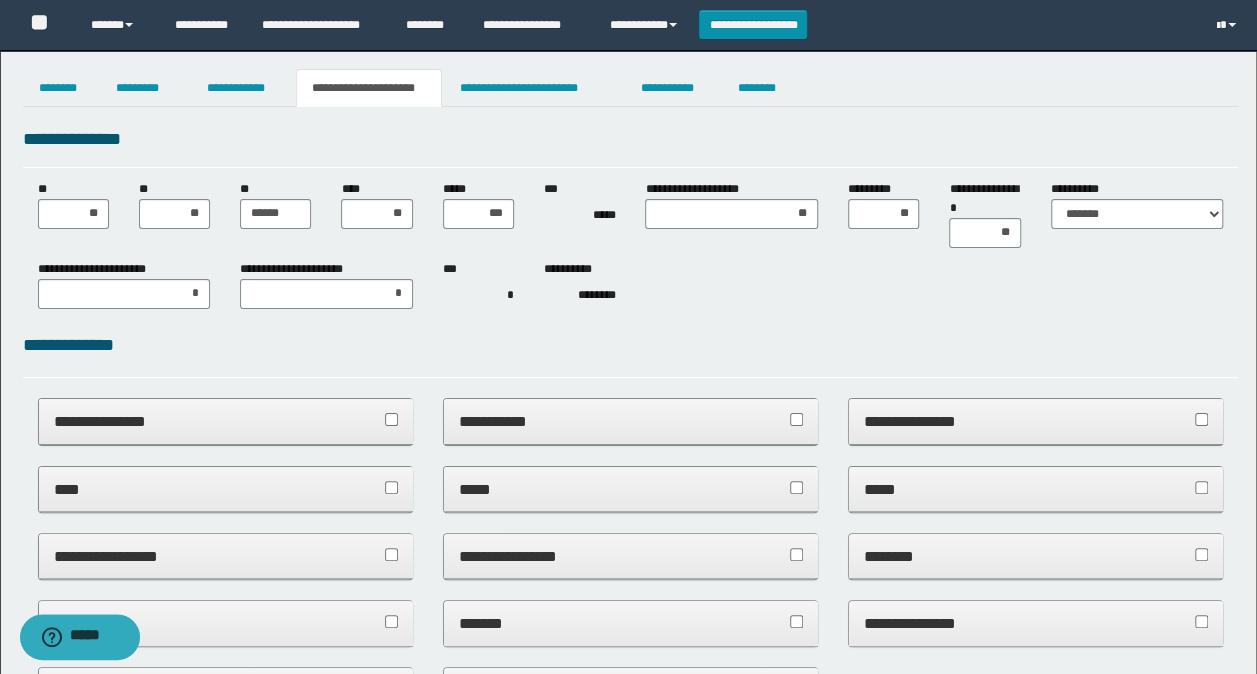 click on "**********" at bounding box center (226, 421) 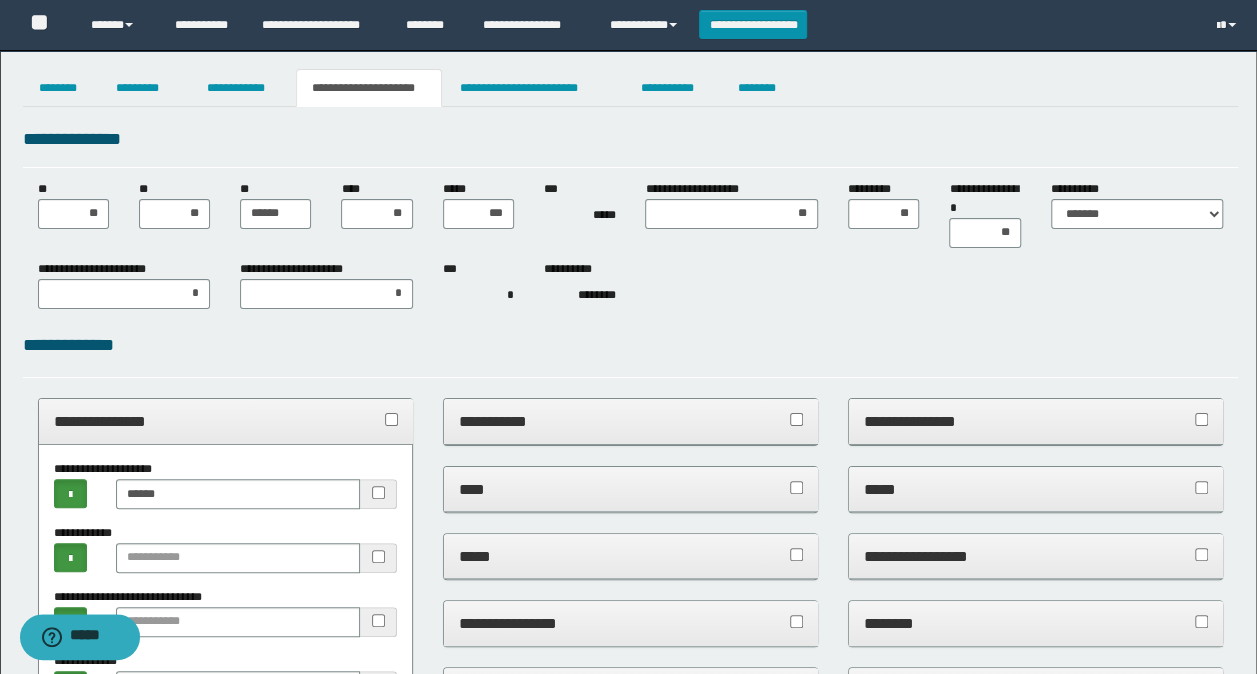 click on "**********" at bounding box center (226, 421) 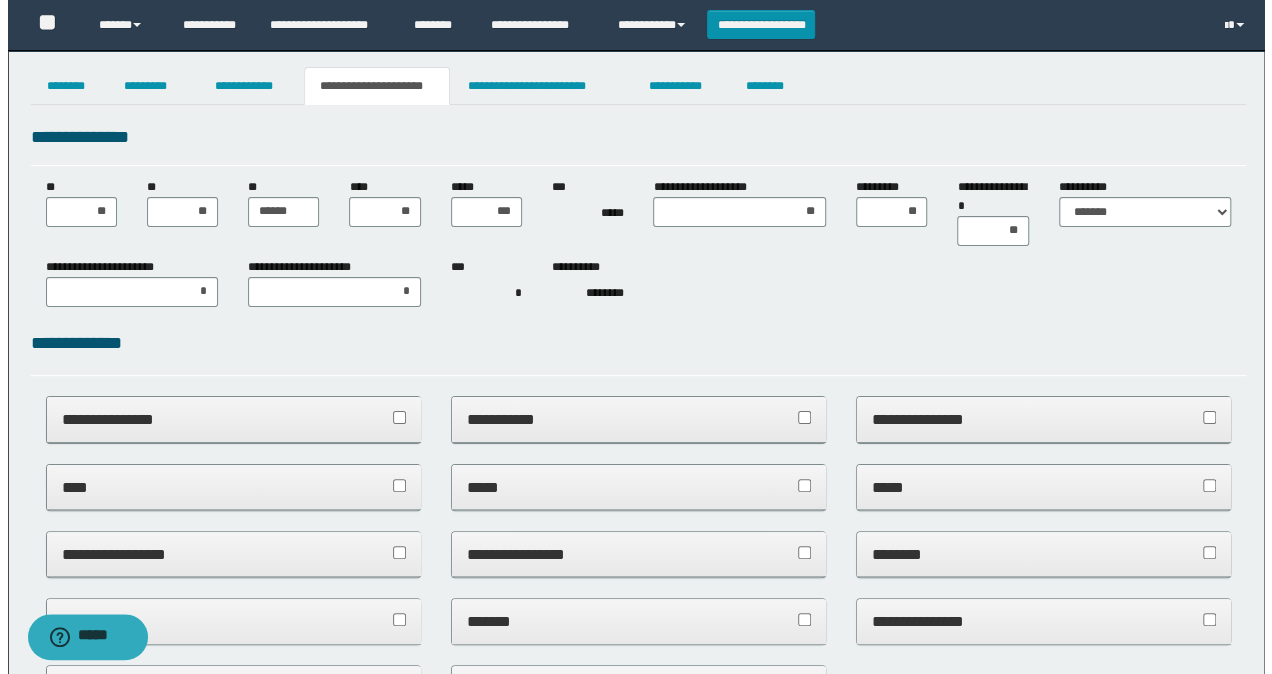 scroll, scrollTop: 0, scrollLeft: 0, axis: both 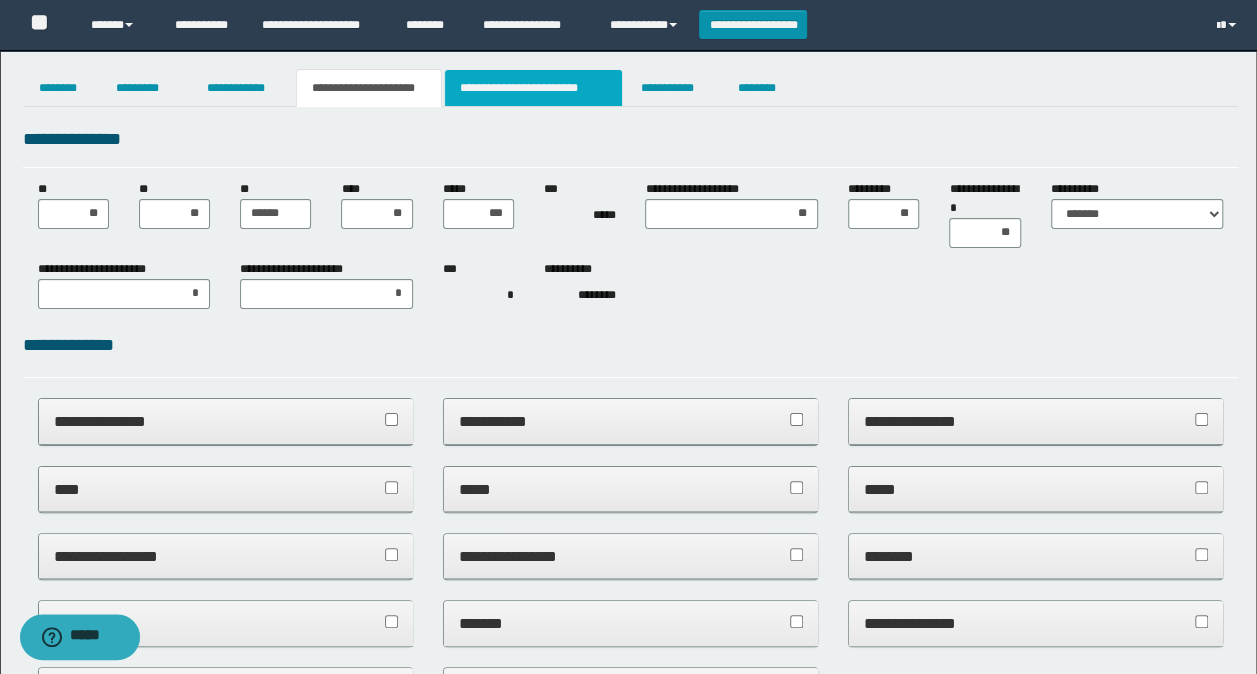 click on "**********" at bounding box center [533, 88] 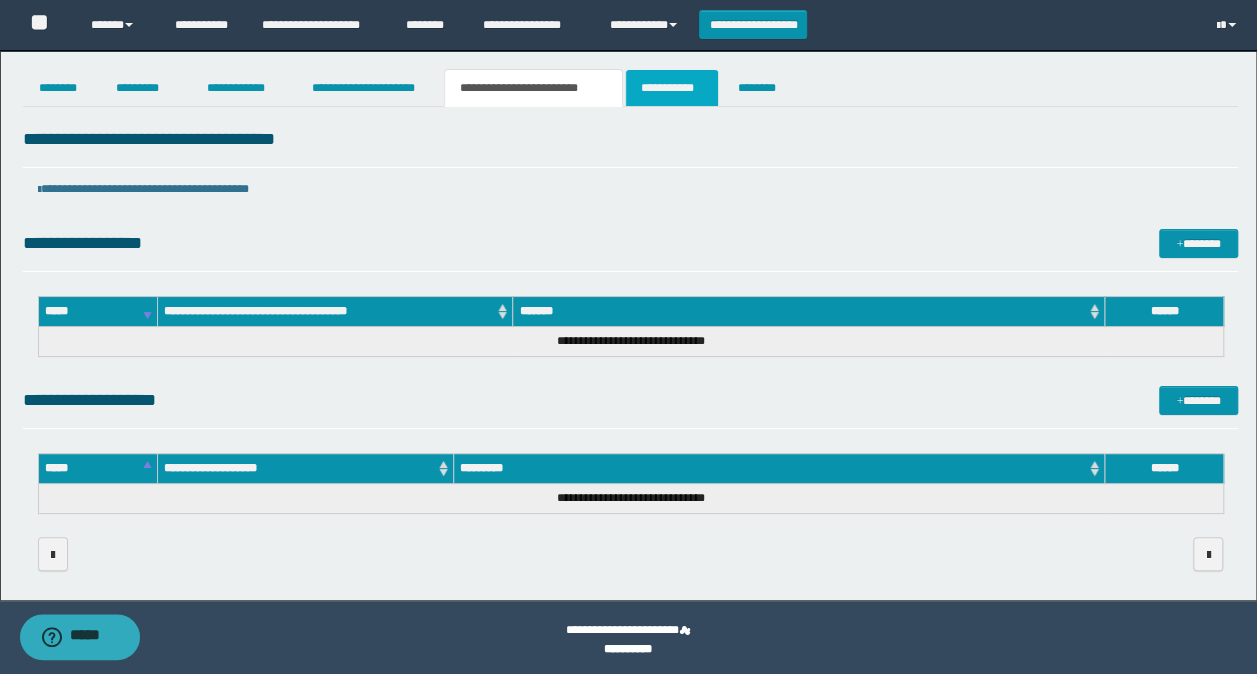 click on "**********" at bounding box center [672, 88] 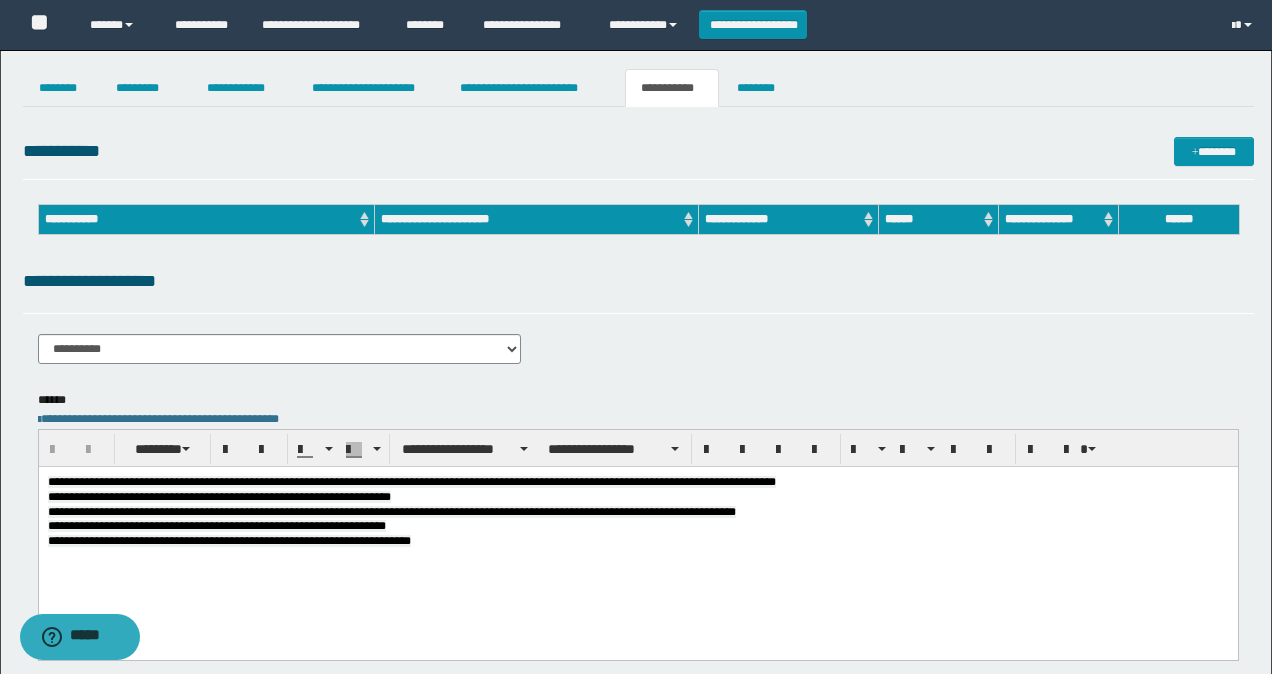 scroll, scrollTop: 0, scrollLeft: 0, axis: both 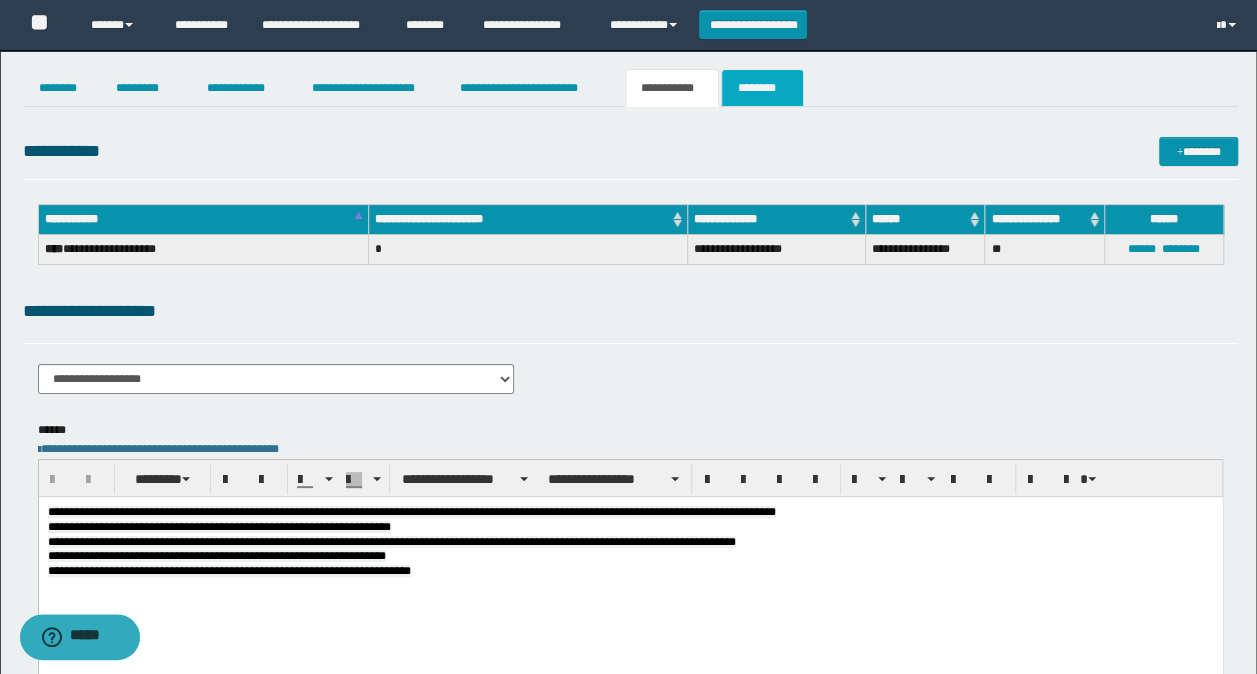 click on "********" at bounding box center (762, 88) 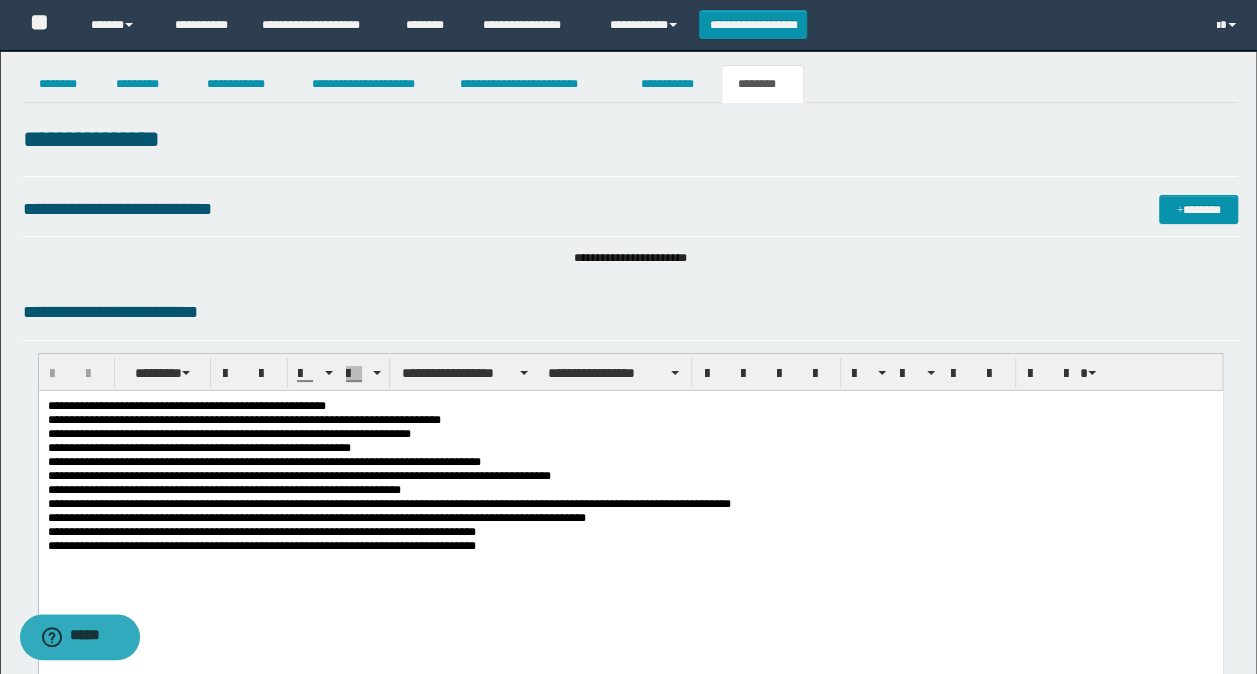 scroll, scrollTop: 0, scrollLeft: 0, axis: both 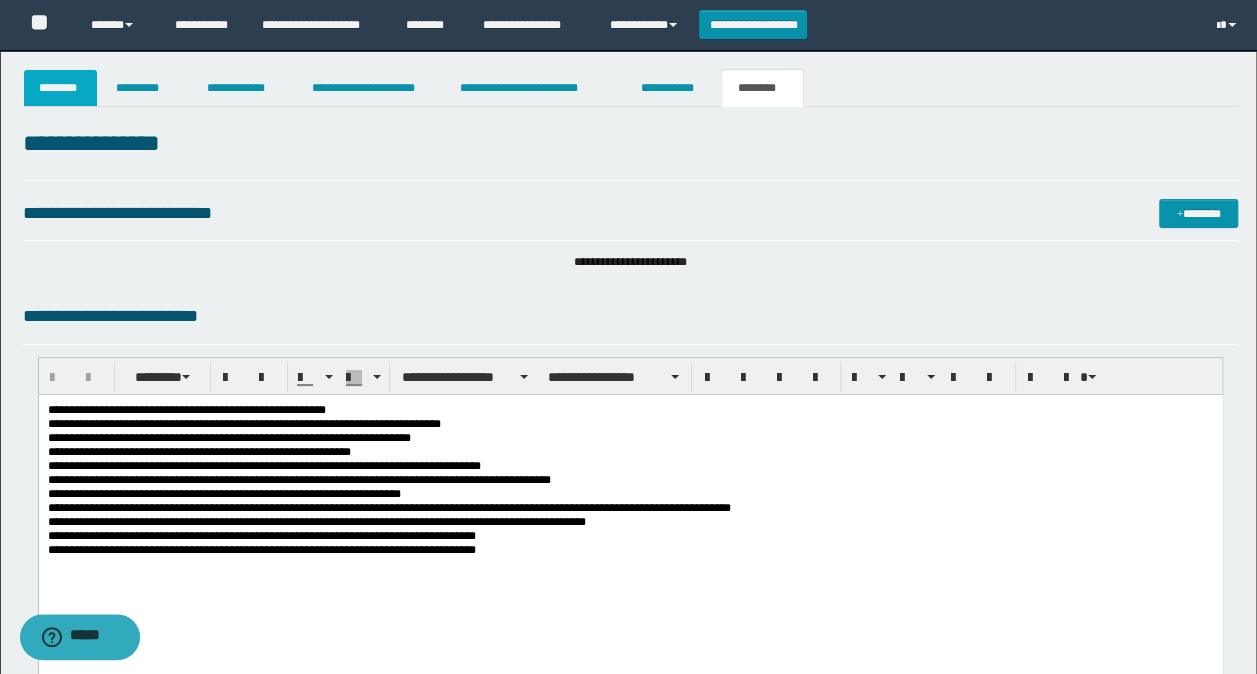 click on "********" at bounding box center (61, 88) 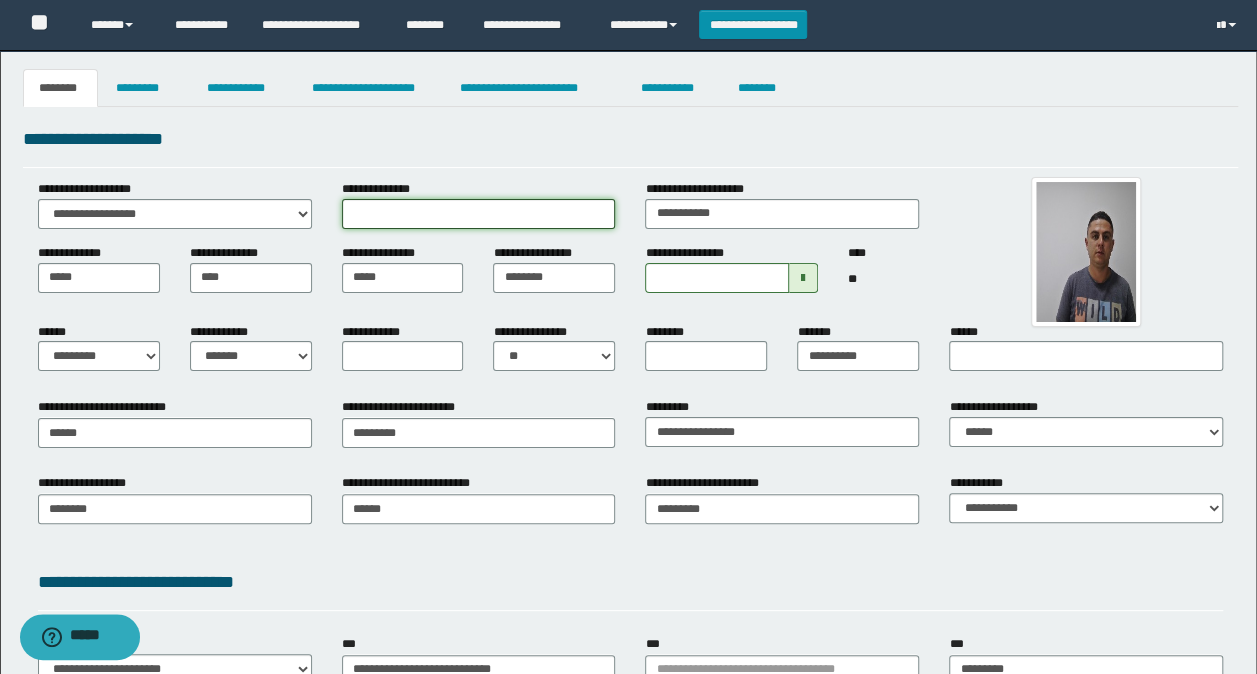 drag, startPoint x: 525, startPoint y: 211, endPoint x: 686, endPoint y: 211, distance: 161 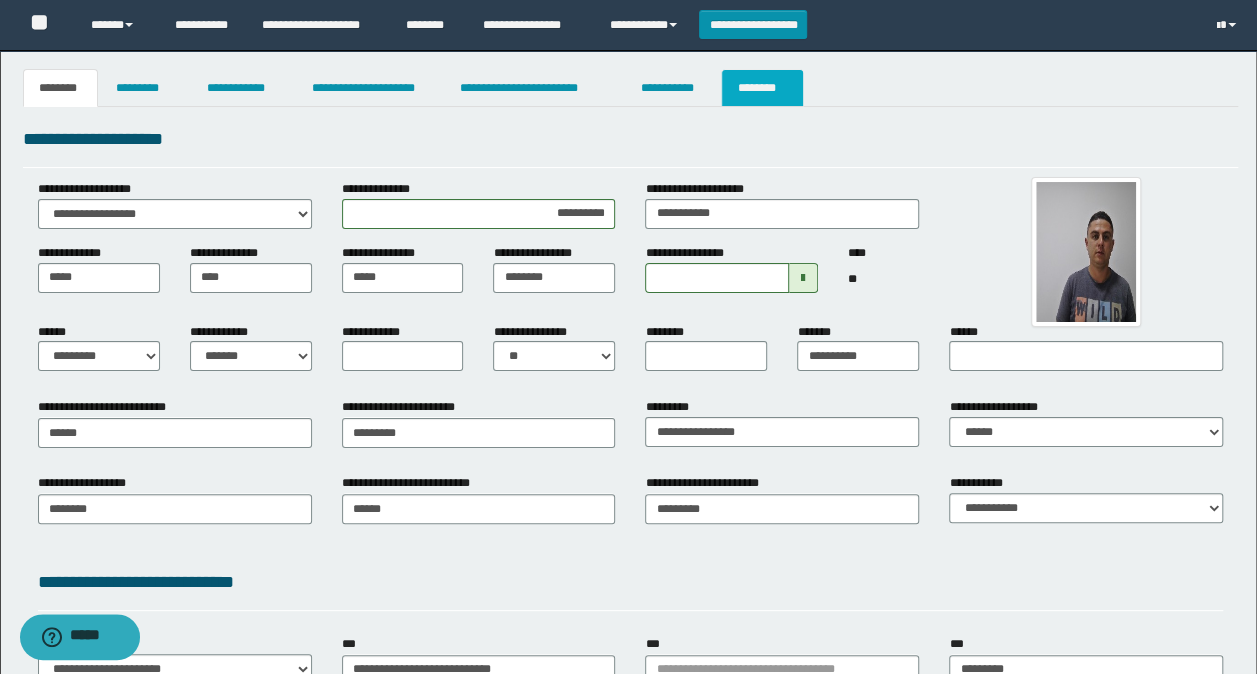 drag, startPoint x: 775, startPoint y: 86, endPoint x: 747, endPoint y: 70, distance: 32.24903 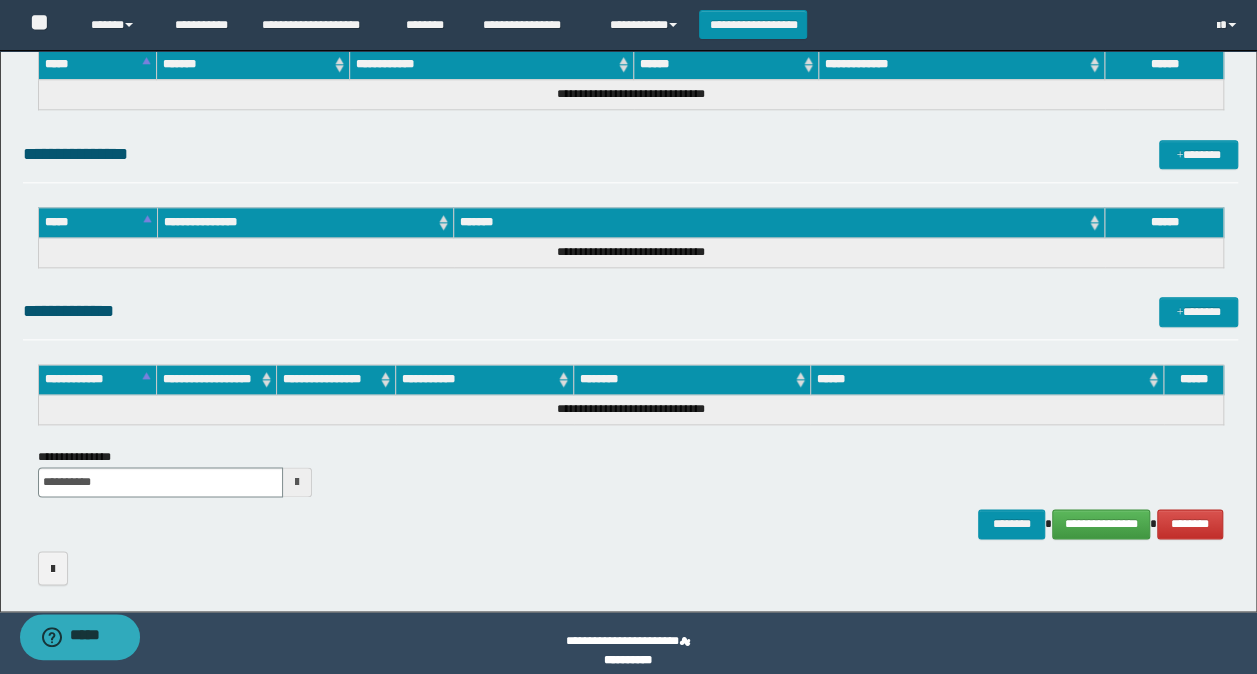 scroll, scrollTop: 1022, scrollLeft: 0, axis: vertical 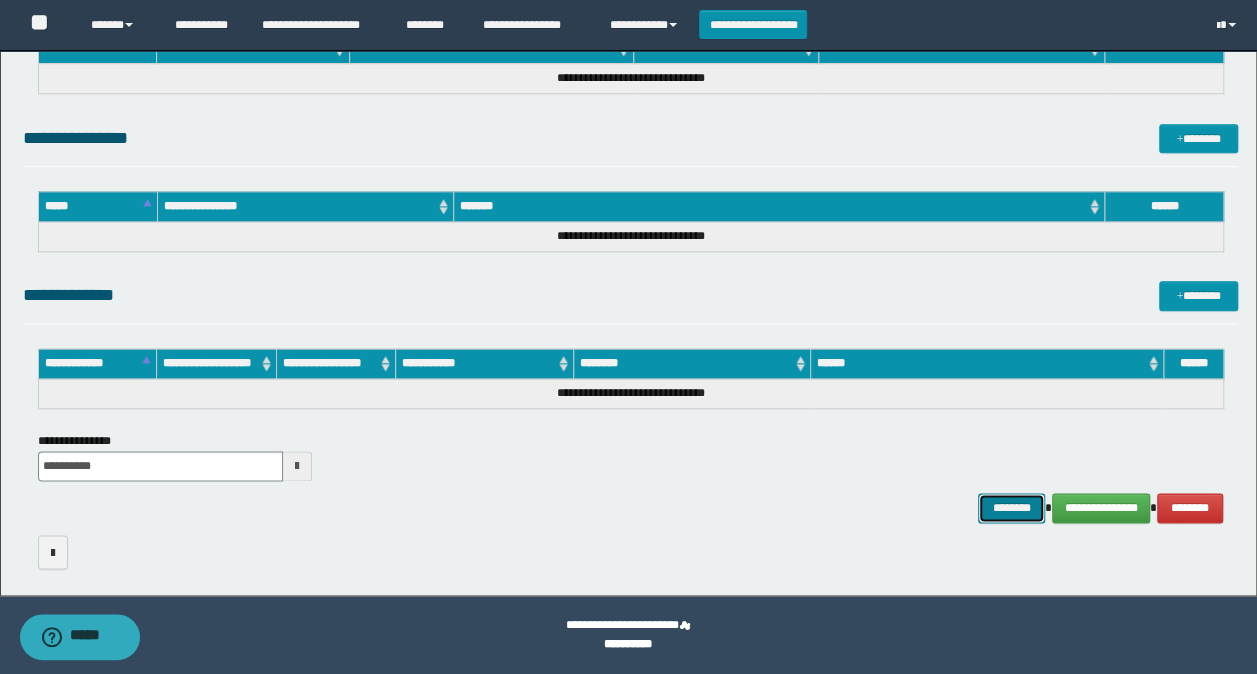 click on "********" at bounding box center [1011, 507] 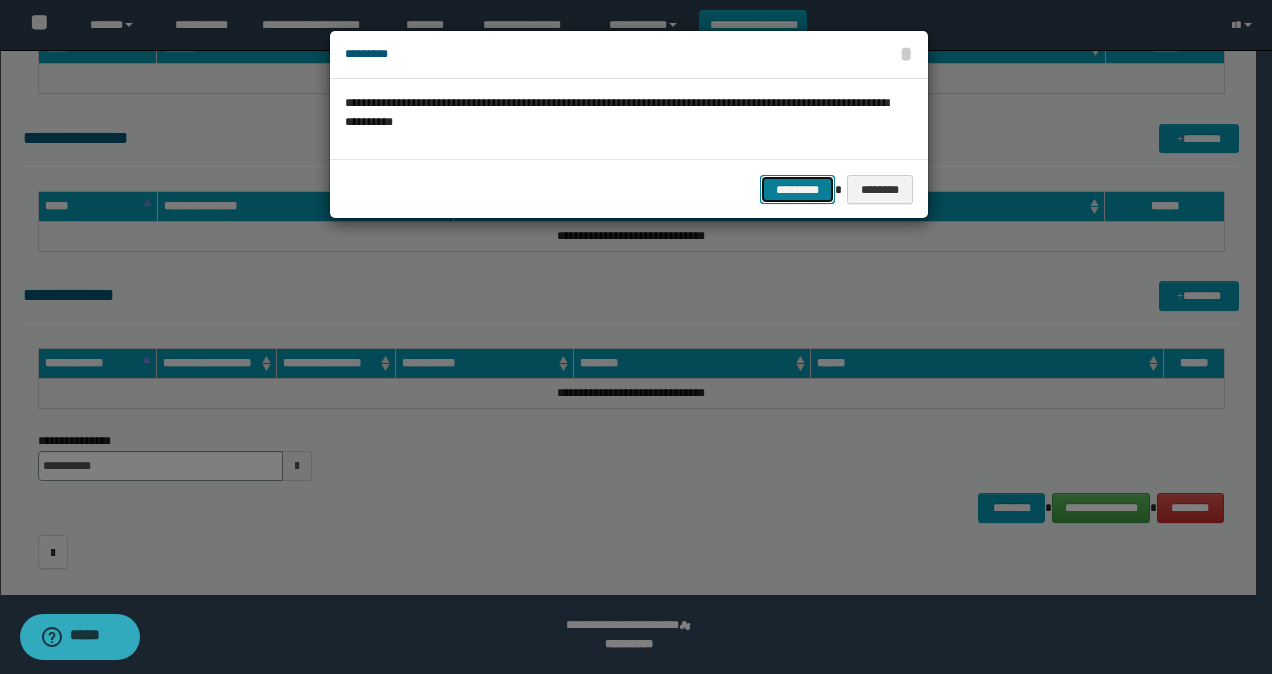 click on "*********" at bounding box center (797, 189) 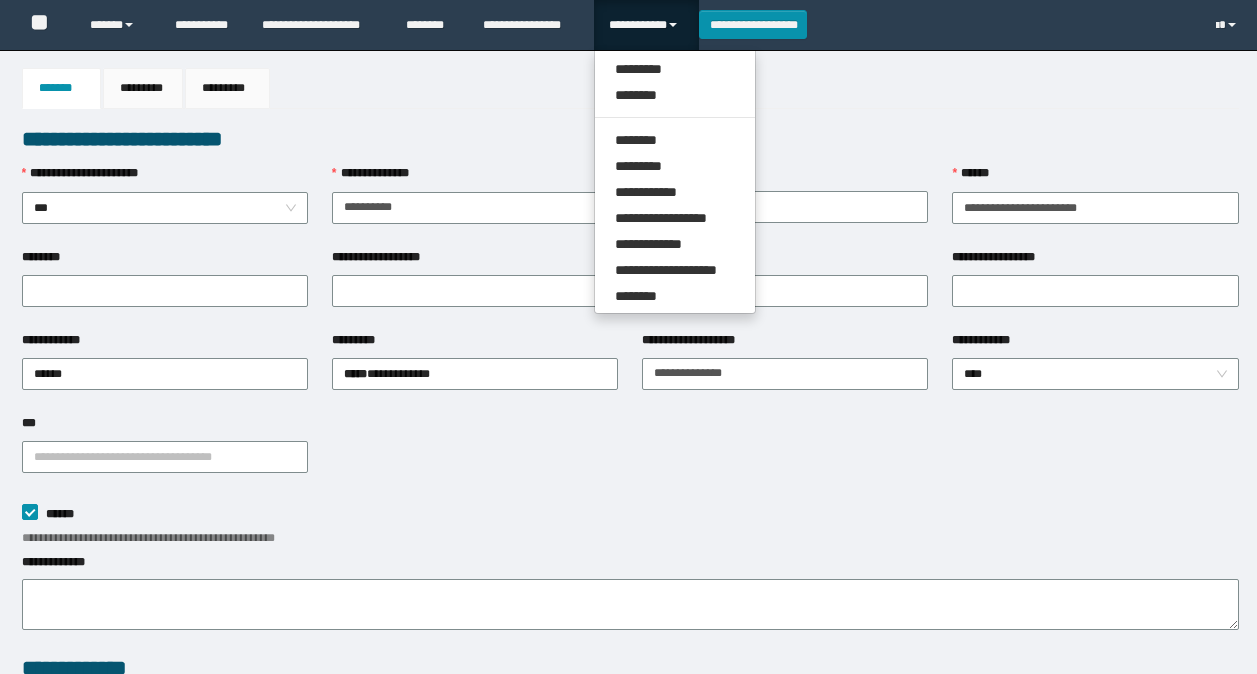 scroll, scrollTop: 0, scrollLeft: 0, axis: both 